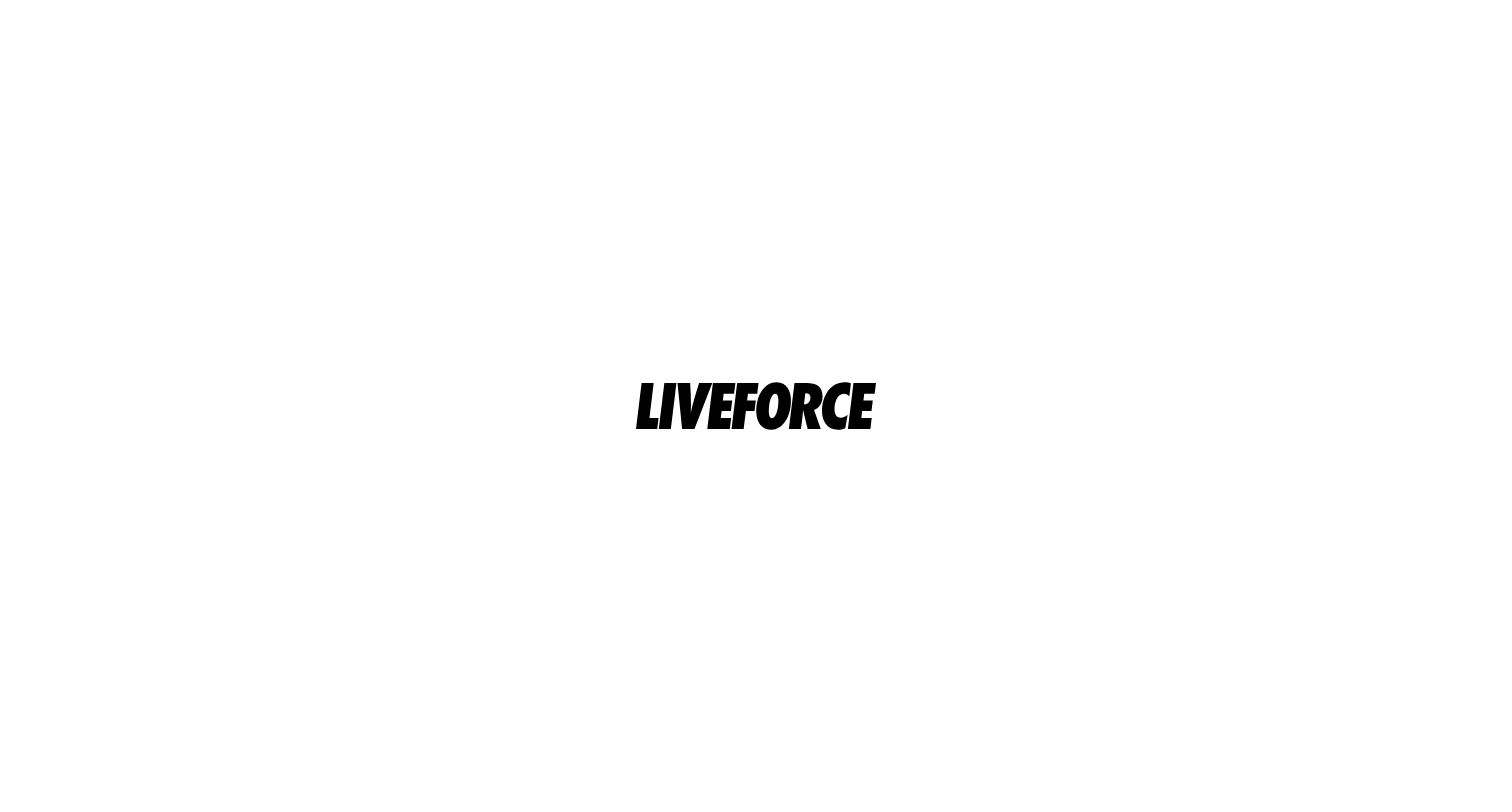 scroll, scrollTop: 0, scrollLeft: 0, axis: both 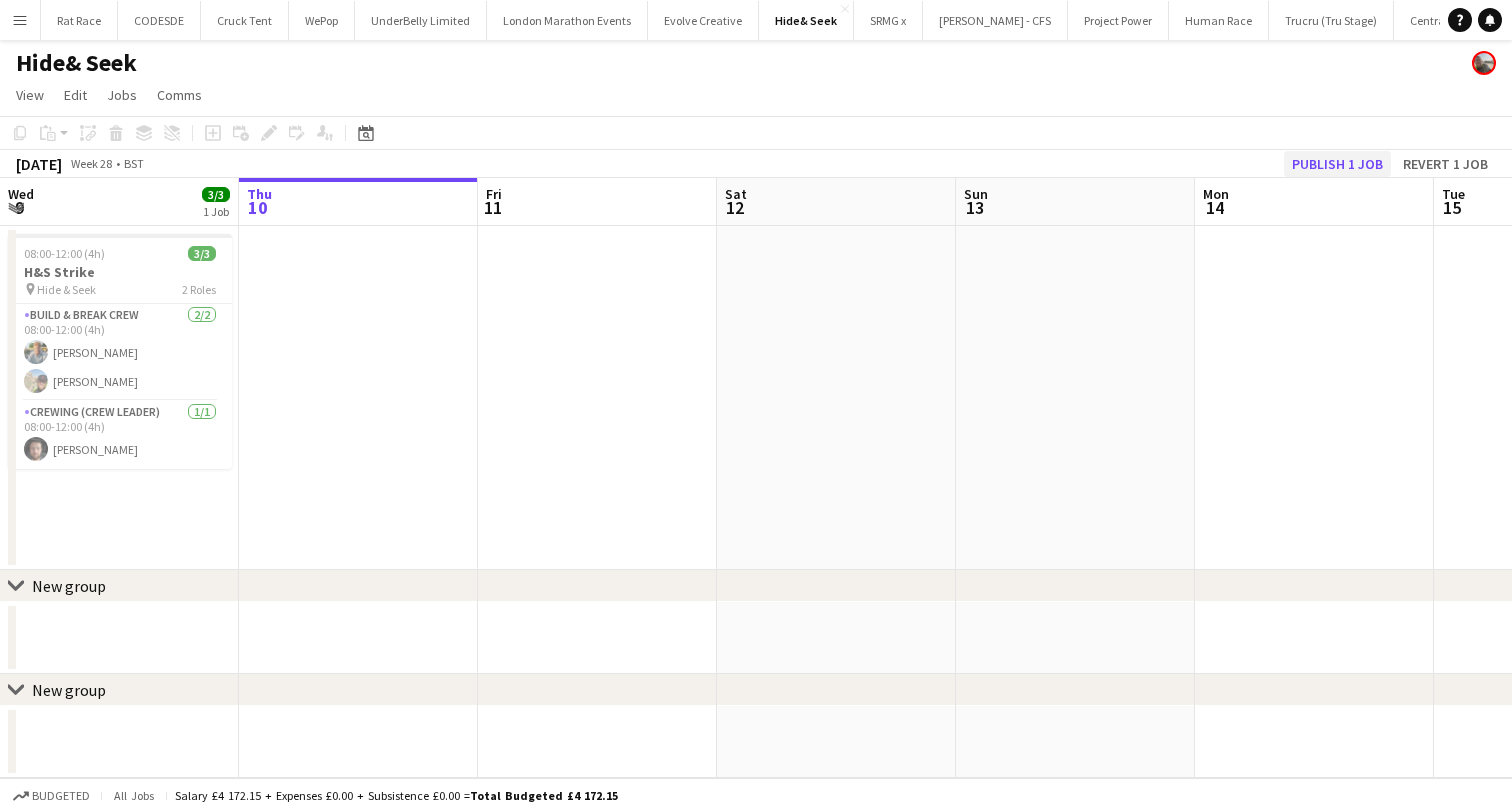 click on "Publish 1 job" 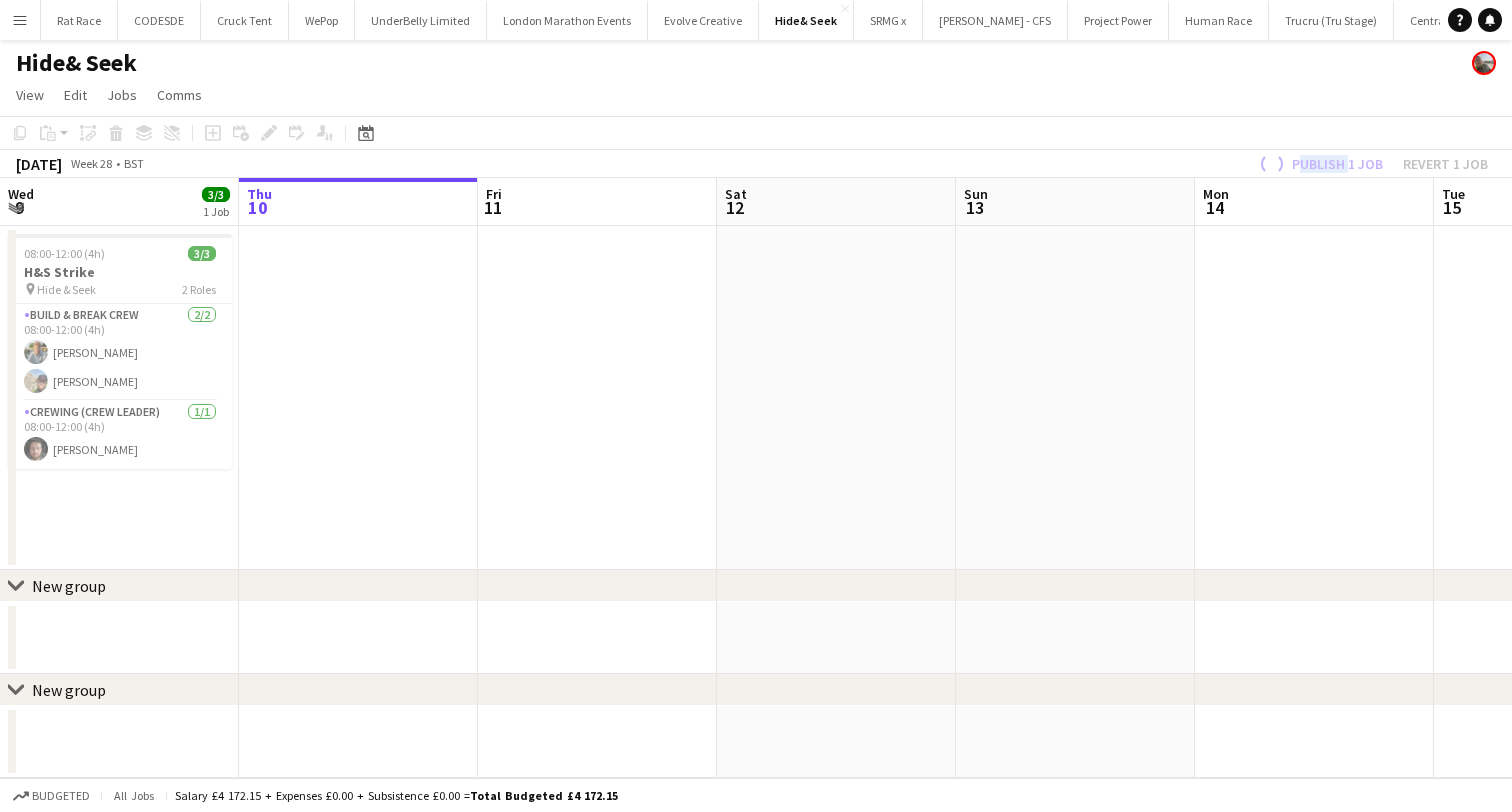 click on "Publish 1 job   Revert 1 job" 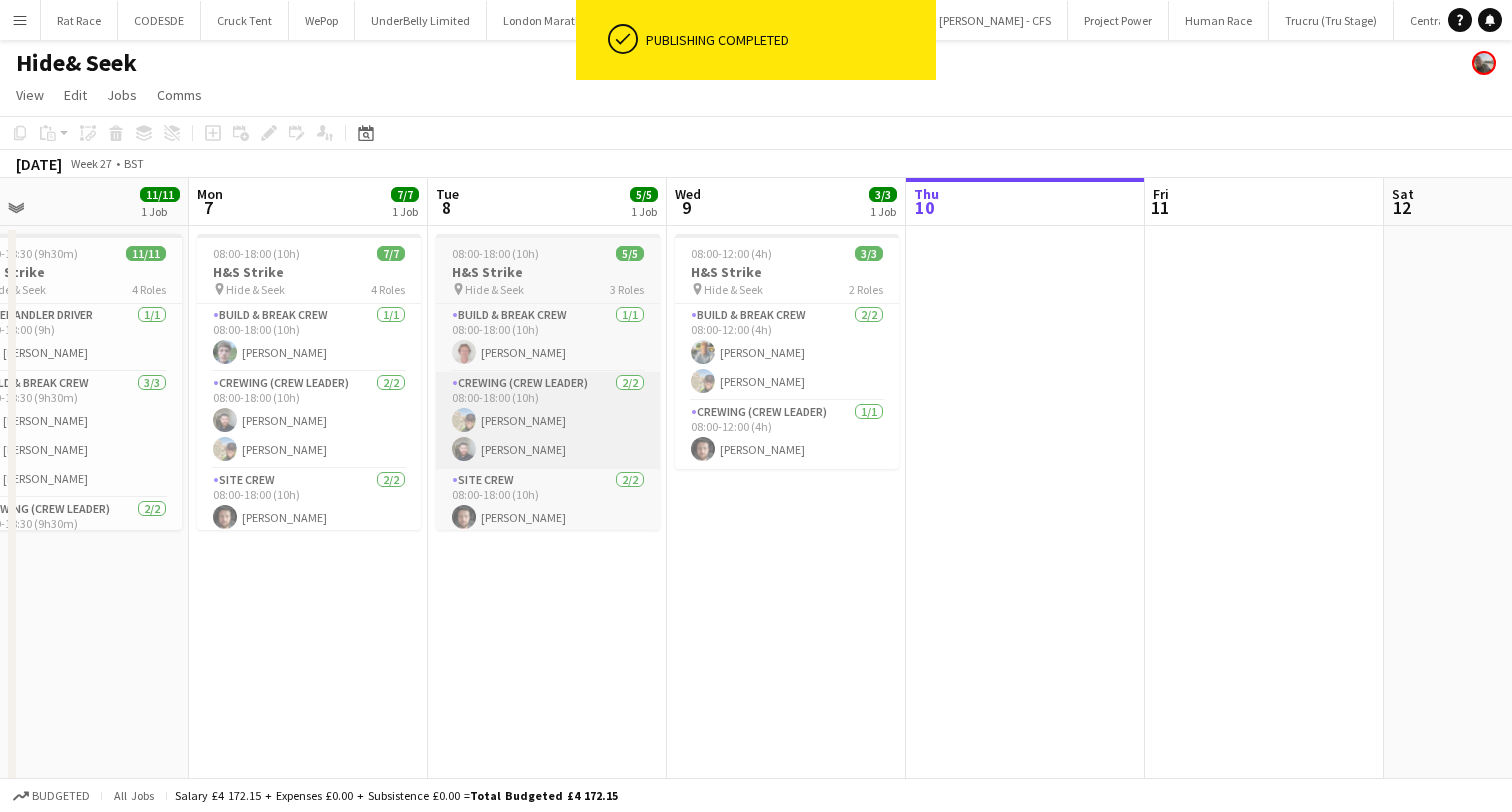 scroll, scrollTop: 0, scrollLeft: 464, axis: horizontal 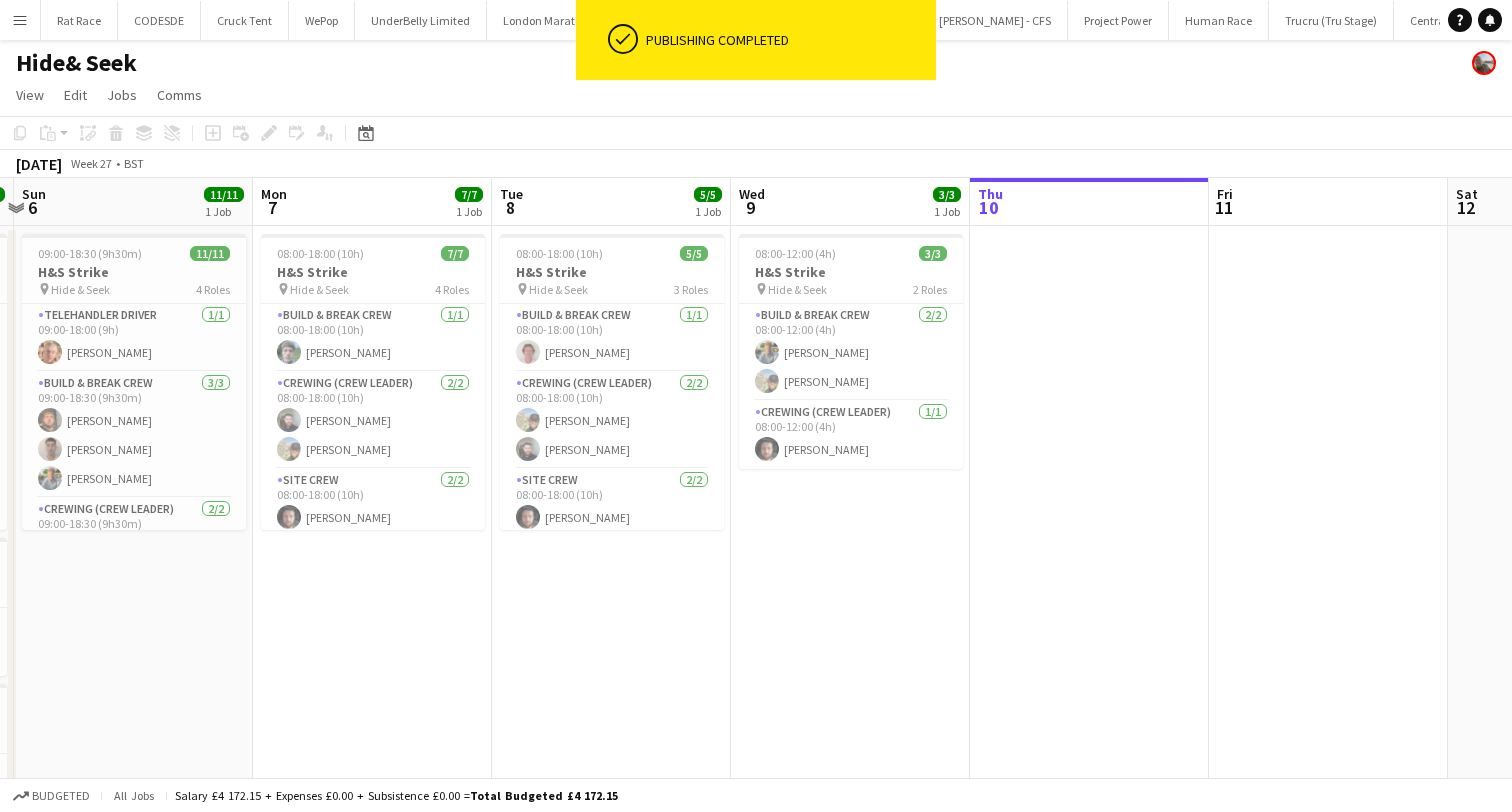 click on "Menu" at bounding box center (20, 20) 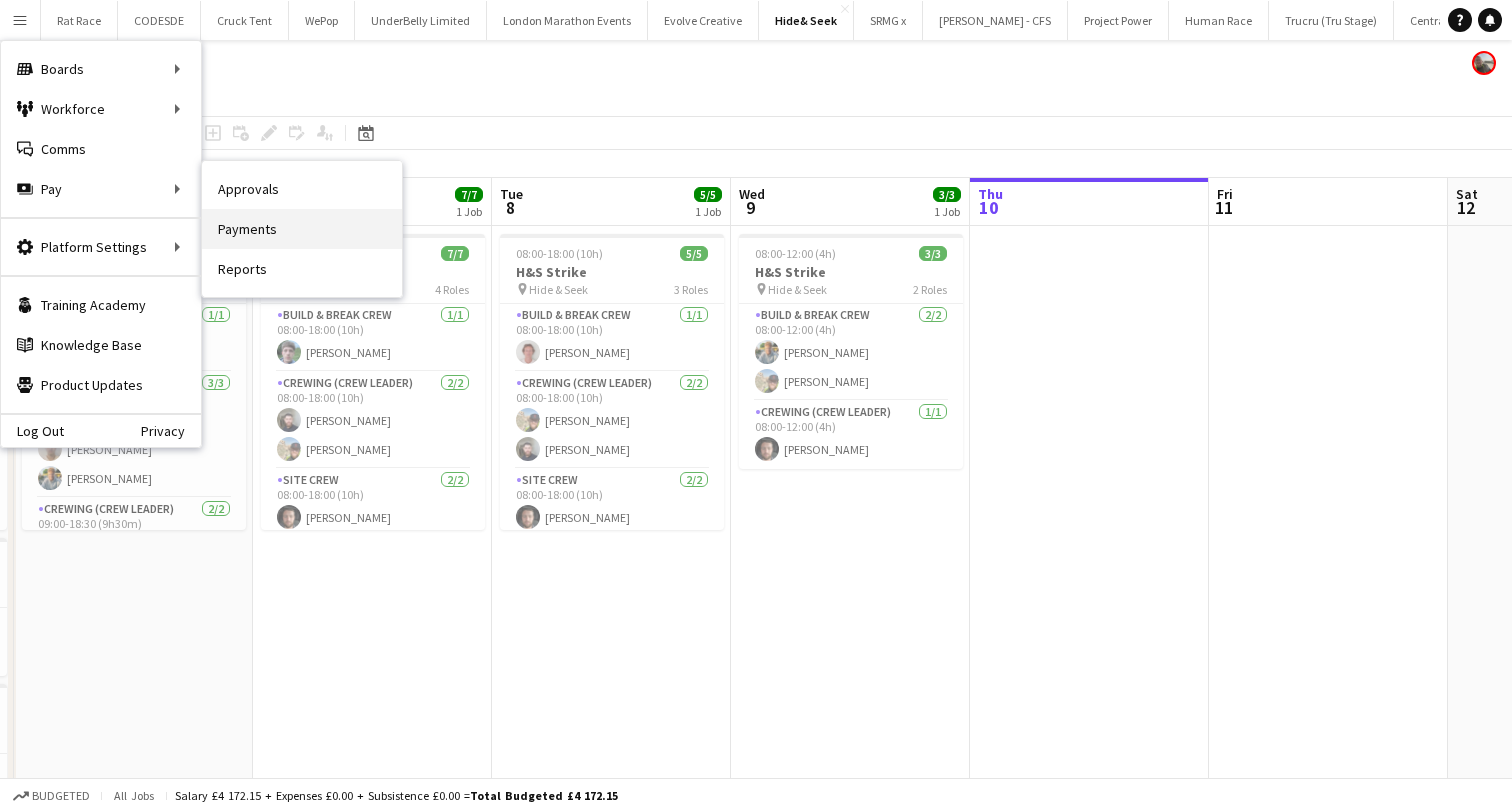 click on "Payments" at bounding box center (302, 229) 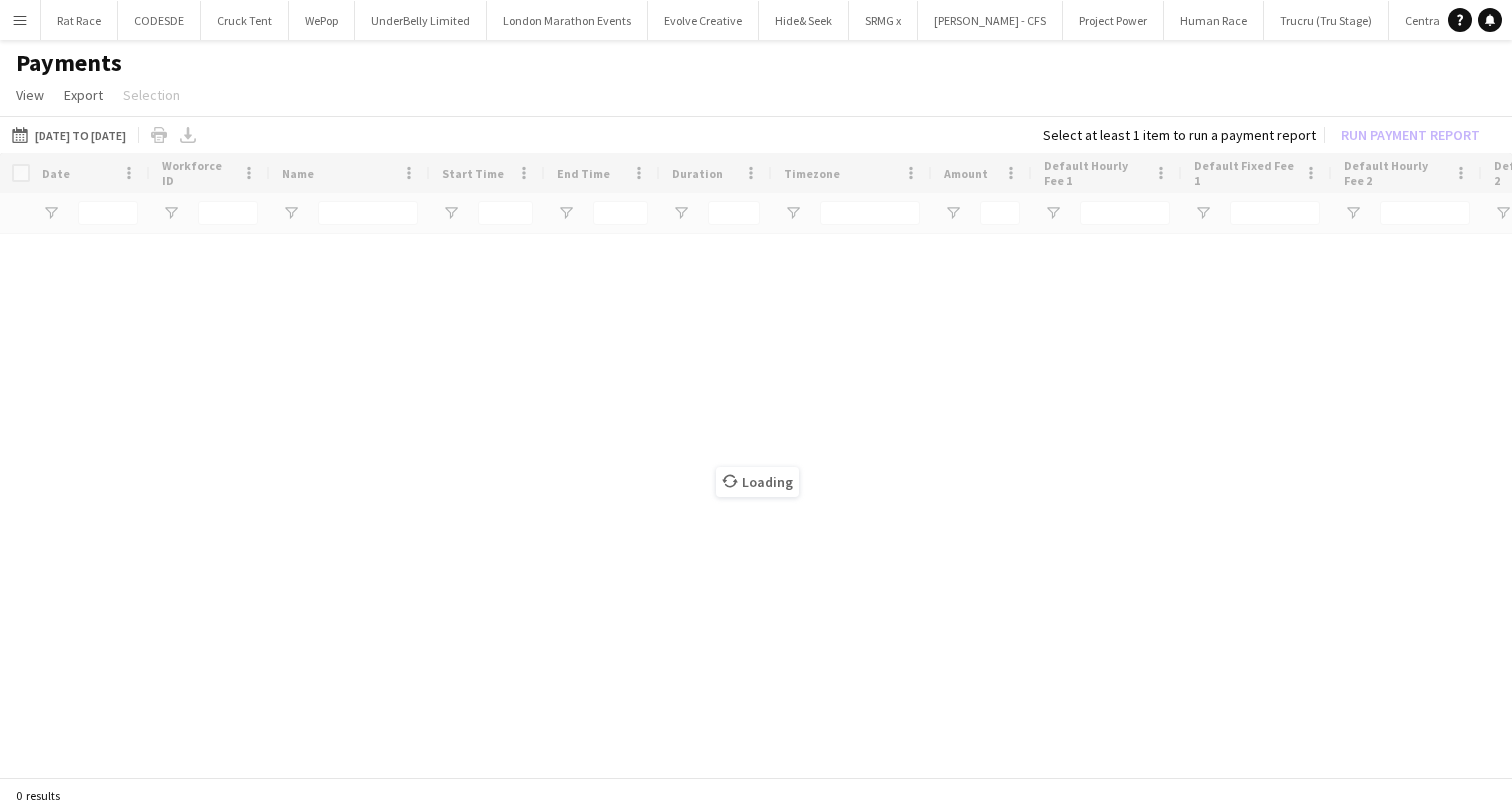 scroll, scrollTop: 0, scrollLeft: 0, axis: both 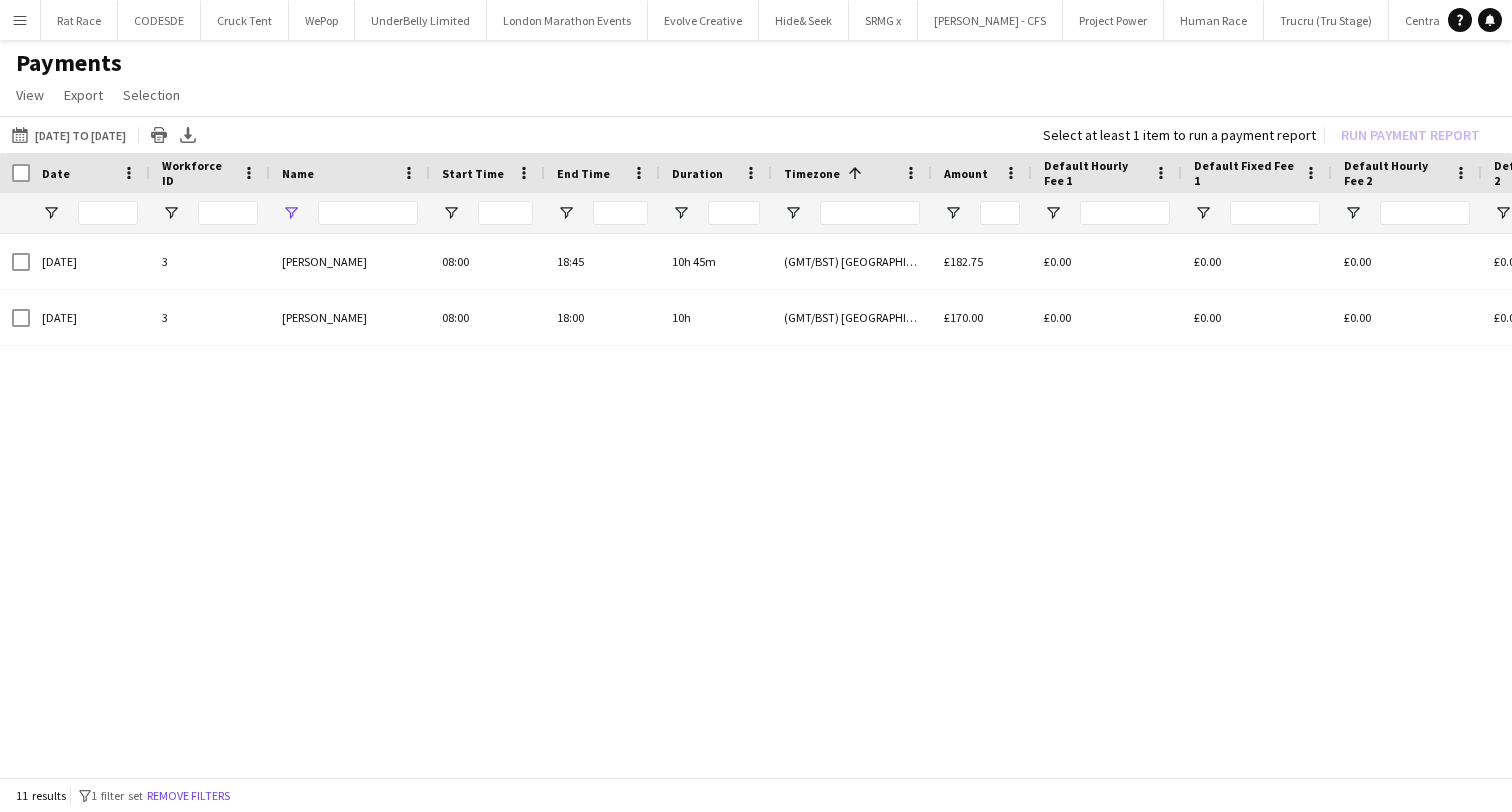 type on "**********" 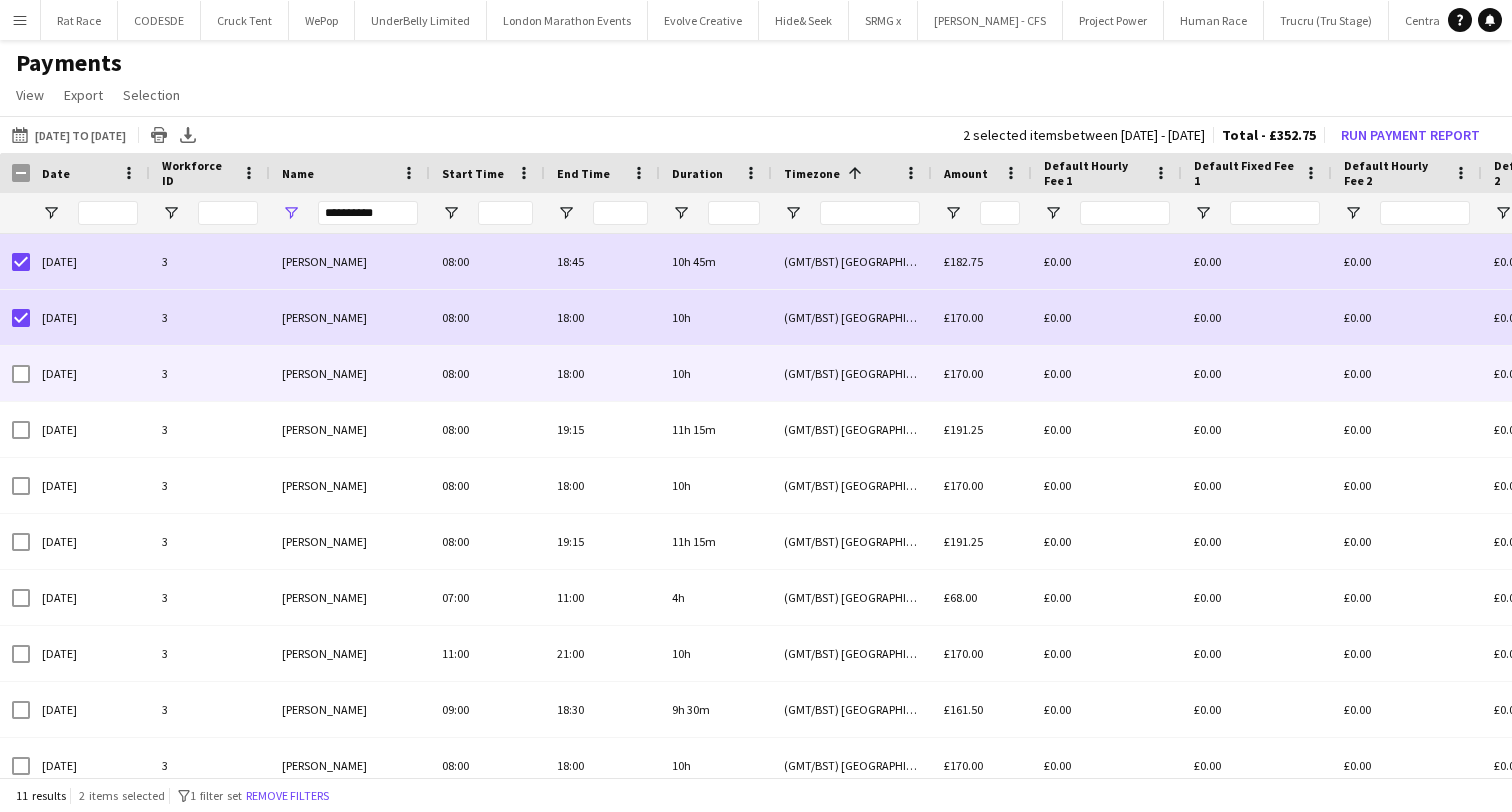 click at bounding box center [21, 374] 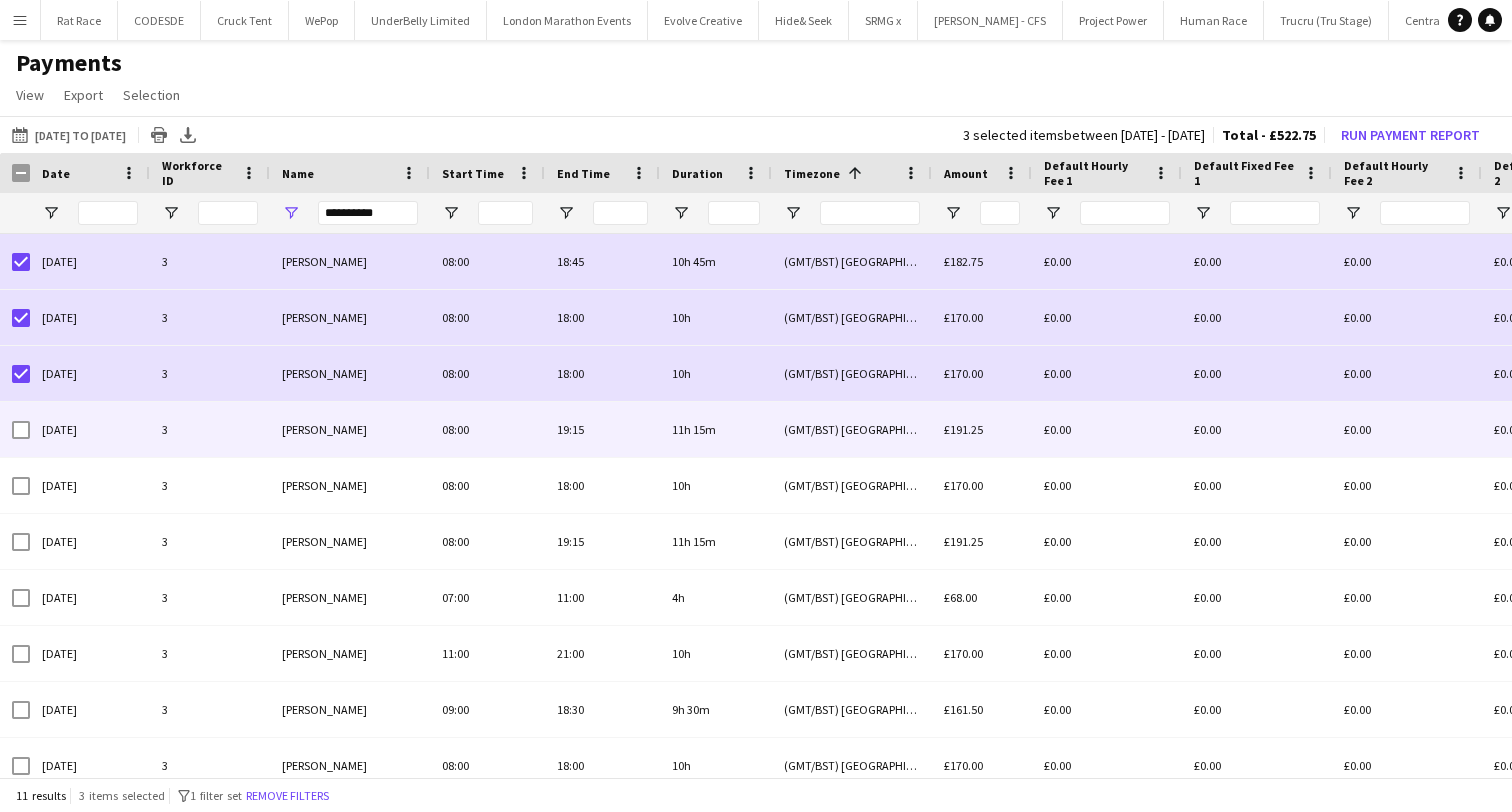 click at bounding box center (21, 430) 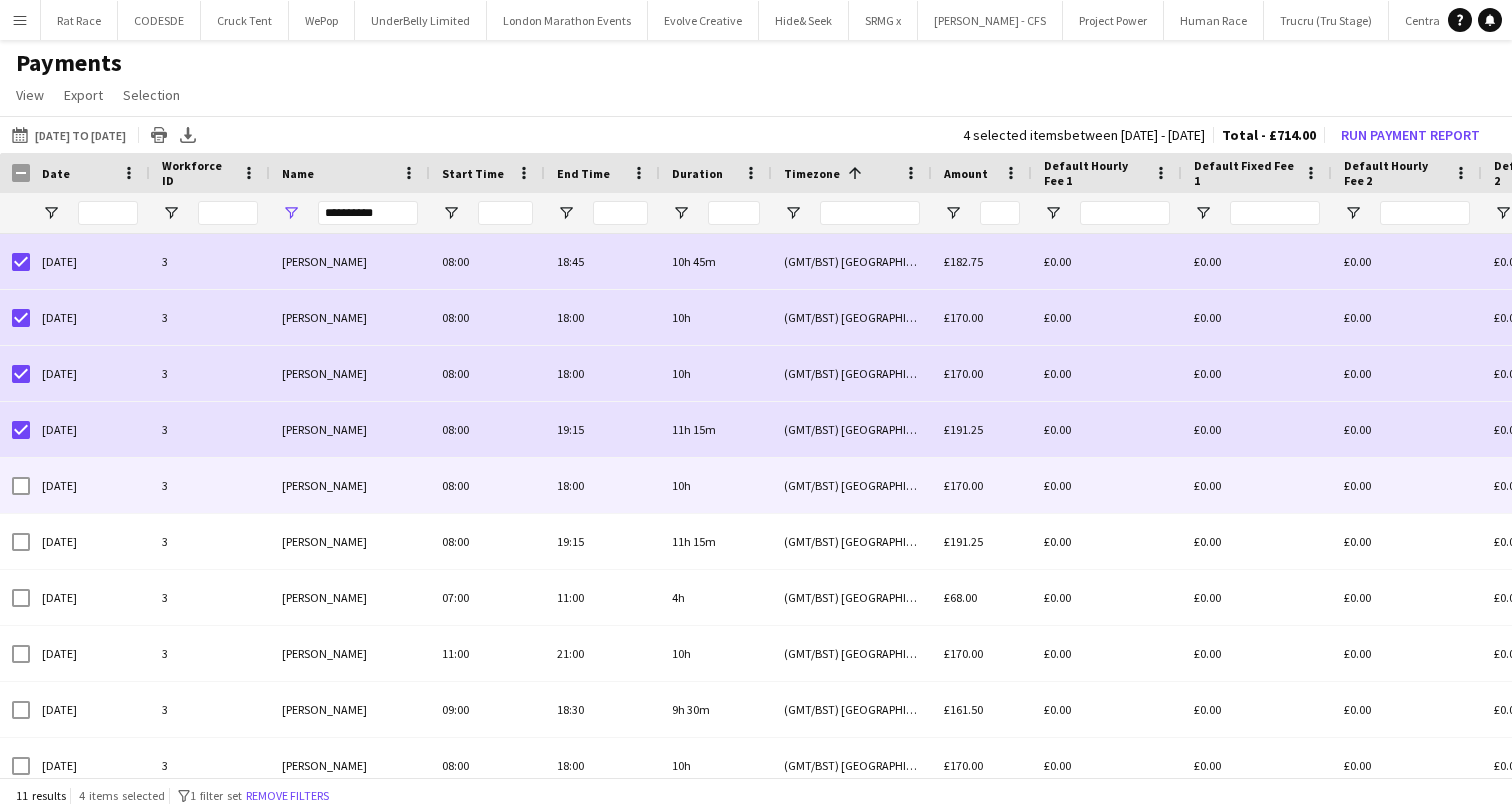 click at bounding box center [21, 486] 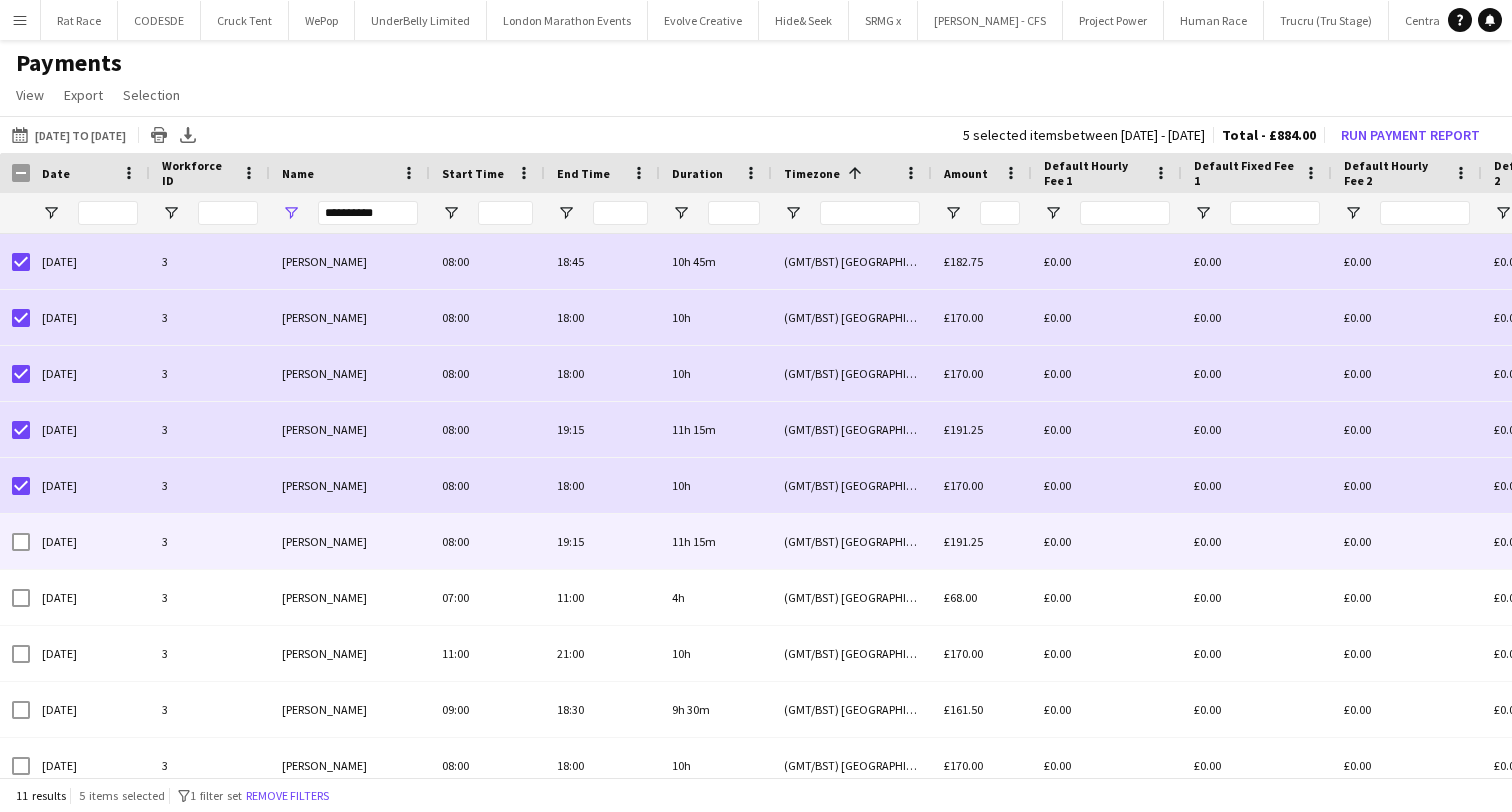 scroll, scrollTop: 30, scrollLeft: 0, axis: vertical 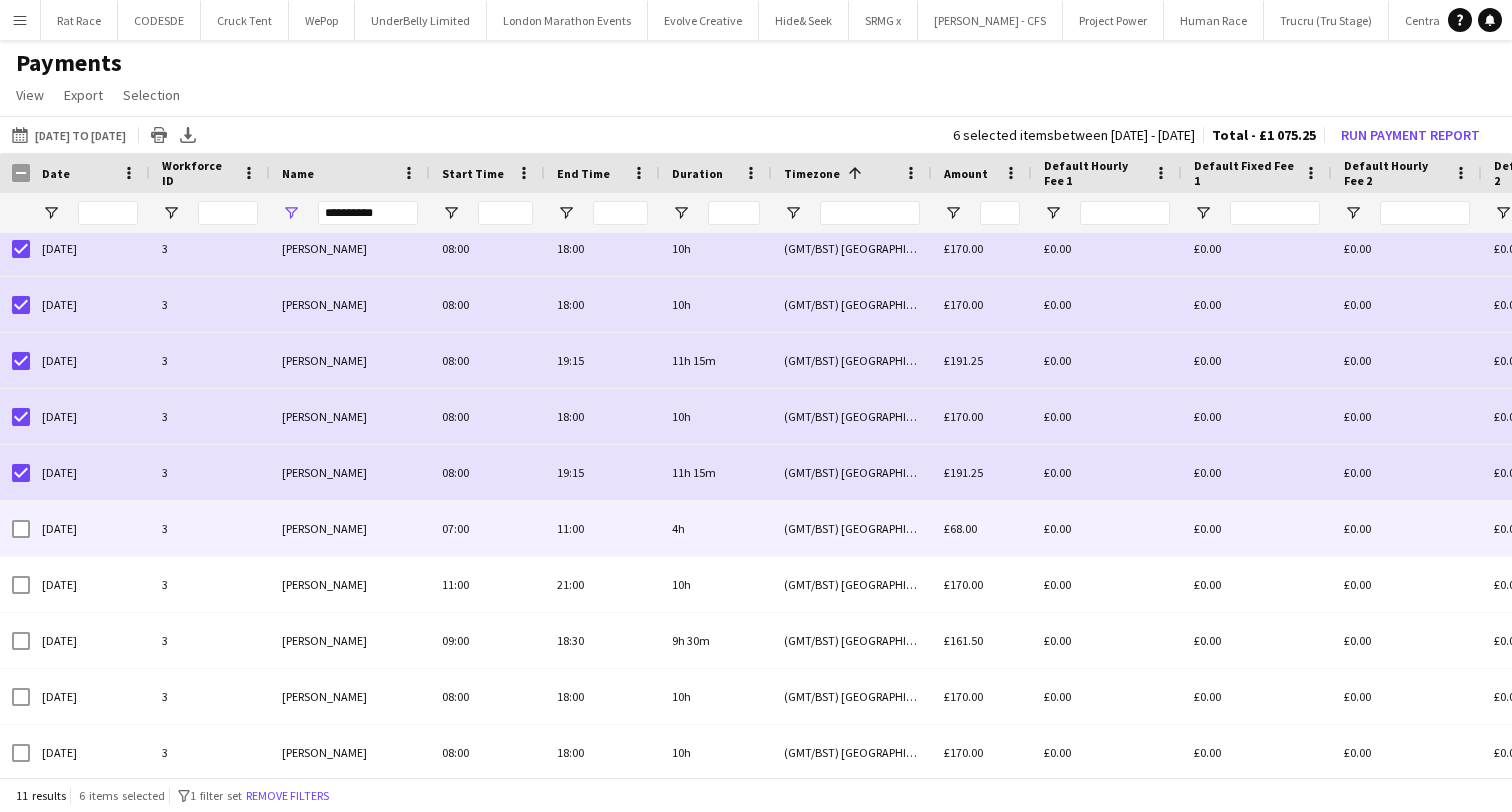 click at bounding box center (21, 529) 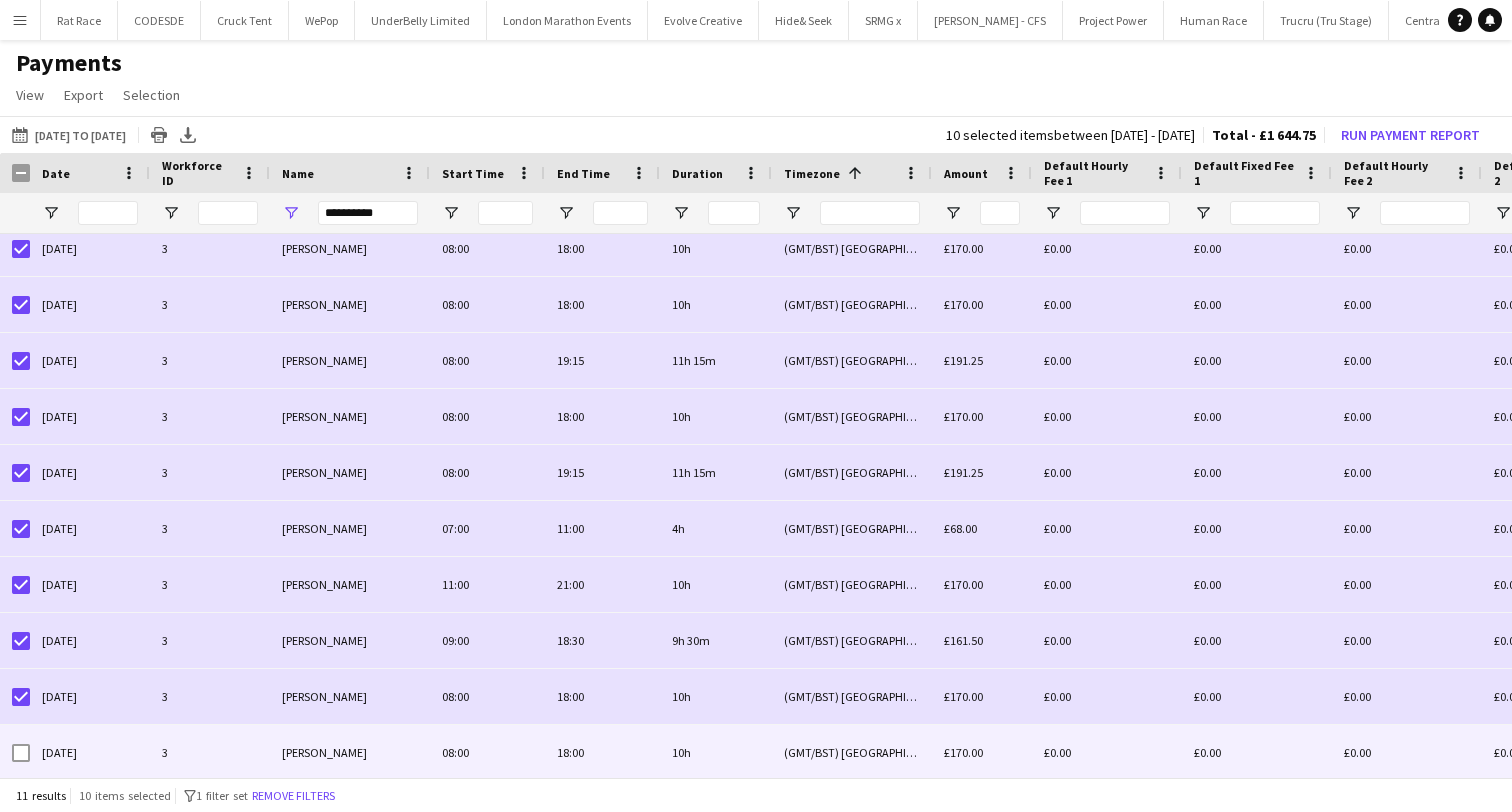 click at bounding box center [21, 753] 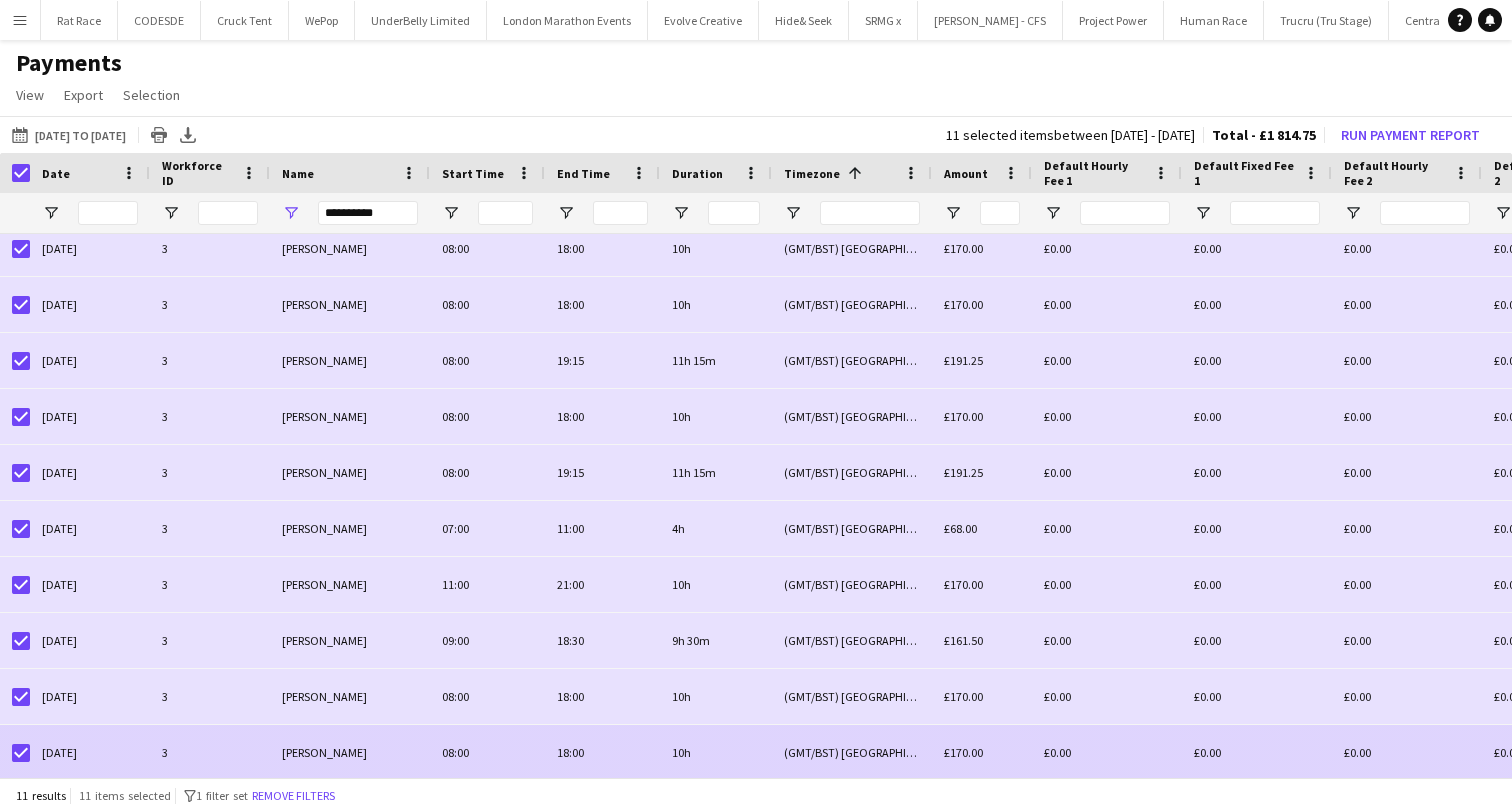 scroll, scrollTop: 0, scrollLeft: 0, axis: both 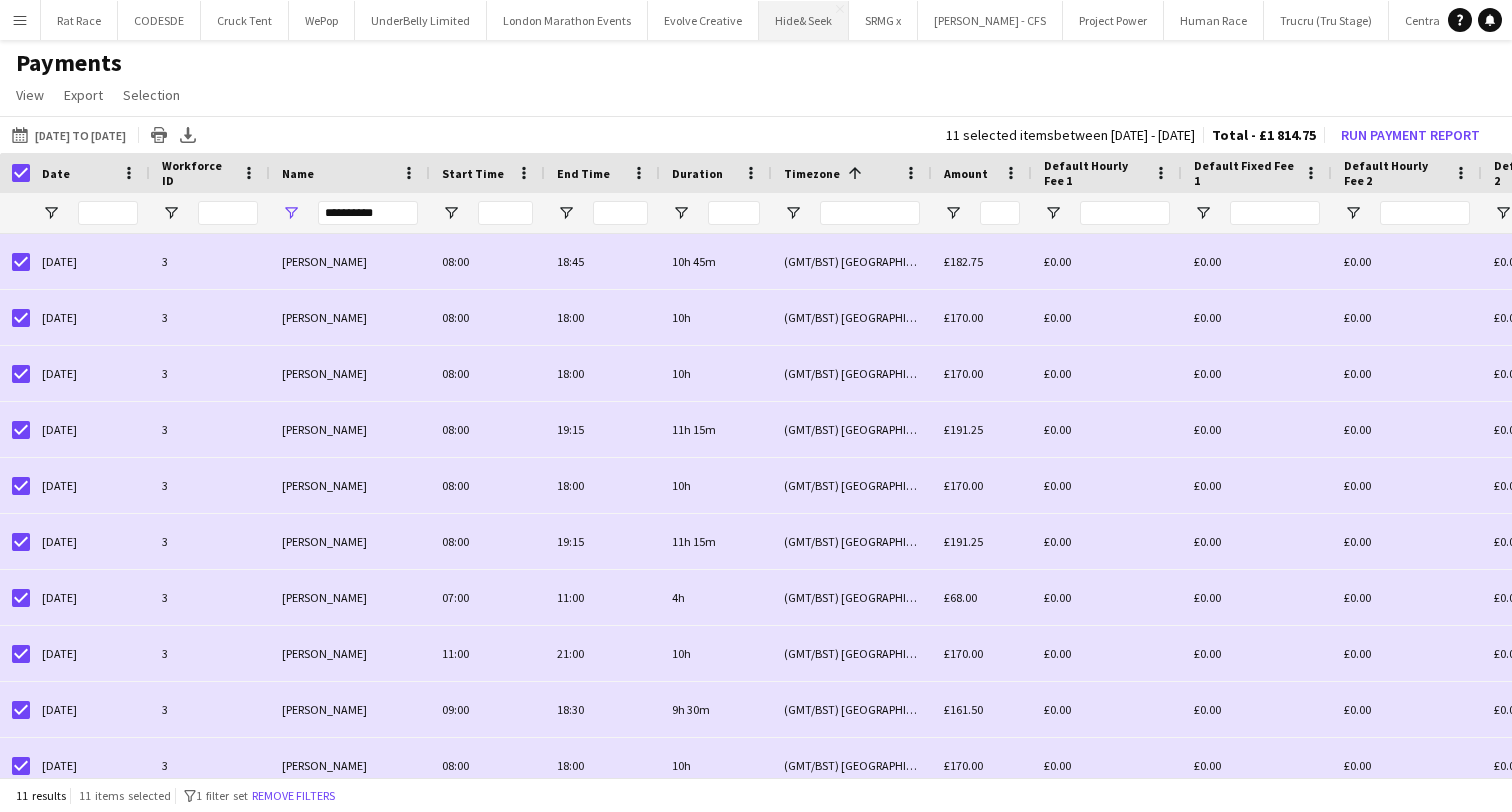 click on "Hide& Seek
Close" at bounding box center [804, 20] 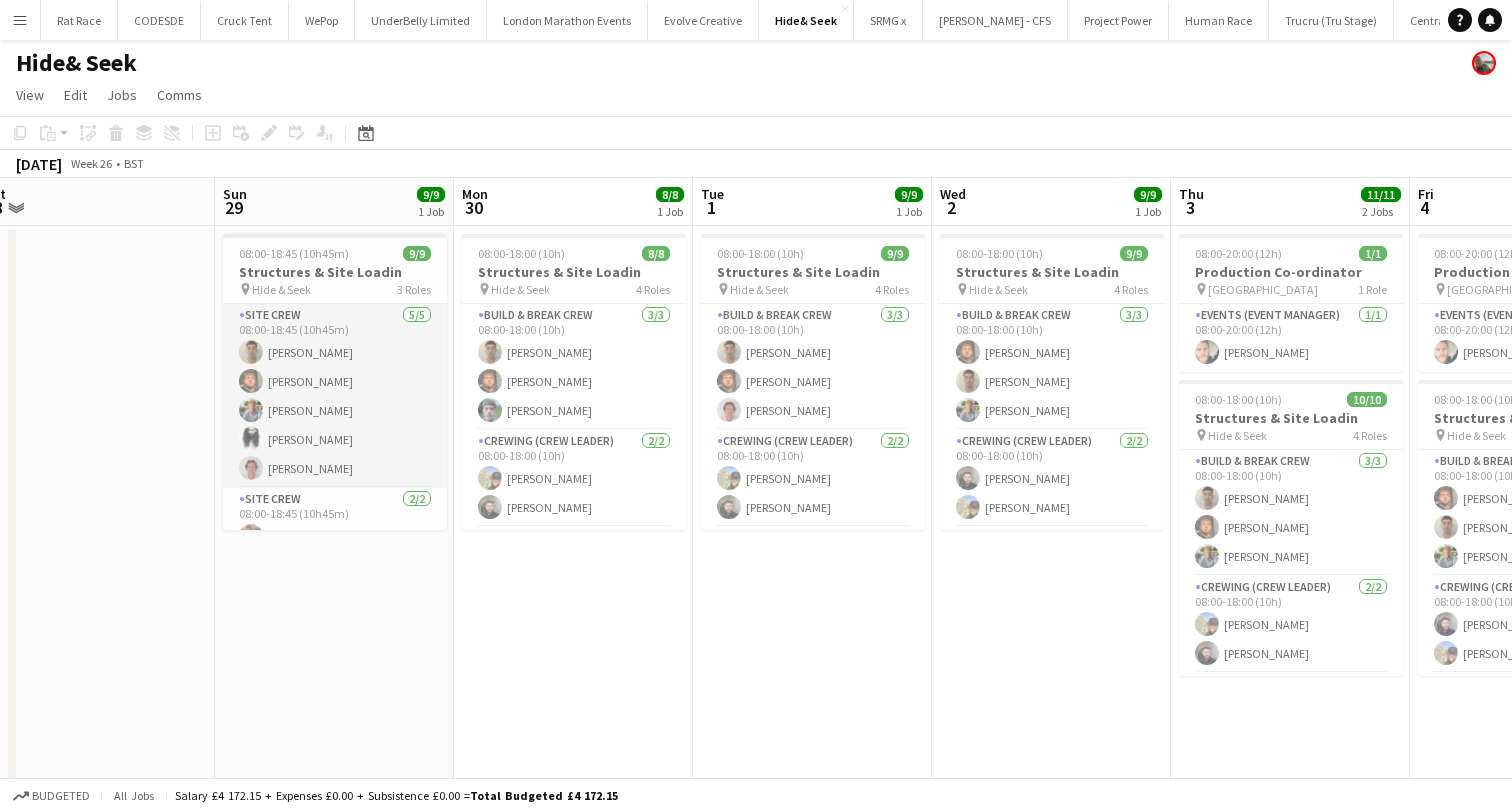 scroll, scrollTop: 0, scrollLeft: 487, axis: horizontal 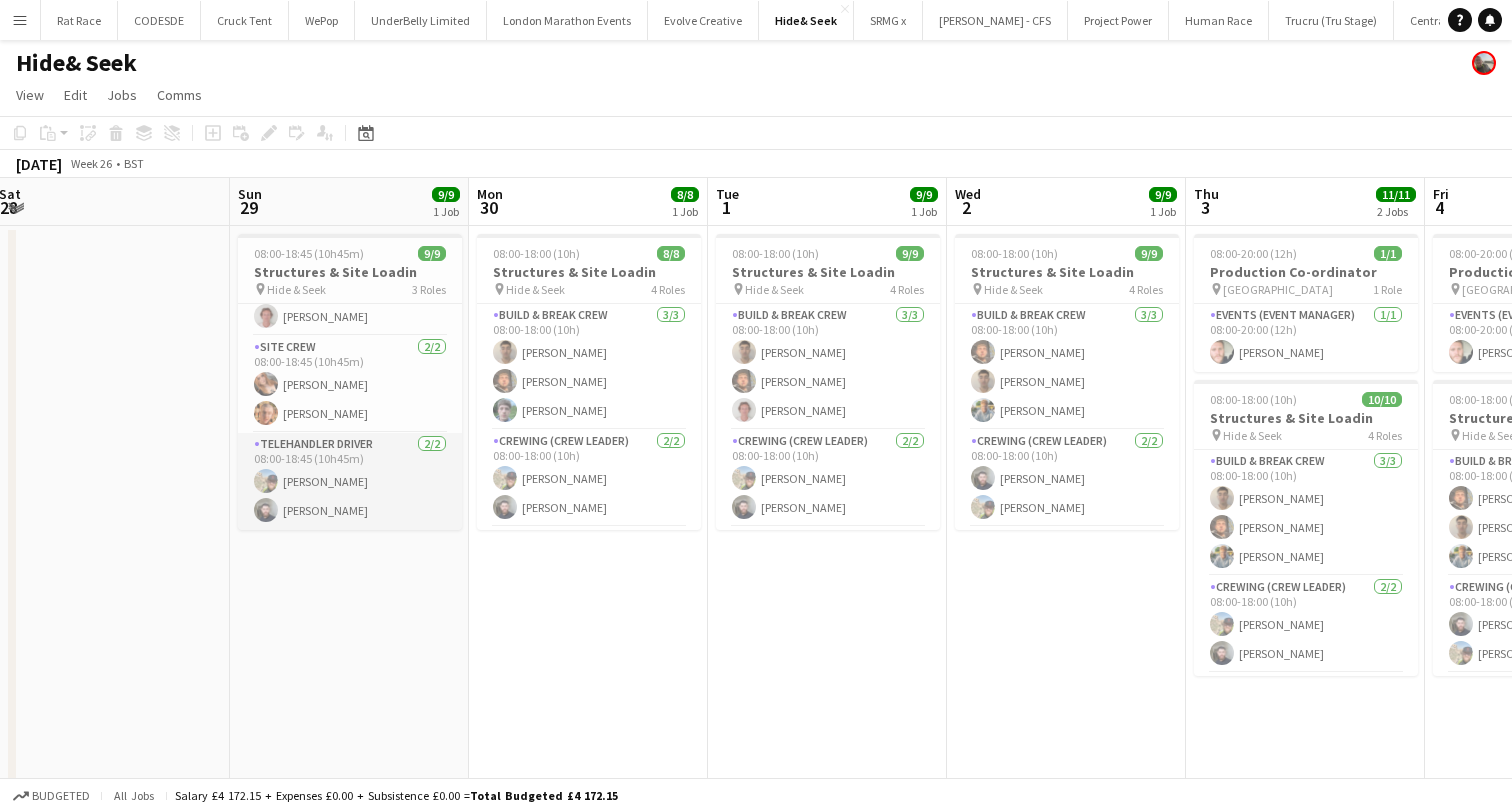 click on "Telehandler Driver   [DATE]   08:00-18:45 (10h45m)
[PERSON_NAME]" at bounding box center [350, 481] 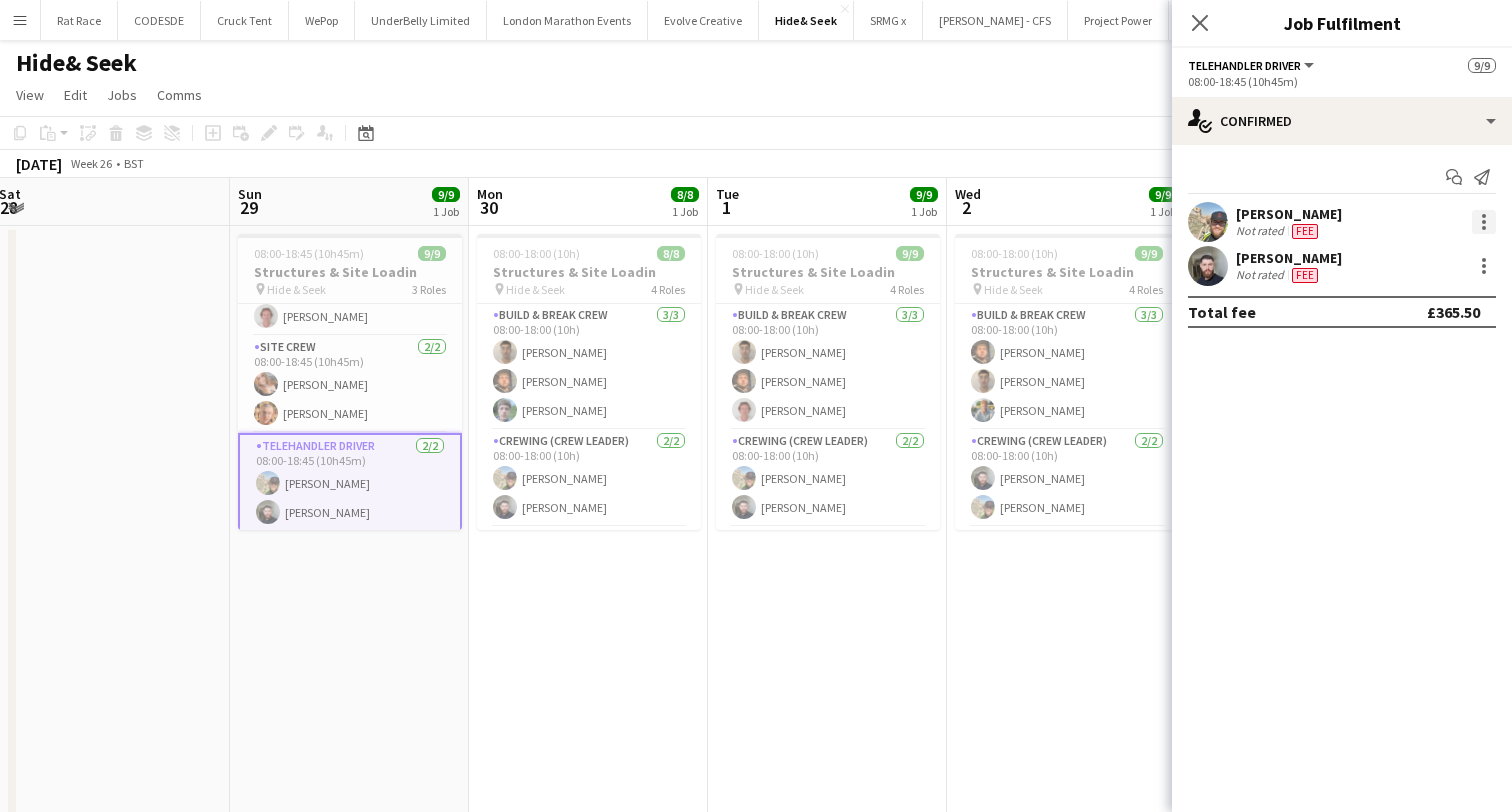 click at bounding box center [1484, 222] 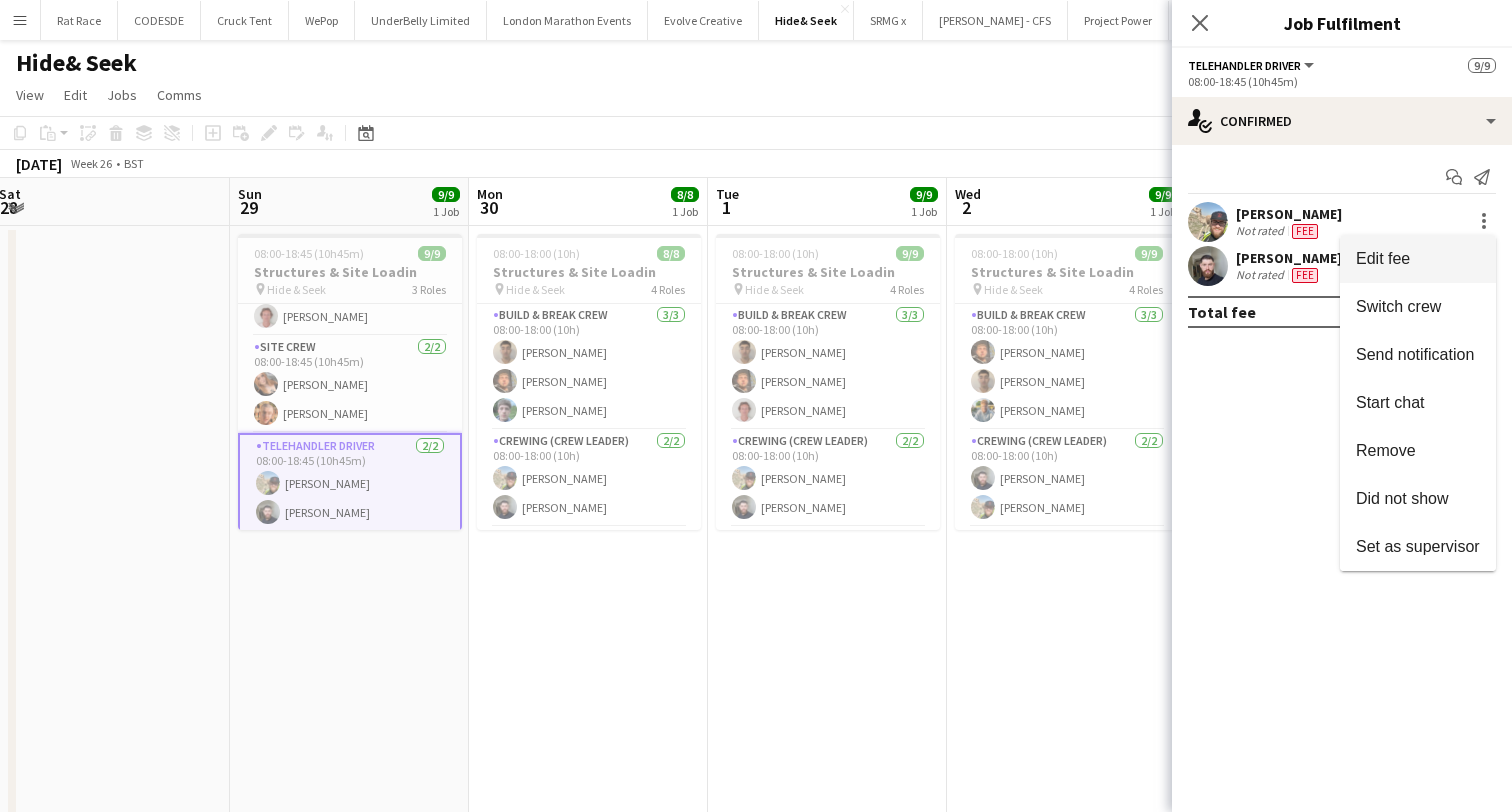 click on "Edit fee" at bounding box center [1418, 259] 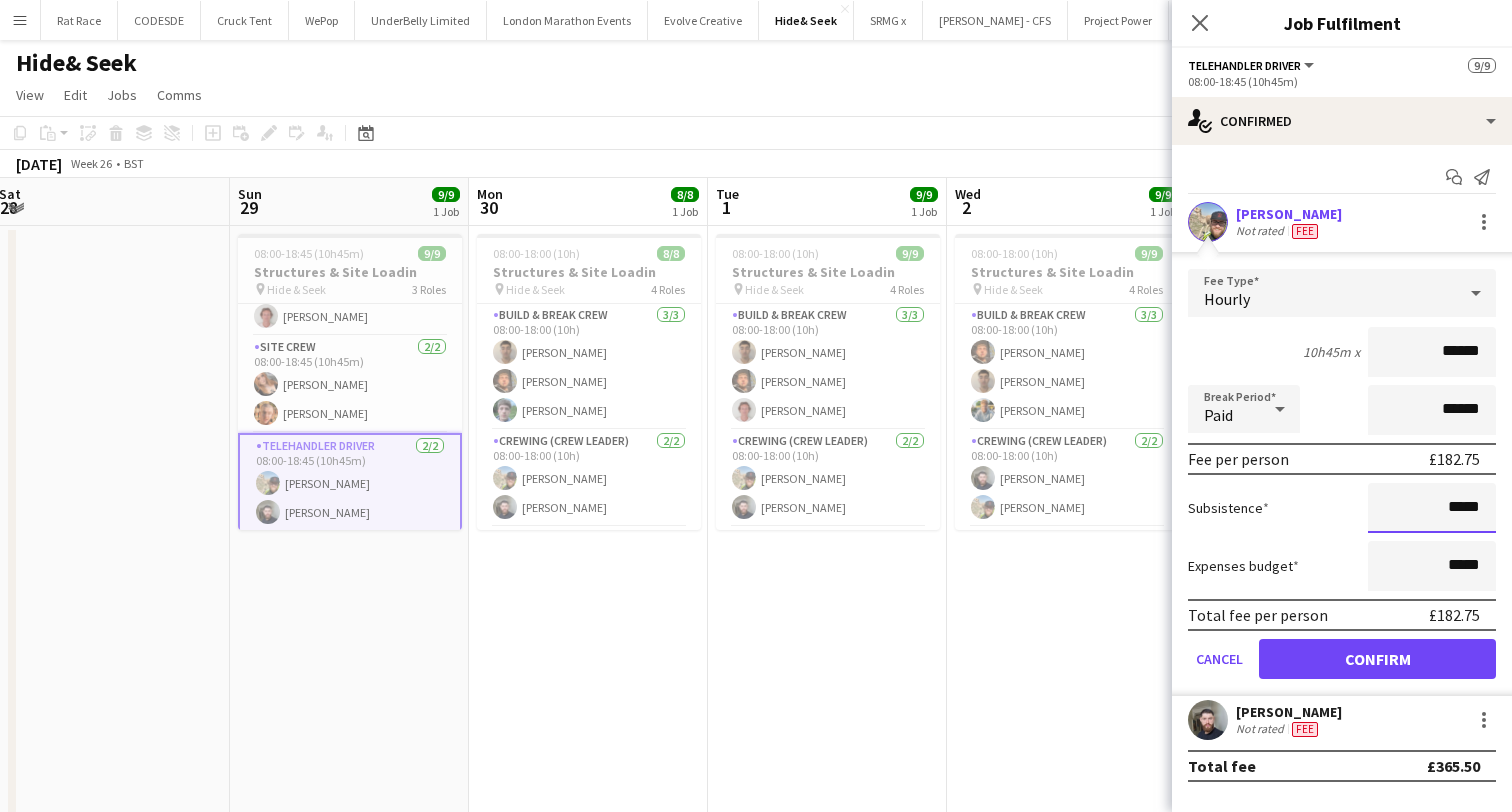 click on "*****" at bounding box center (1432, 508) 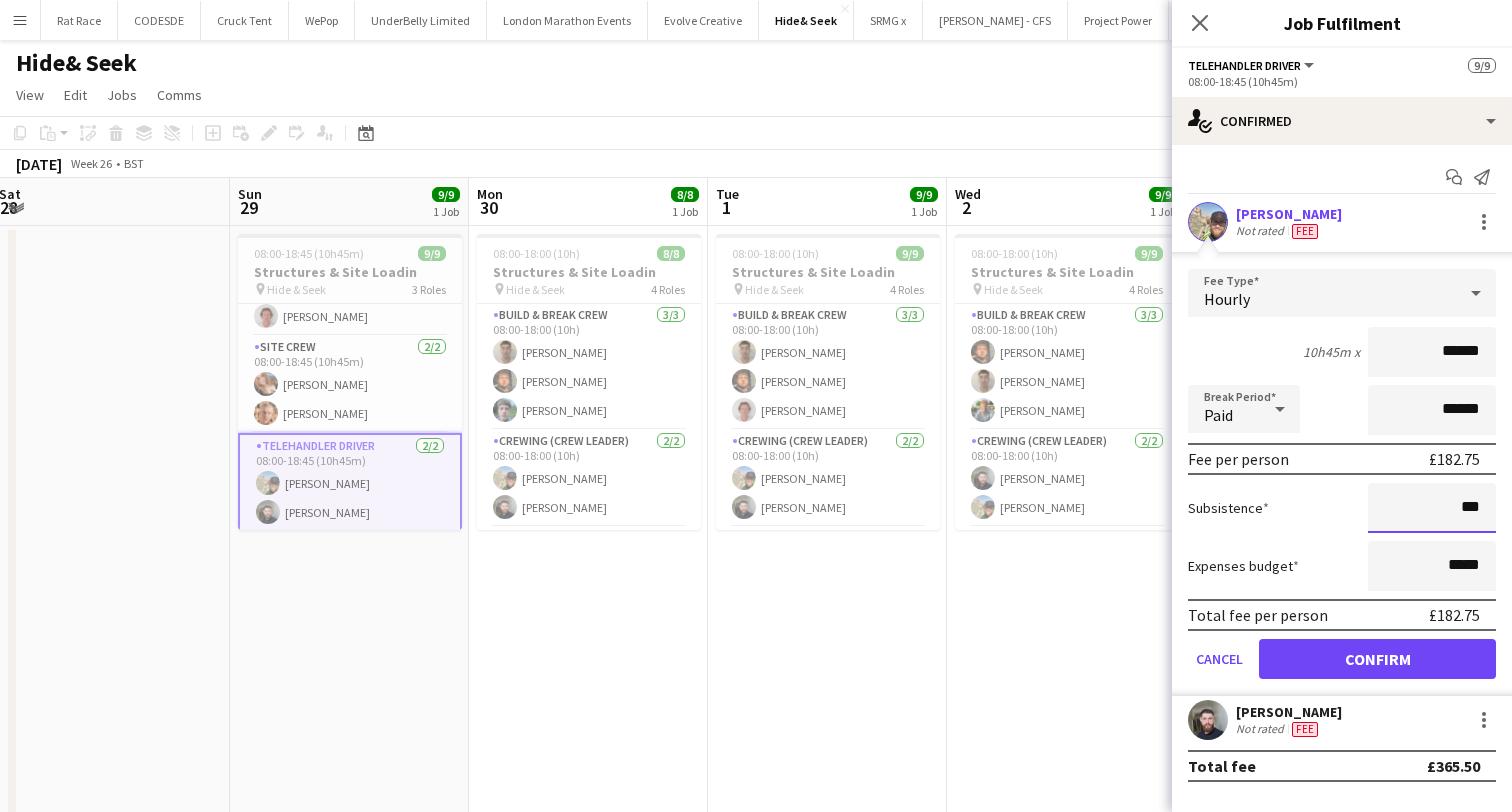 type on "**" 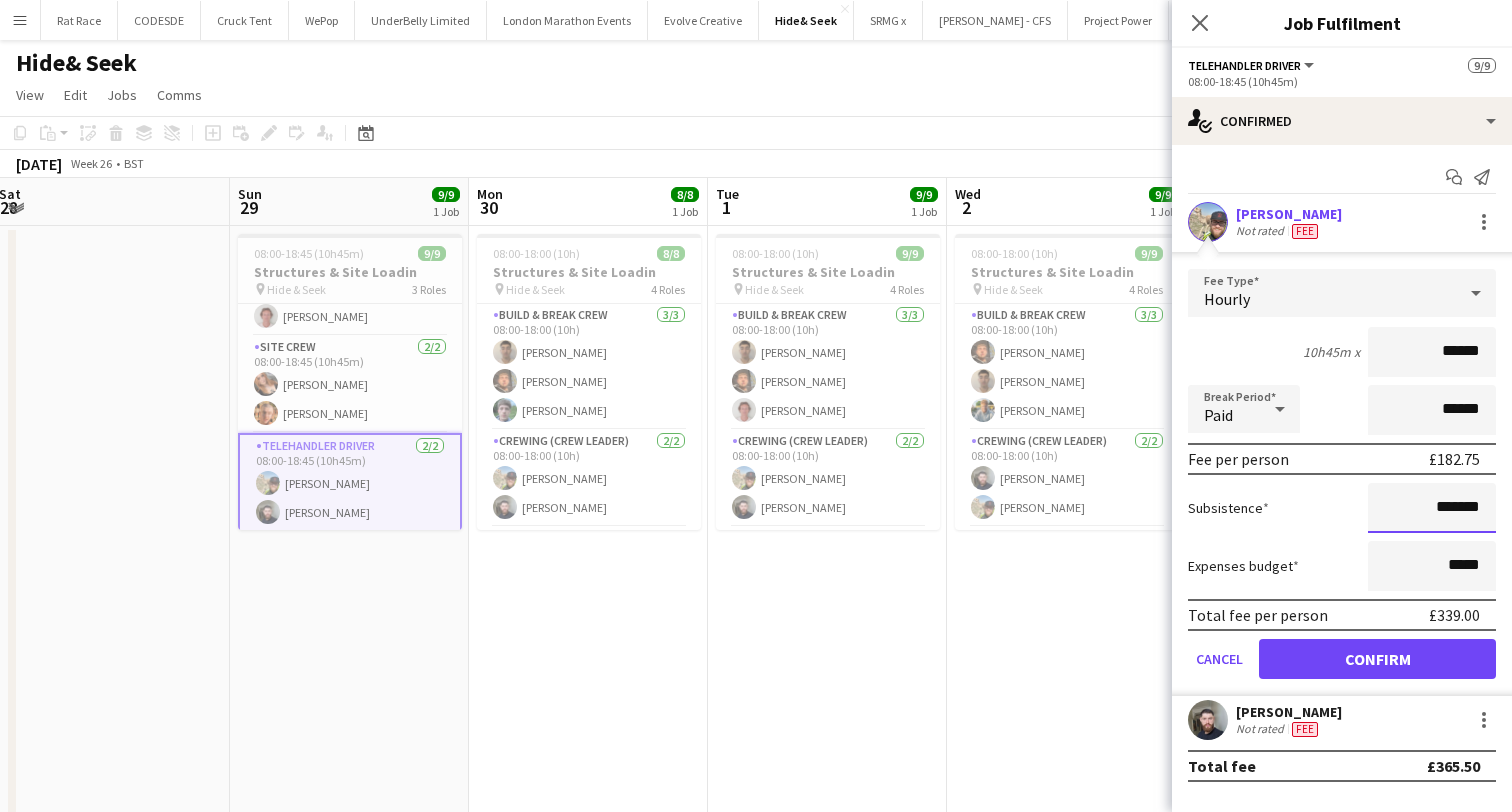 click on "*******" at bounding box center (1432, 508) 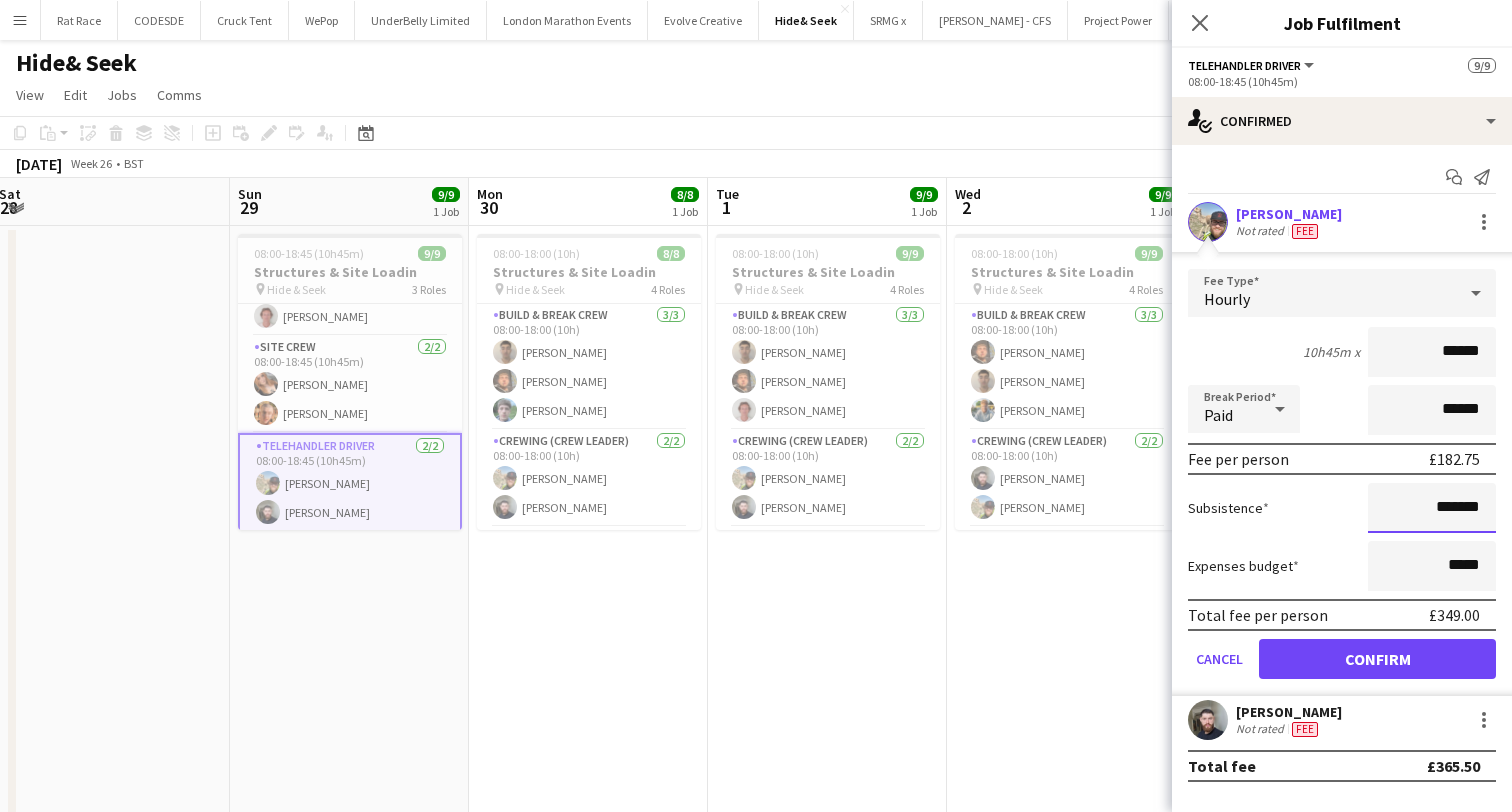 type on "*******" 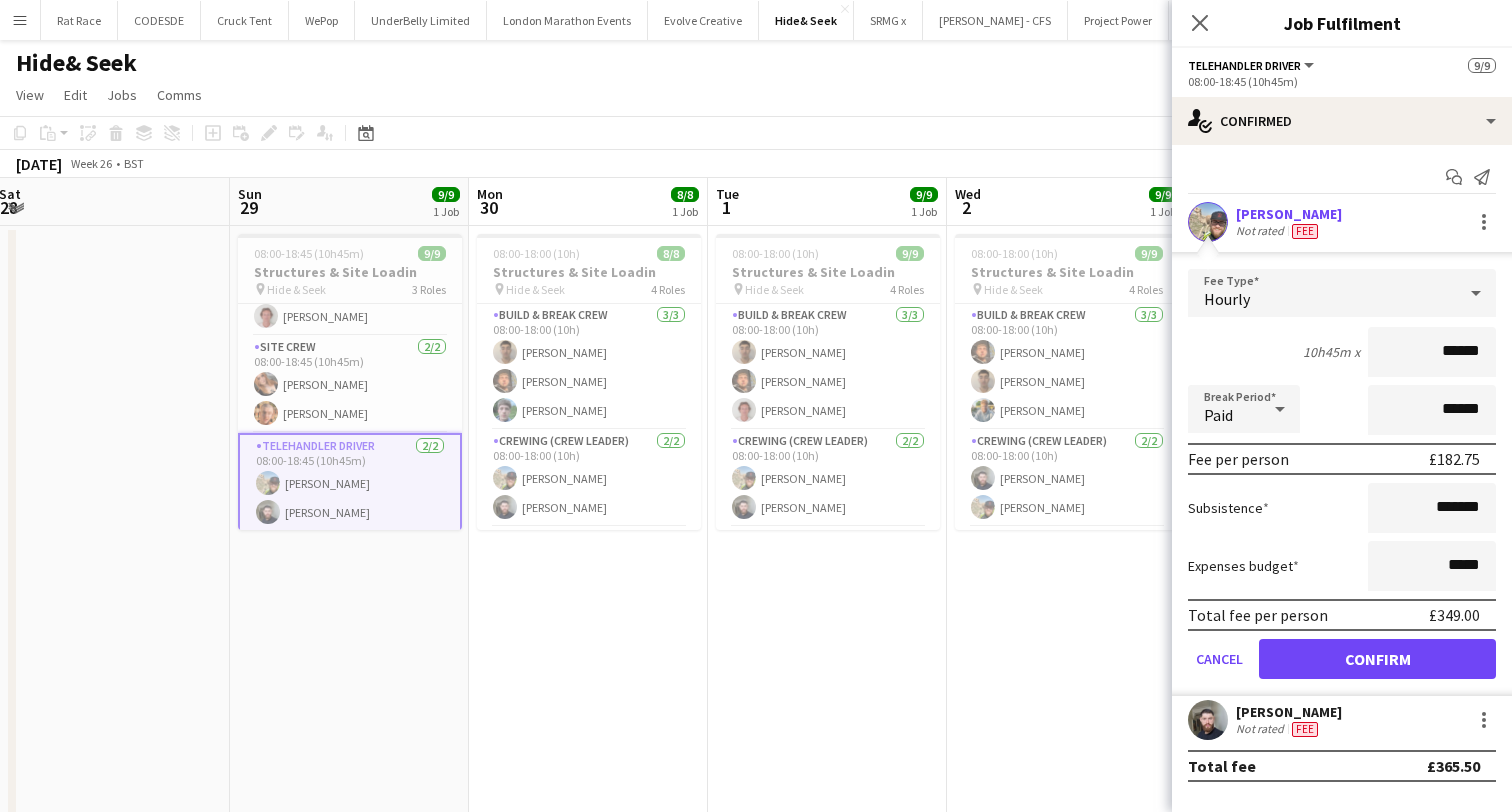 click on "Confirm" at bounding box center (1377, 659) 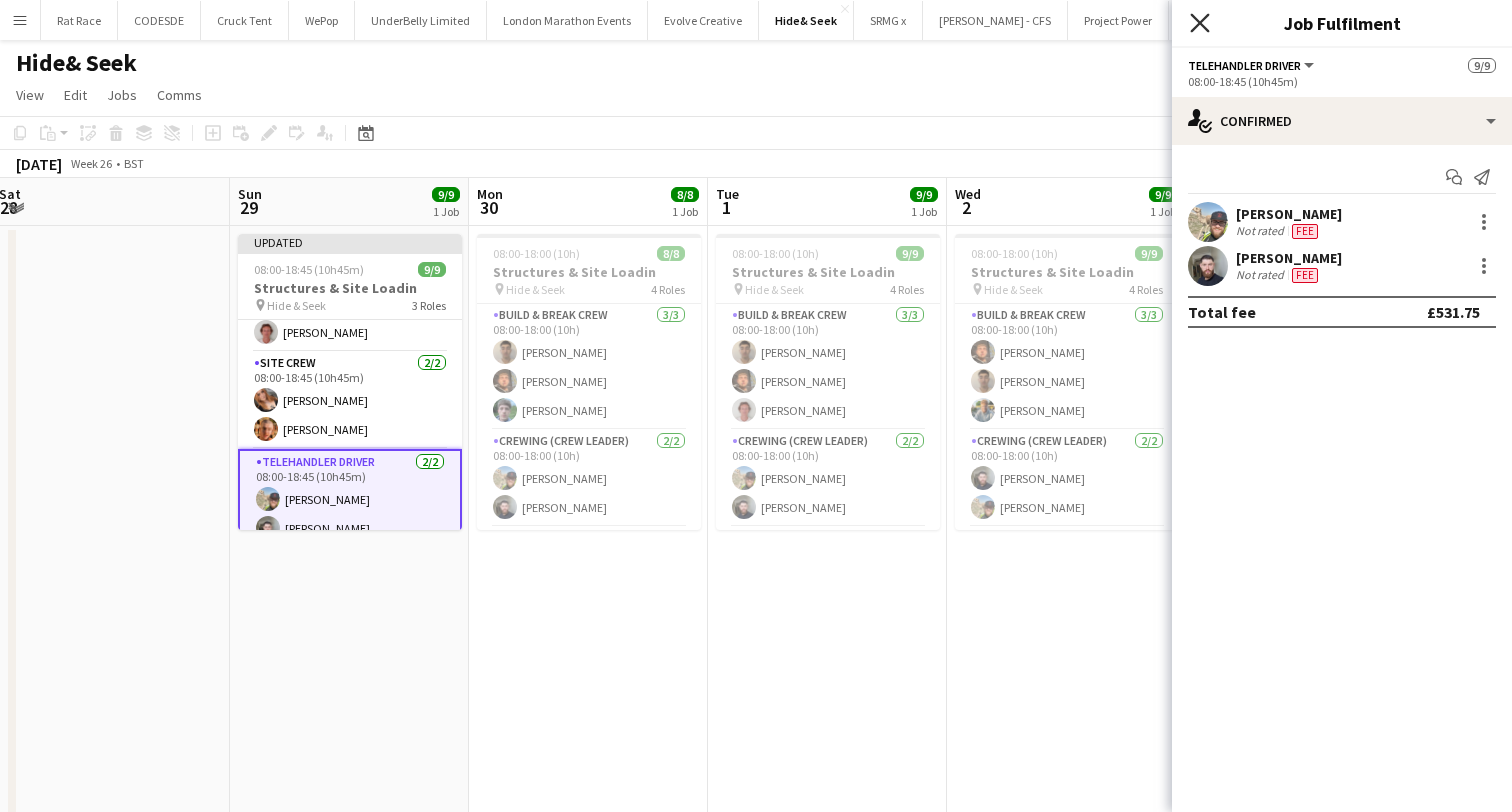 click on "Close pop-in" 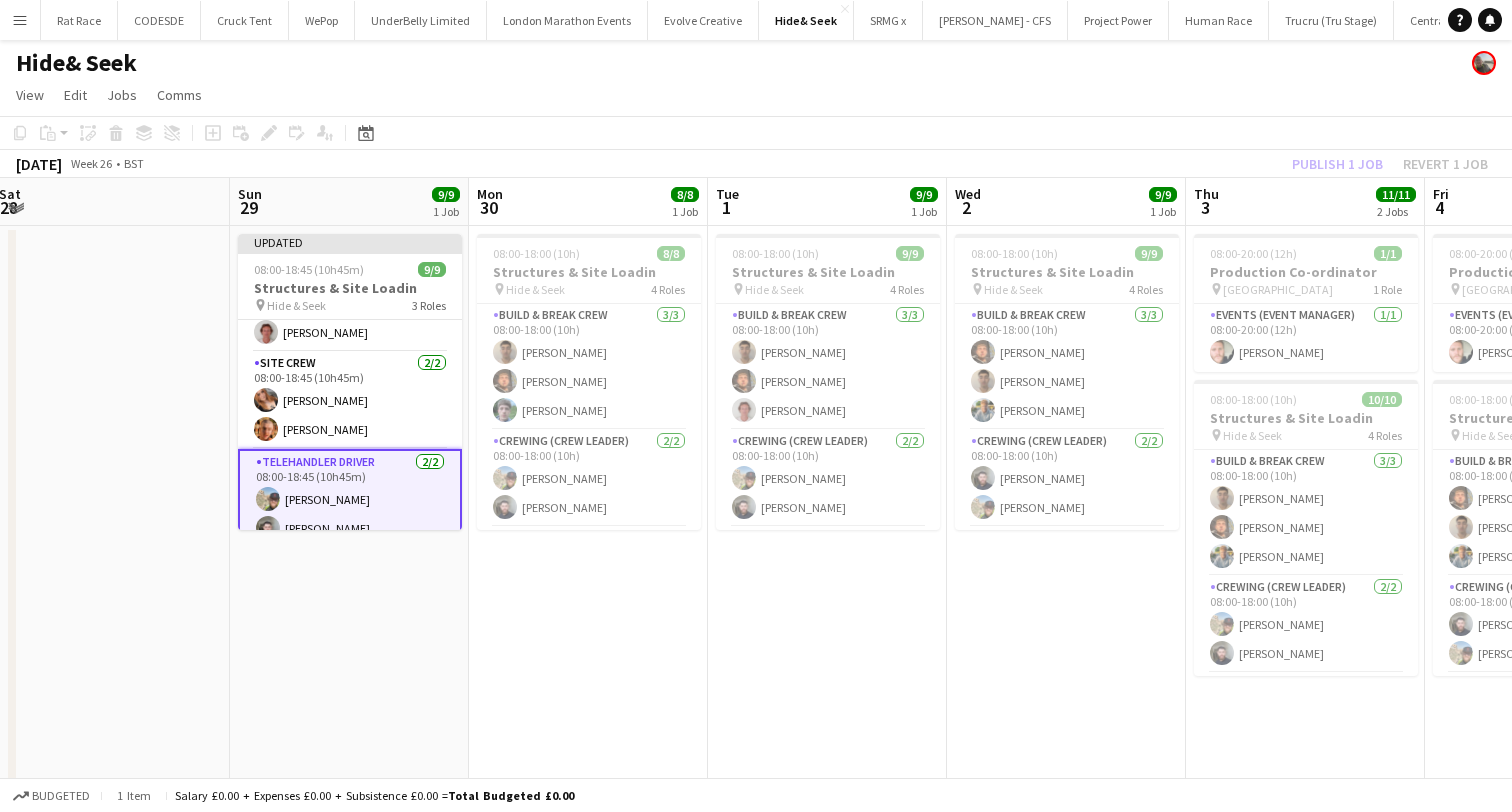 click on "Thu   3   11/11   2 Jobs" at bounding box center [1305, 202] 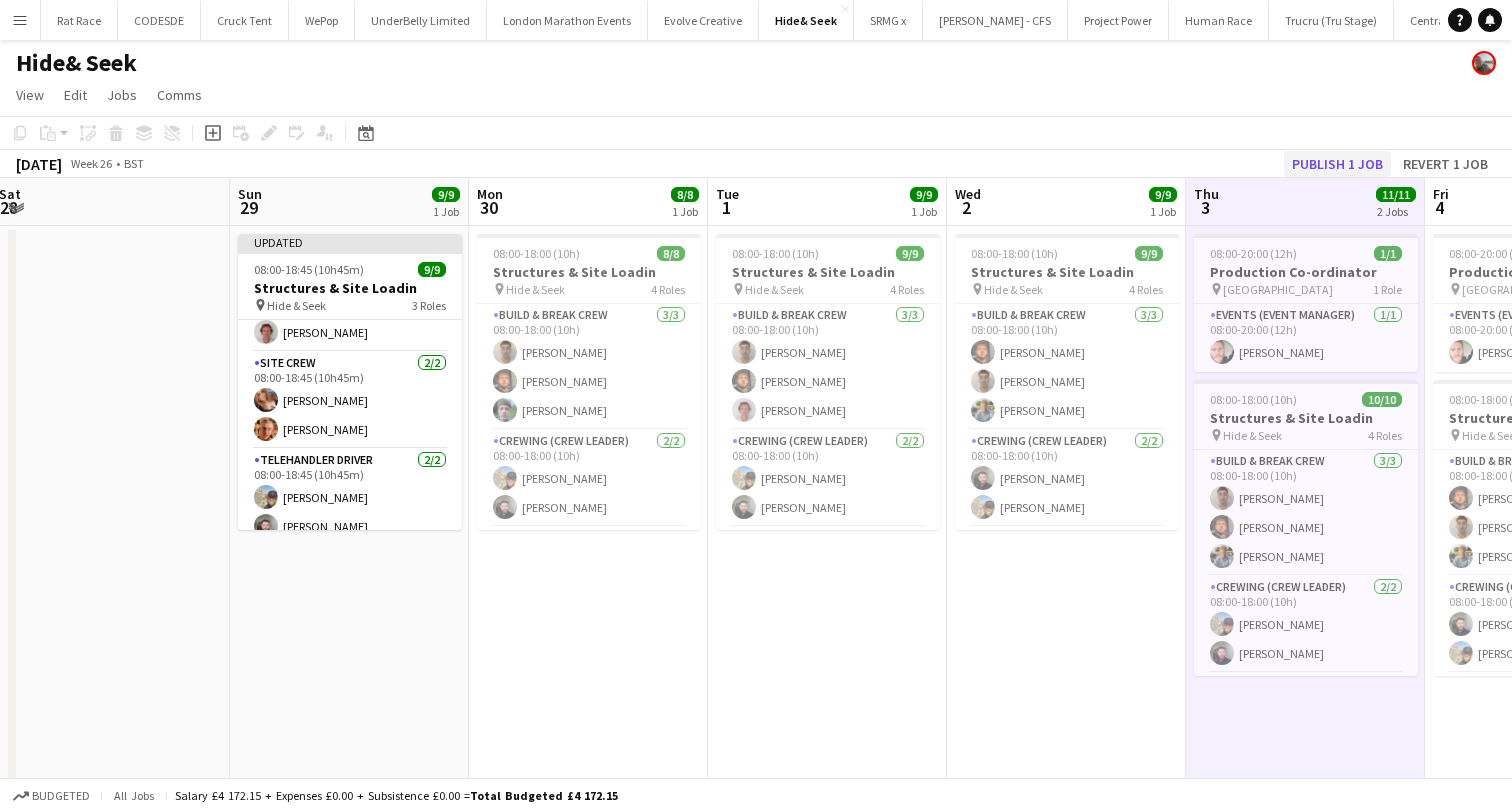 click on "Publish 1 job" 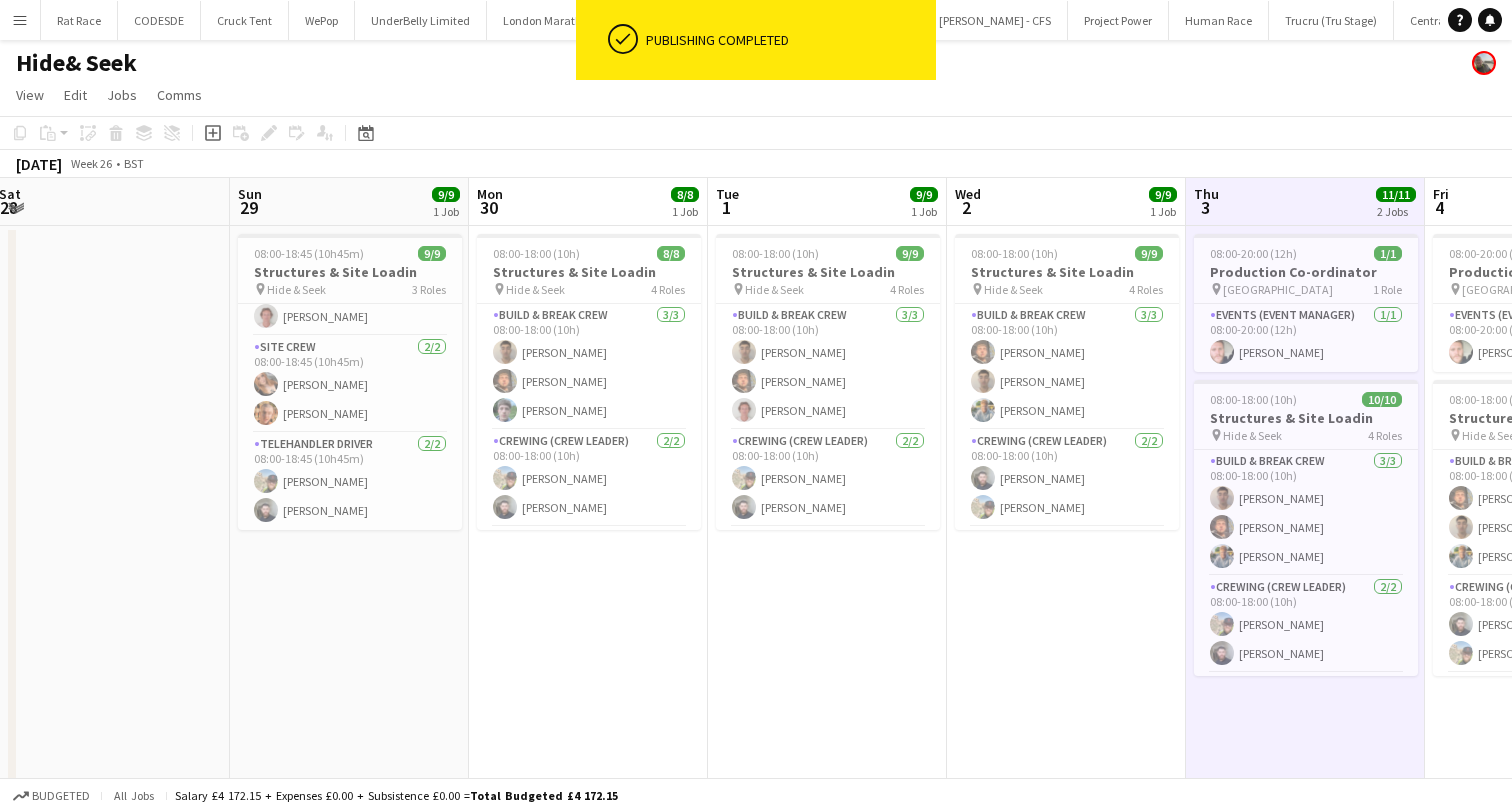click on "Menu" at bounding box center (20, 20) 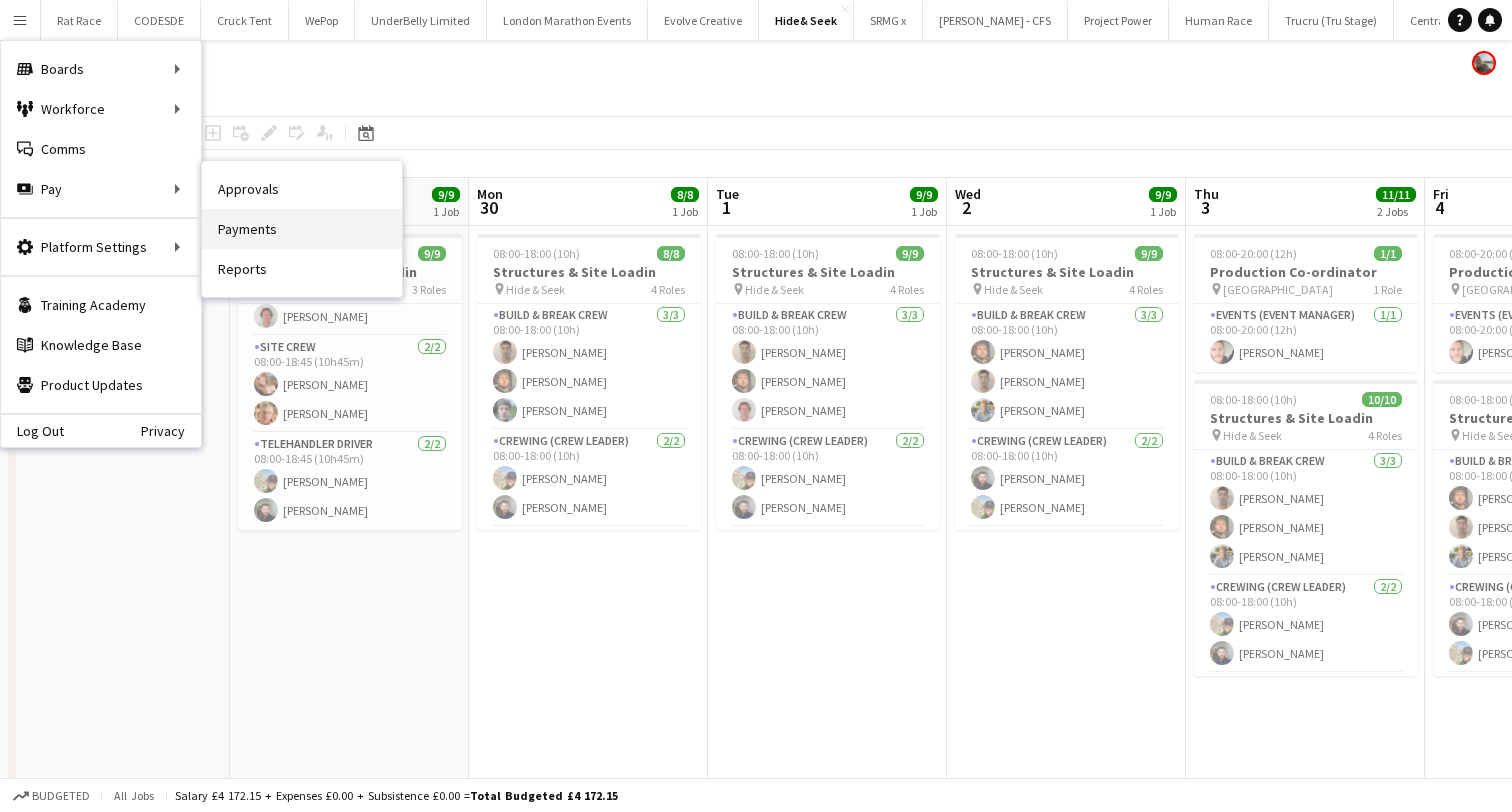 click on "Payments" at bounding box center [302, 229] 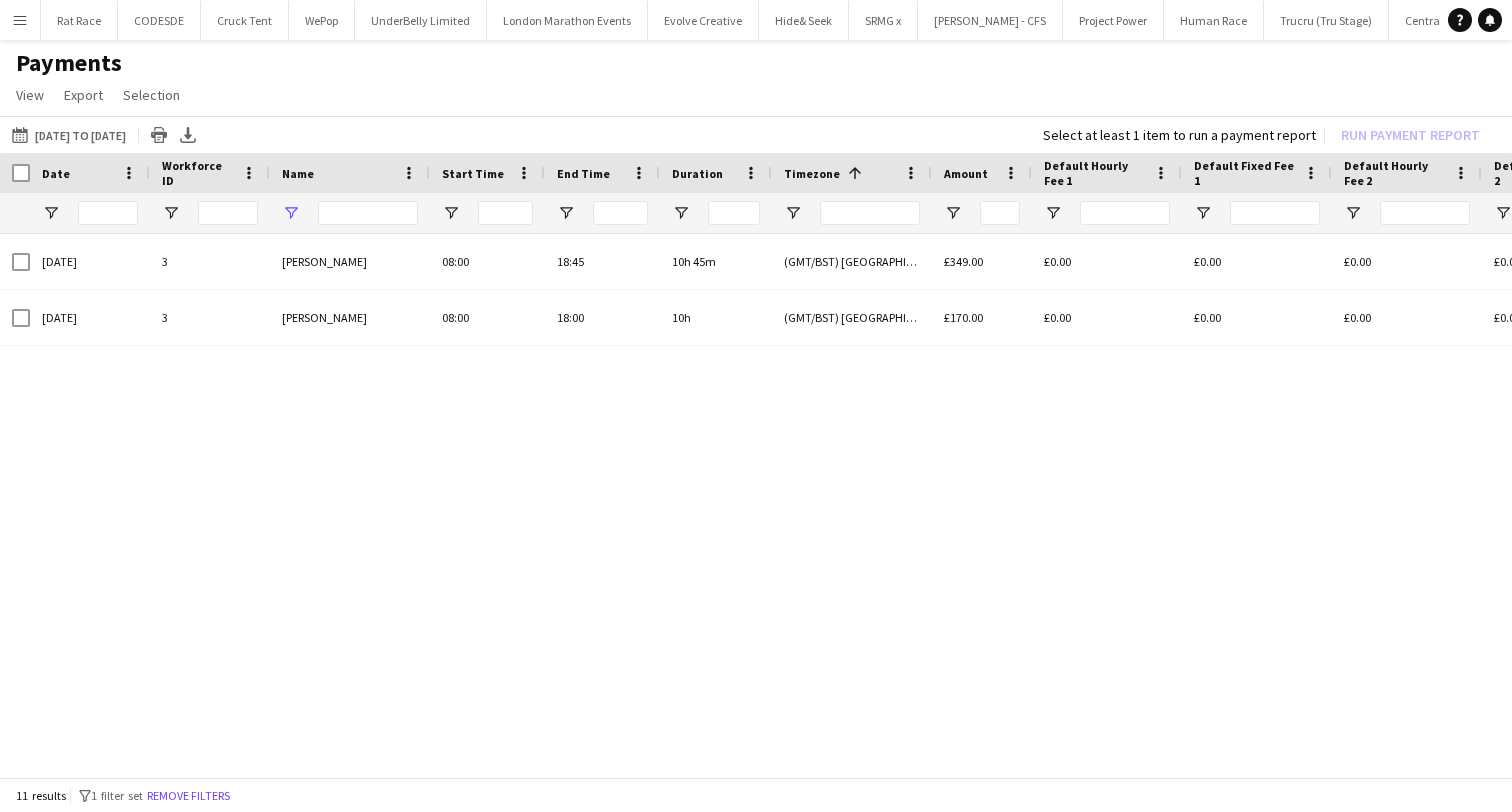 type on "**********" 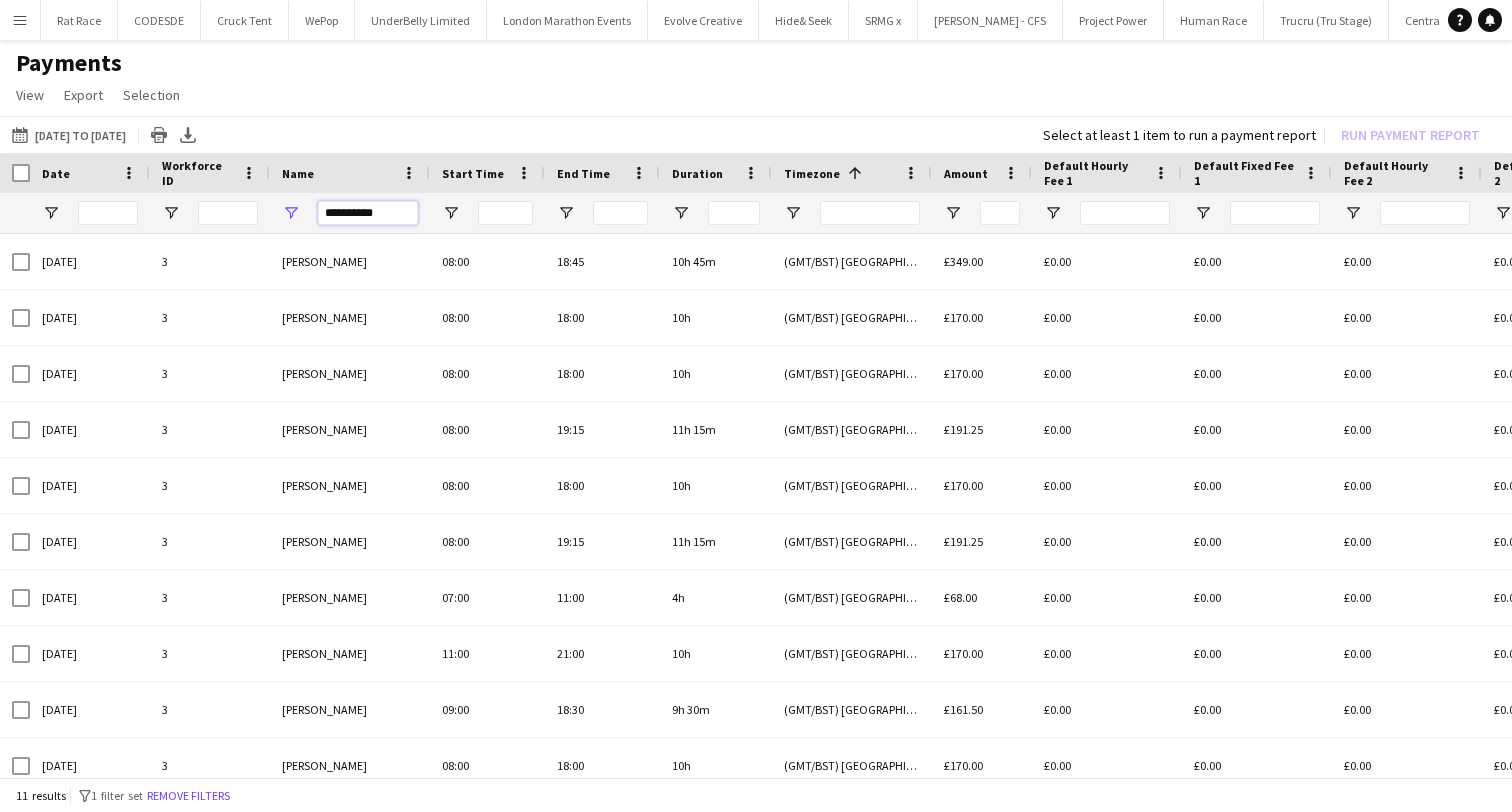 drag, startPoint x: 400, startPoint y: 212, endPoint x: 166, endPoint y: 190, distance: 235.0319 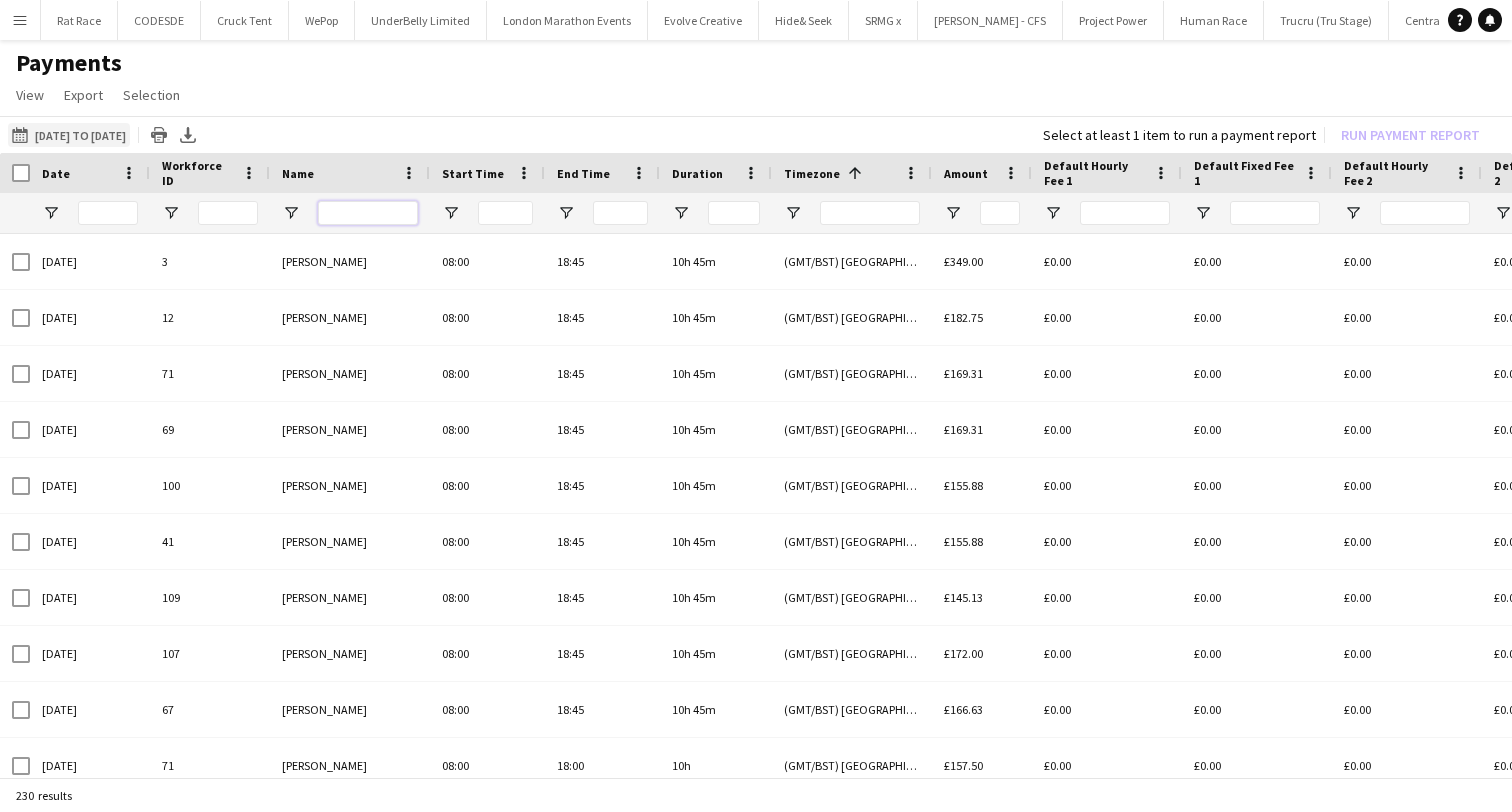 type 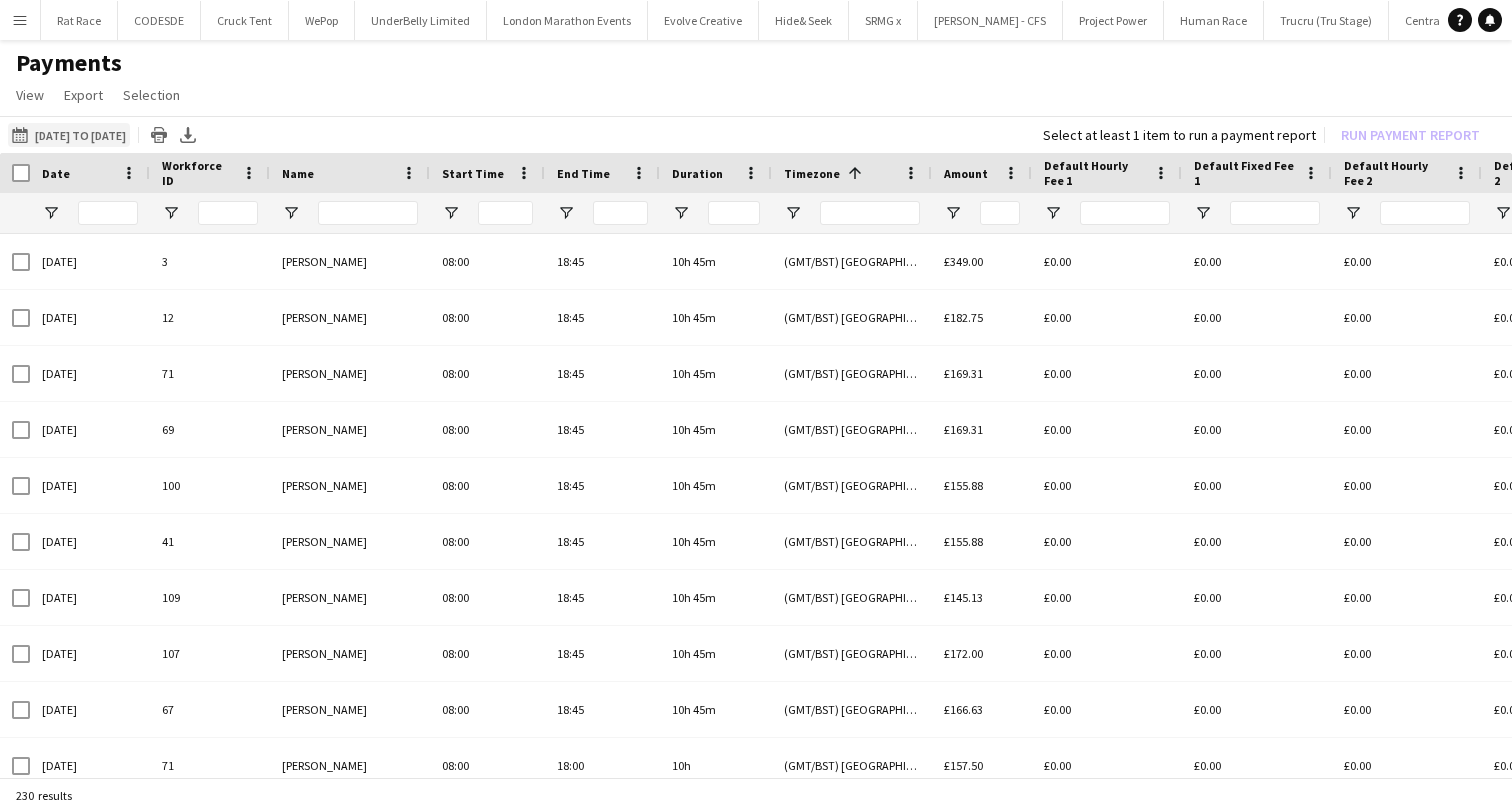 click on "[DATE] to [DATE]
[DATE] to [DATE]" 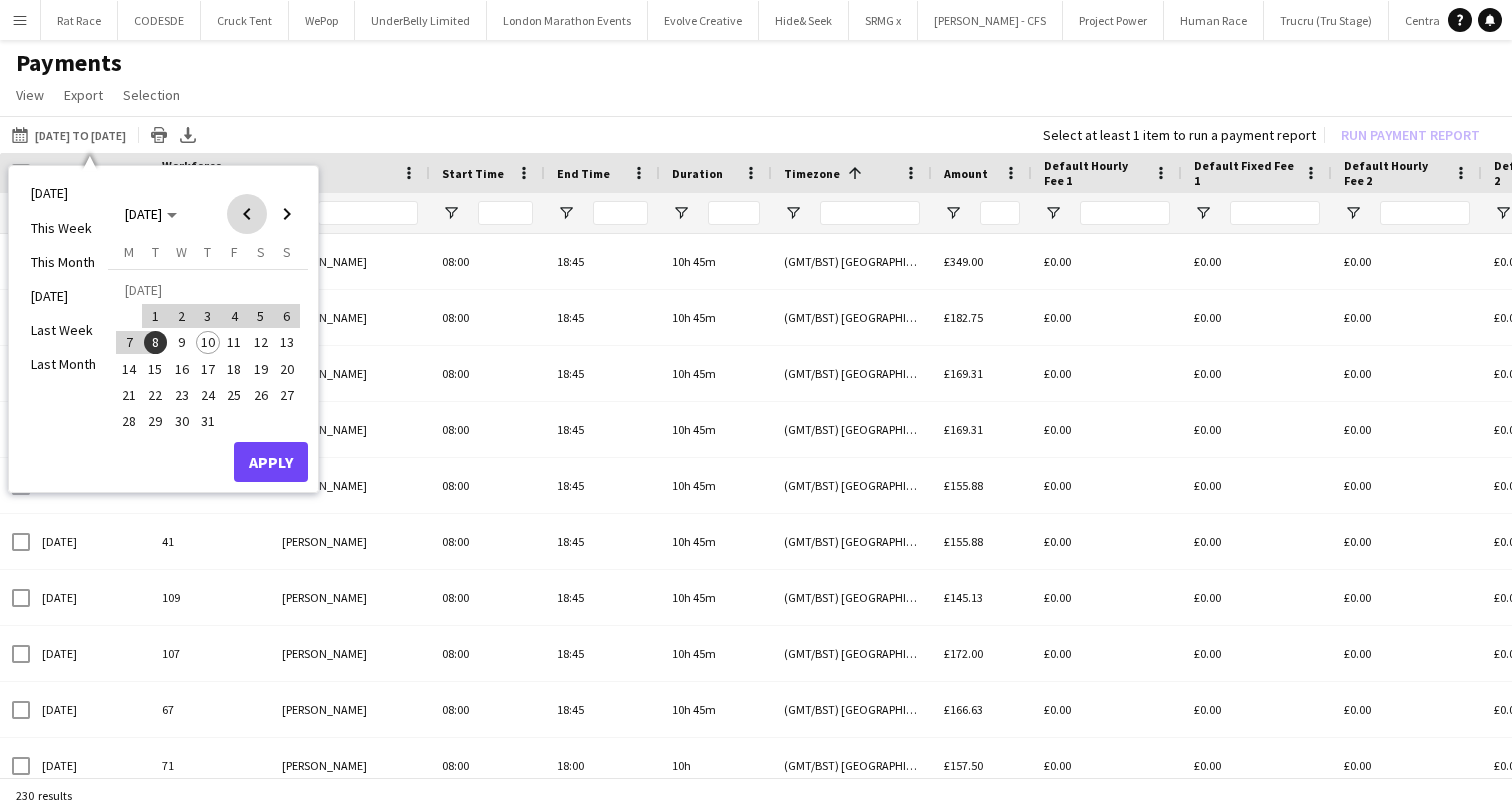click at bounding box center [247, 214] 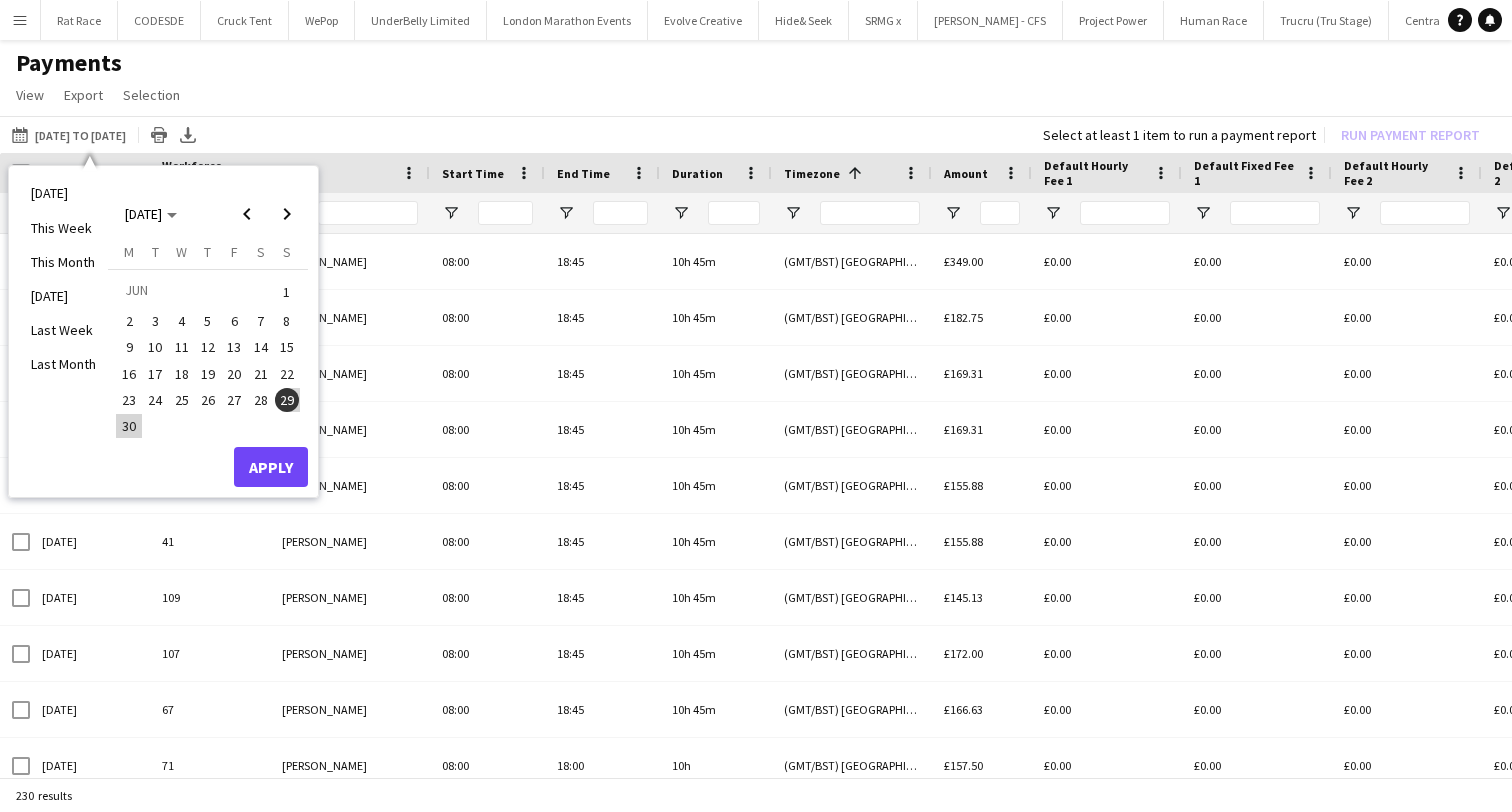 click on "29" at bounding box center [287, 400] 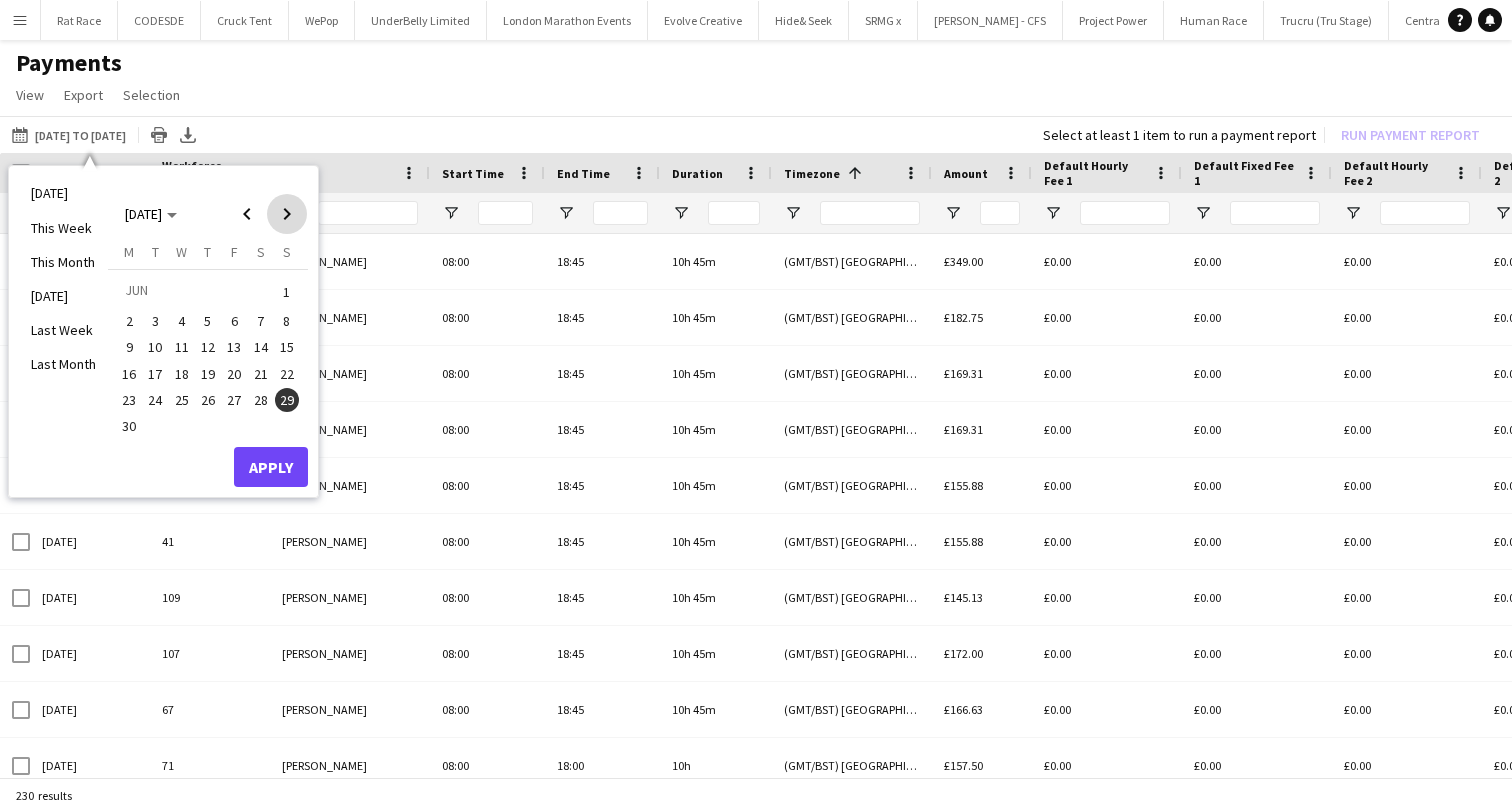 click at bounding box center (287, 214) 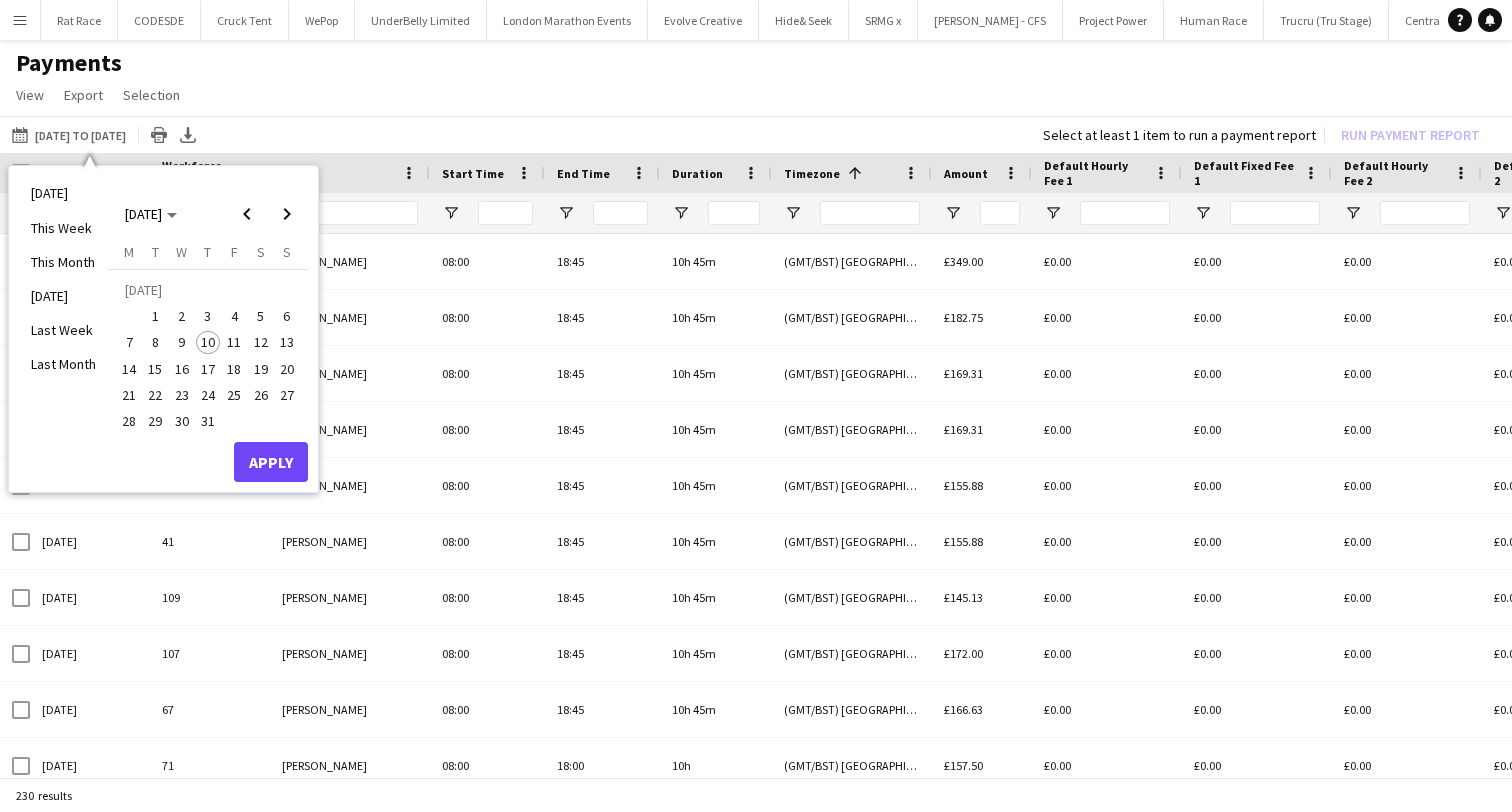 click on "Apply" at bounding box center [271, 462] 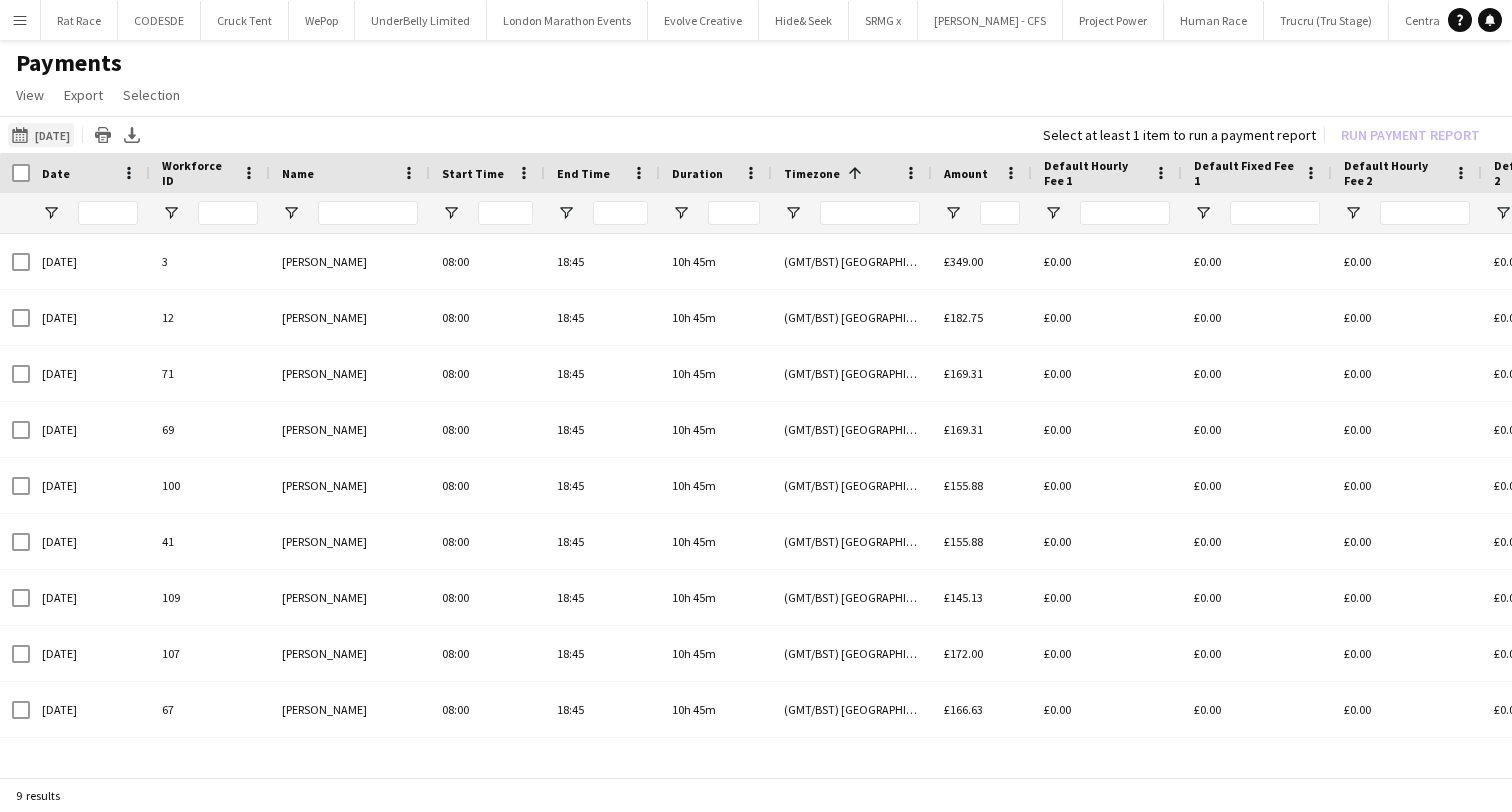 click on "[DATE] to [DATE]
[DATE]" 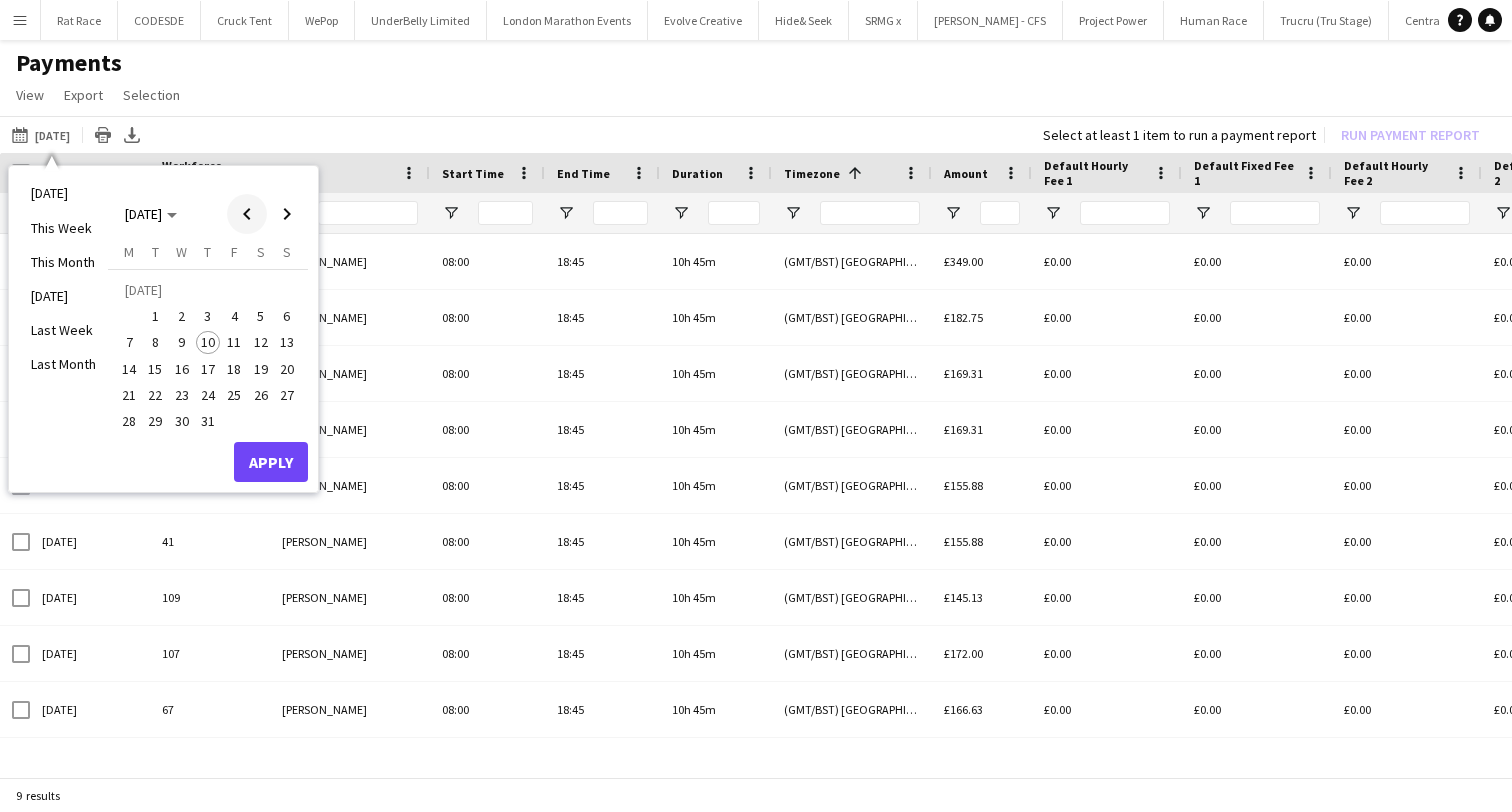 click at bounding box center [247, 214] 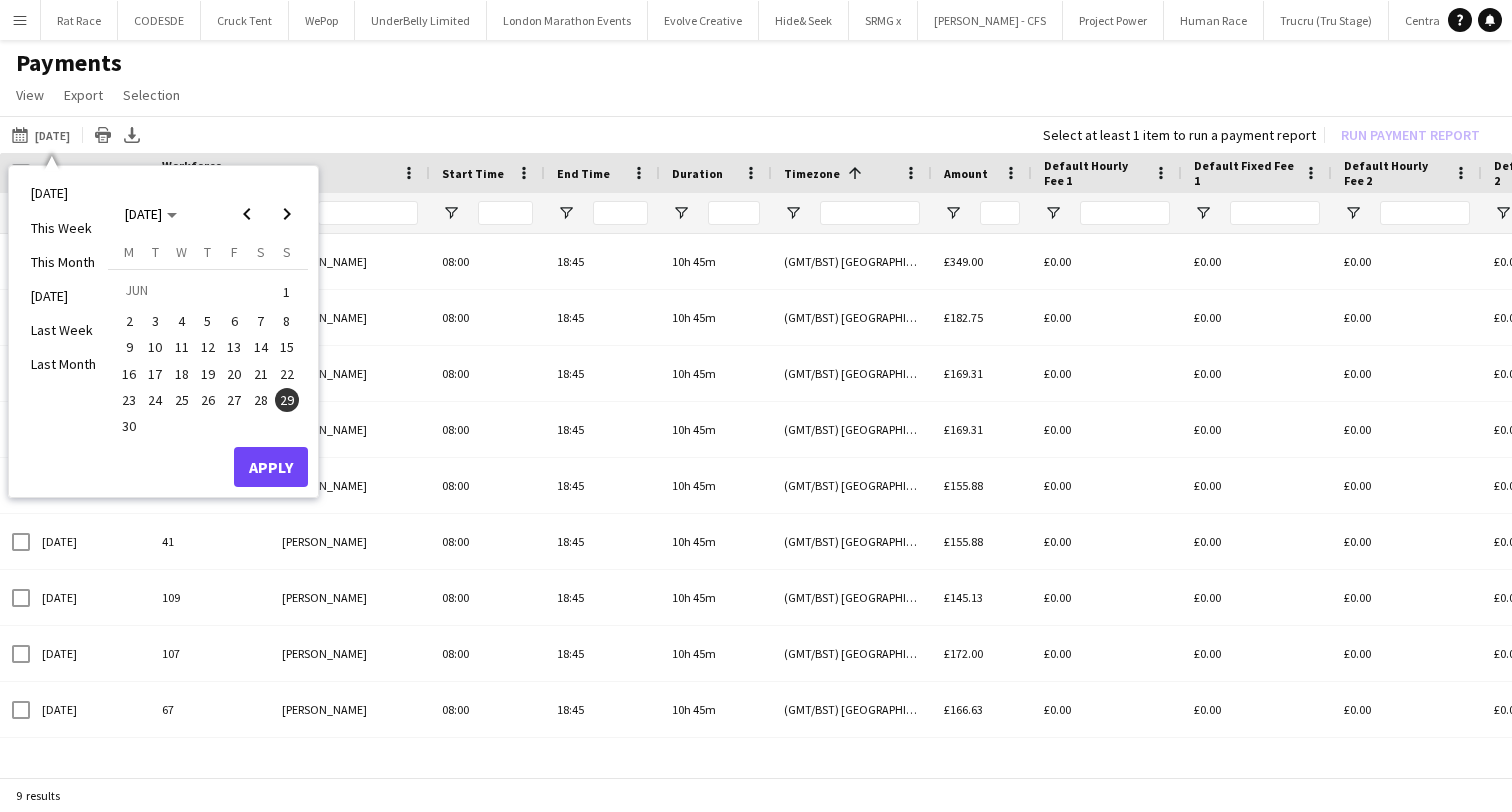 click on "29" at bounding box center (287, 400) 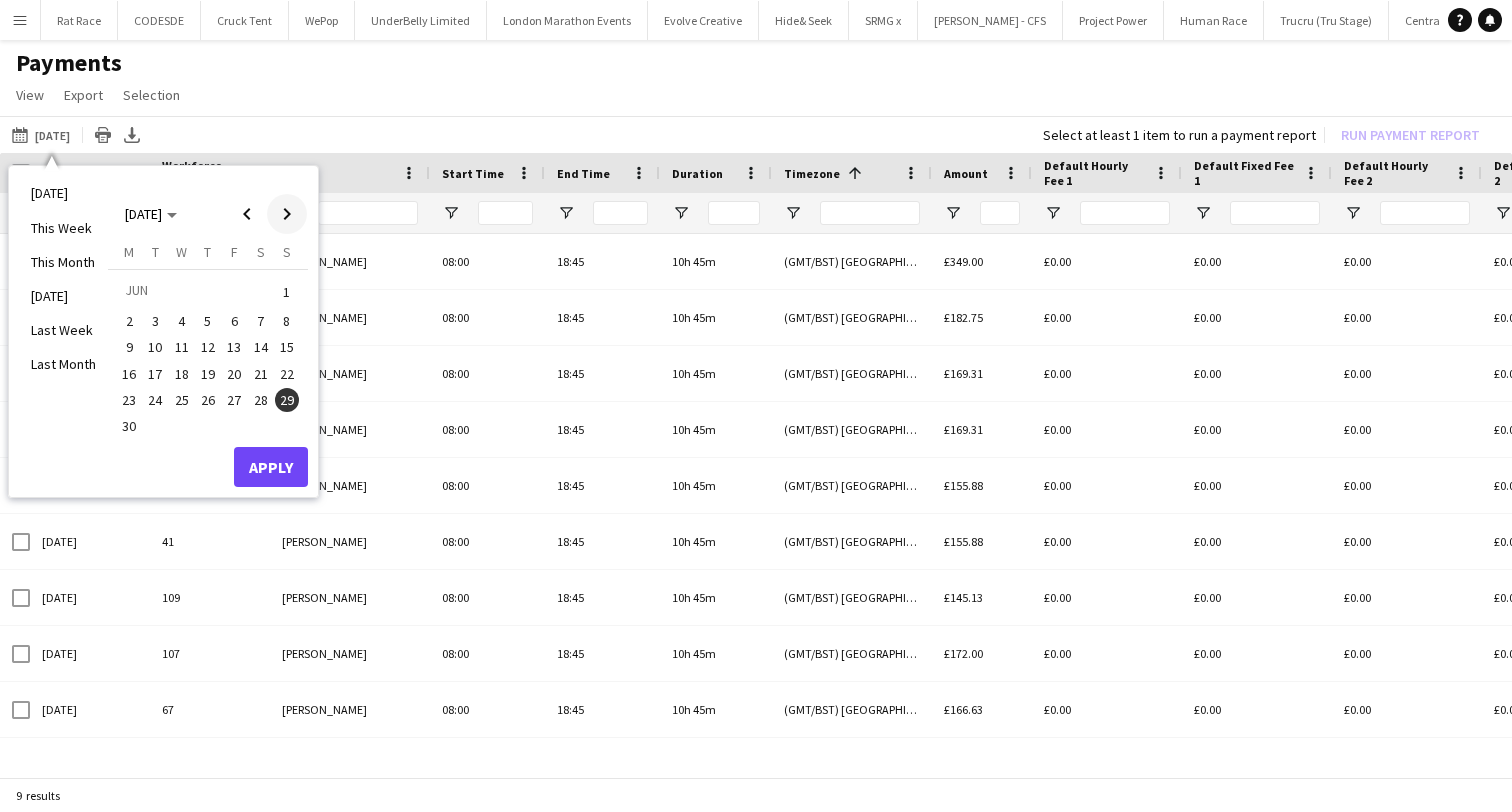click at bounding box center (287, 214) 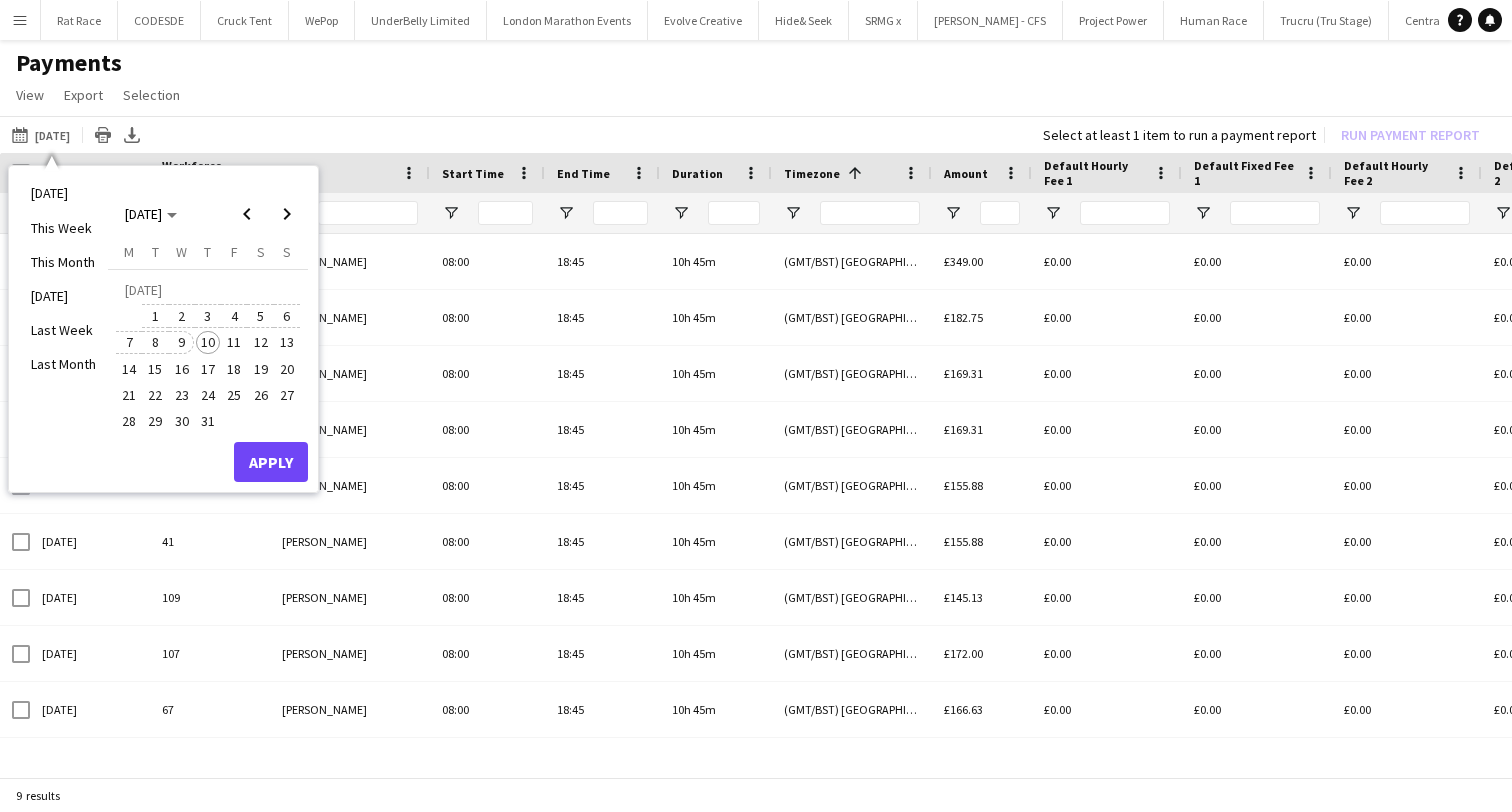 click on "9" at bounding box center [182, 343] 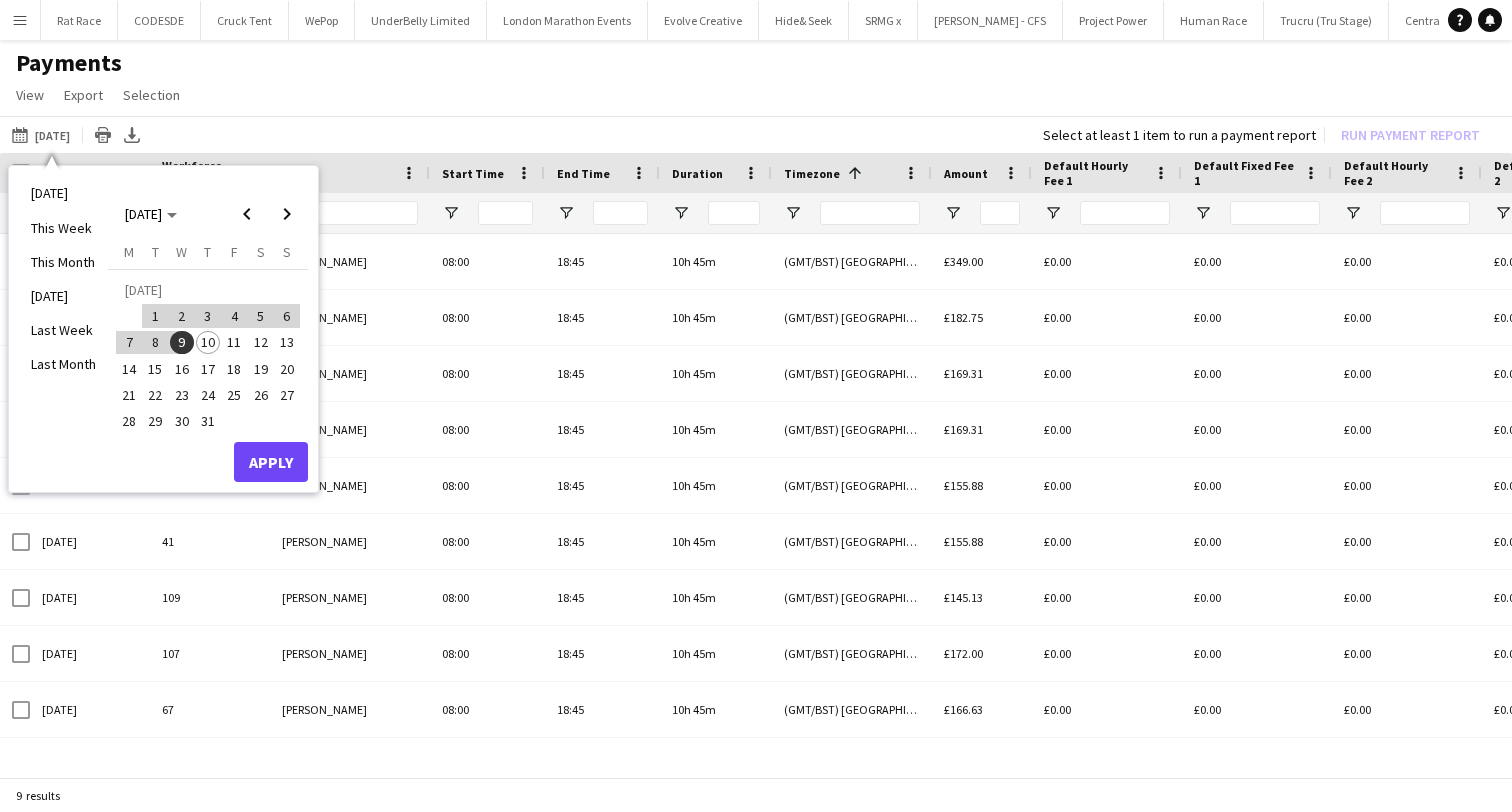 click on "Apply" at bounding box center [271, 462] 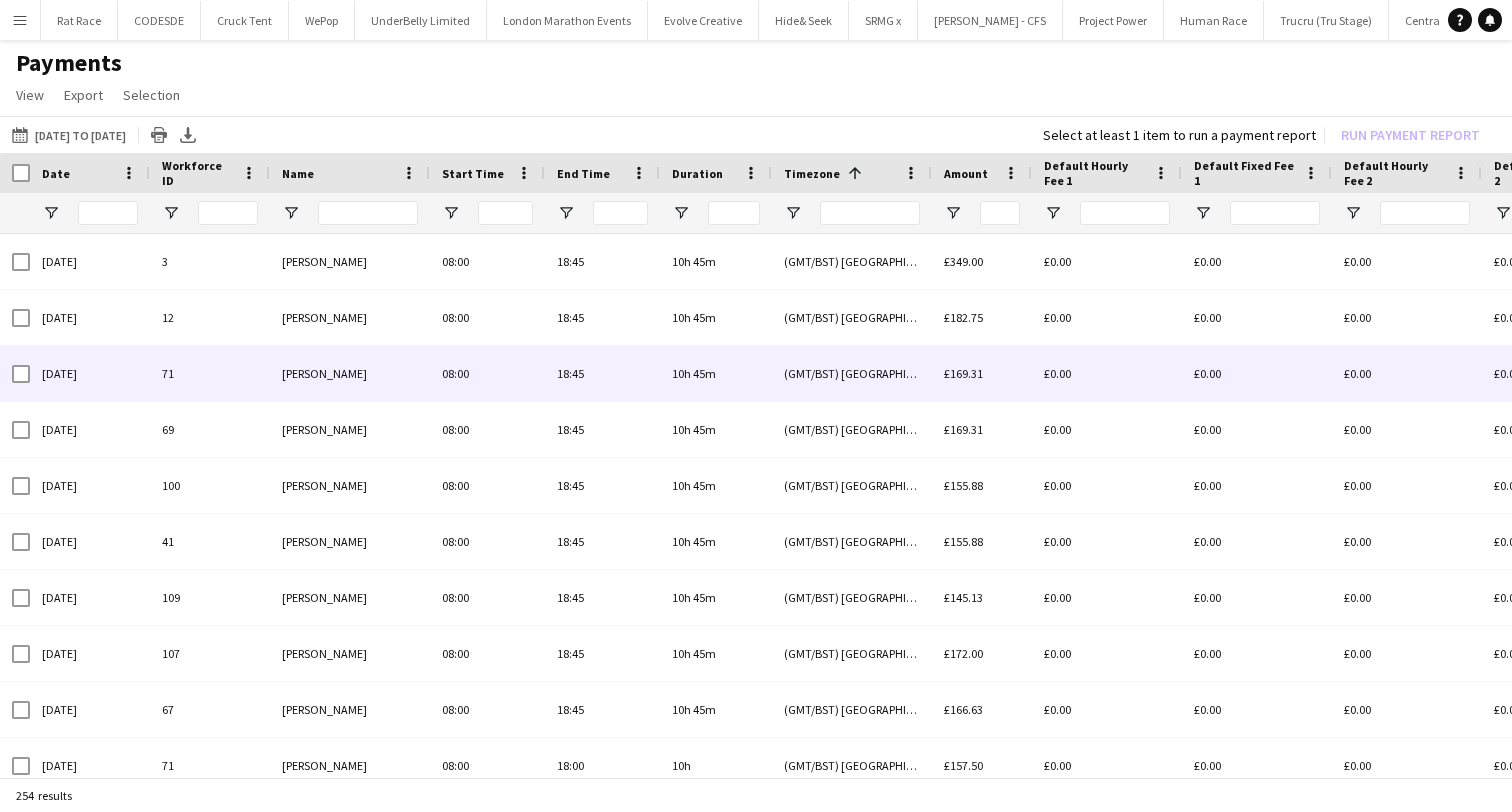 scroll, scrollTop: 0, scrollLeft: 402, axis: horizontal 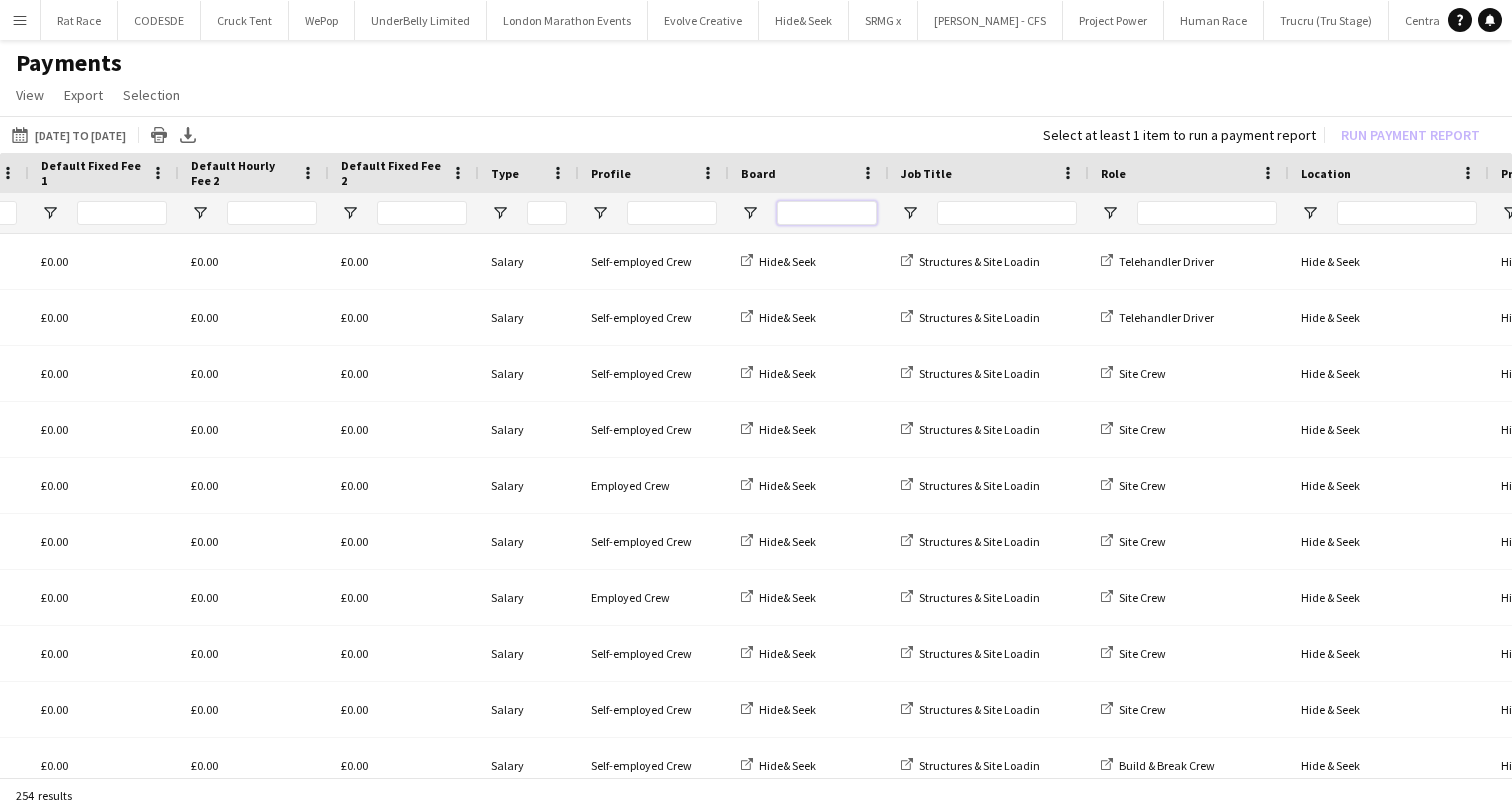 click at bounding box center (827, 213) 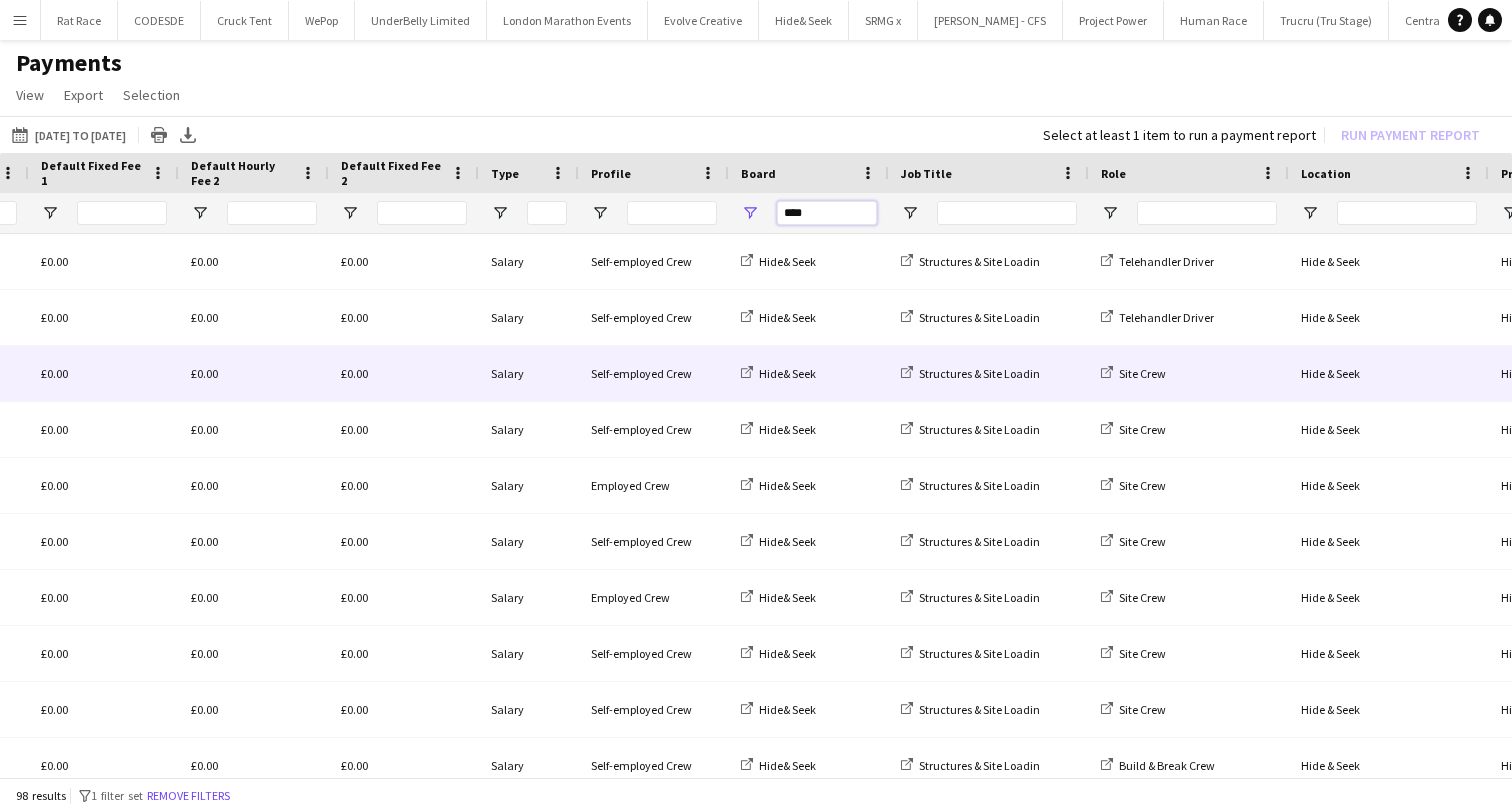 scroll, scrollTop: 0, scrollLeft: 1261, axis: horizontal 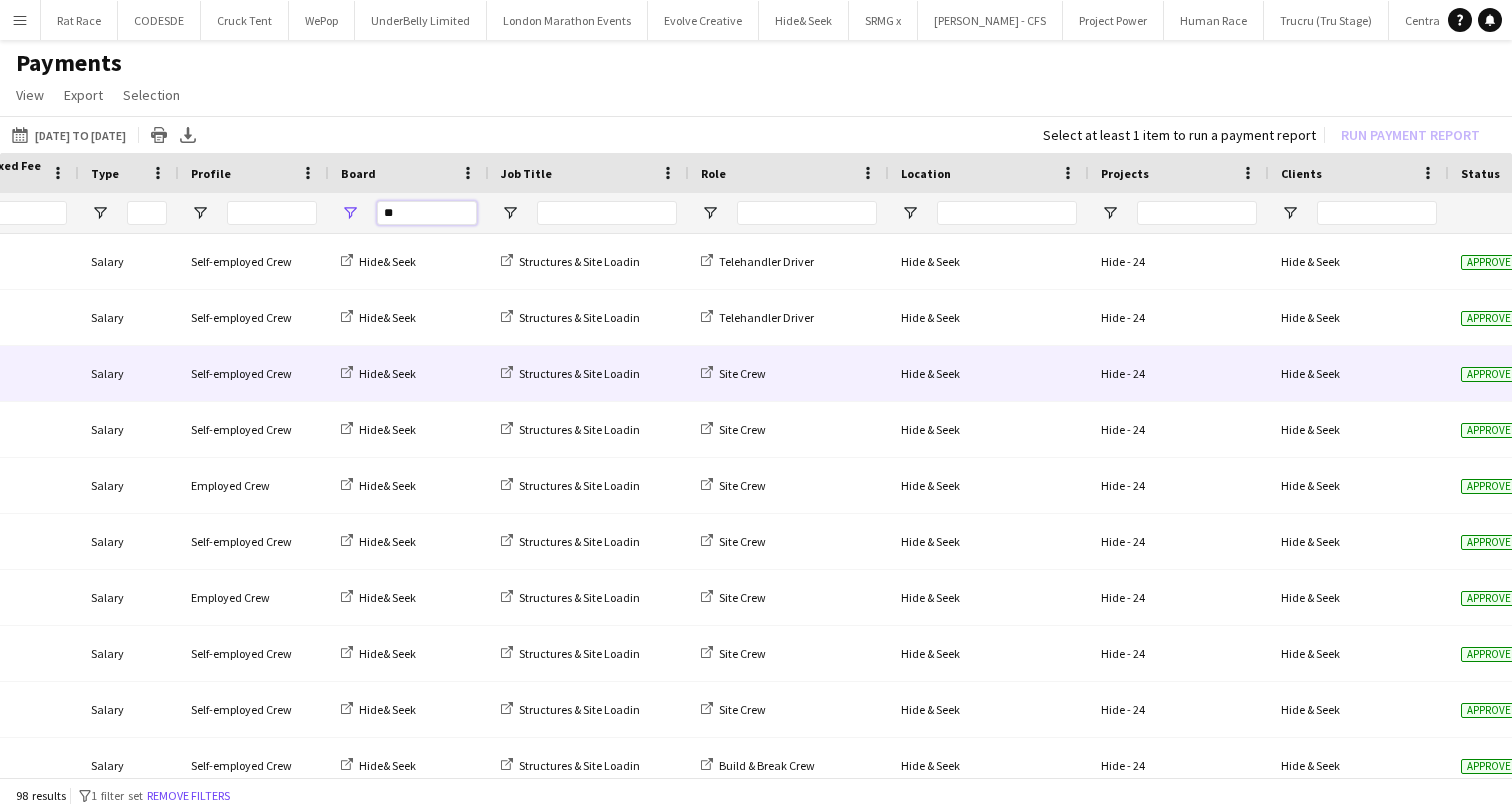 type on "*" 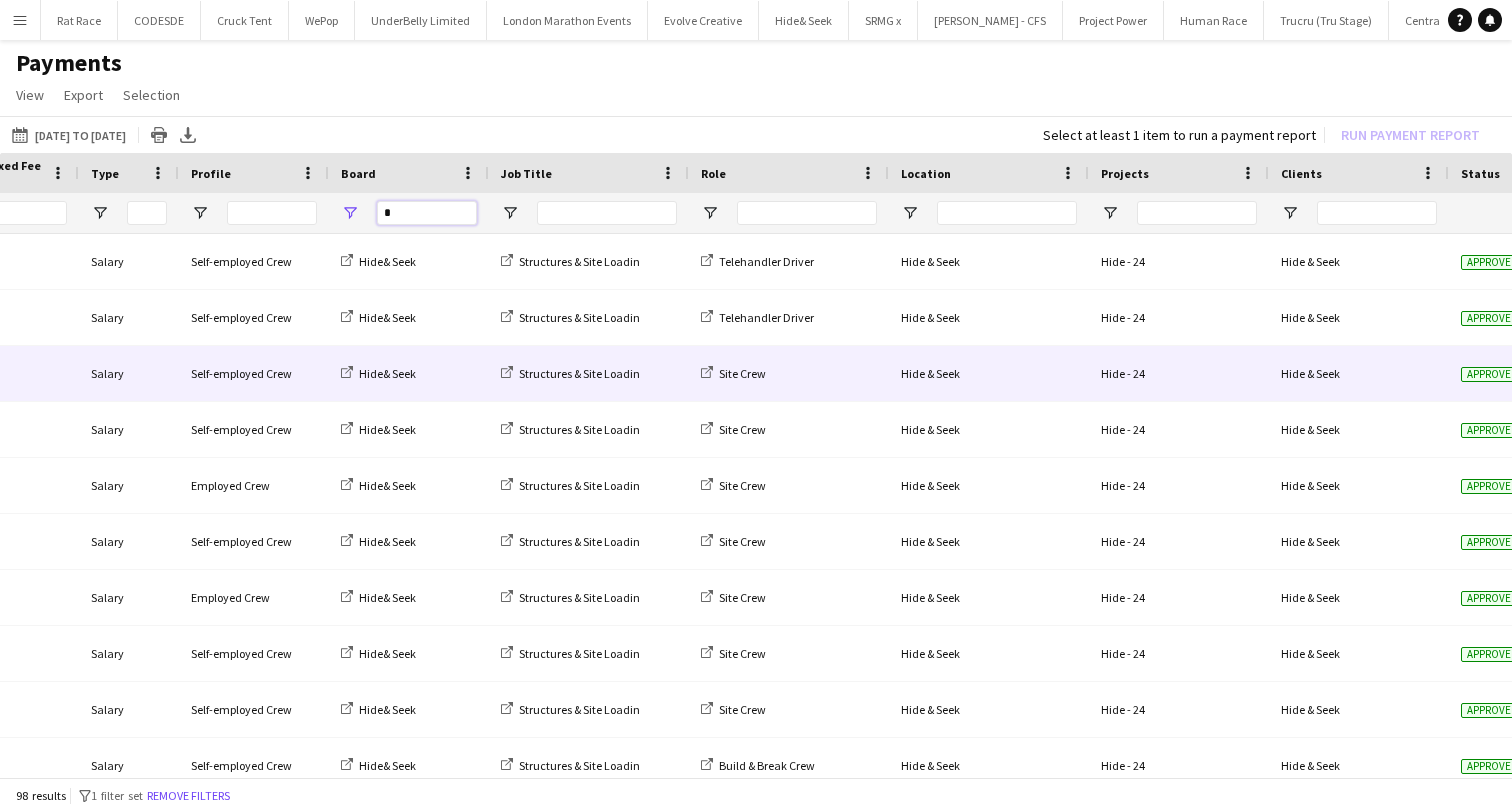 type 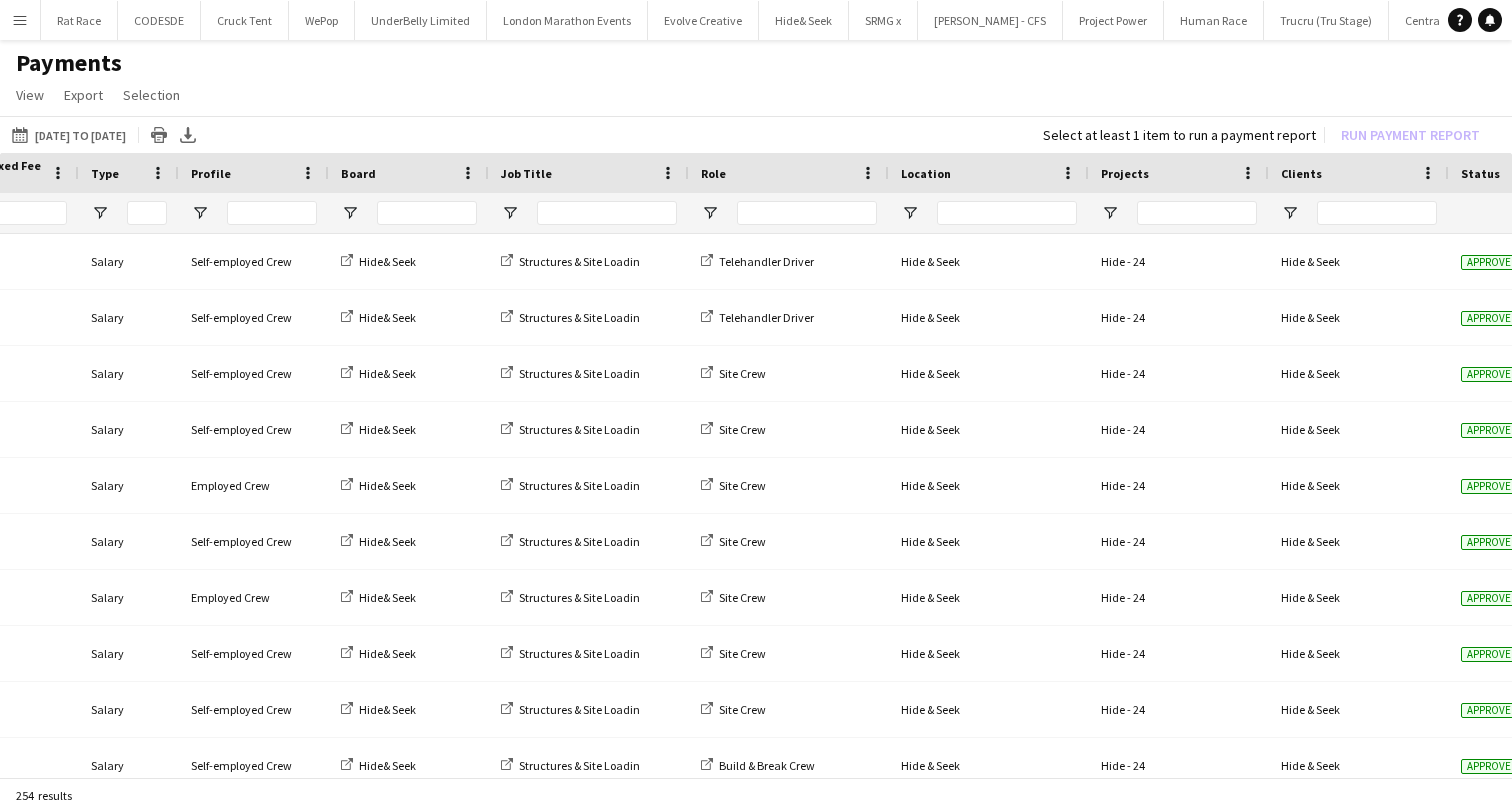 click at bounding box center [1377, 213] 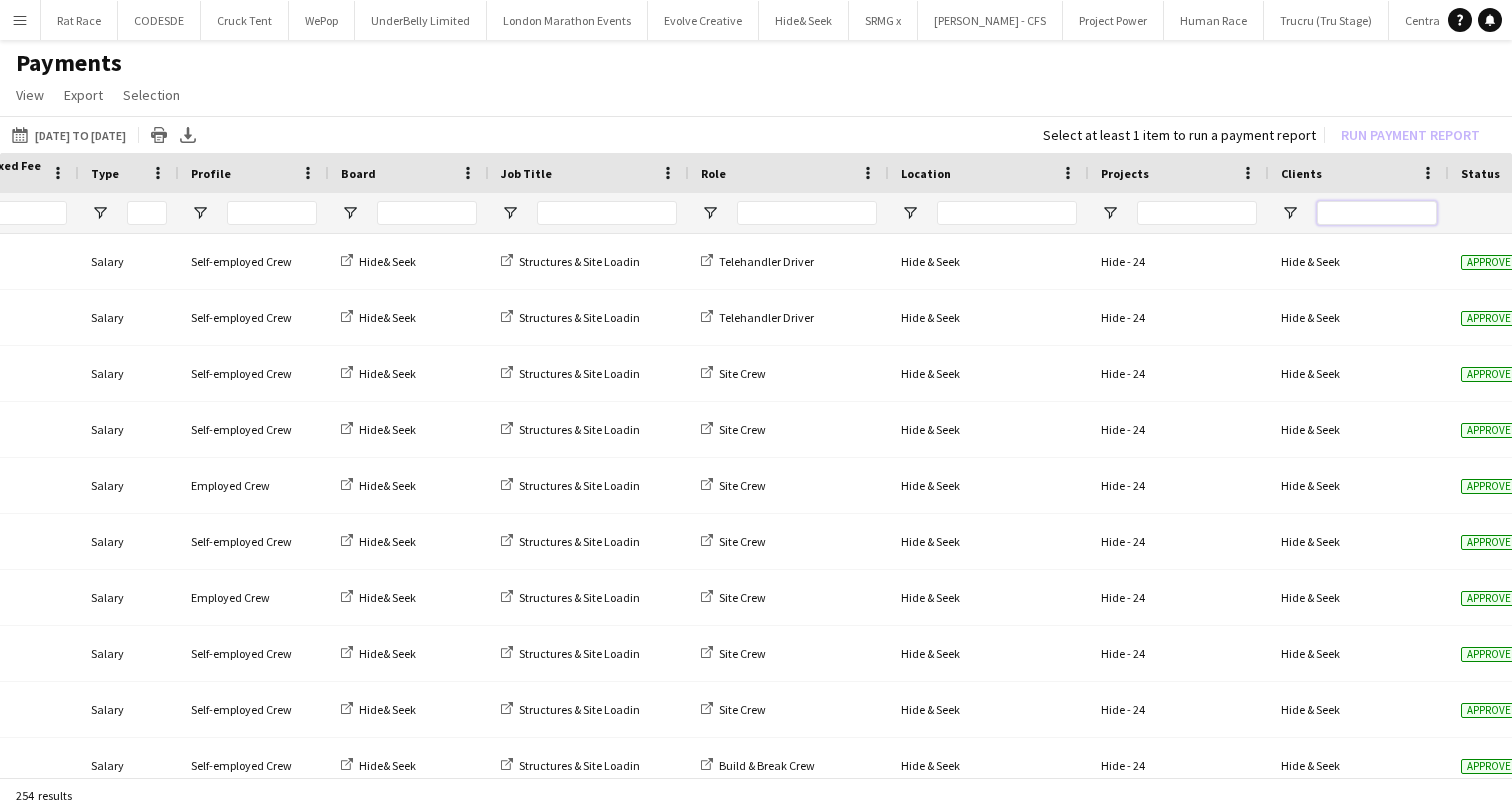 click at bounding box center [1377, 213] 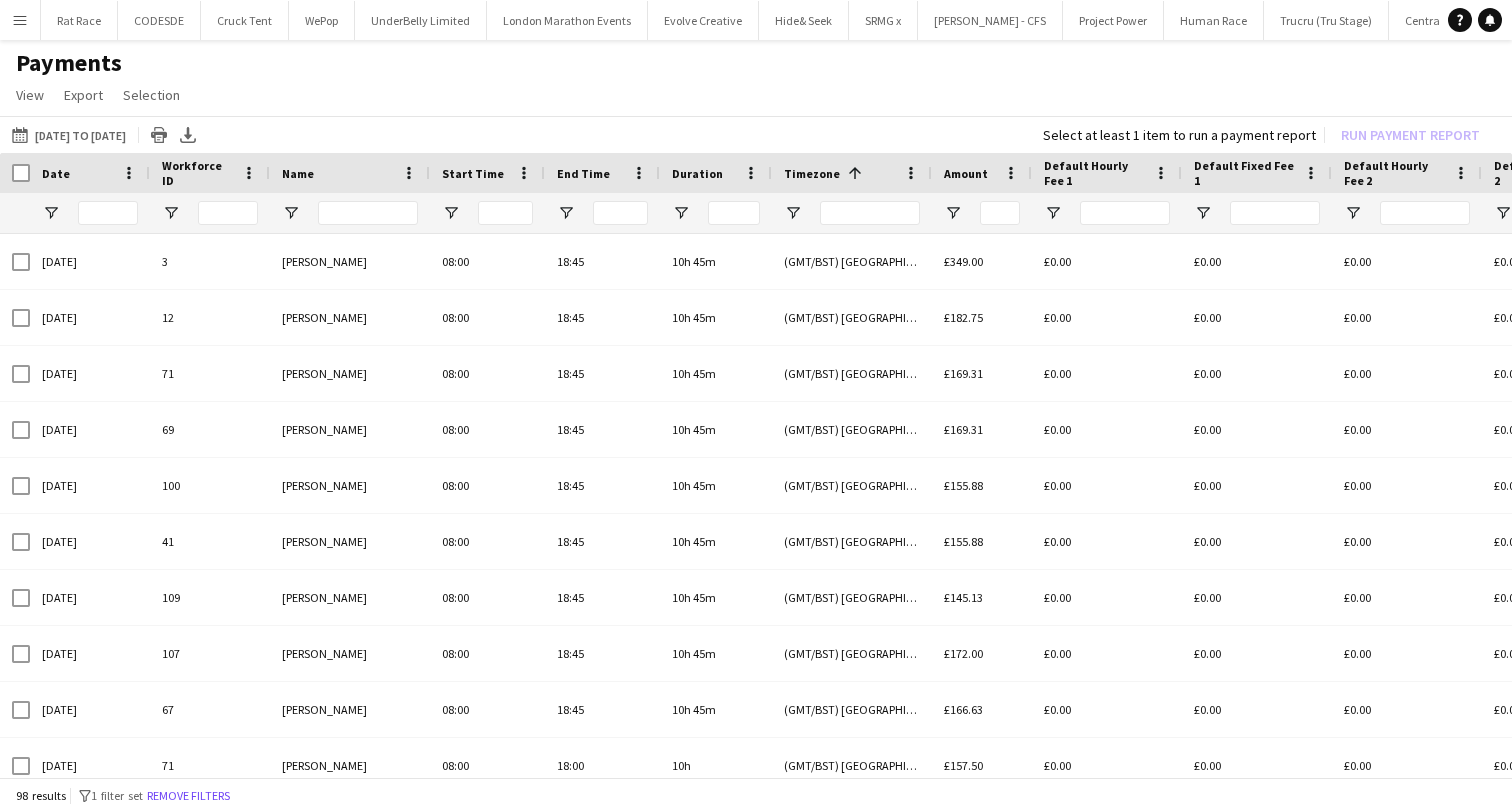 type on "****" 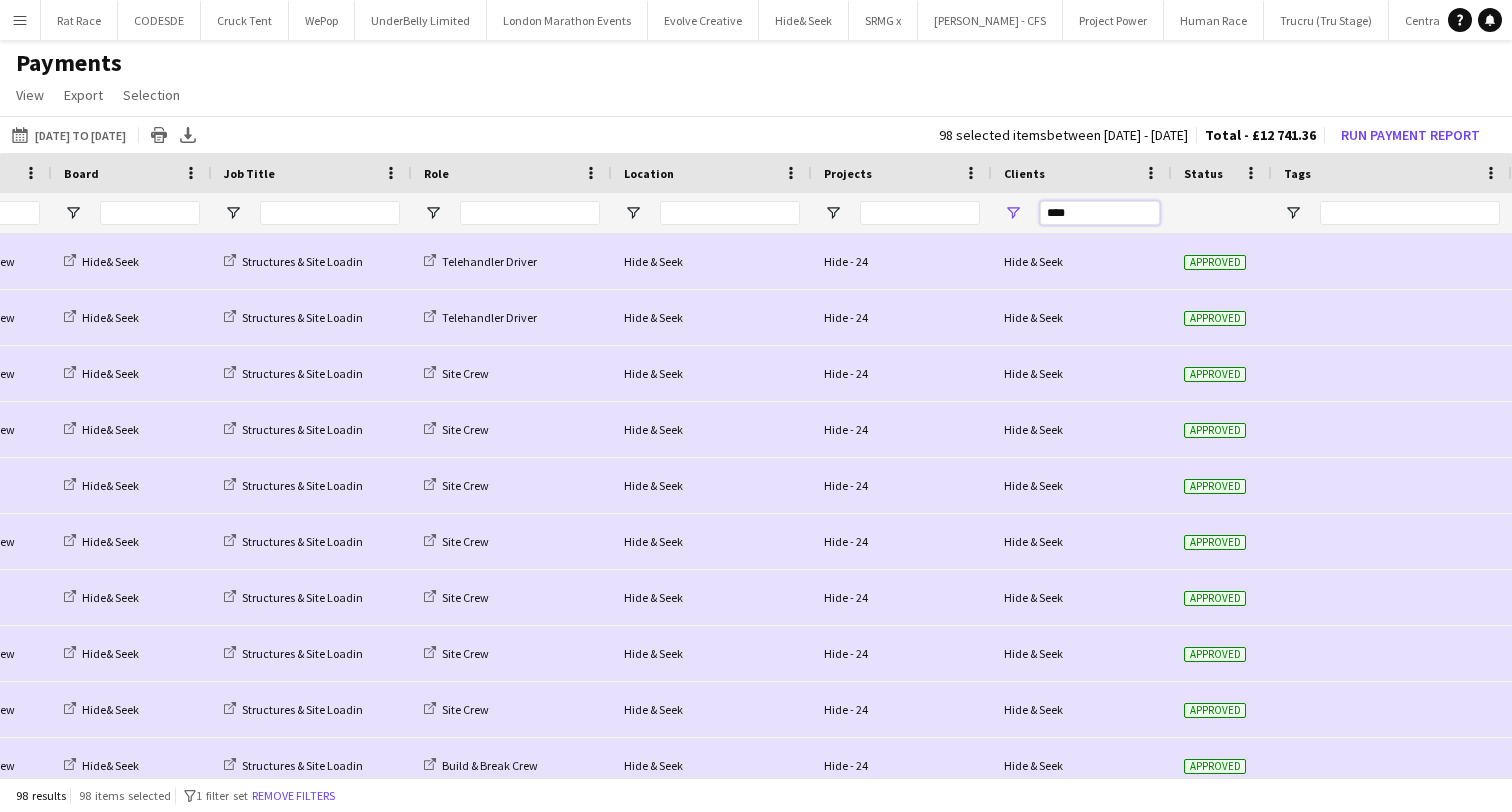 drag, startPoint x: 1116, startPoint y: 212, endPoint x: 1047, endPoint y: 212, distance: 69 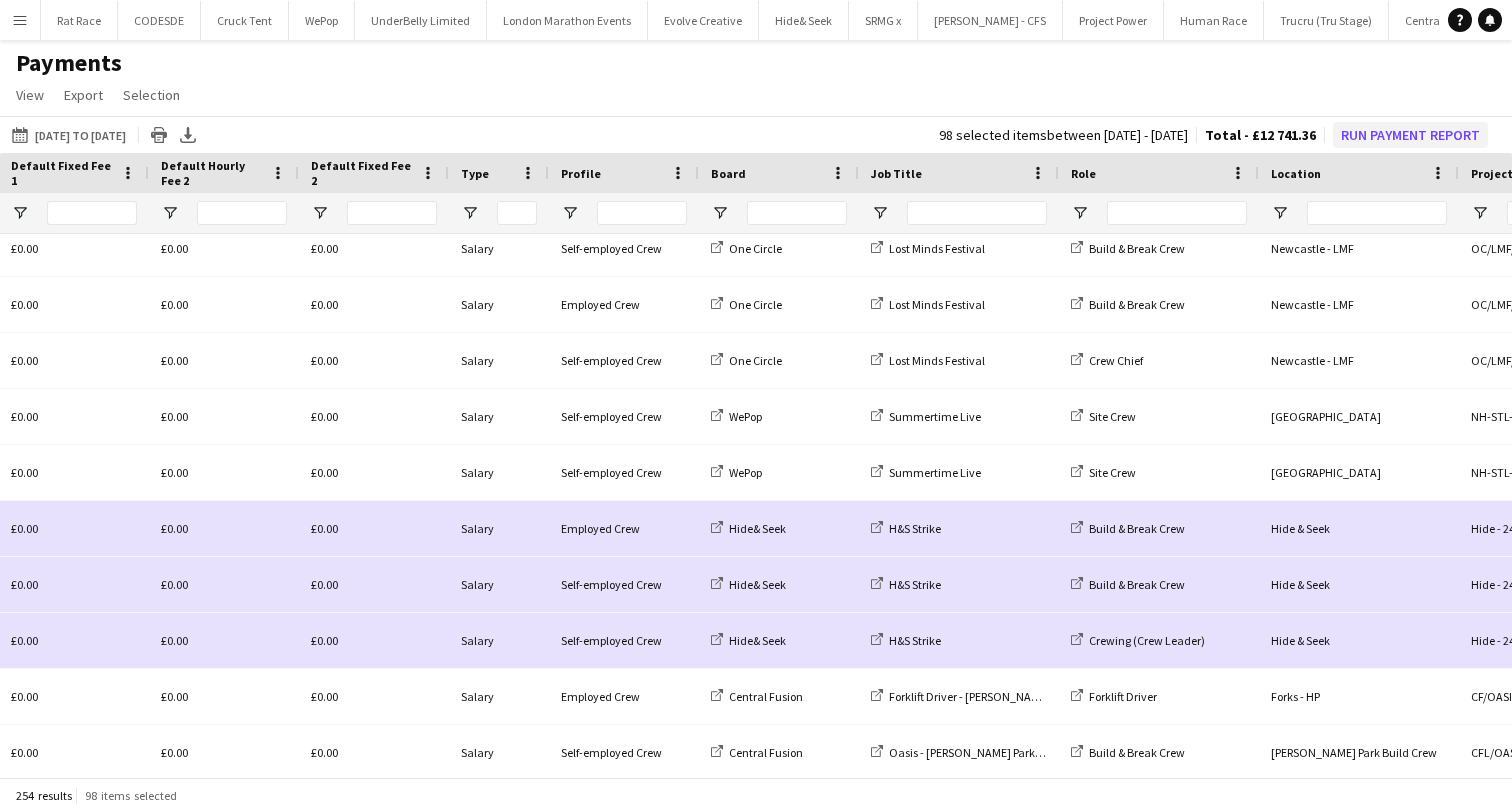 type 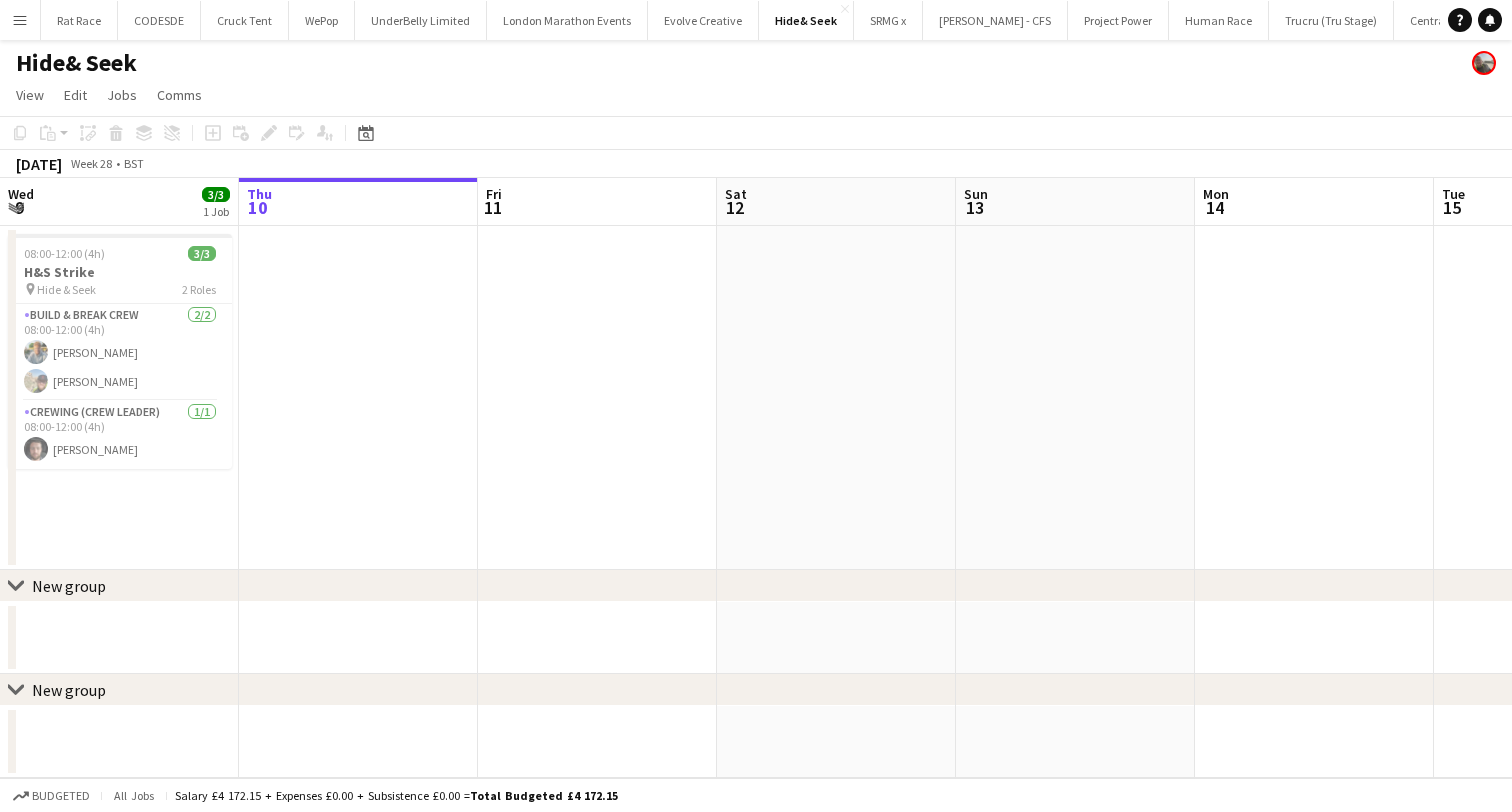click on "Menu" at bounding box center [20, 20] 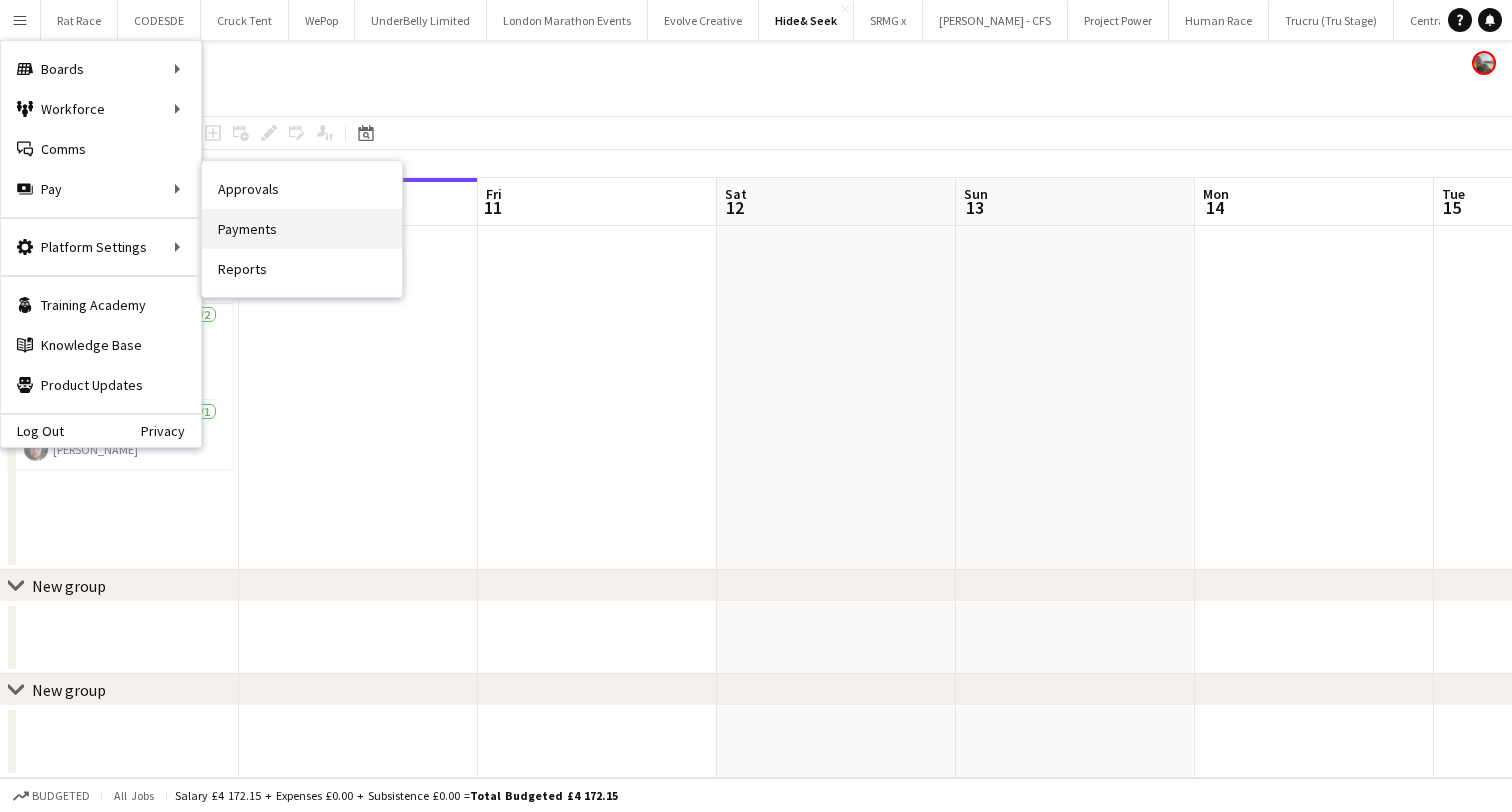 click on "Payments" at bounding box center [302, 229] 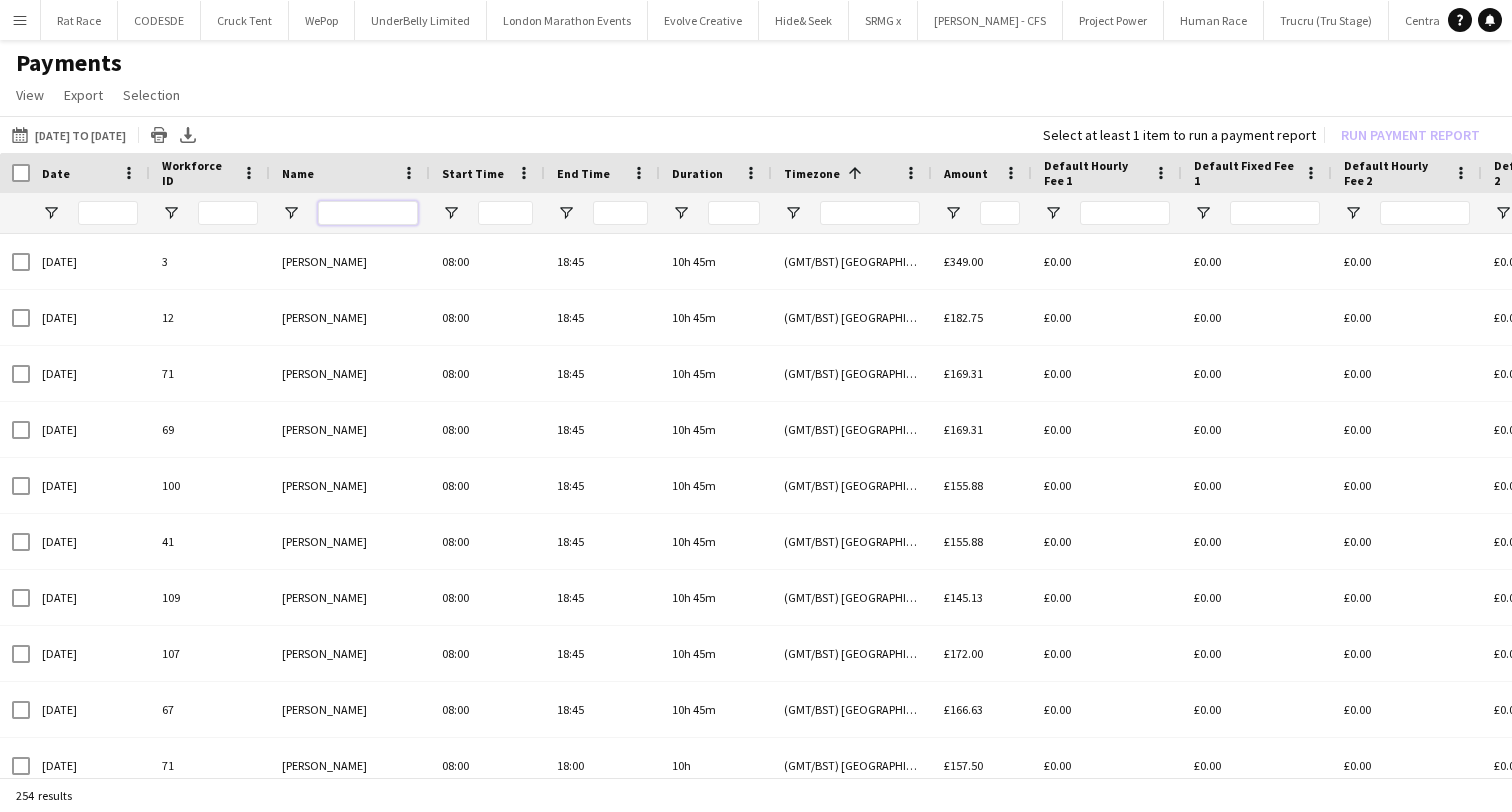 click at bounding box center [368, 213] 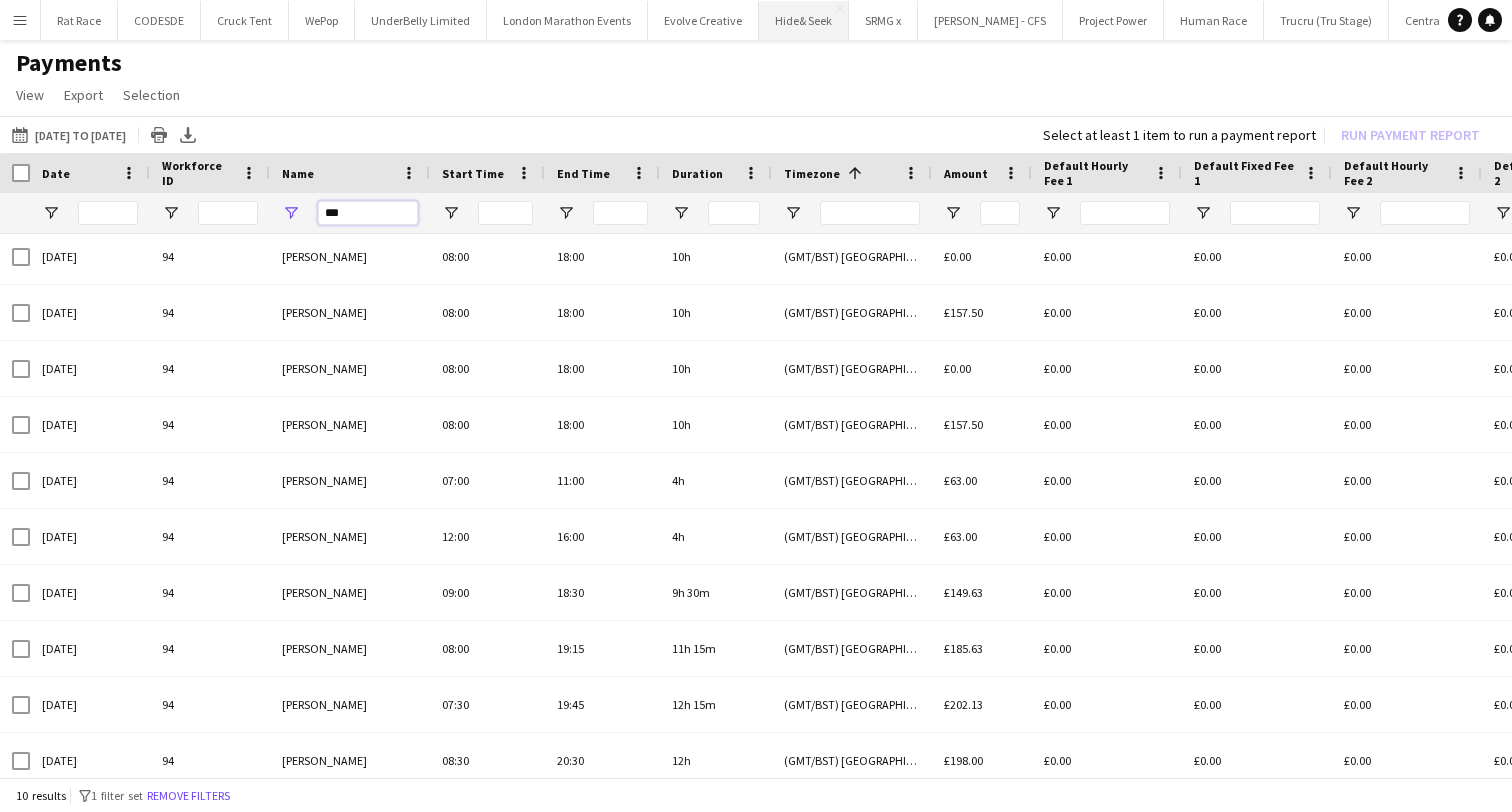type on "***" 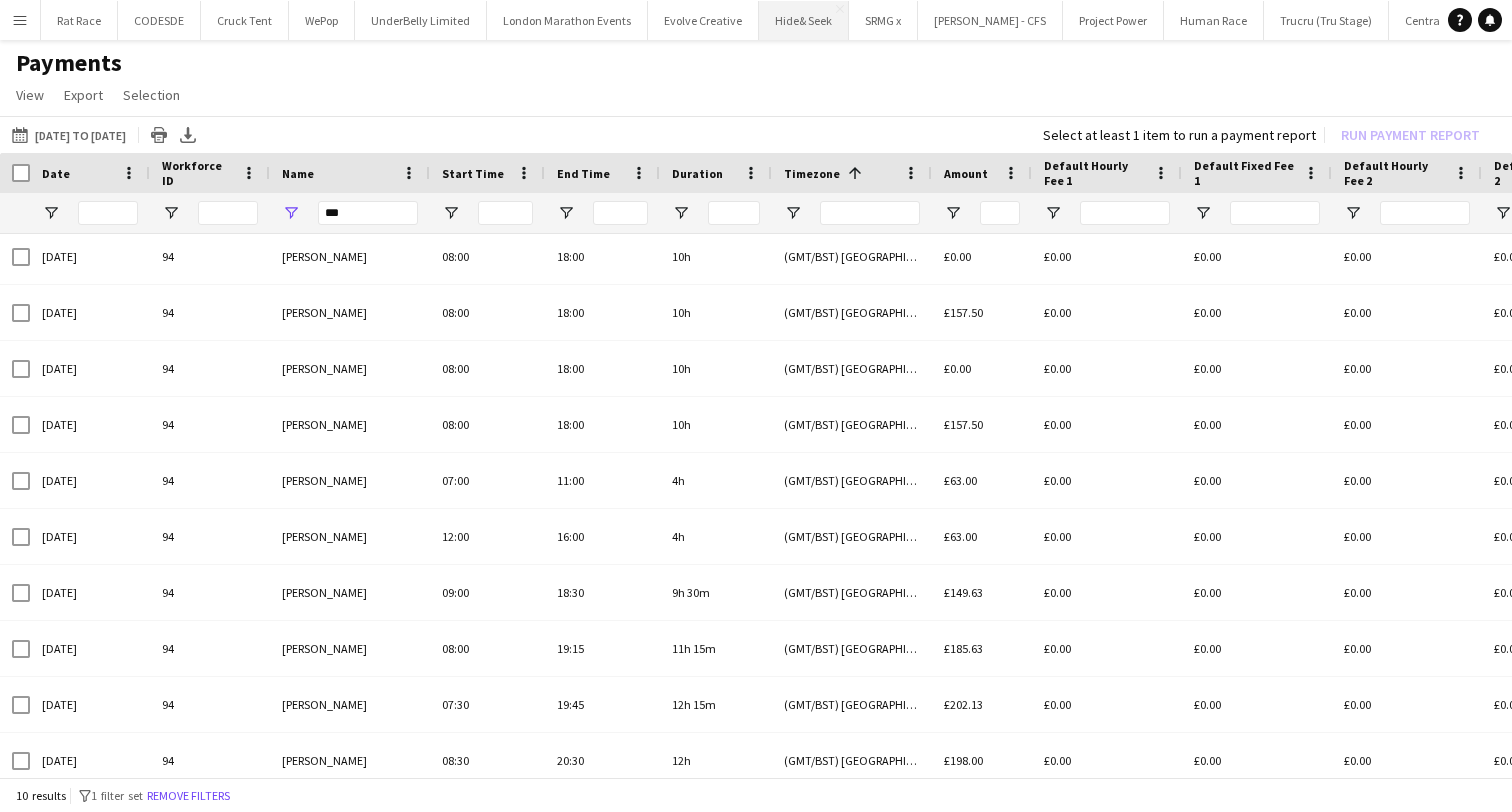 click on "Hide& Seek
Close" at bounding box center [804, 20] 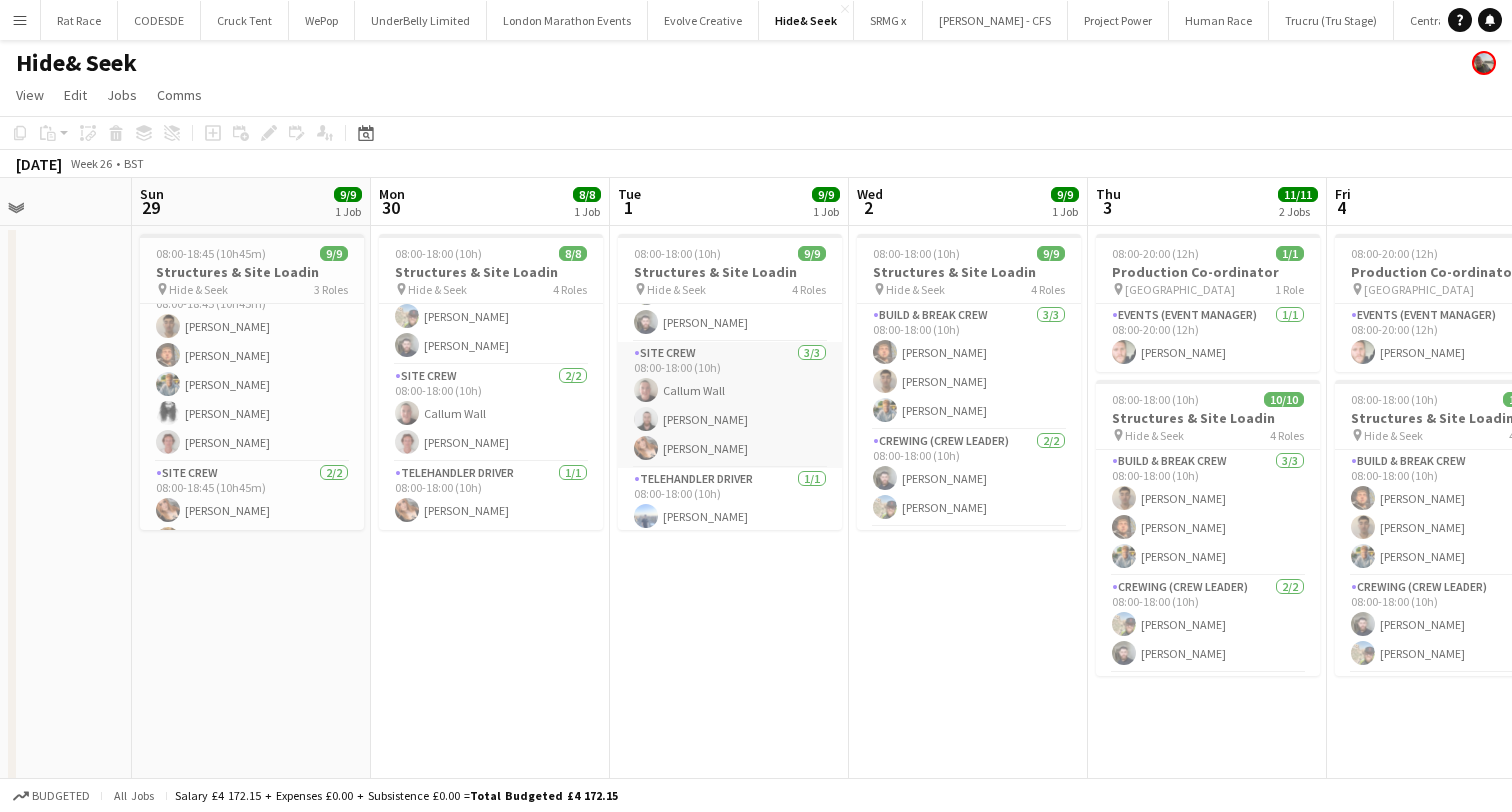 click on "Site Crew   [DATE]   08:00-18:00 (10h)
Callum Wall [PERSON_NAME] [PERSON_NAME]" at bounding box center (730, 405) 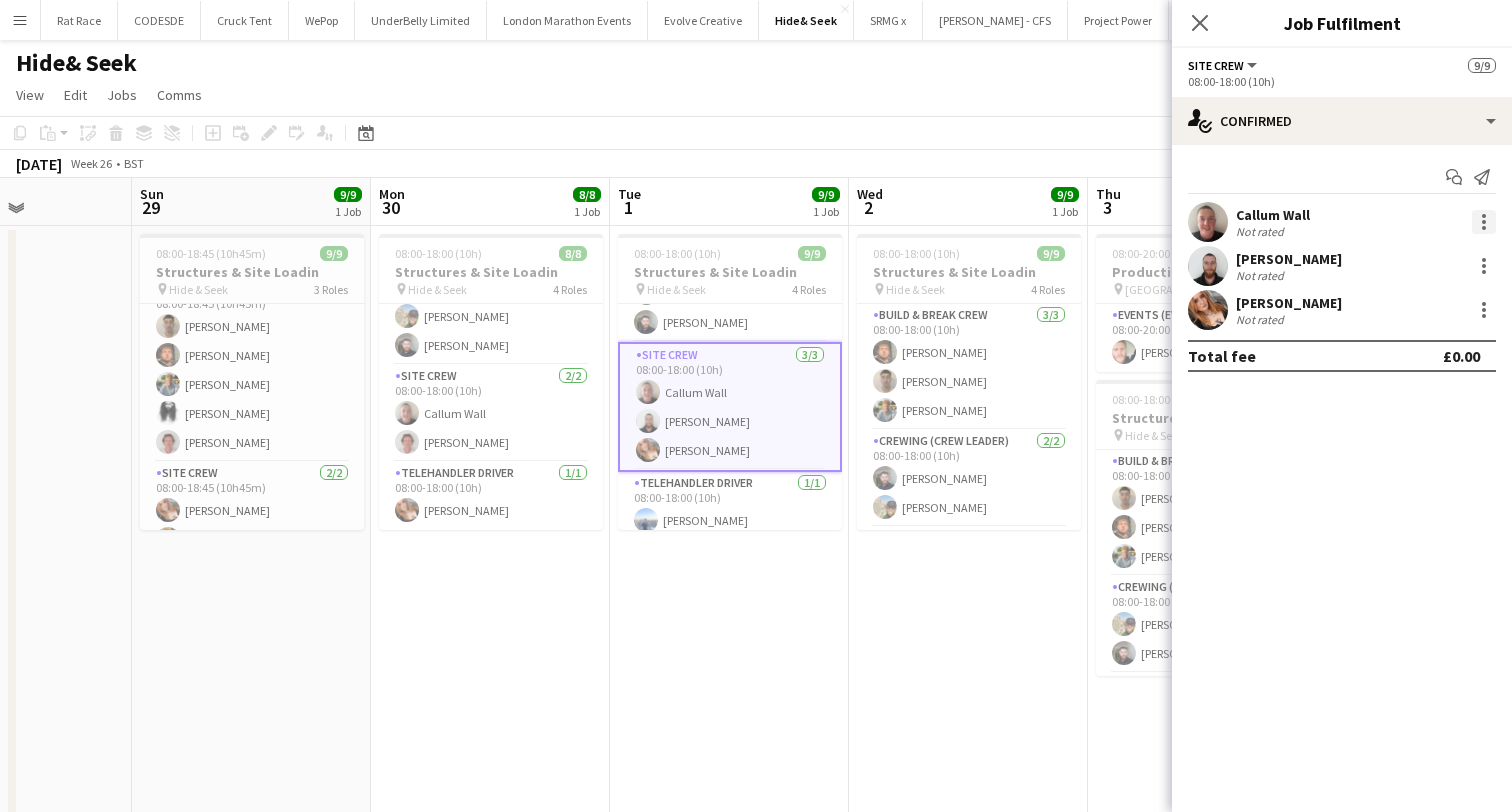click at bounding box center [1484, 222] 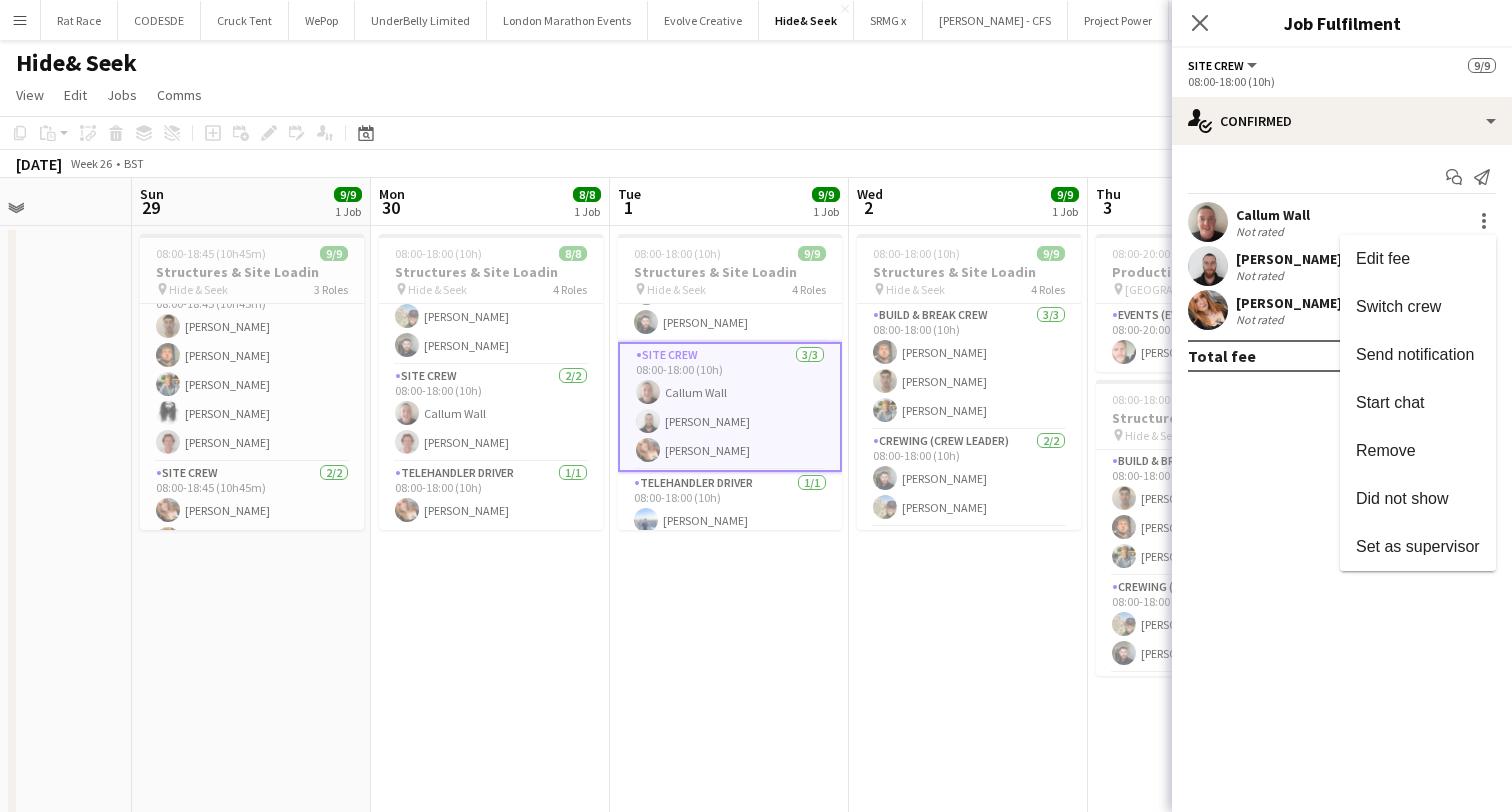 click at bounding box center [756, 406] 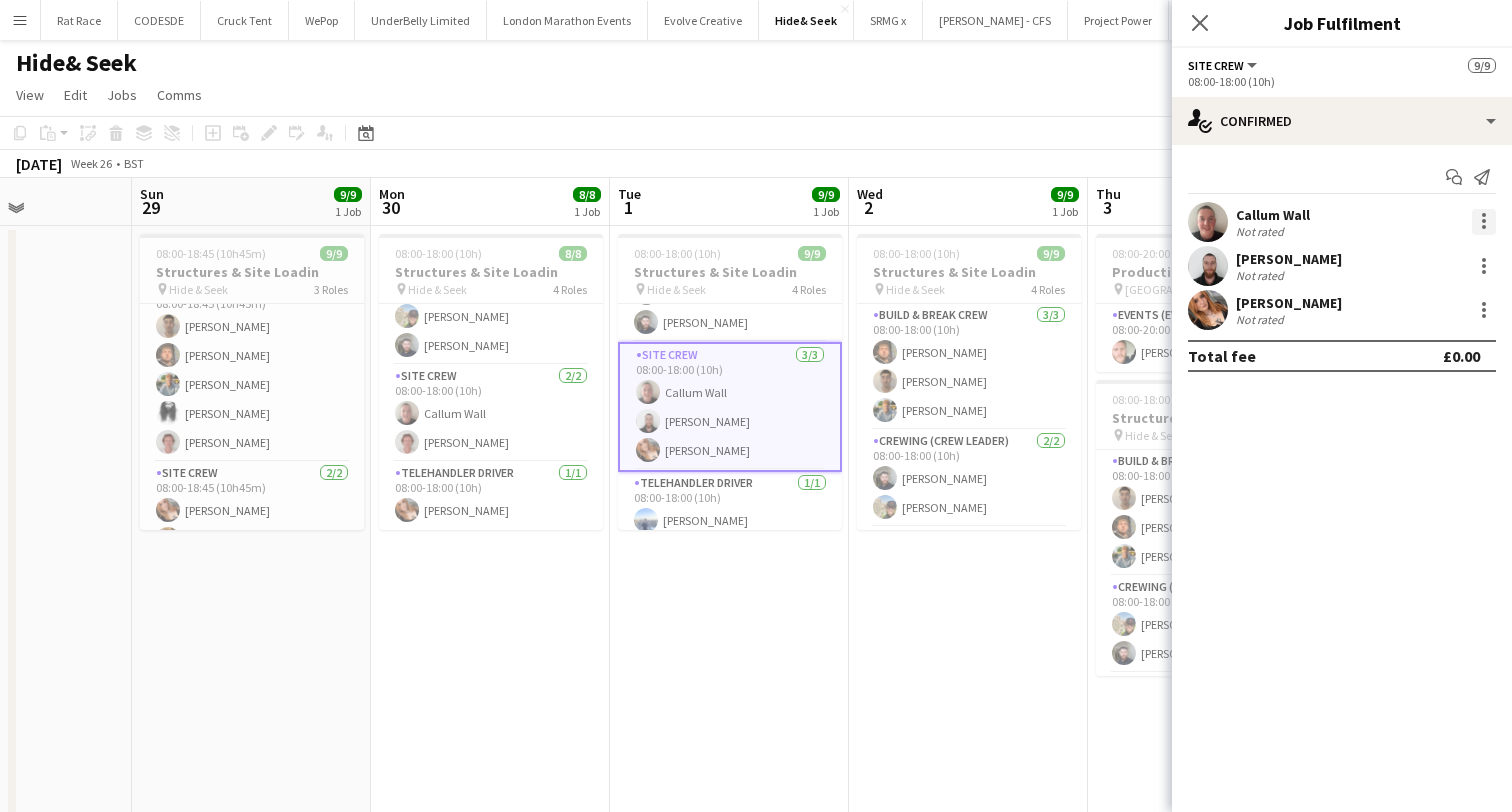 click at bounding box center (1484, 222) 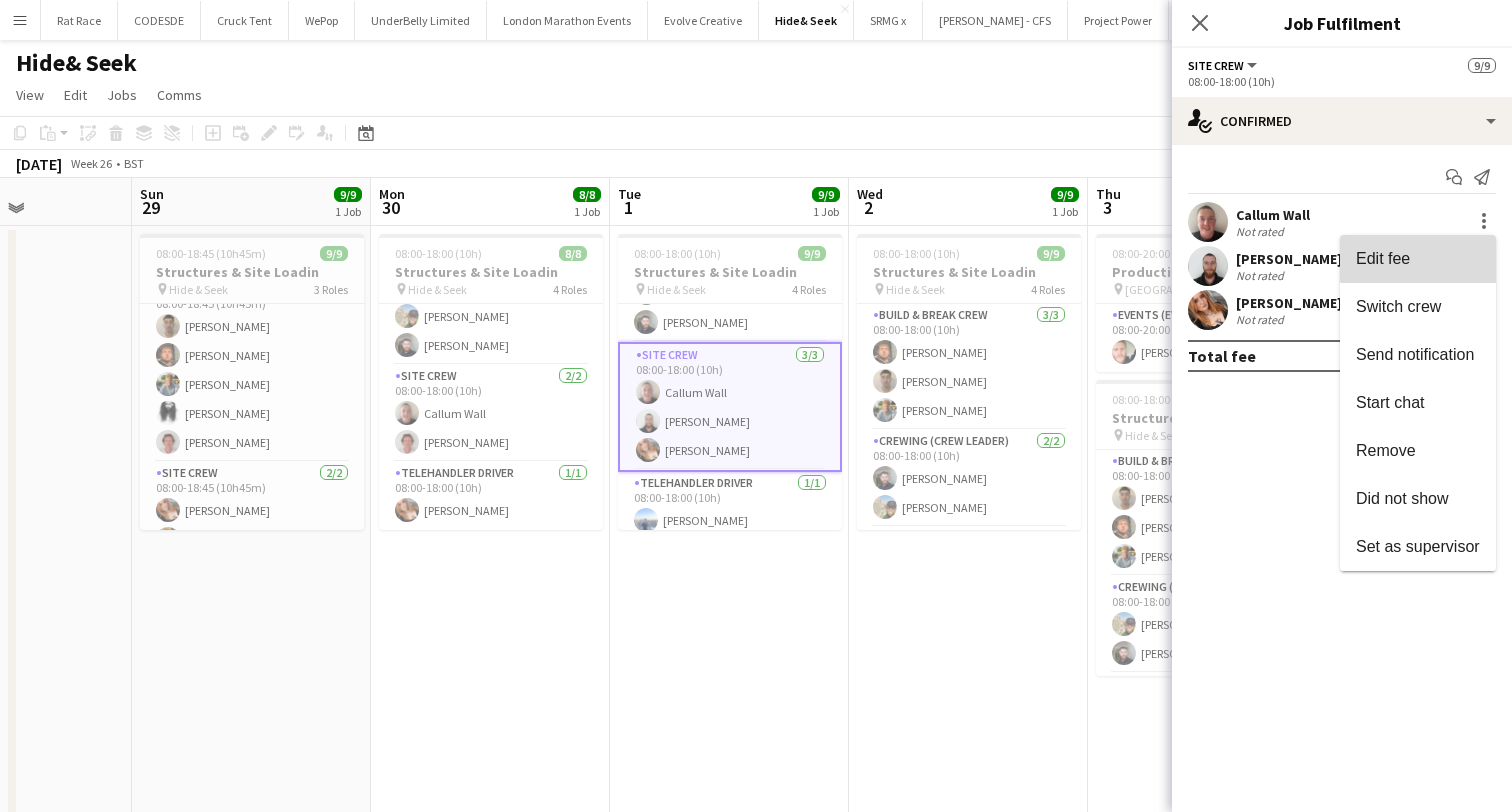 click on "Edit fee" at bounding box center (1418, 259) 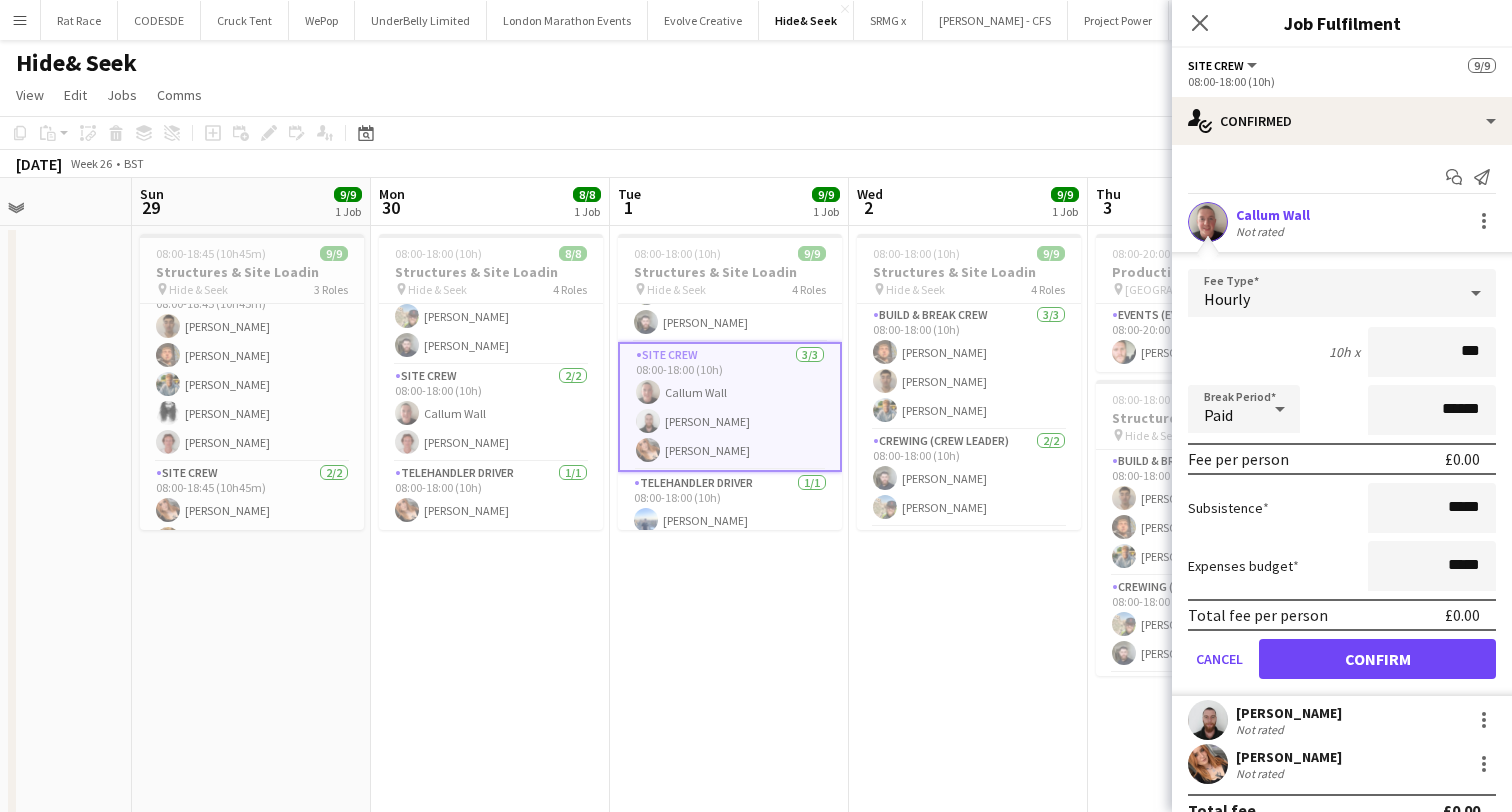 type on "**" 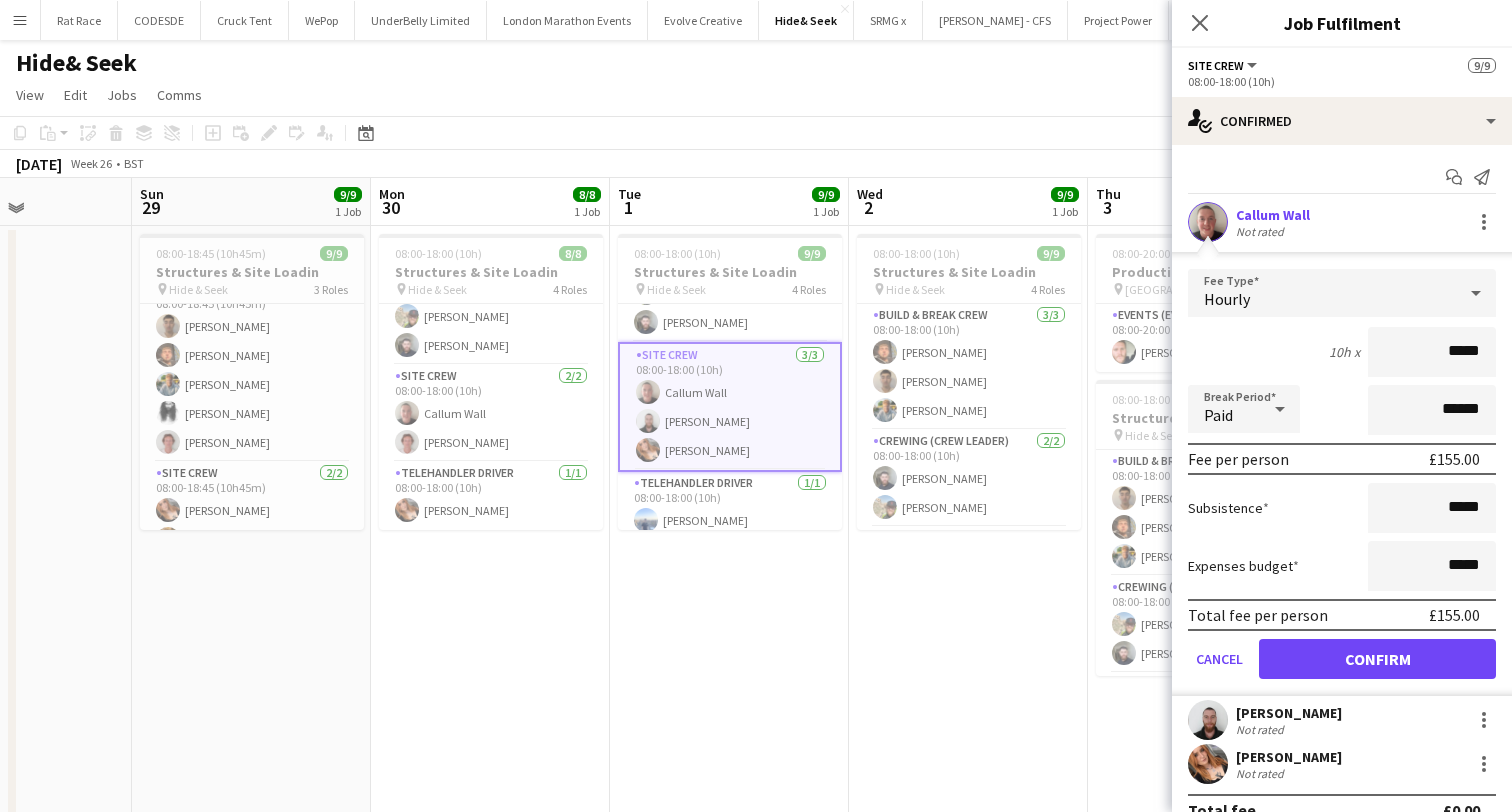 type on "*****" 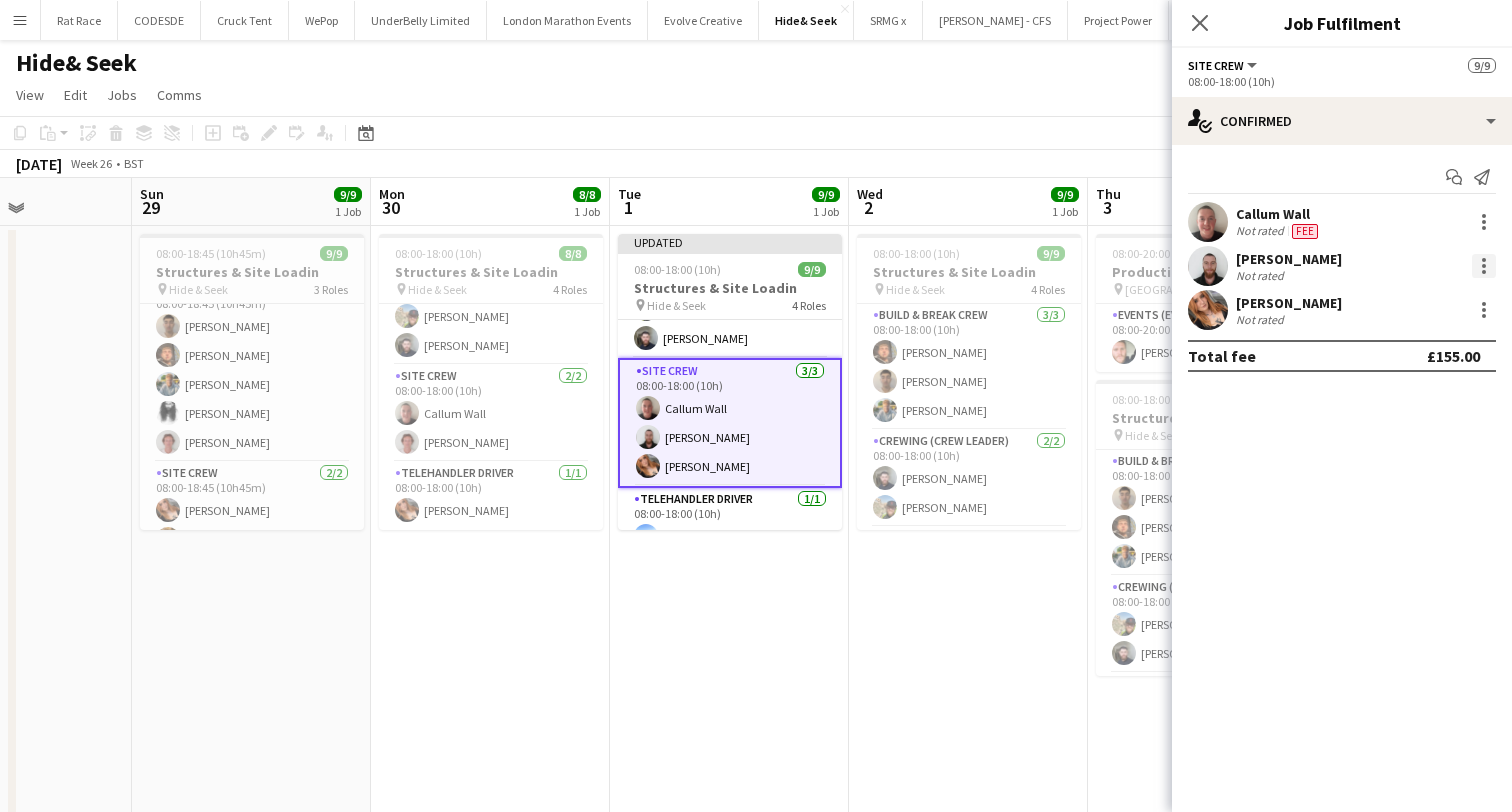 click at bounding box center [1484, 266] 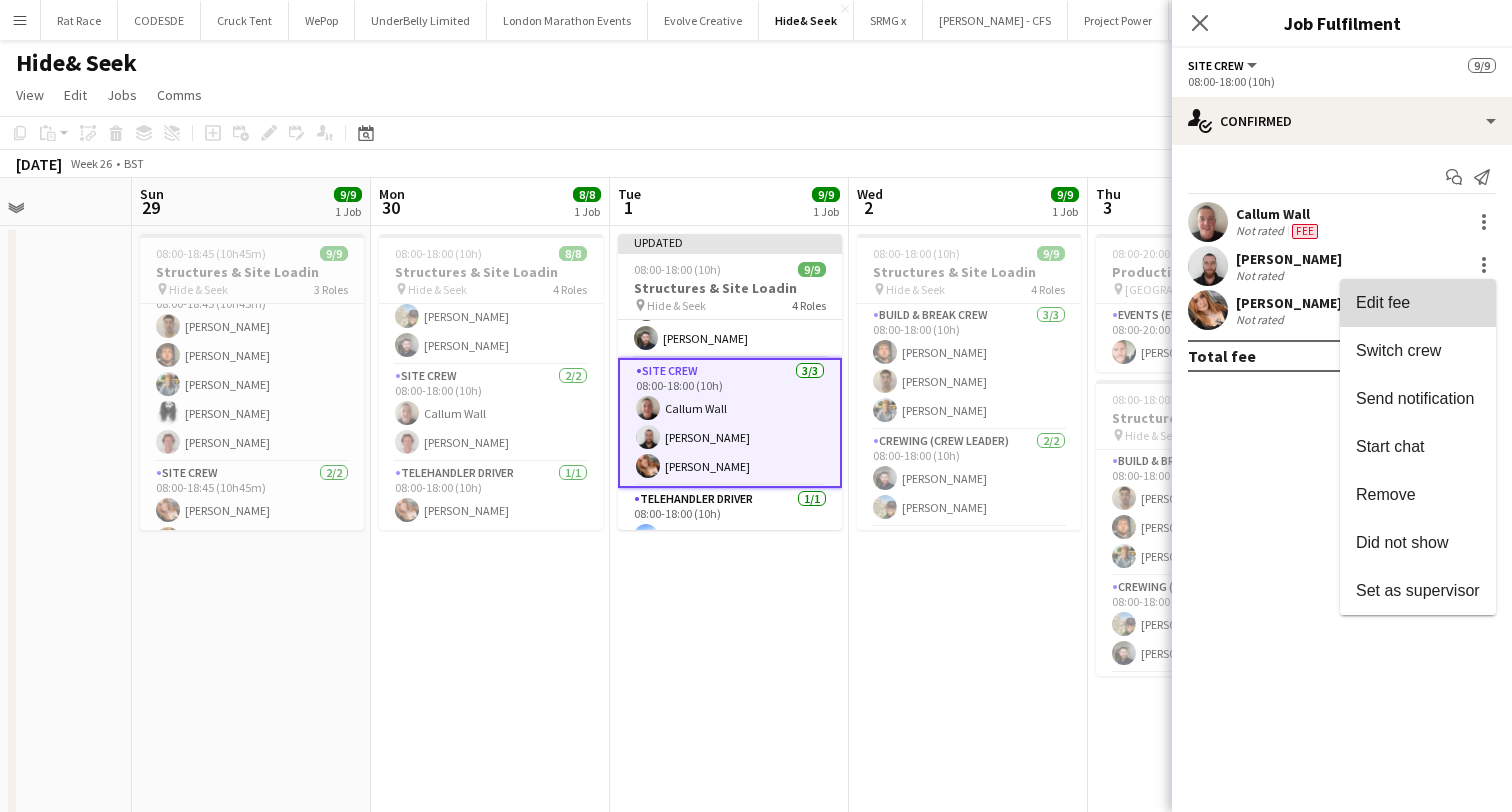 click on "Edit fee" at bounding box center (1418, 303) 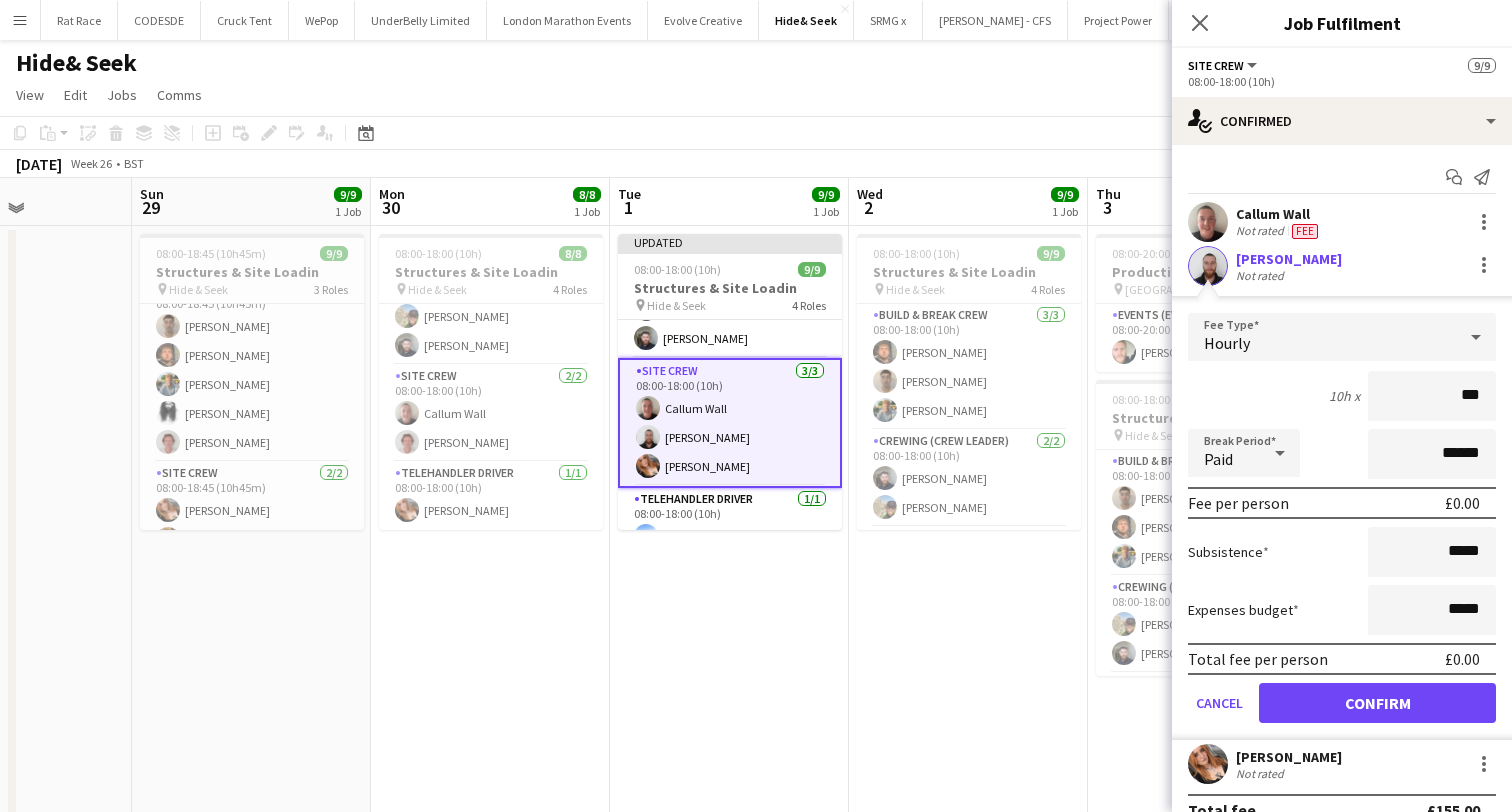 type on "**" 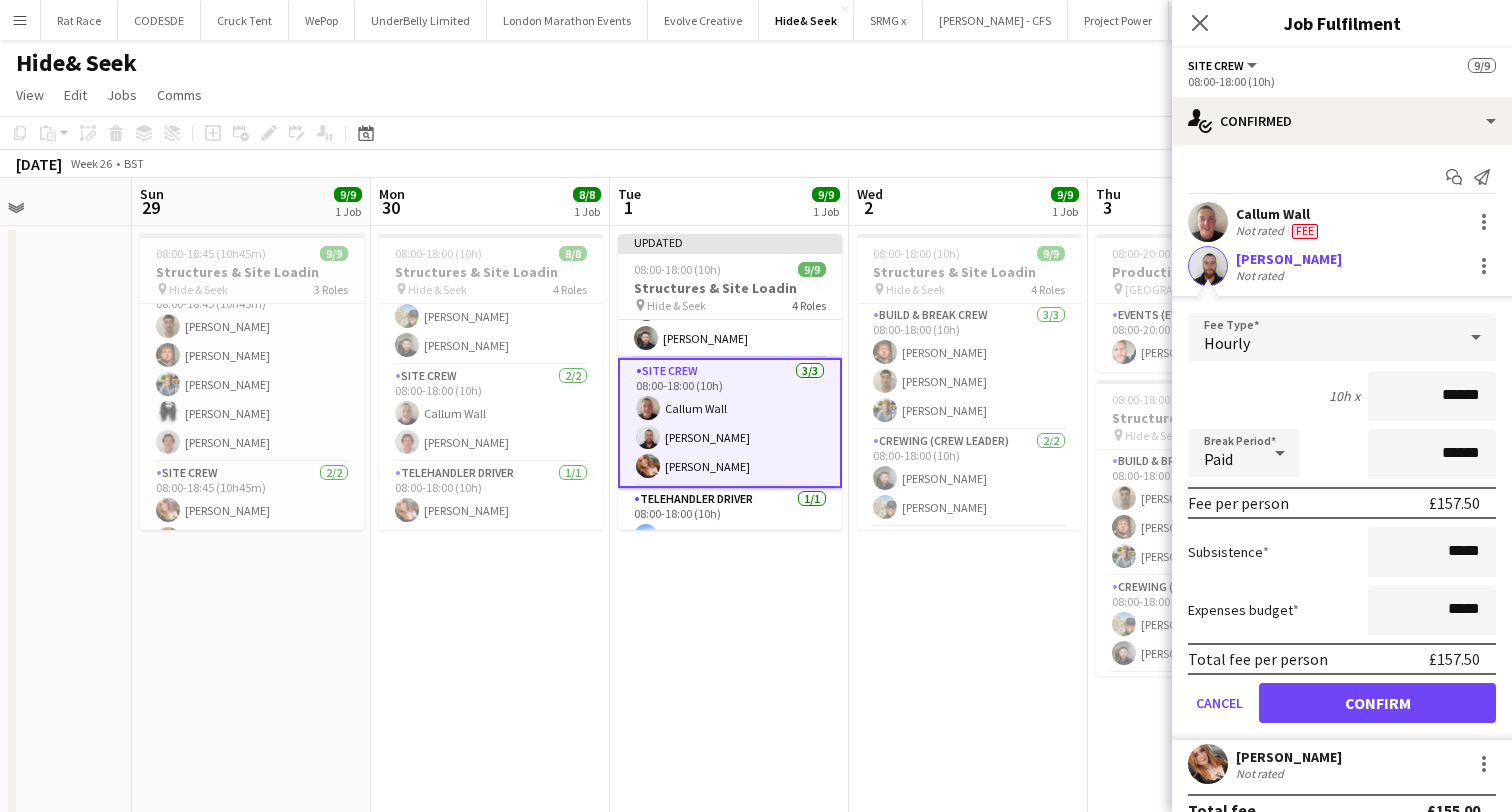 type on "******" 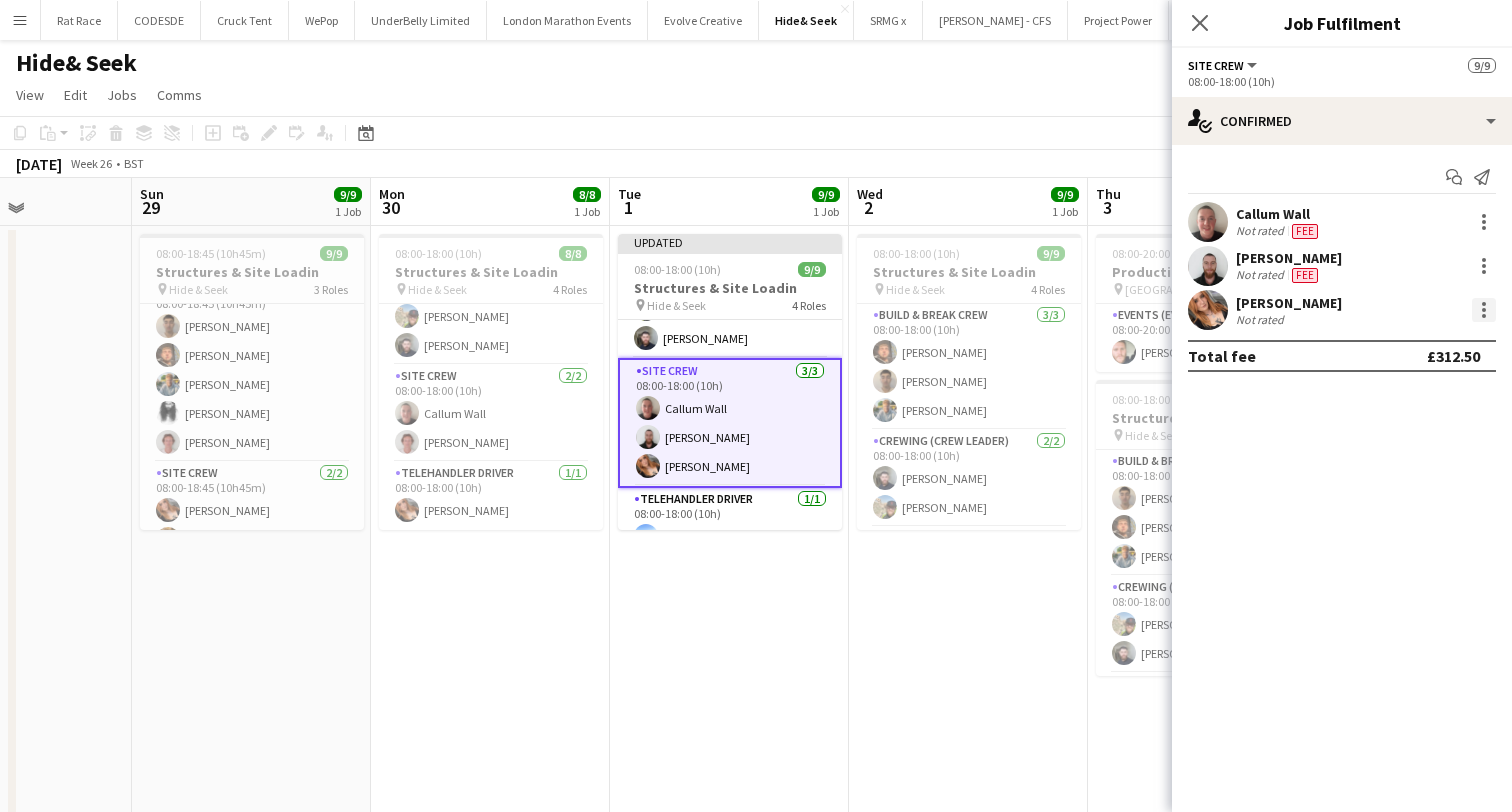click at bounding box center (1484, 304) 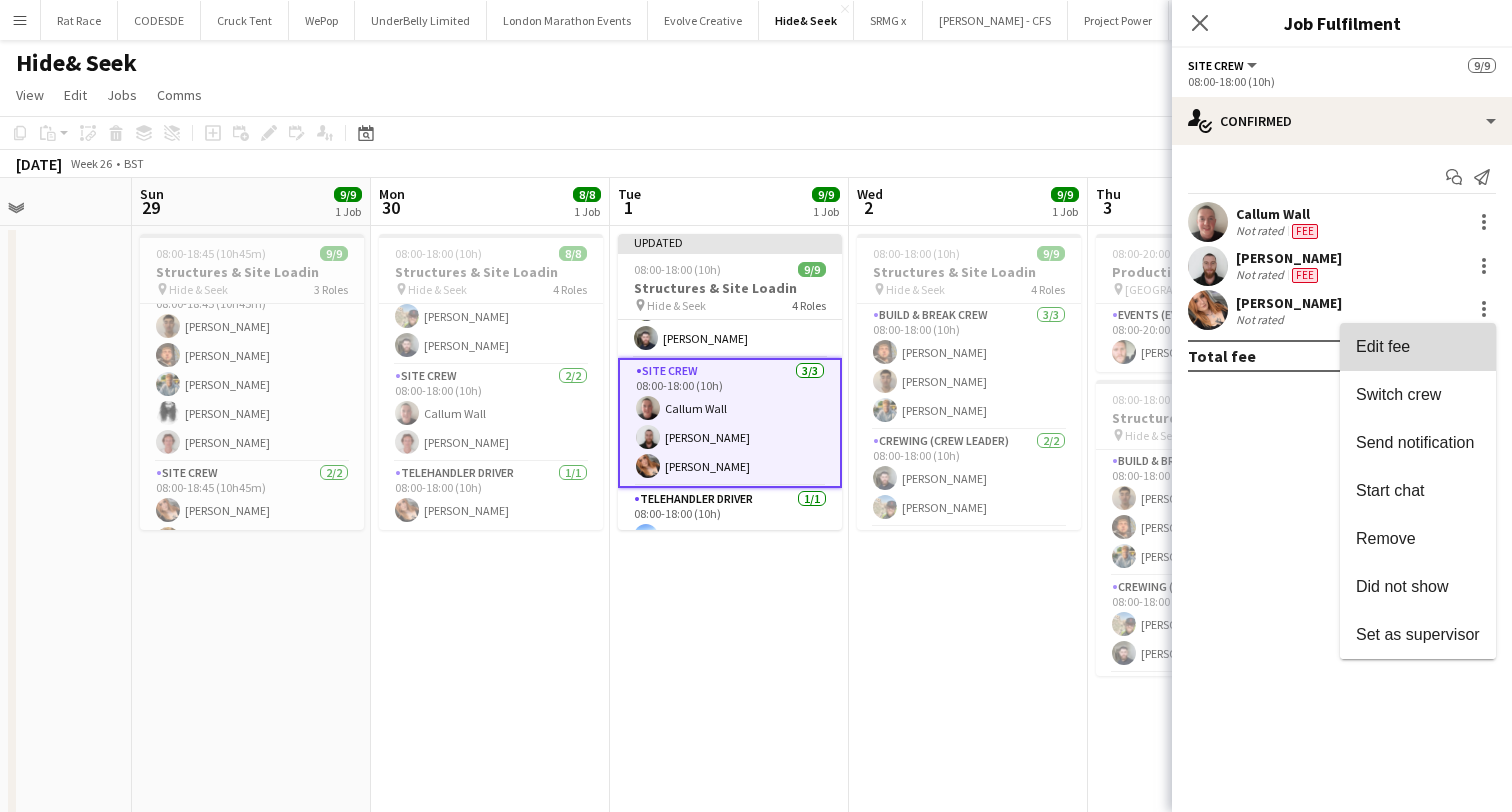 click on "Edit fee" at bounding box center (1418, 347) 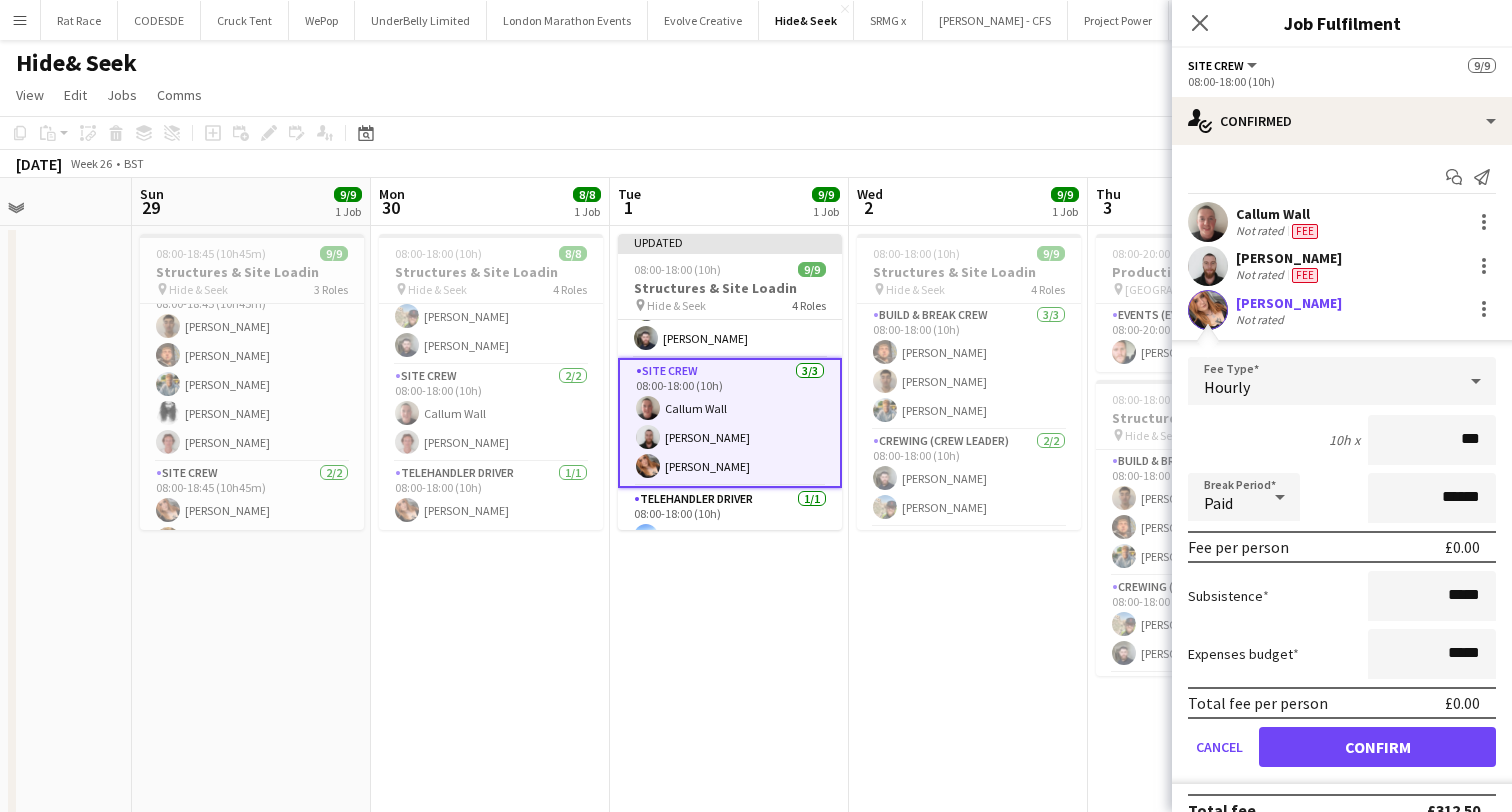 type on "**" 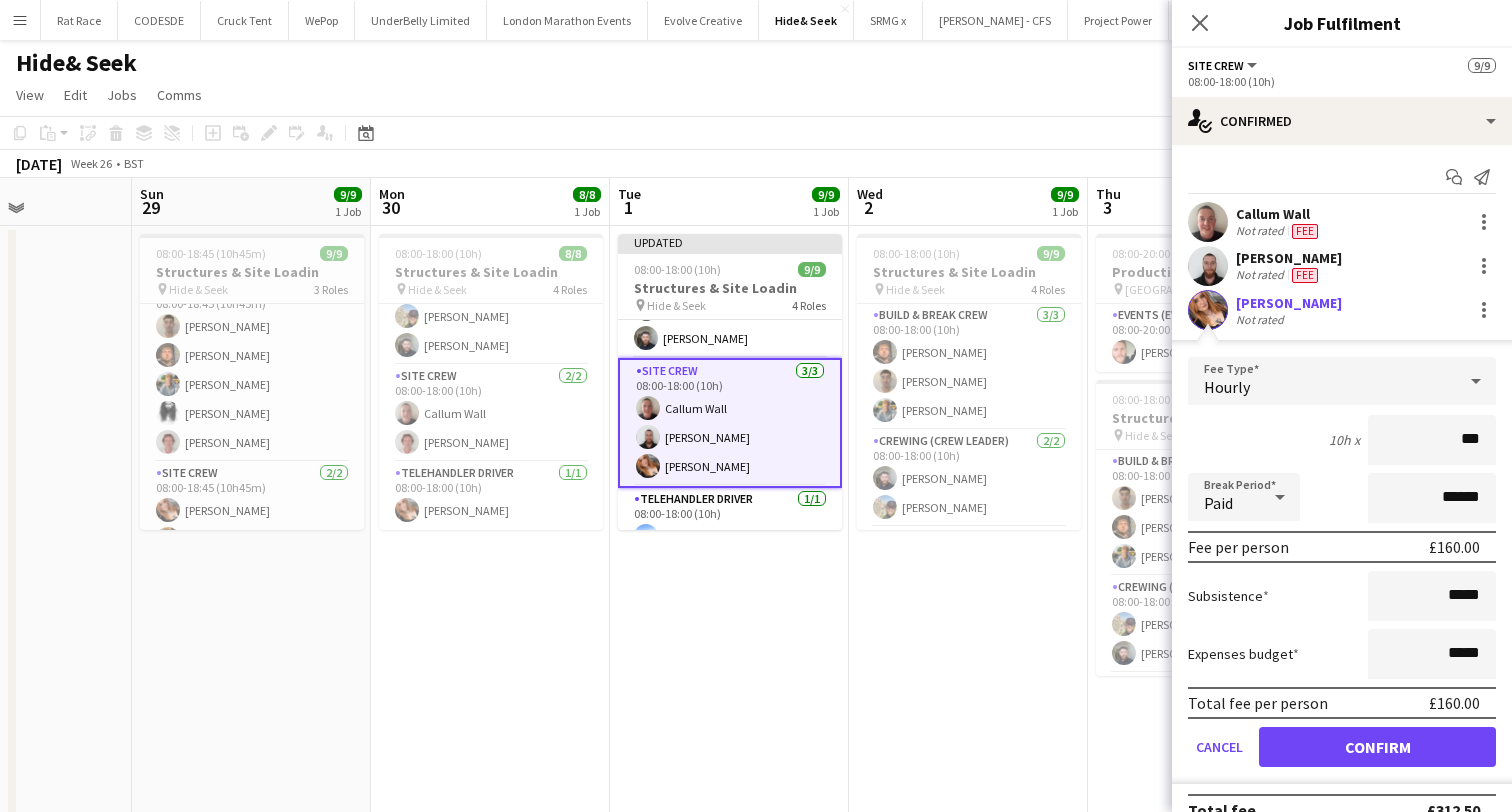 type on "***" 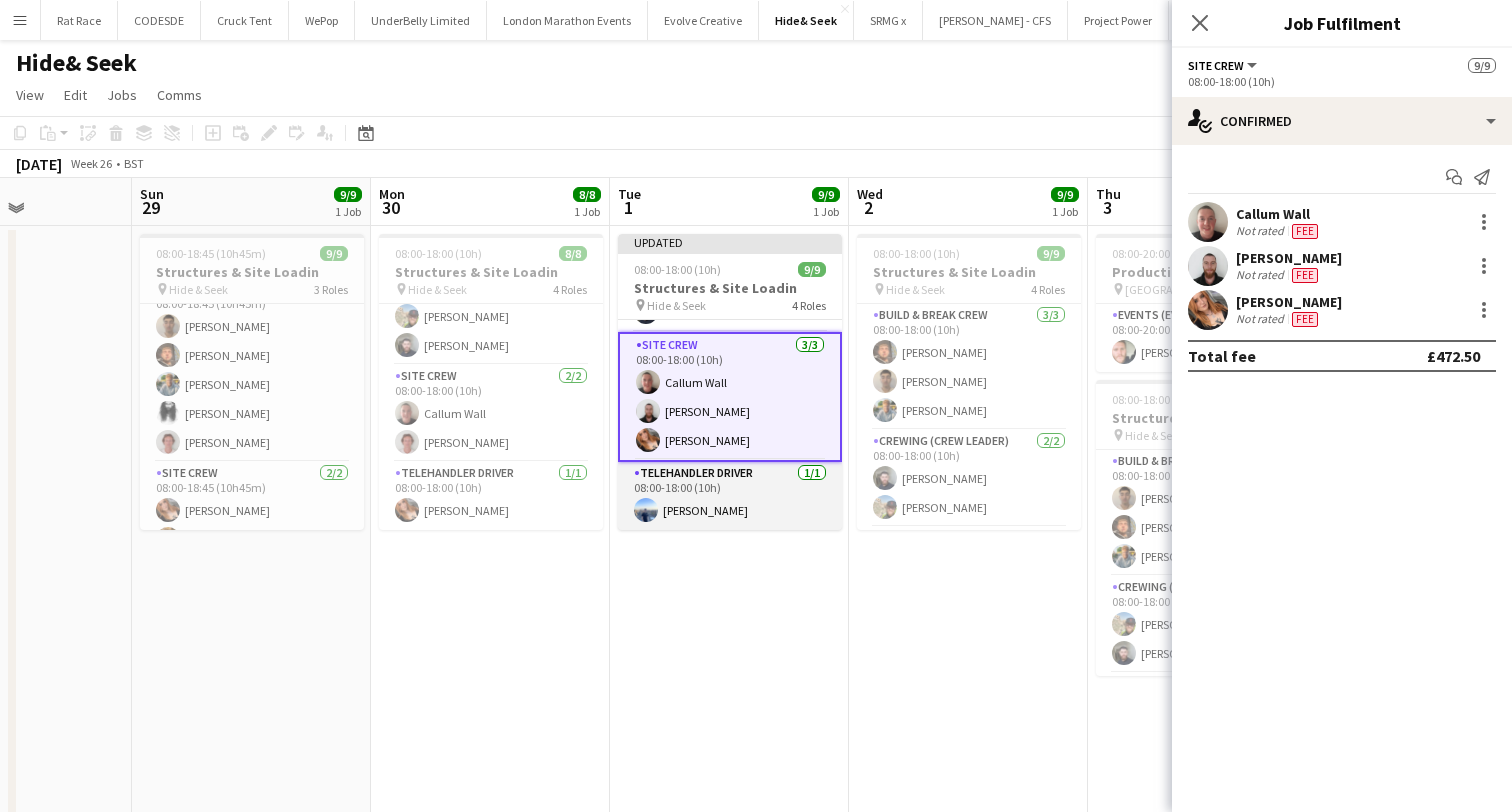 click on "Telehandler Driver   [DATE]   08:00-18:00 (10h)
[PERSON_NAME]" at bounding box center (730, 496) 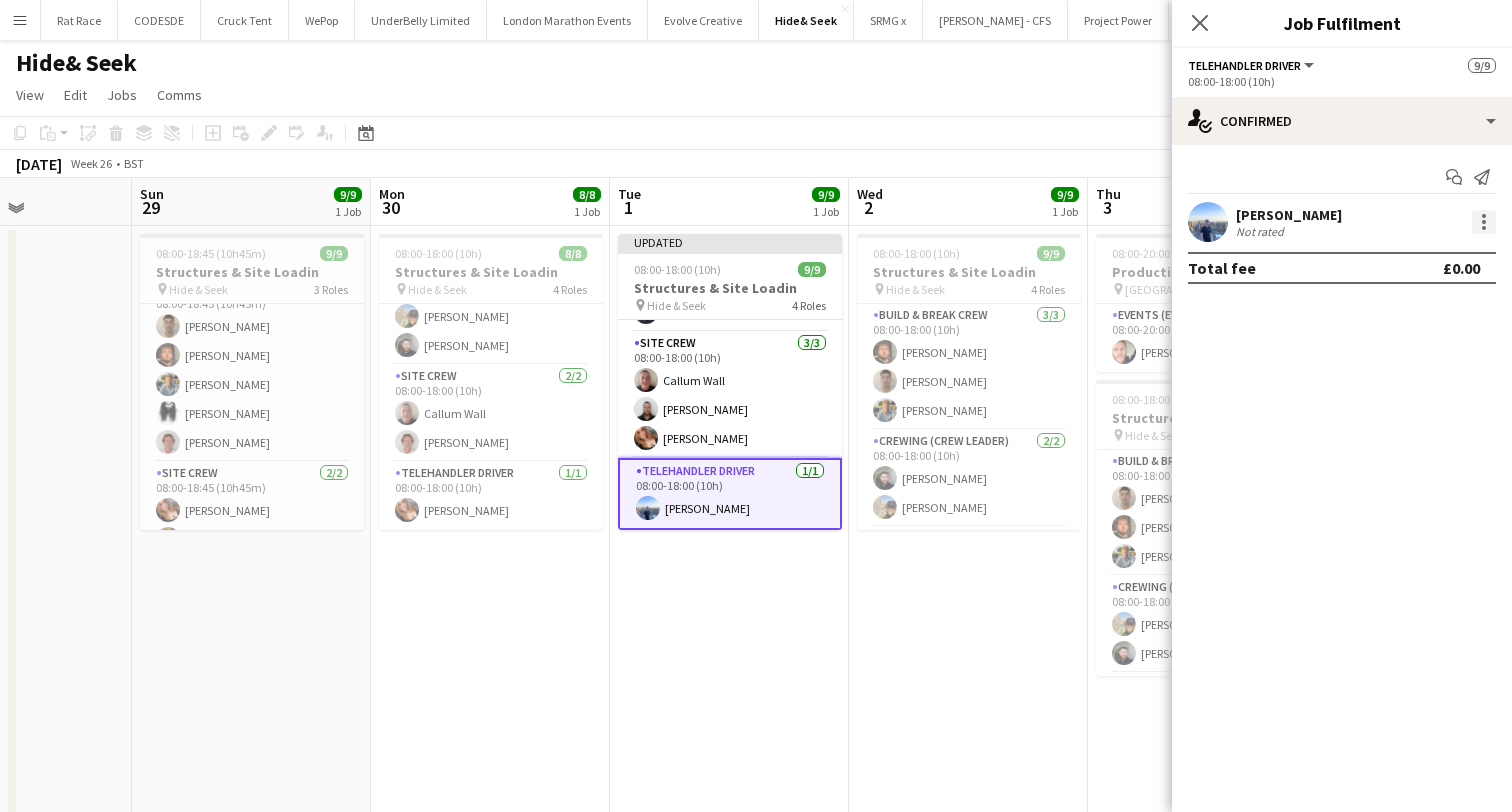 click at bounding box center (1484, 228) 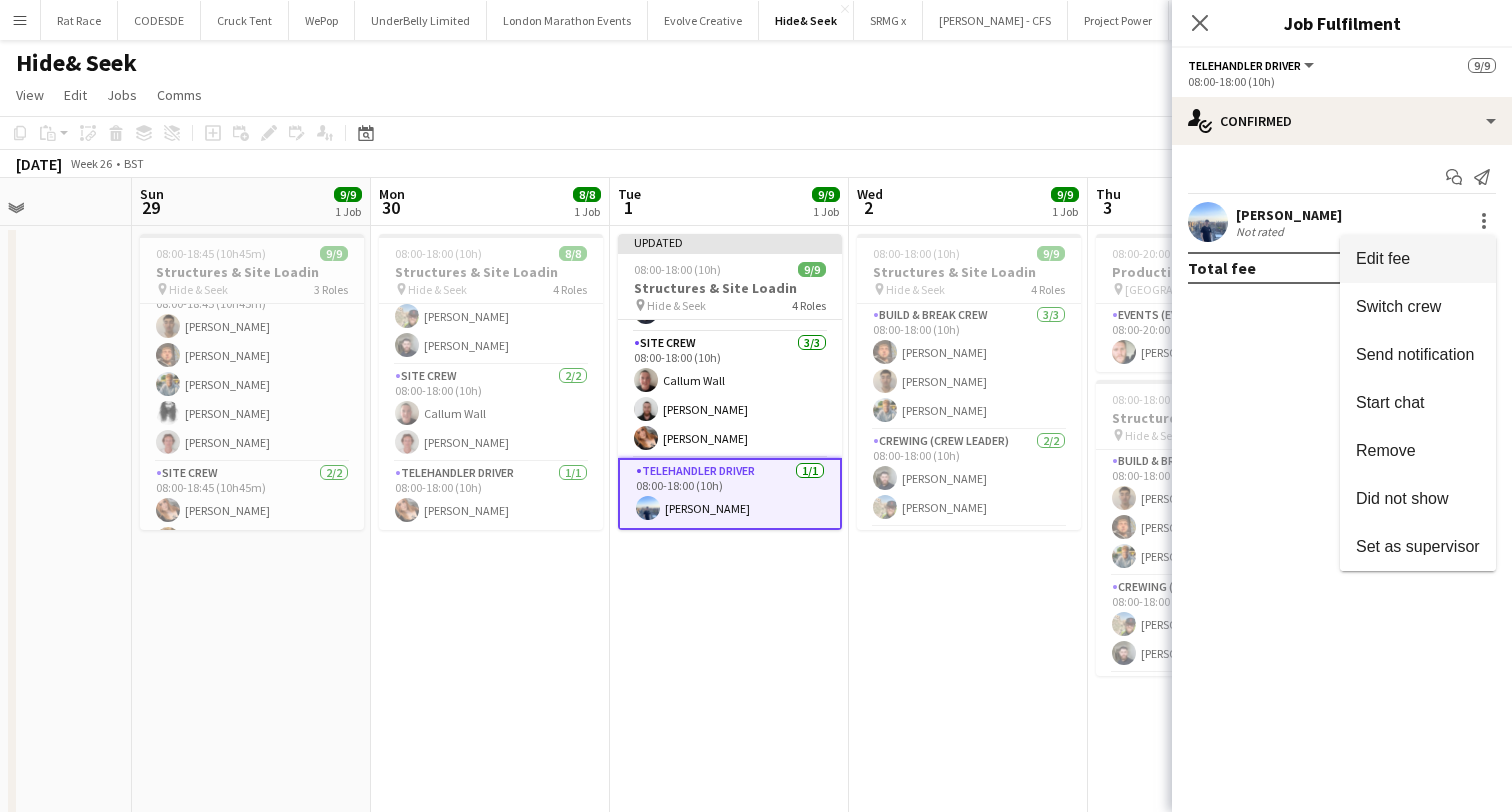 click on "Edit fee" at bounding box center [1418, 259] 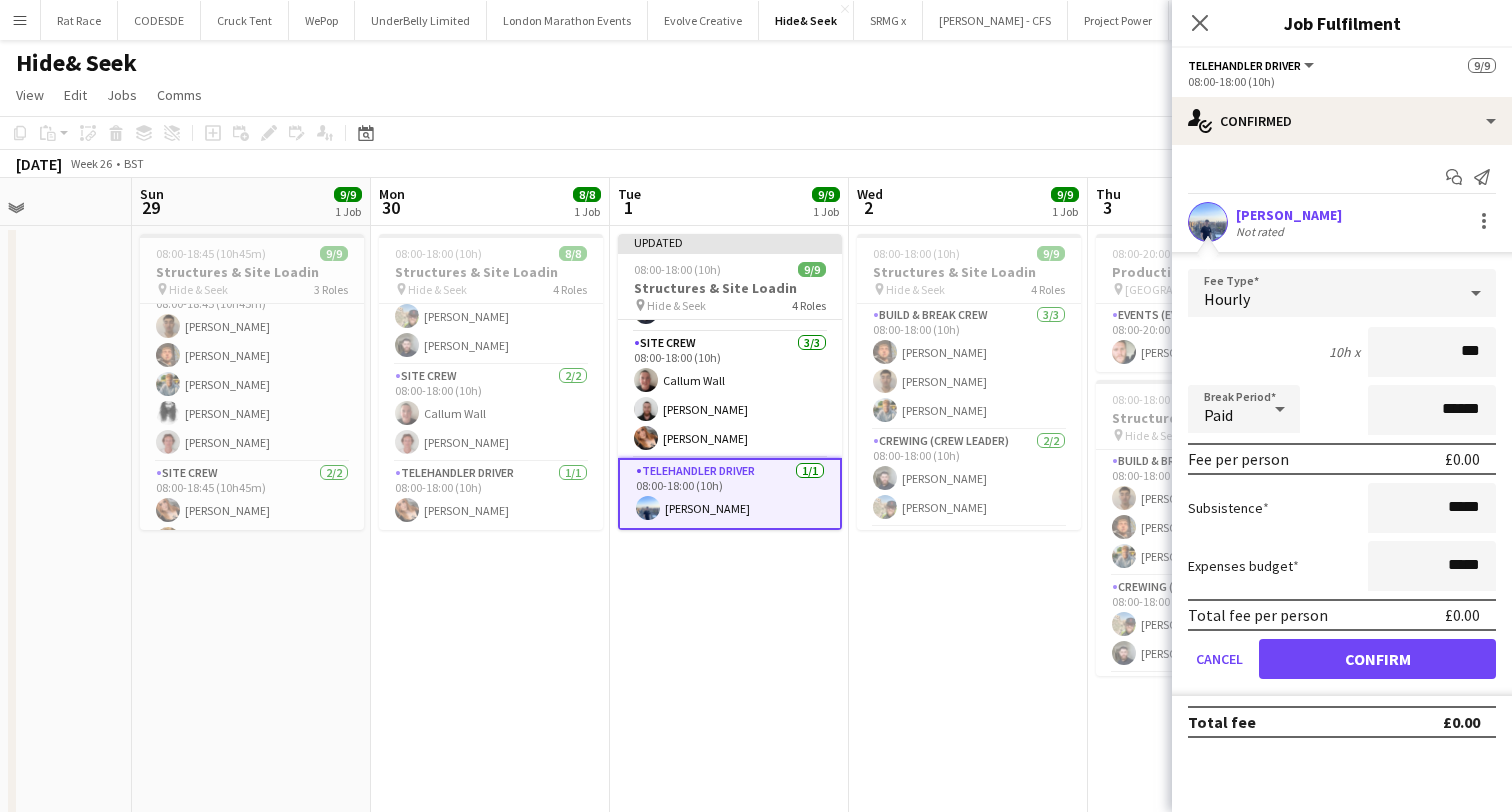 type on "**" 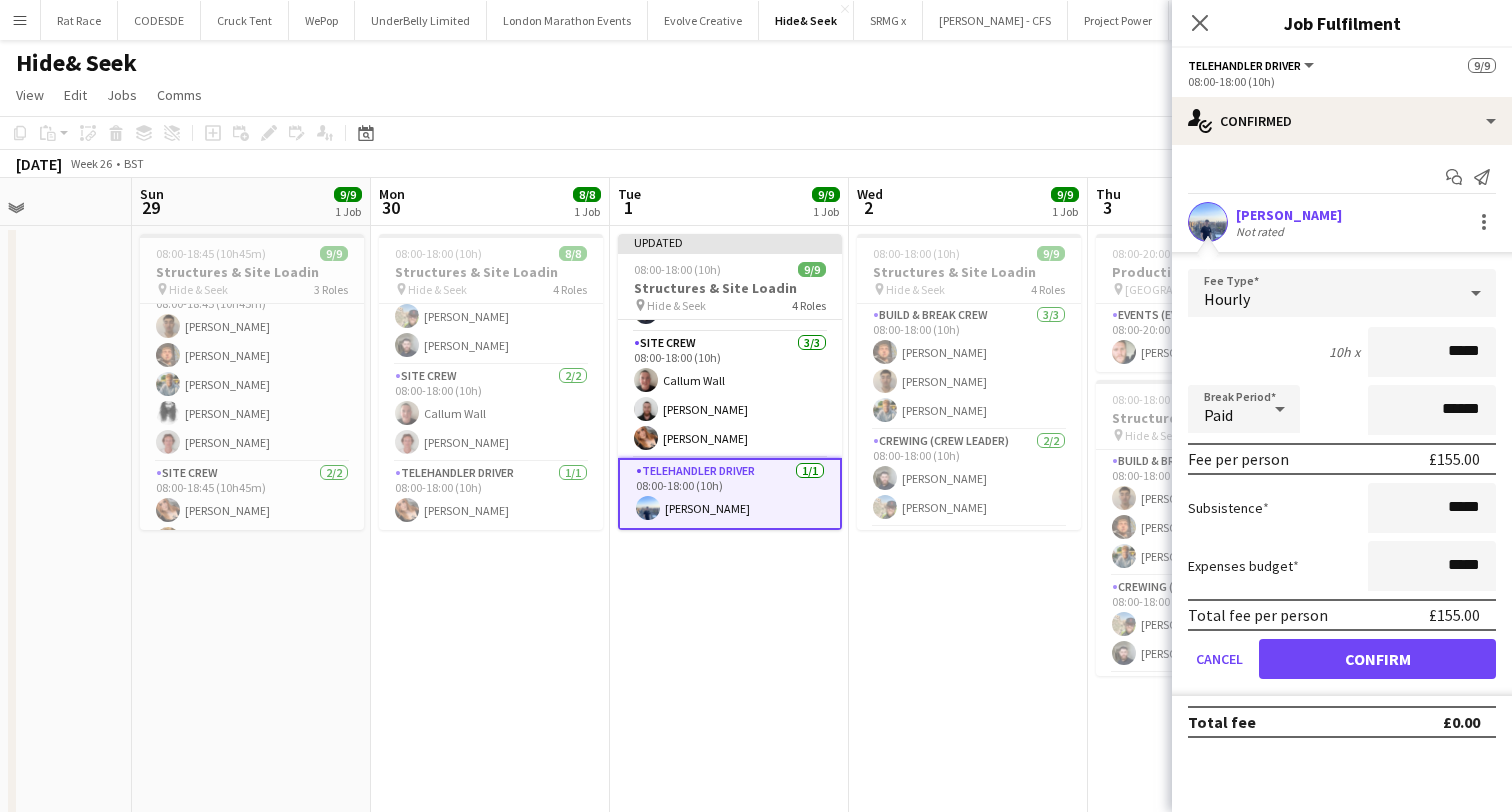 type on "*****" 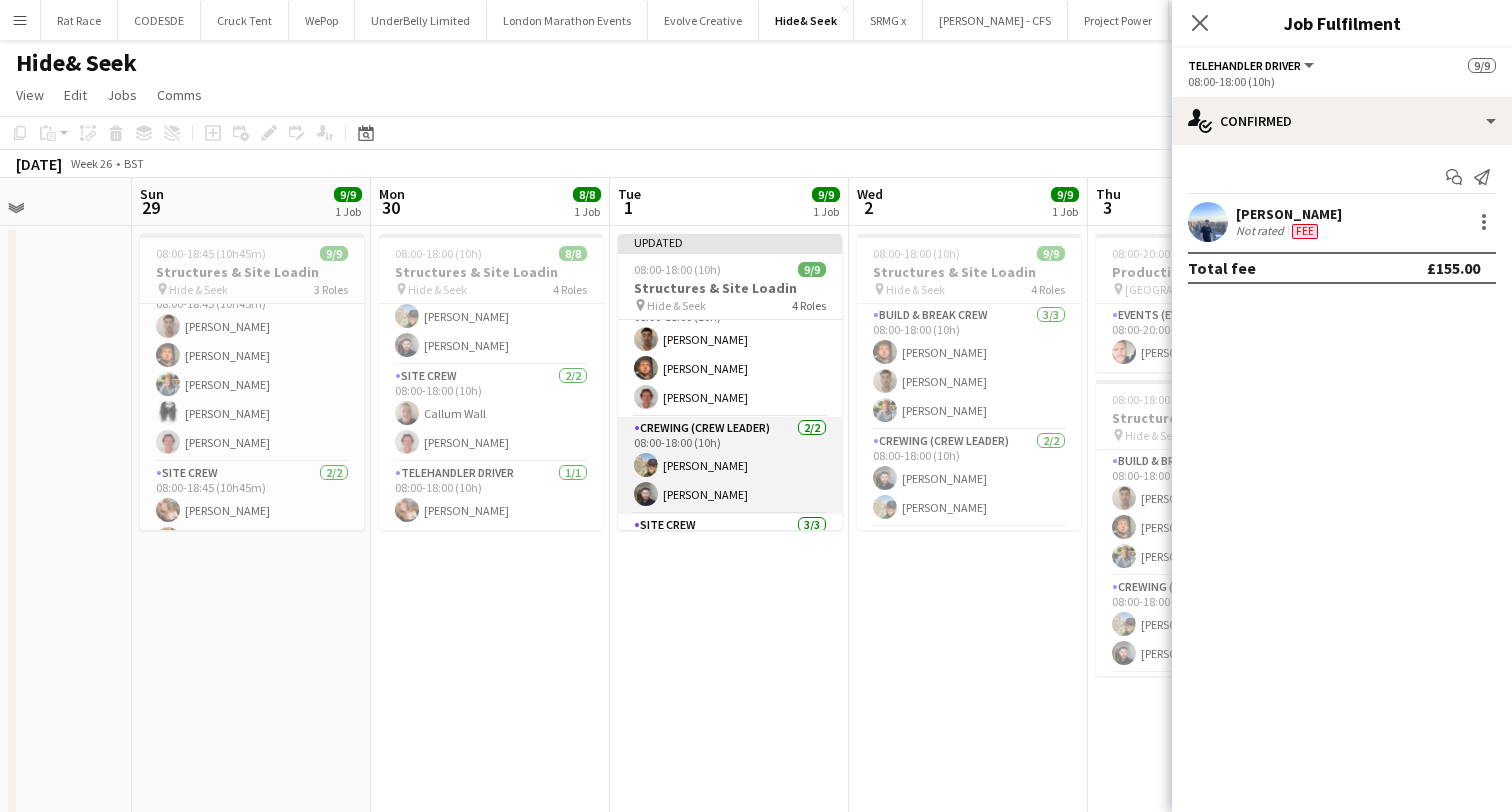 click on "Crewing (Crew Leader)   [DATE]   08:00-18:00 (10h)
[PERSON_NAME]" at bounding box center [730, 465] 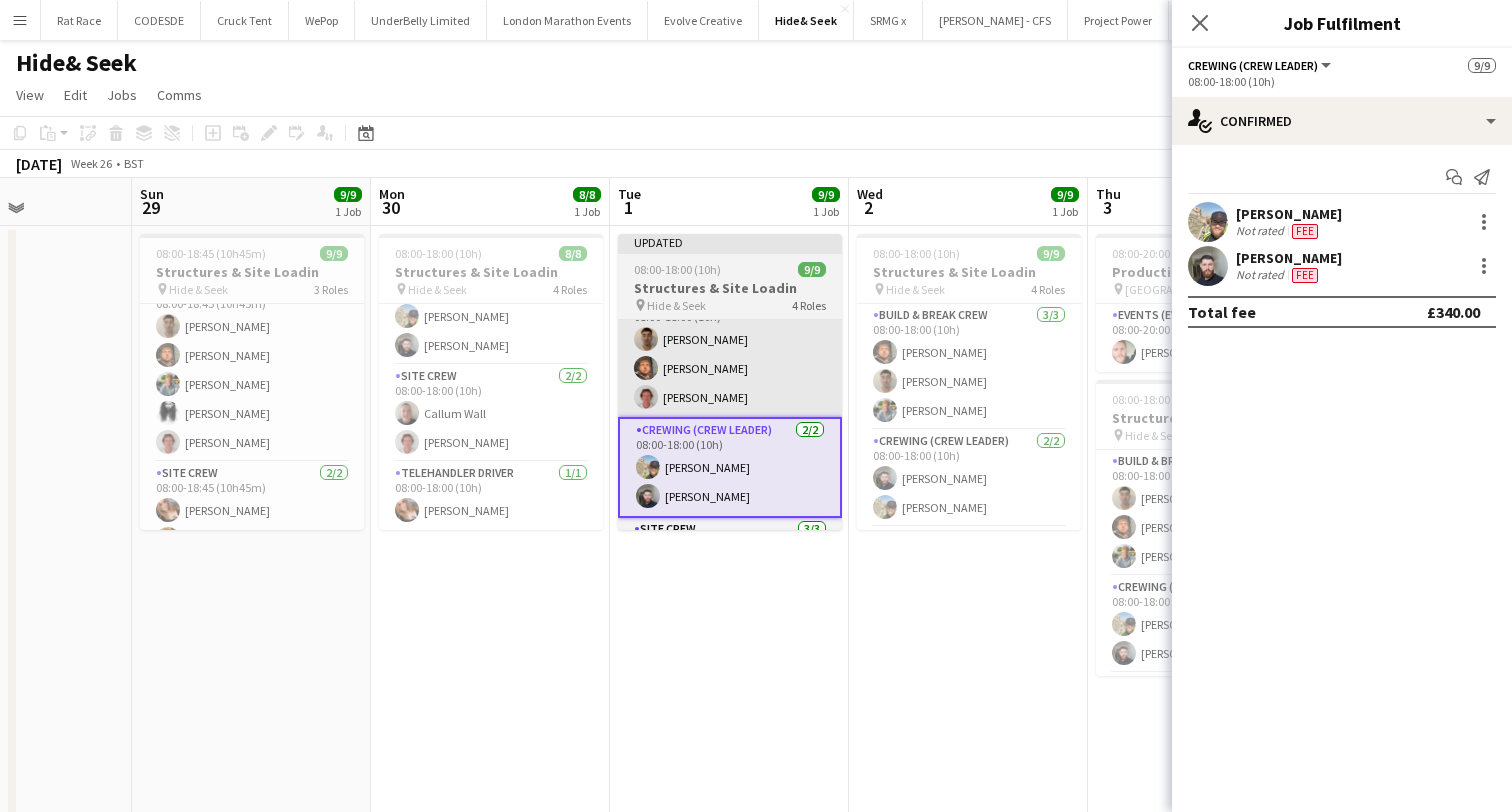 click on "Build & Break Crew   [DATE]   08:00-18:00 (10h)
[PERSON_NAME] [PERSON_NAME] [PERSON_NAME]" at bounding box center [730, 354] 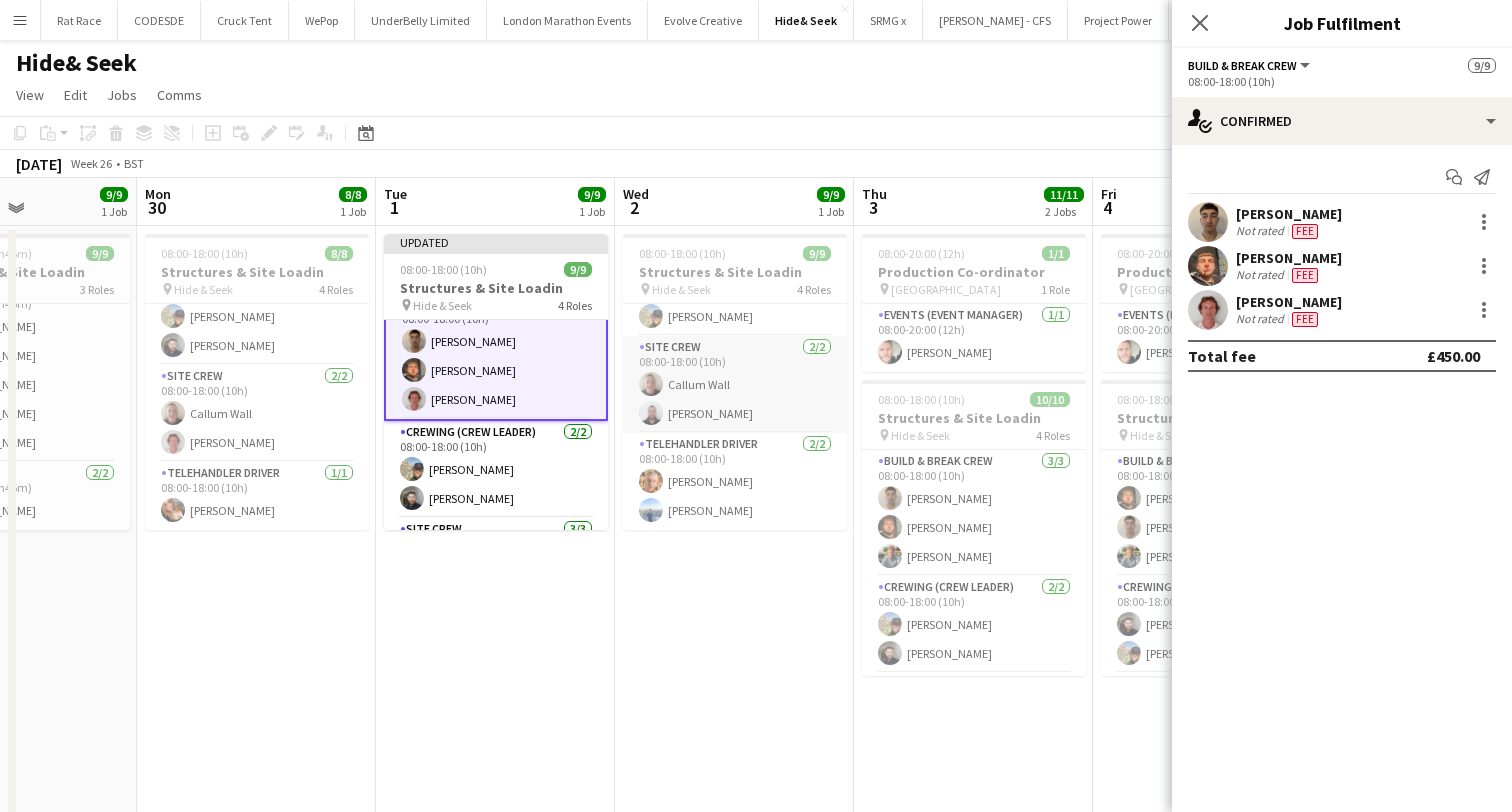 click on "Site Crew   [DATE]   08:00-18:00 (10h)
Callum Wall [PERSON_NAME]" at bounding box center [735, 384] 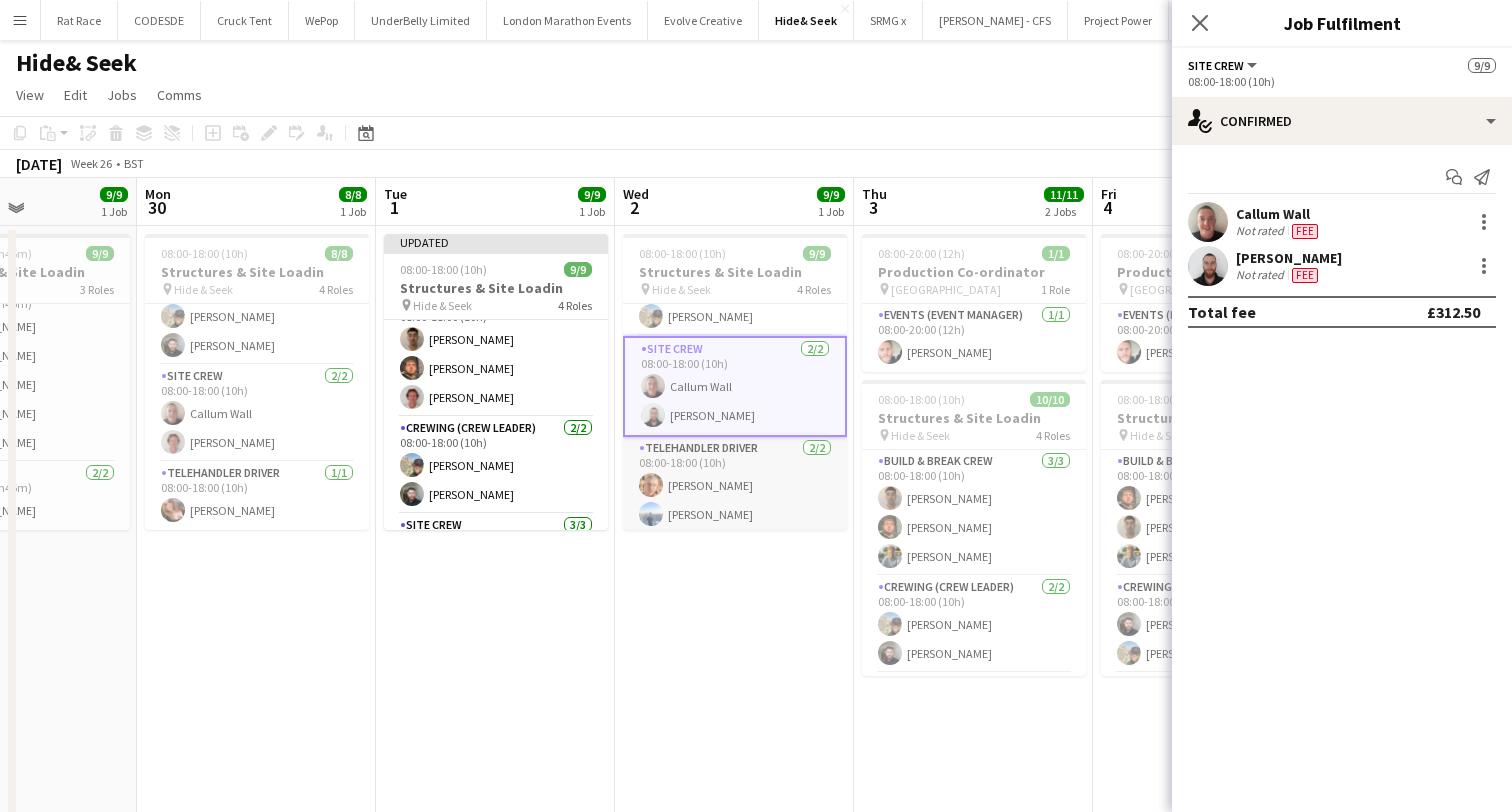 click on "Telehandler Driver   [DATE]   08:00-18:00 (10h)
[PERSON_NAME] [PERSON_NAME]" at bounding box center (735, 485) 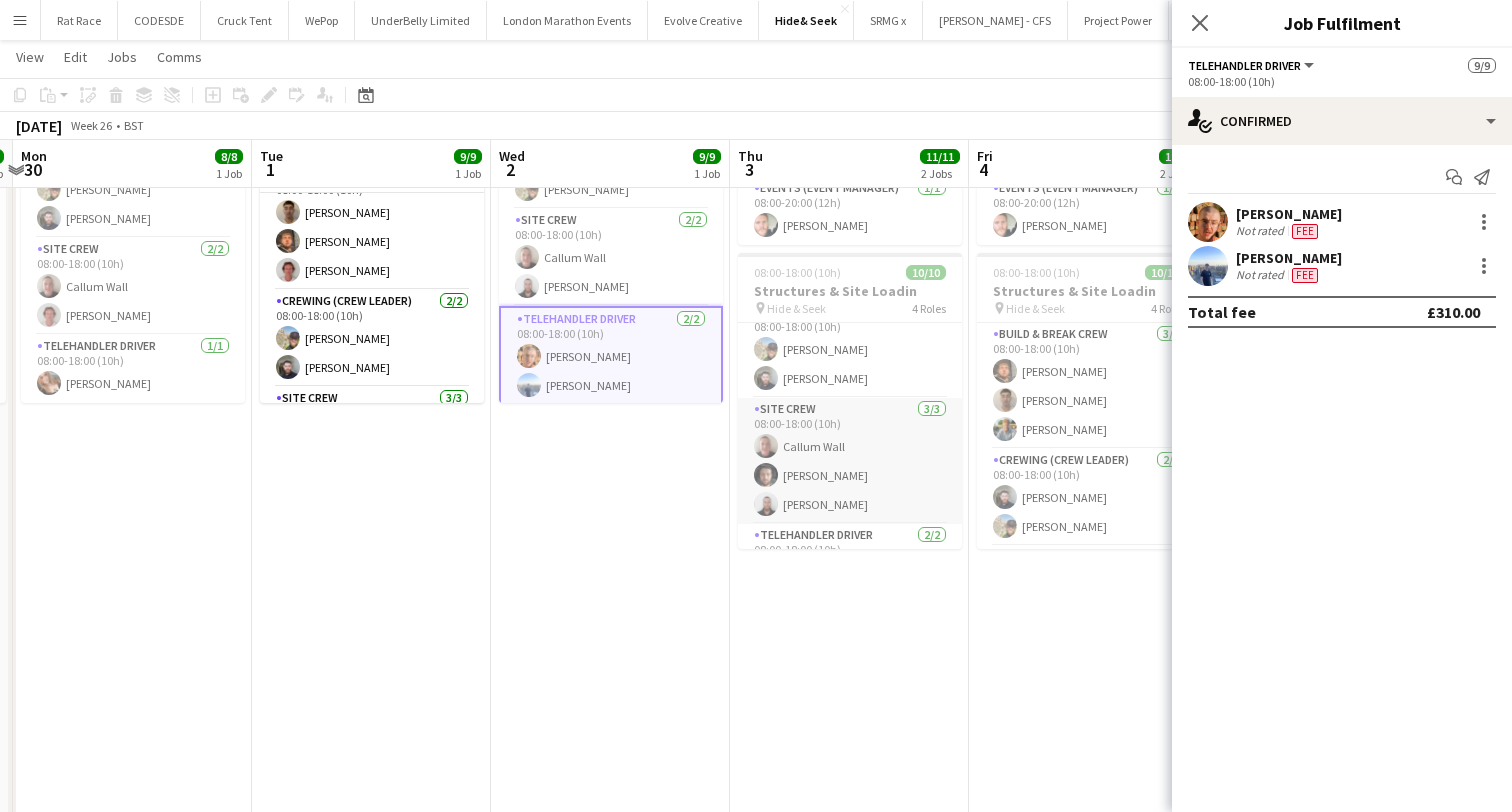 click on "Site Crew   [DATE]   08:00-18:00 (10h)
Callum Wall [PERSON_NAME] [PERSON_NAME]" at bounding box center (850, 461) 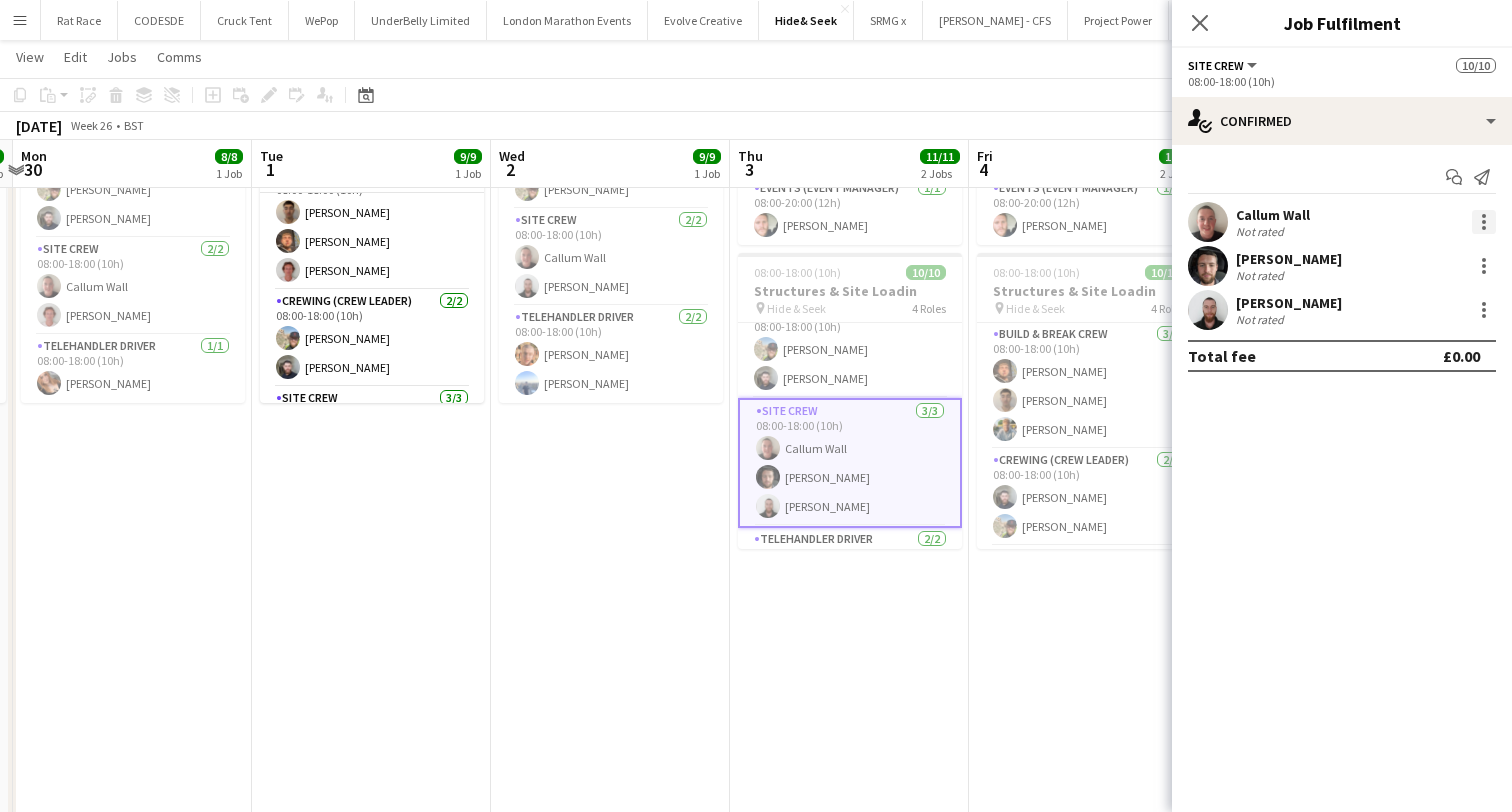 click at bounding box center (1484, 222) 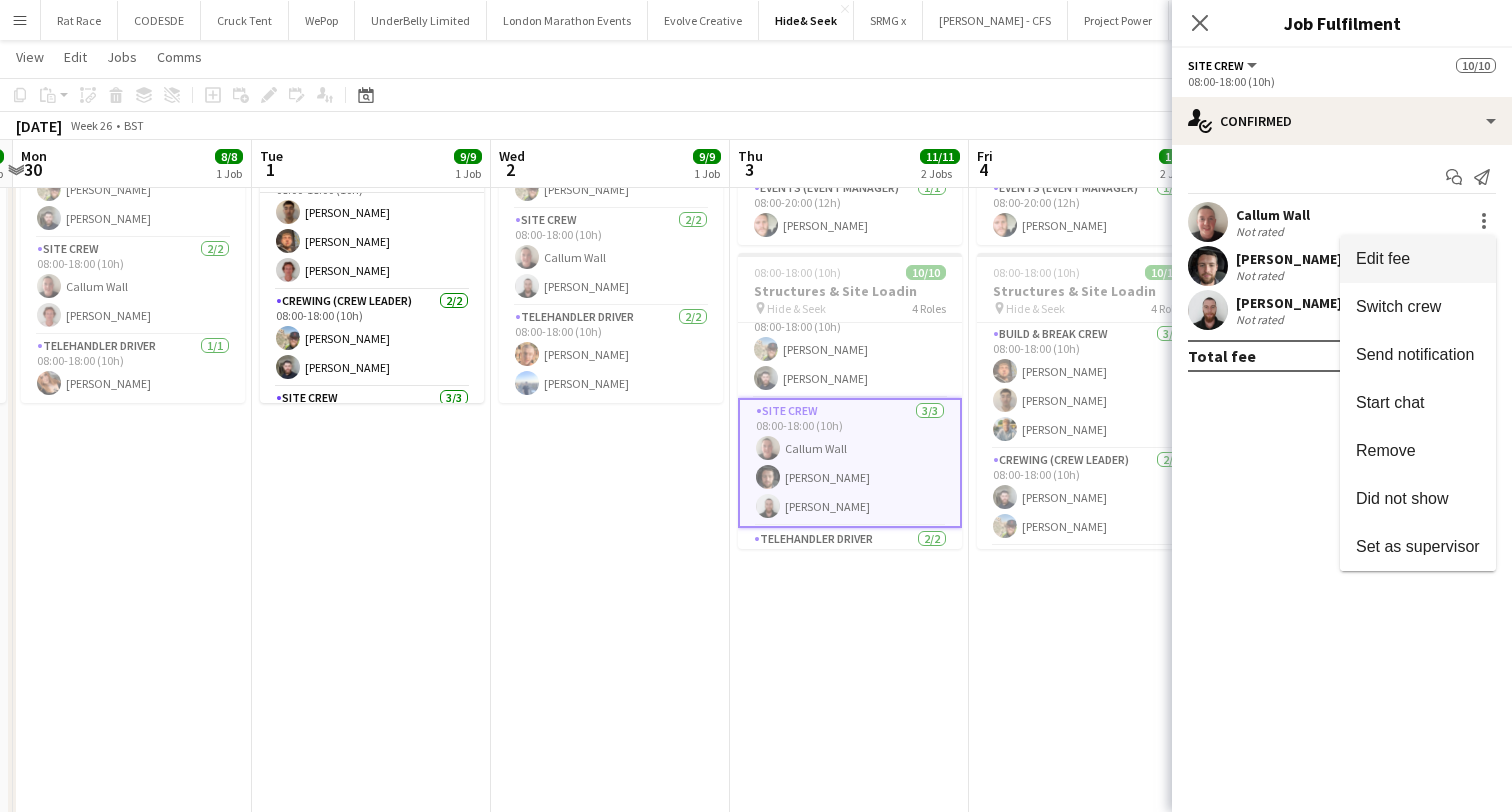 click on "Edit fee" at bounding box center (1418, 259) 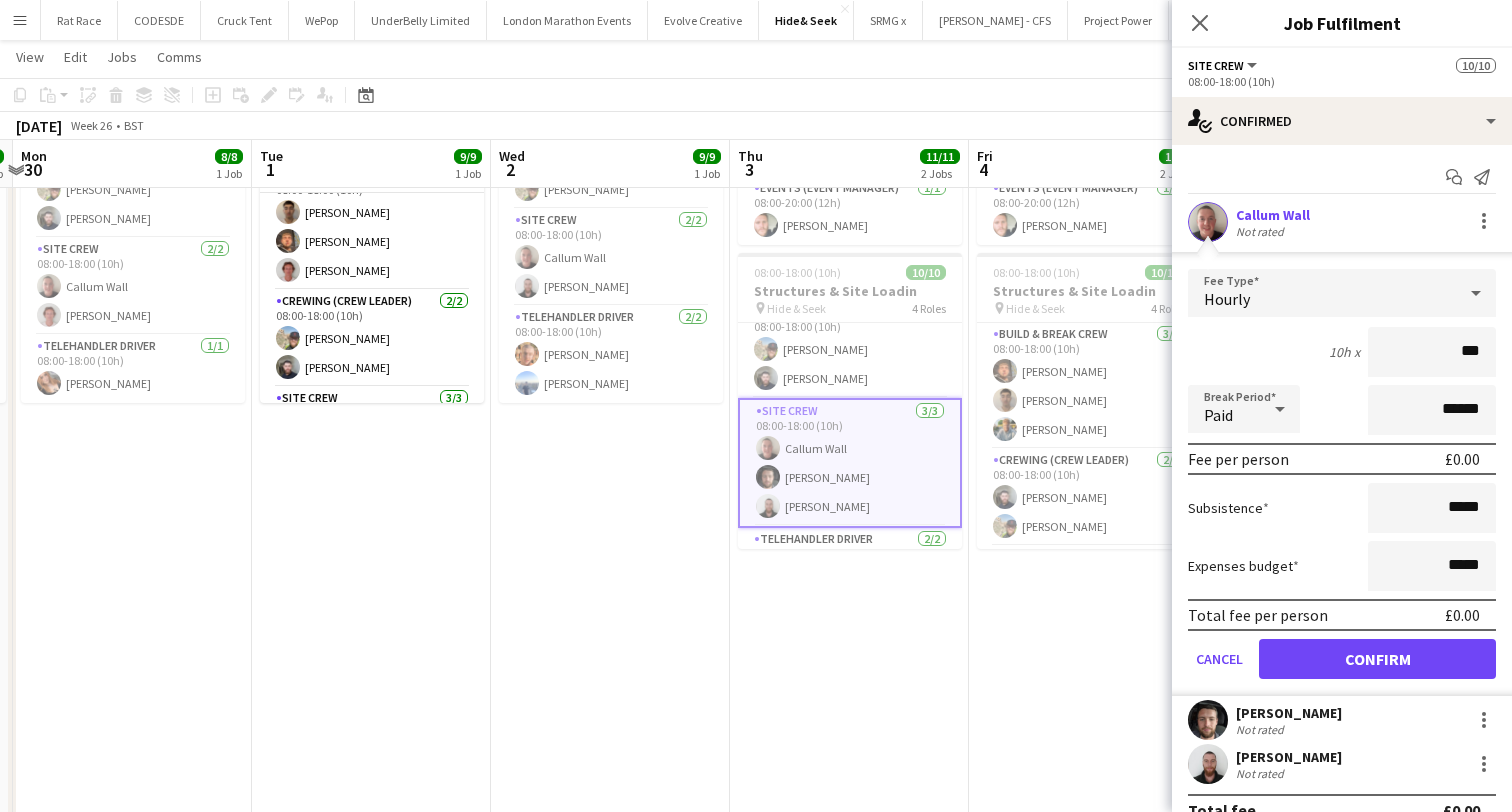 type on "**" 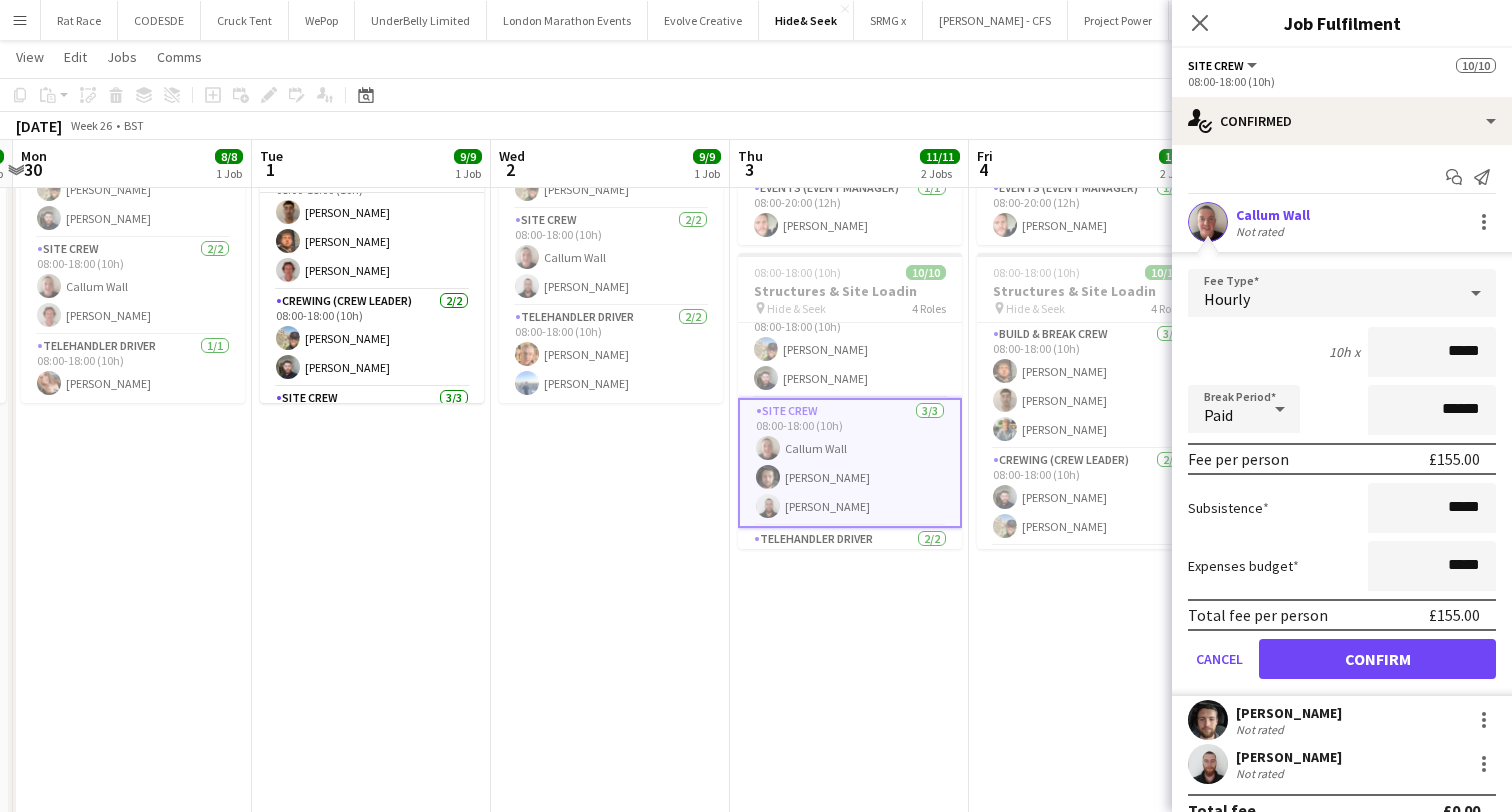 type on "*****" 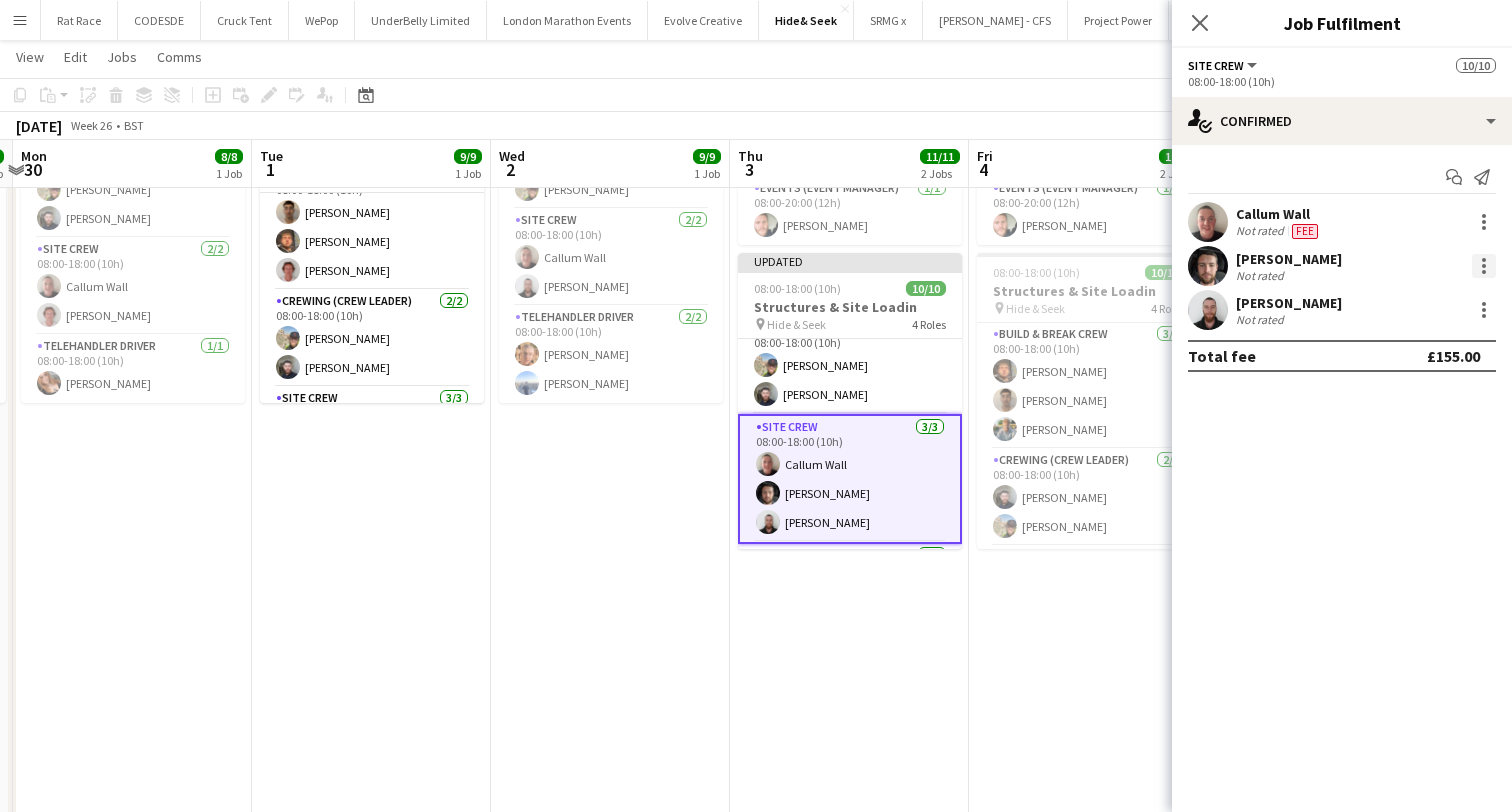 click at bounding box center [1484, 266] 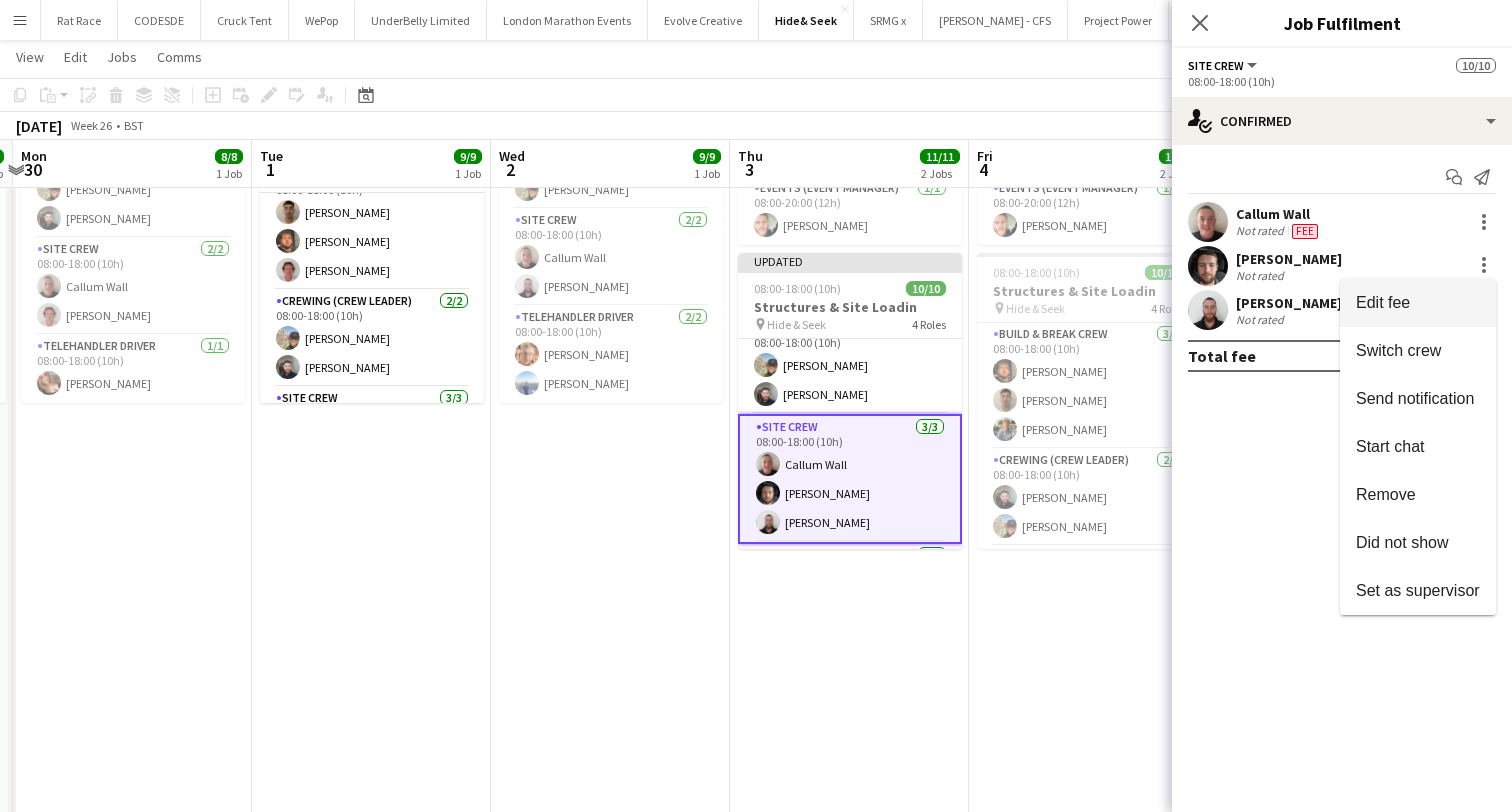 click on "Edit fee" at bounding box center [1418, 303] 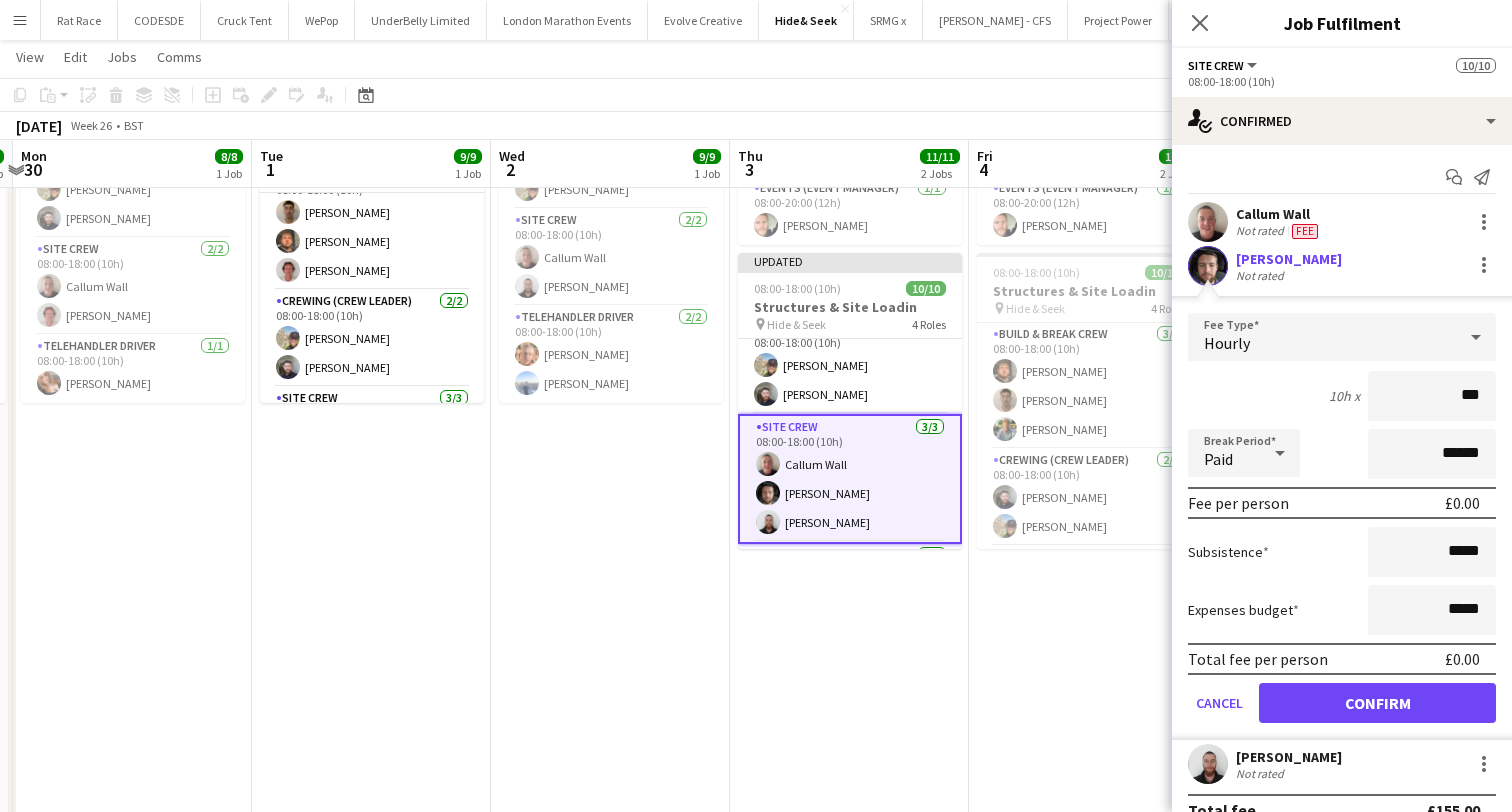 type on "**" 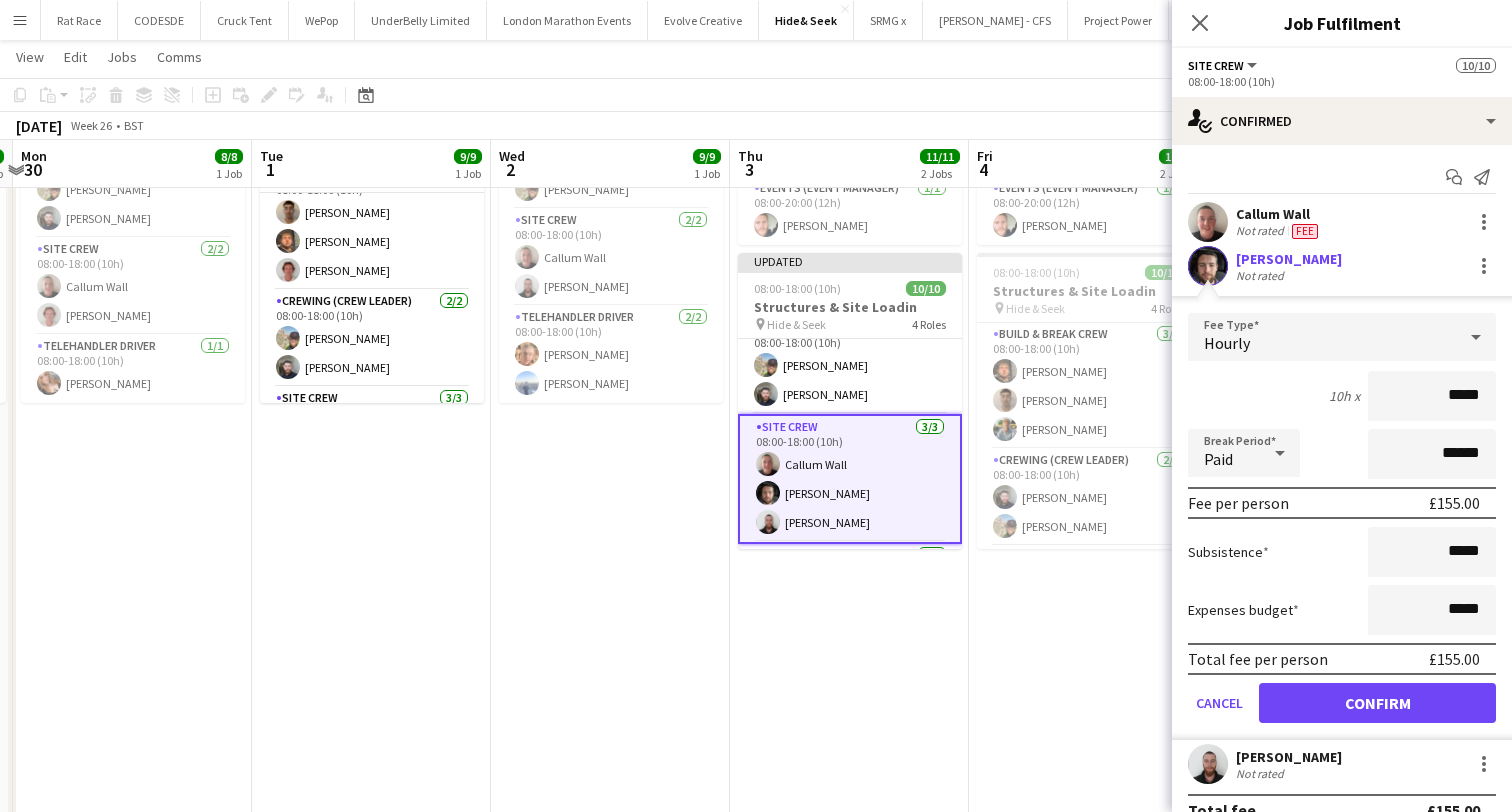 type on "*****" 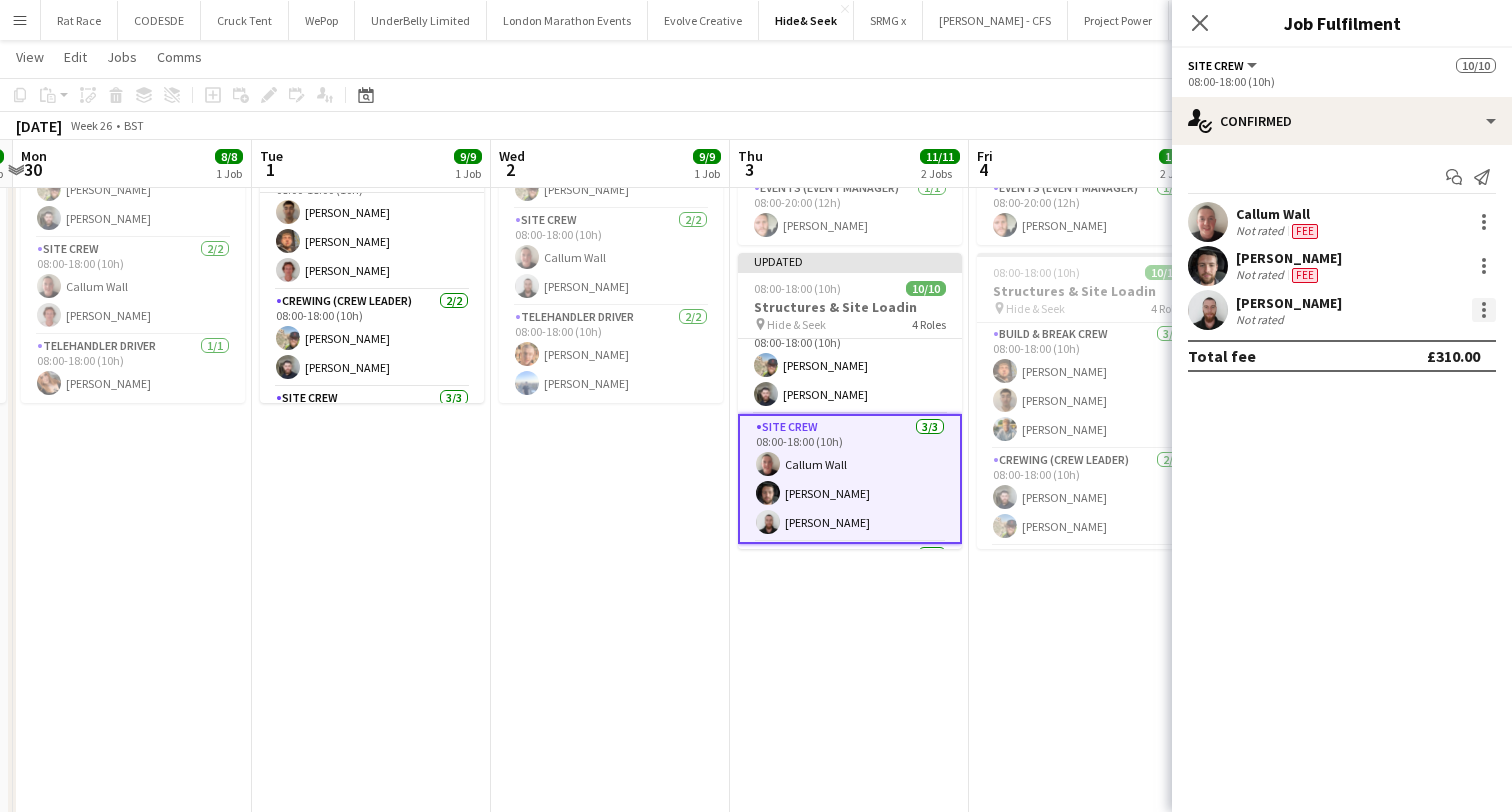 click at bounding box center (1484, 310) 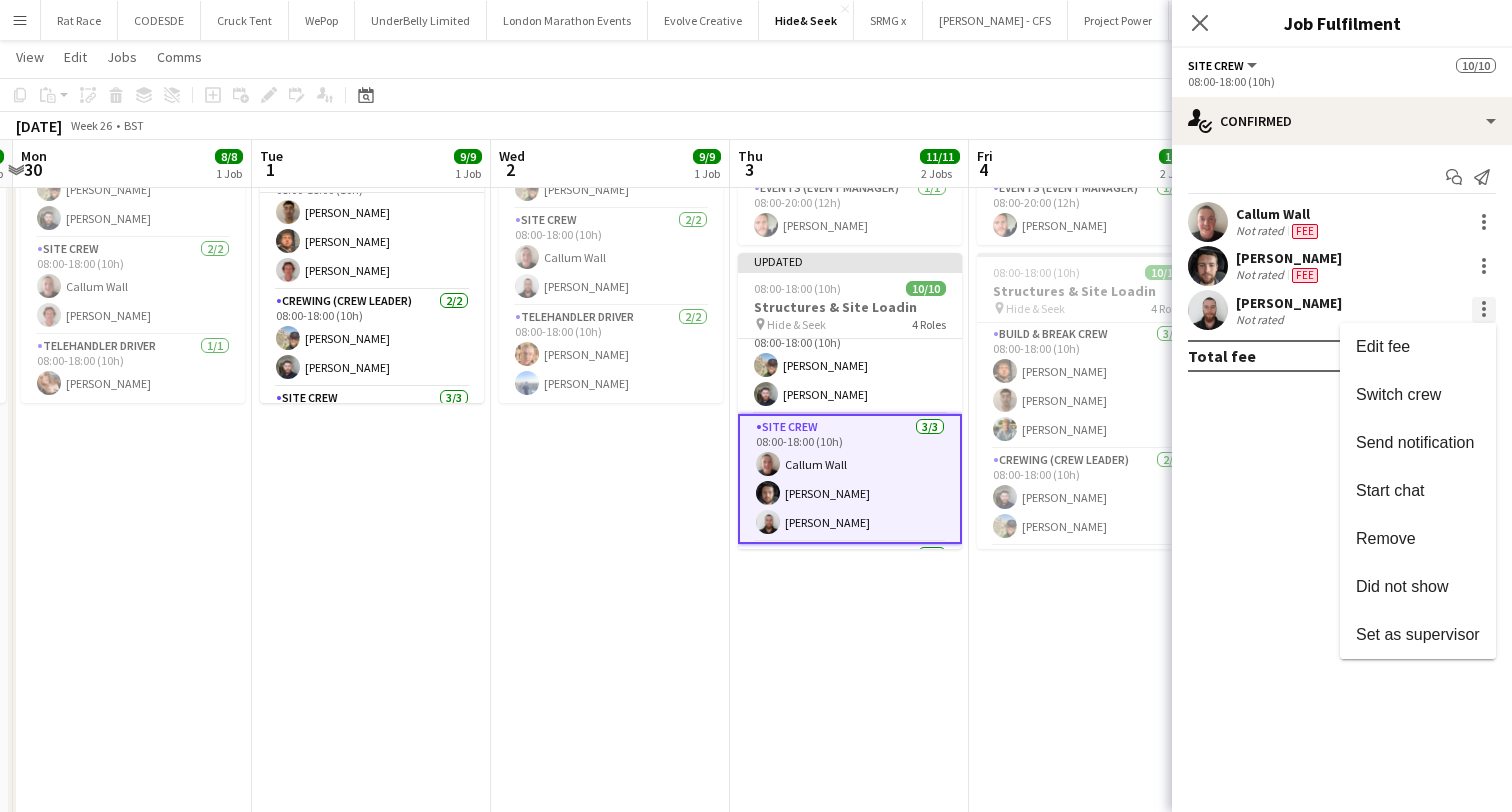 click on "Edit fee" at bounding box center (1418, 347) 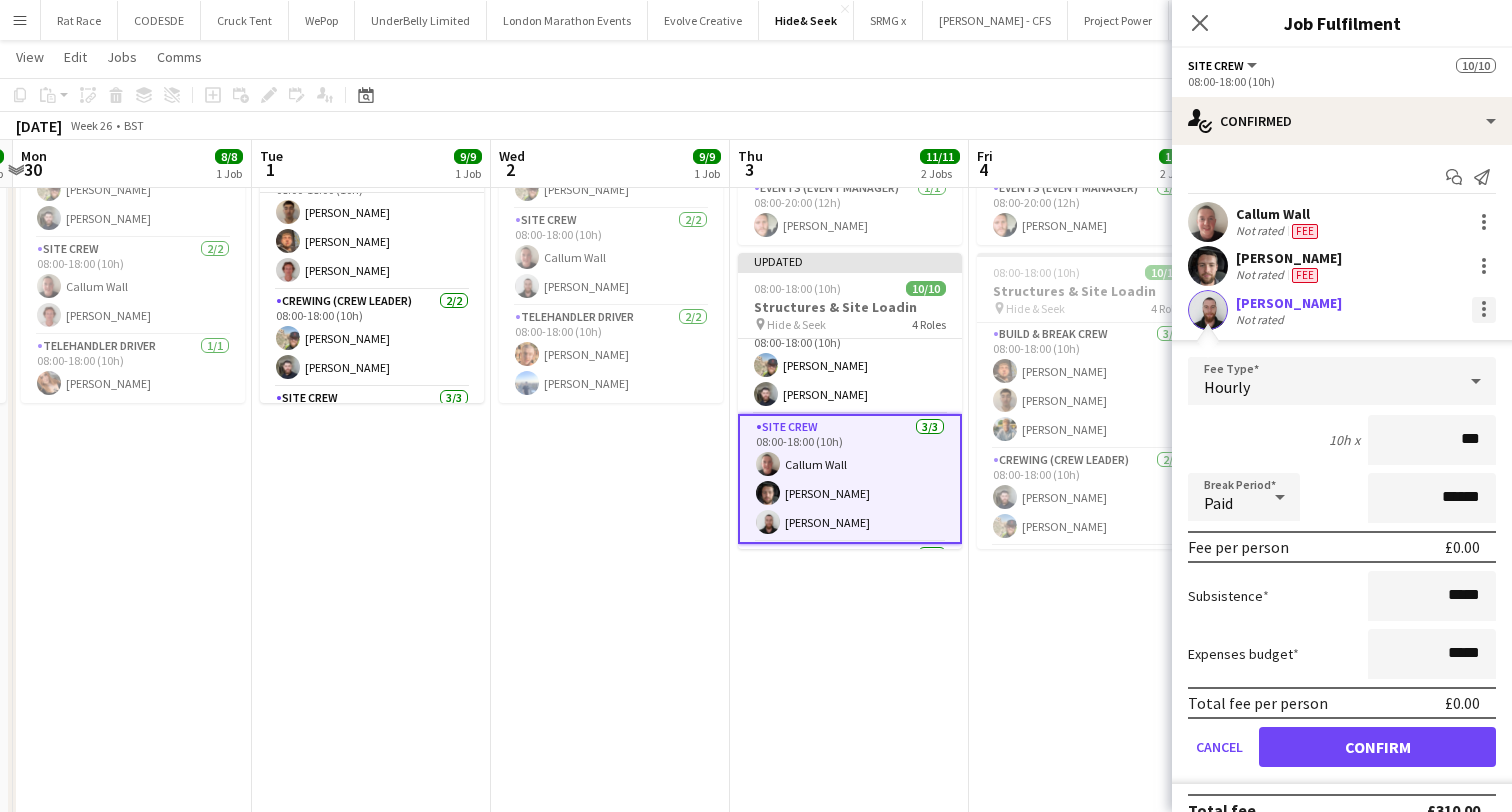 type on "**" 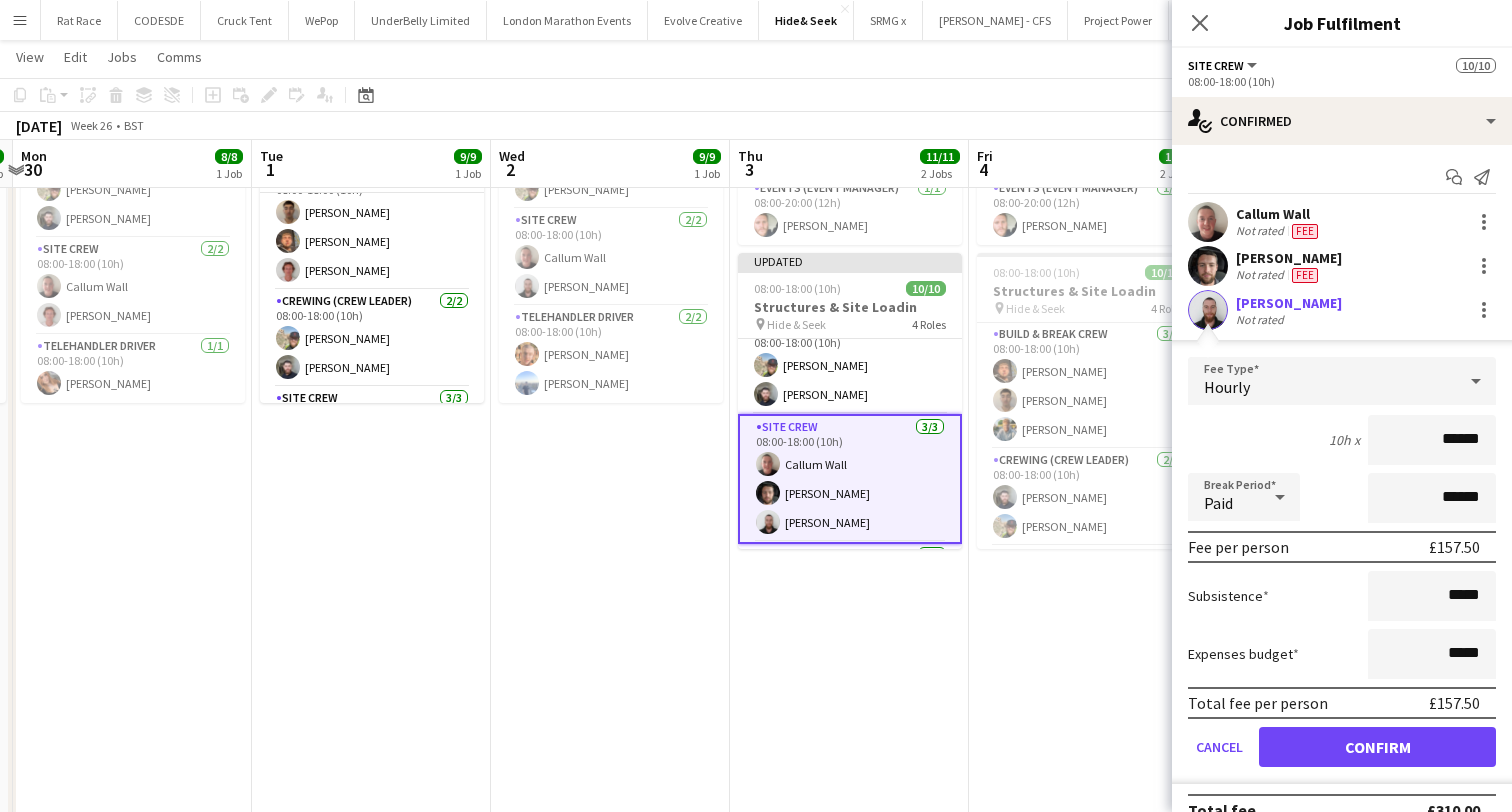 type on "******" 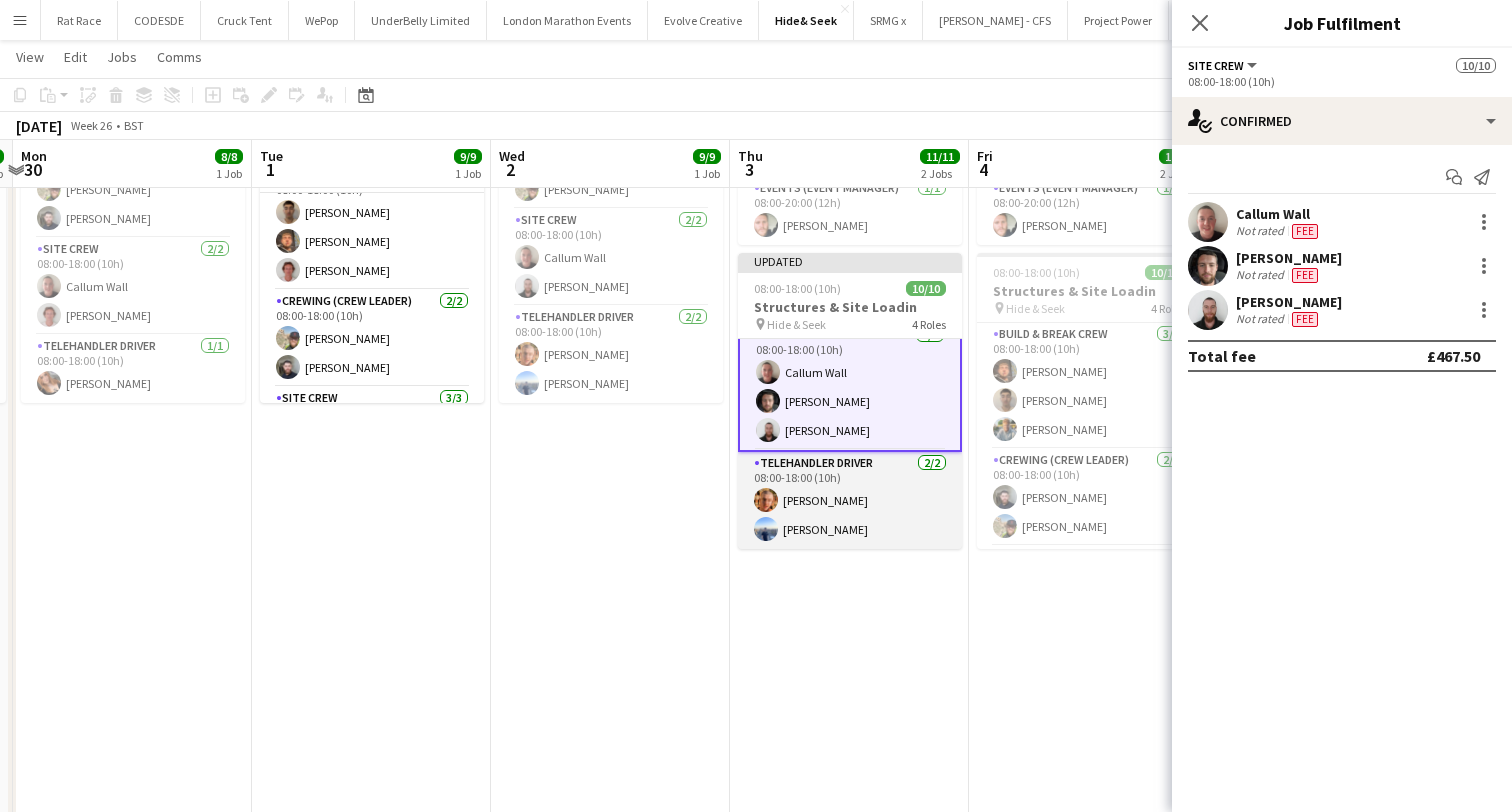 scroll, scrollTop: 240, scrollLeft: 0, axis: vertical 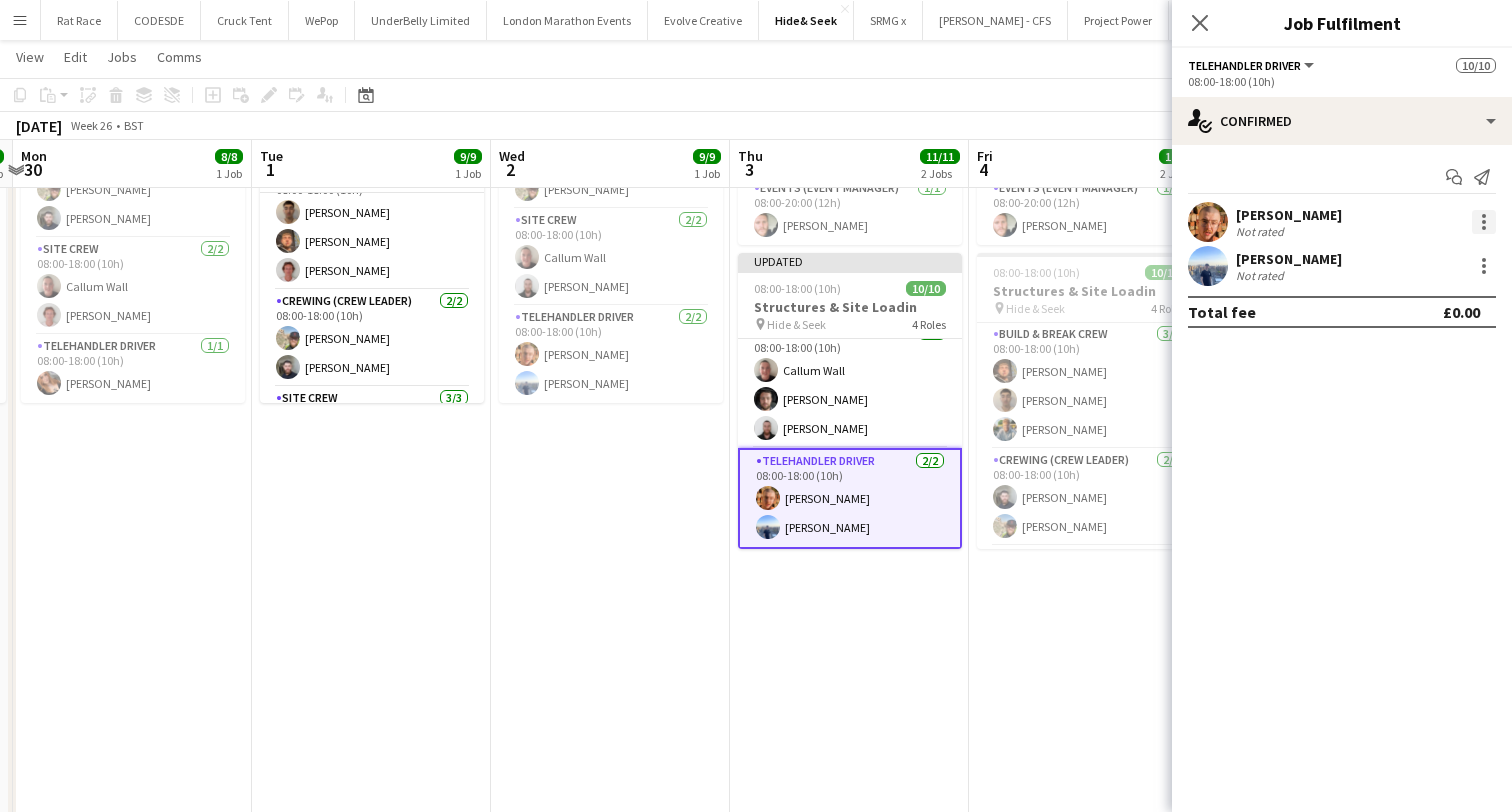 click at bounding box center [1484, 222] 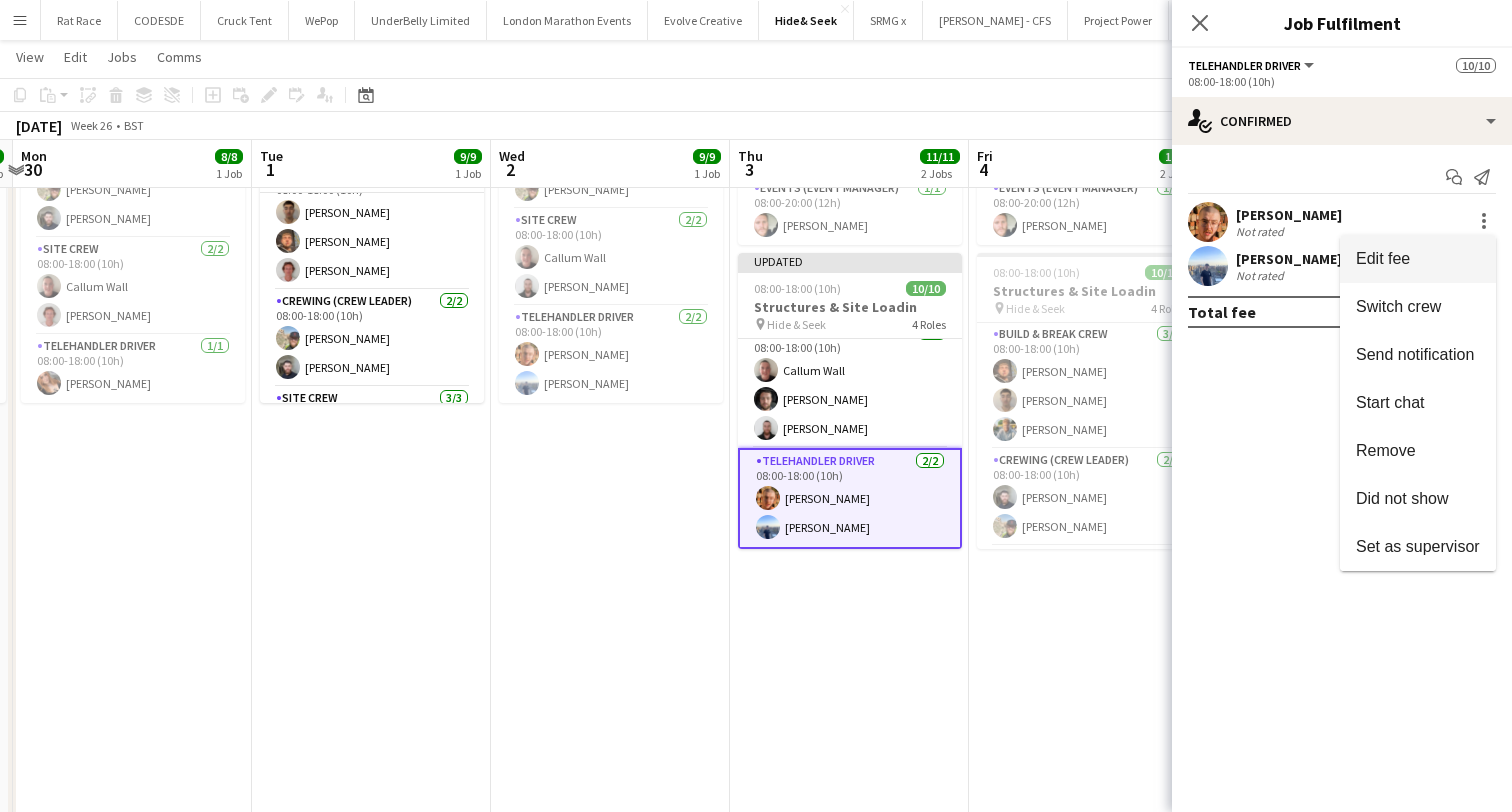 click on "Edit fee" at bounding box center (1418, 259) 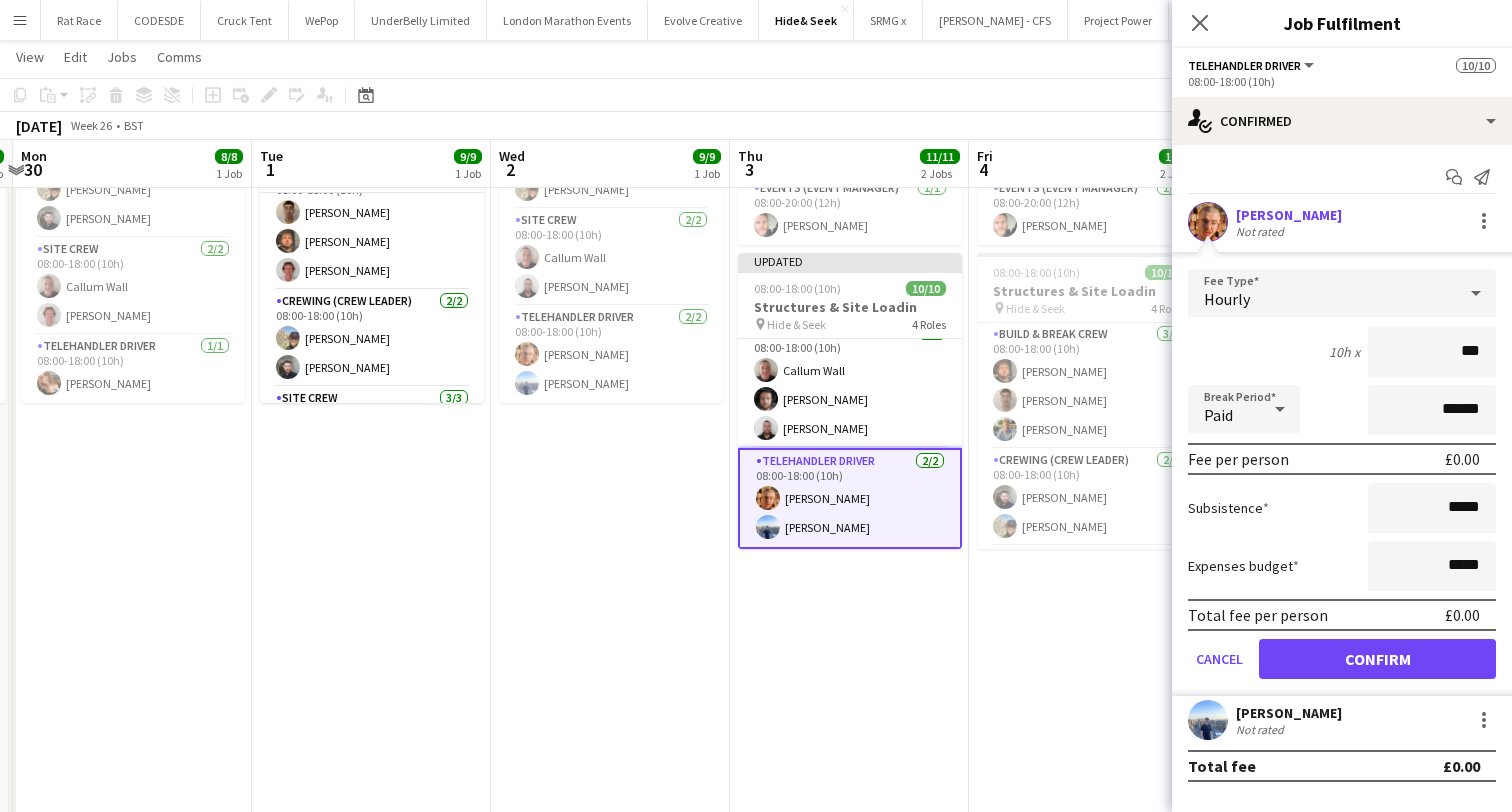 type on "**" 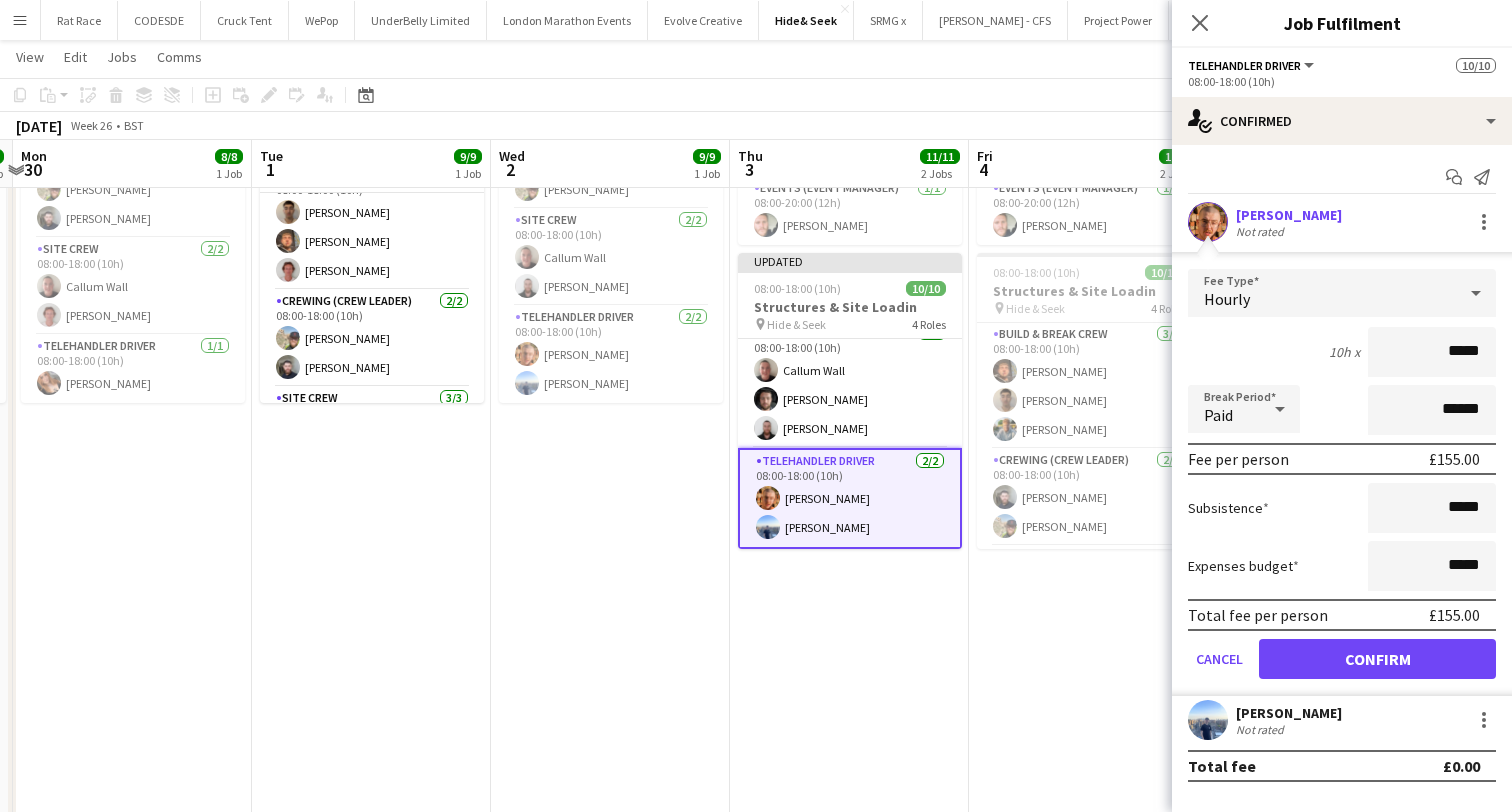 type on "*****" 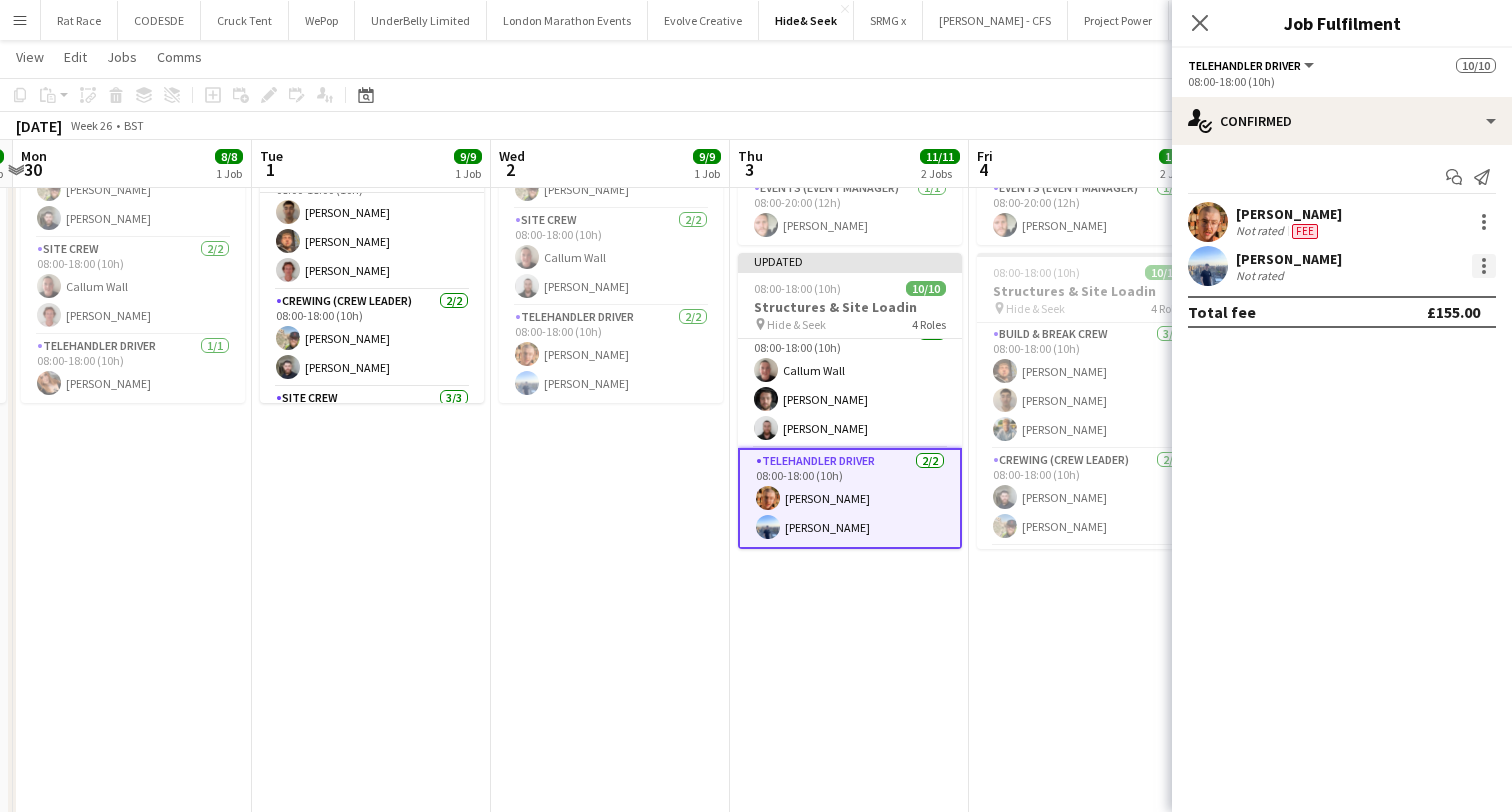 click at bounding box center (1484, 266) 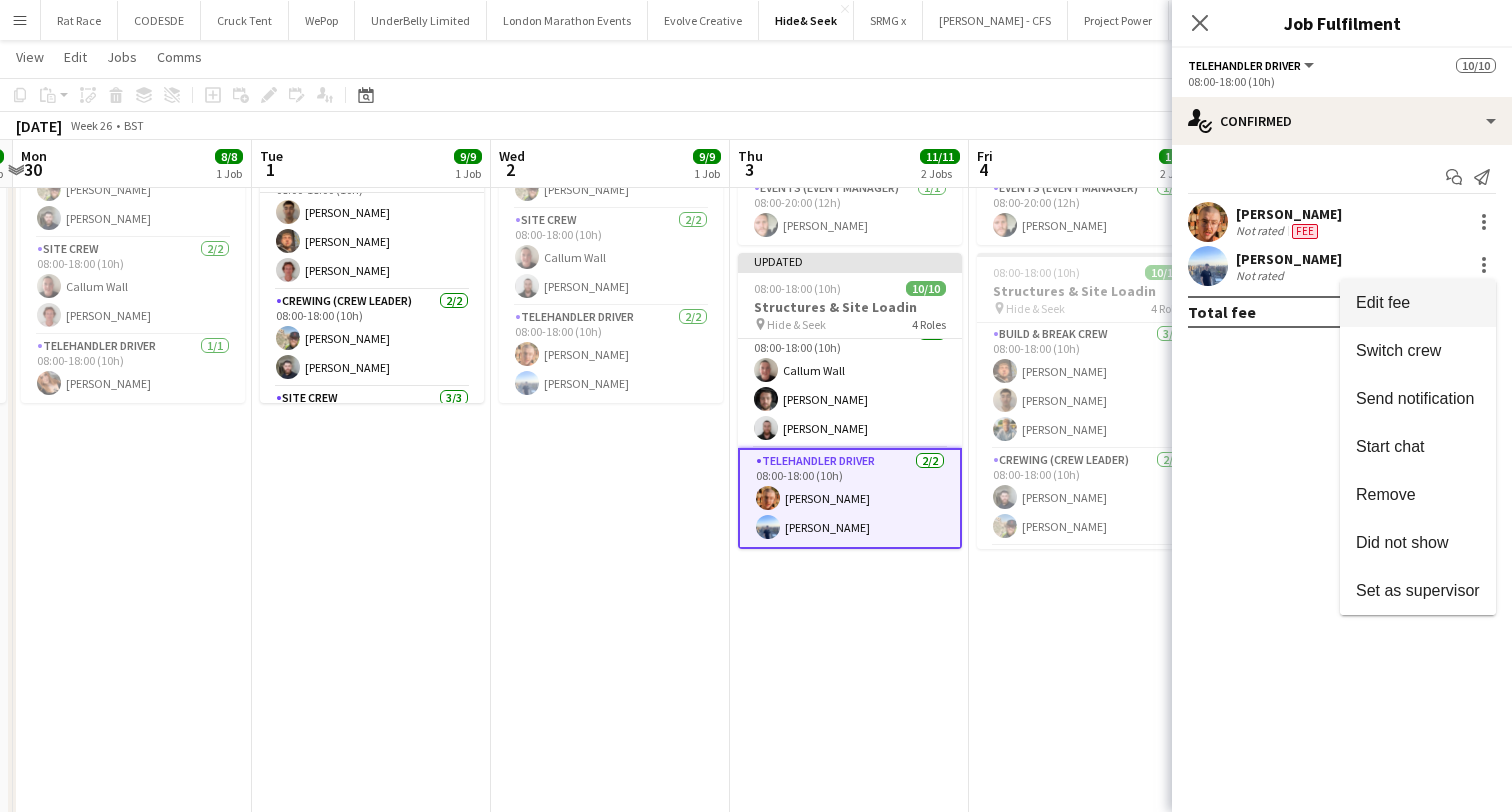 click on "Edit fee" at bounding box center (1418, 303) 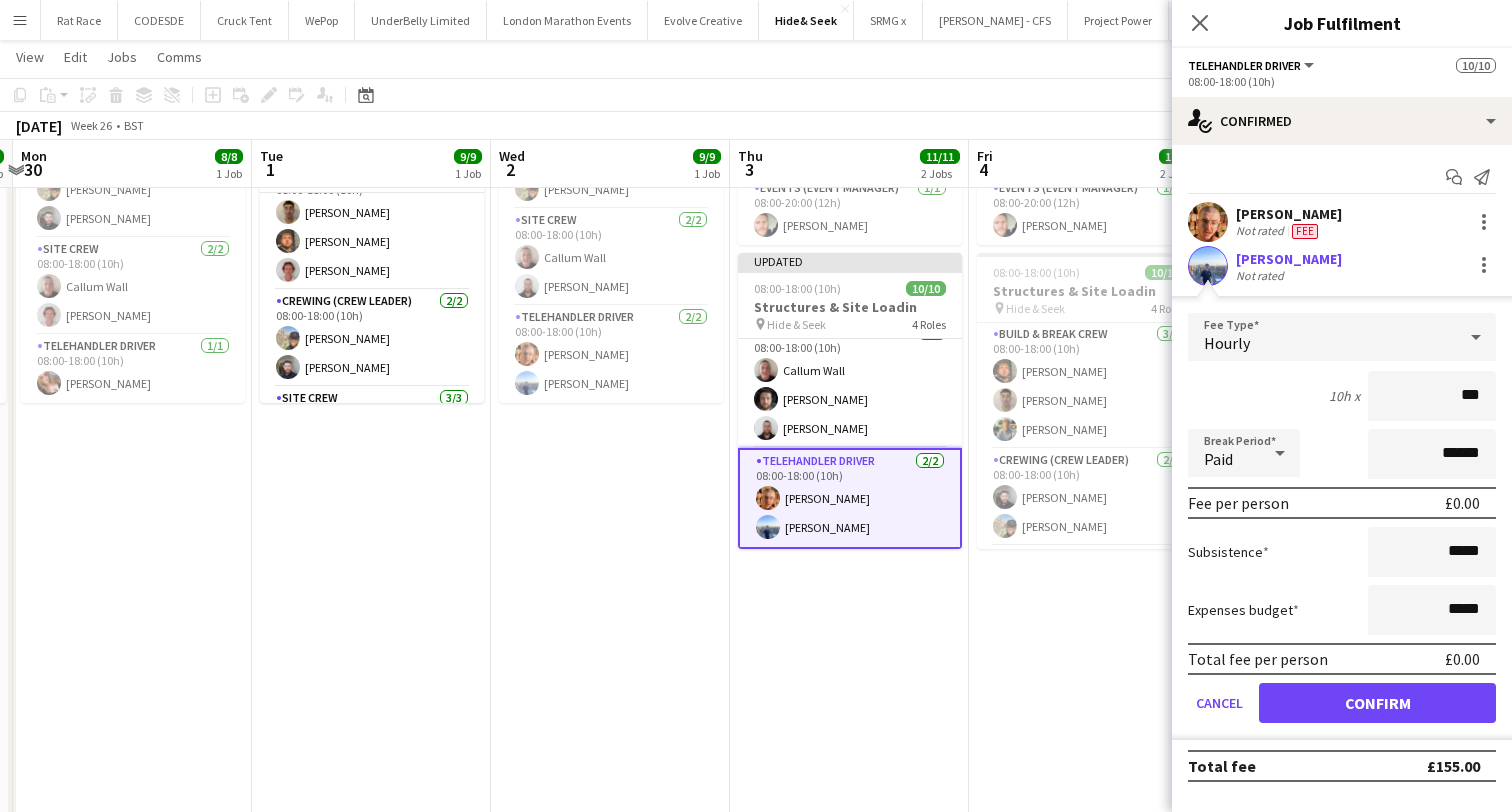 type on "**" 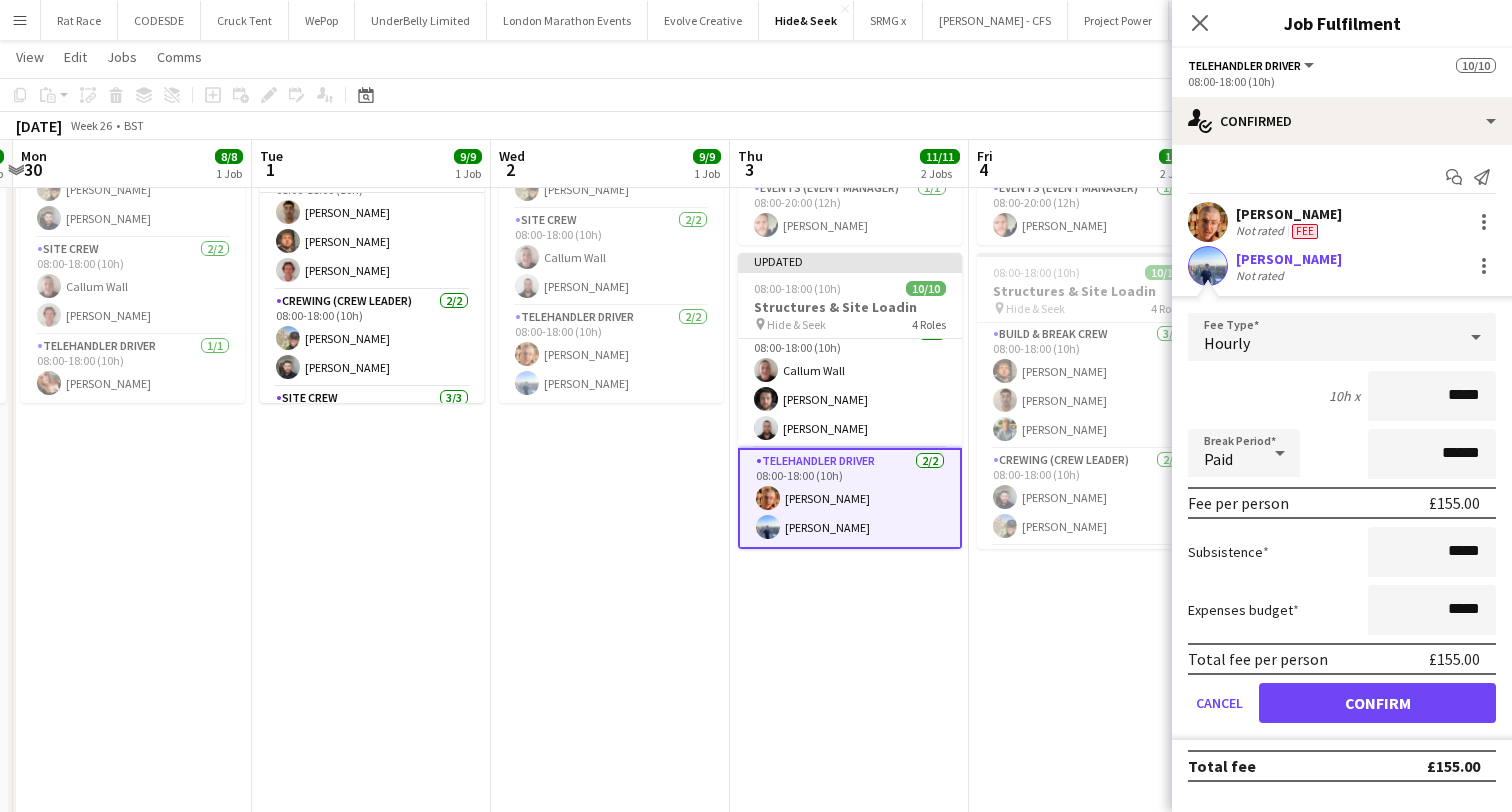 type on "*****" 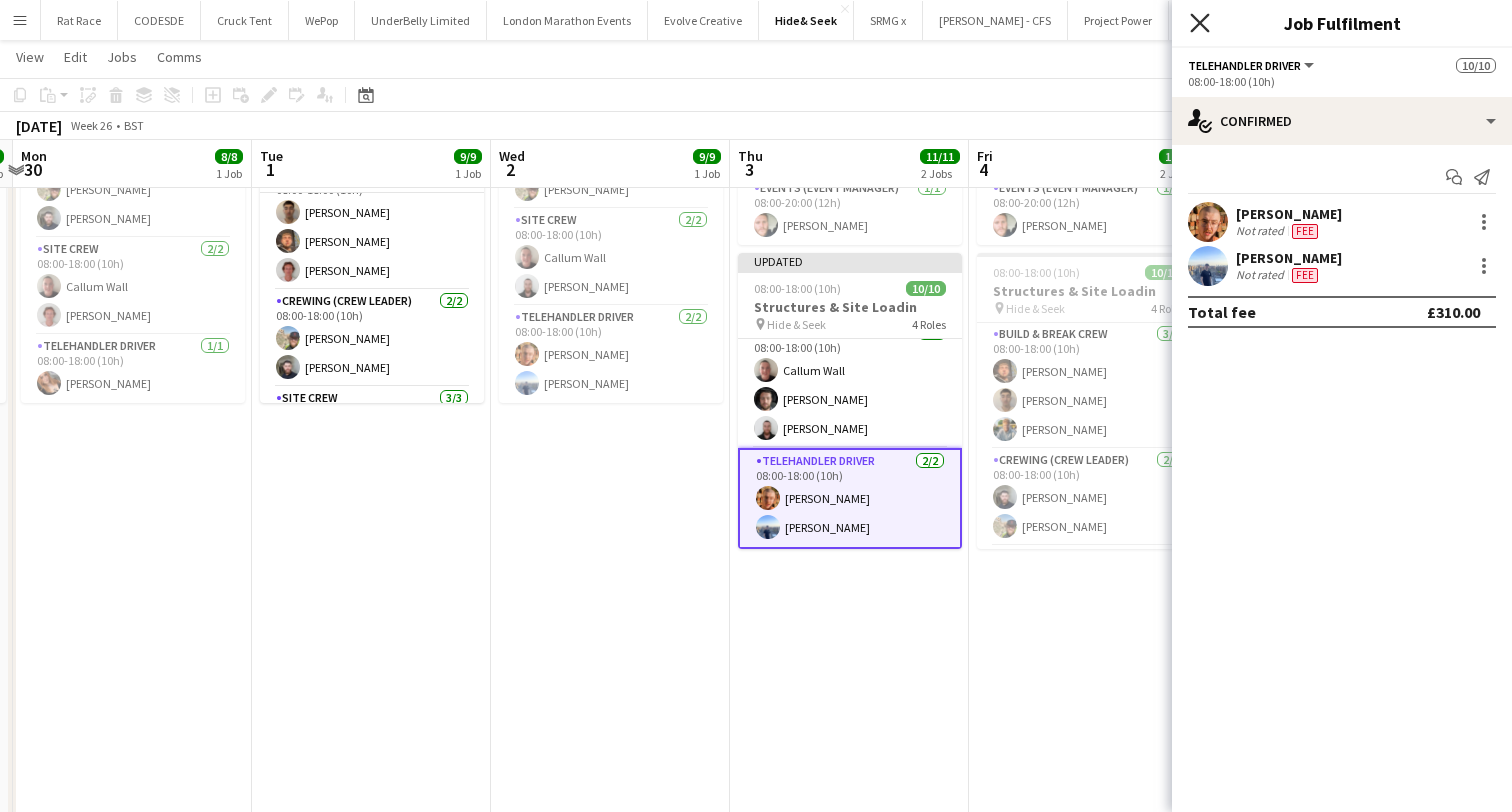 click on "Close pop-in" 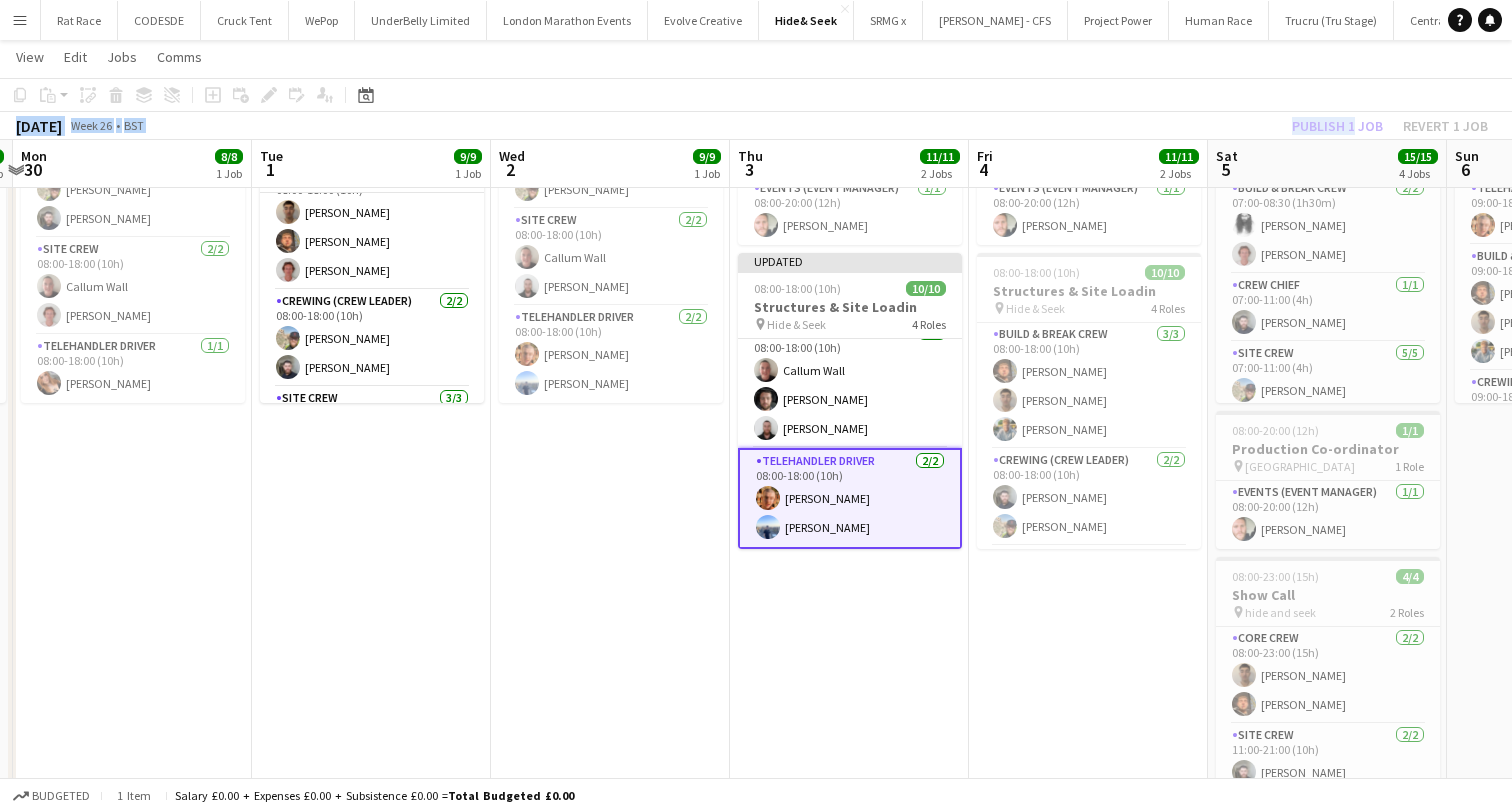 drag, startPoint x: 1348, startPoint y: 90, endPoint x: 1348, endPoint y: 119, distance: 29 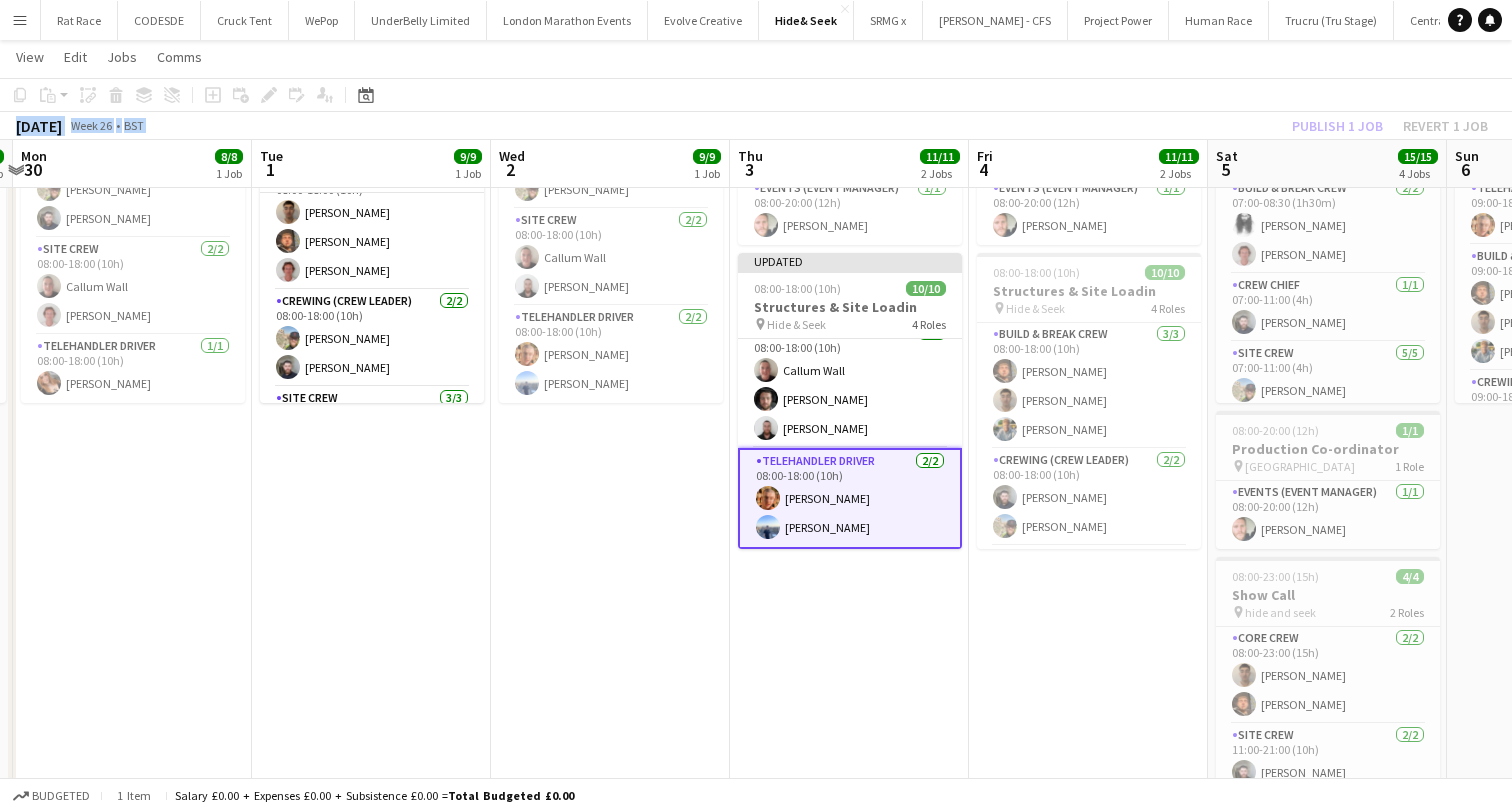 scroll, scrollTop: 236, scrollLeft: 0, axis: vertical 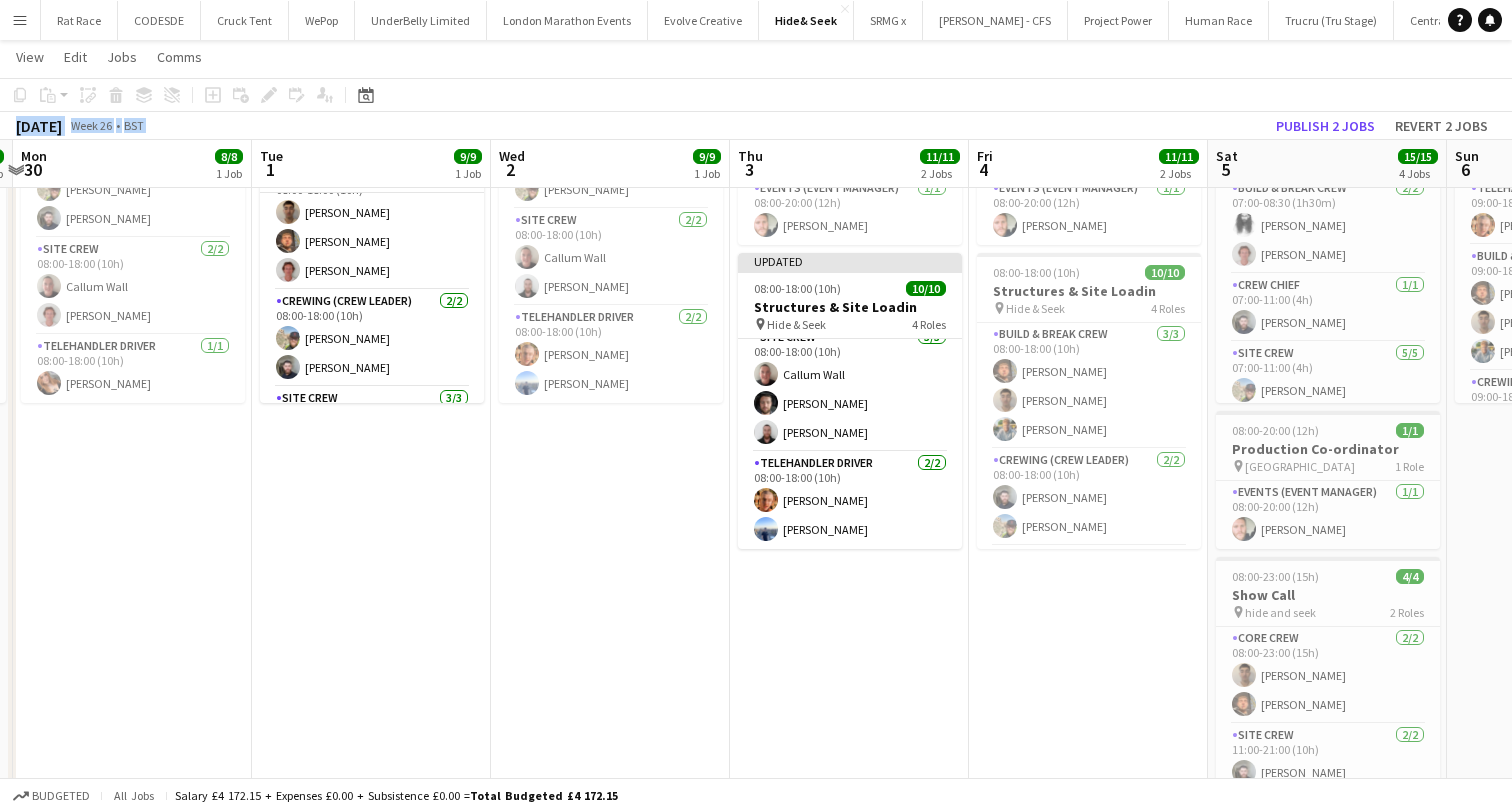 click on "Publish 2 jobs" 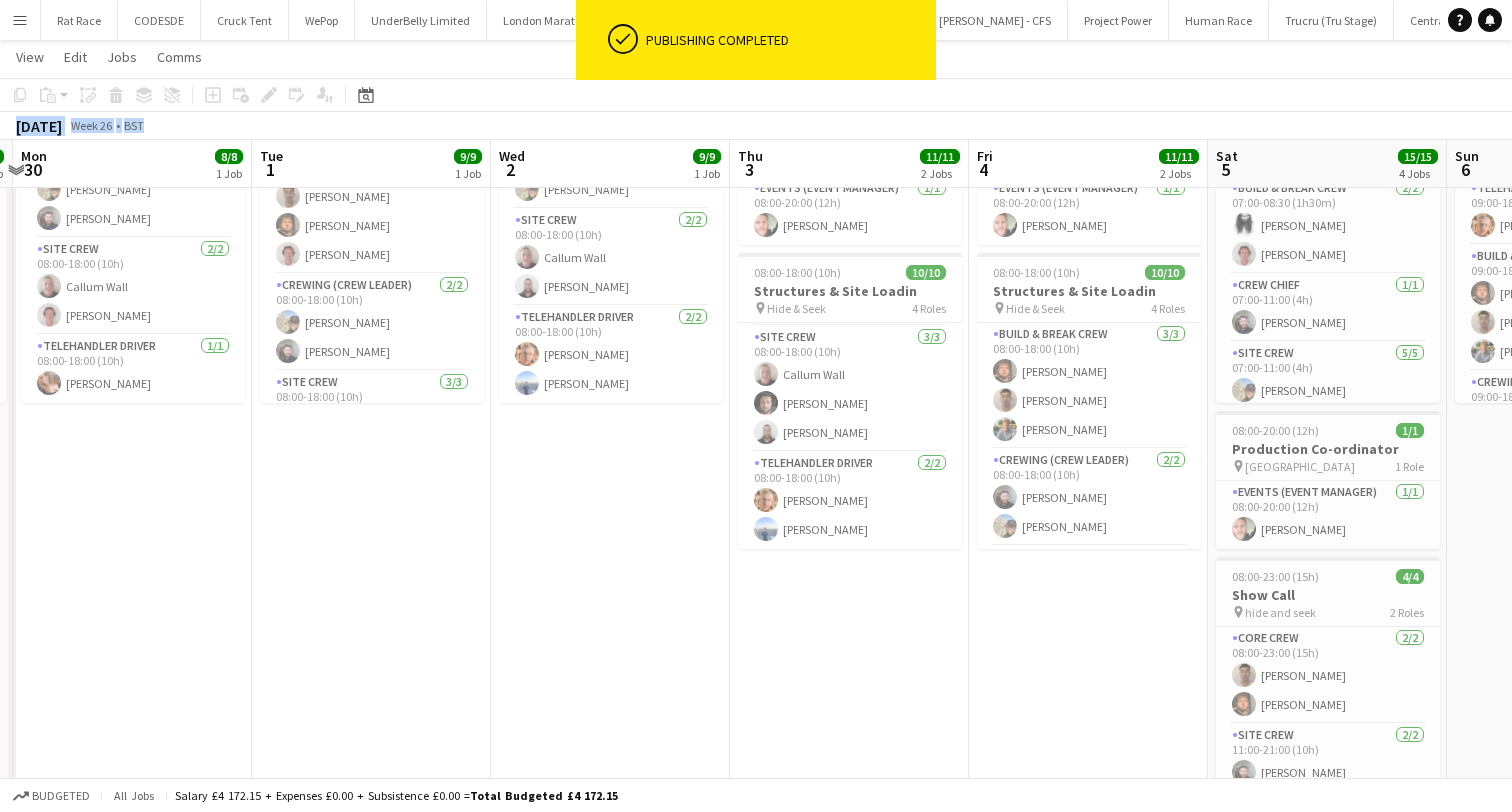 scroll, scrollTop: 220, scrollLeft: 0, axis: vertical 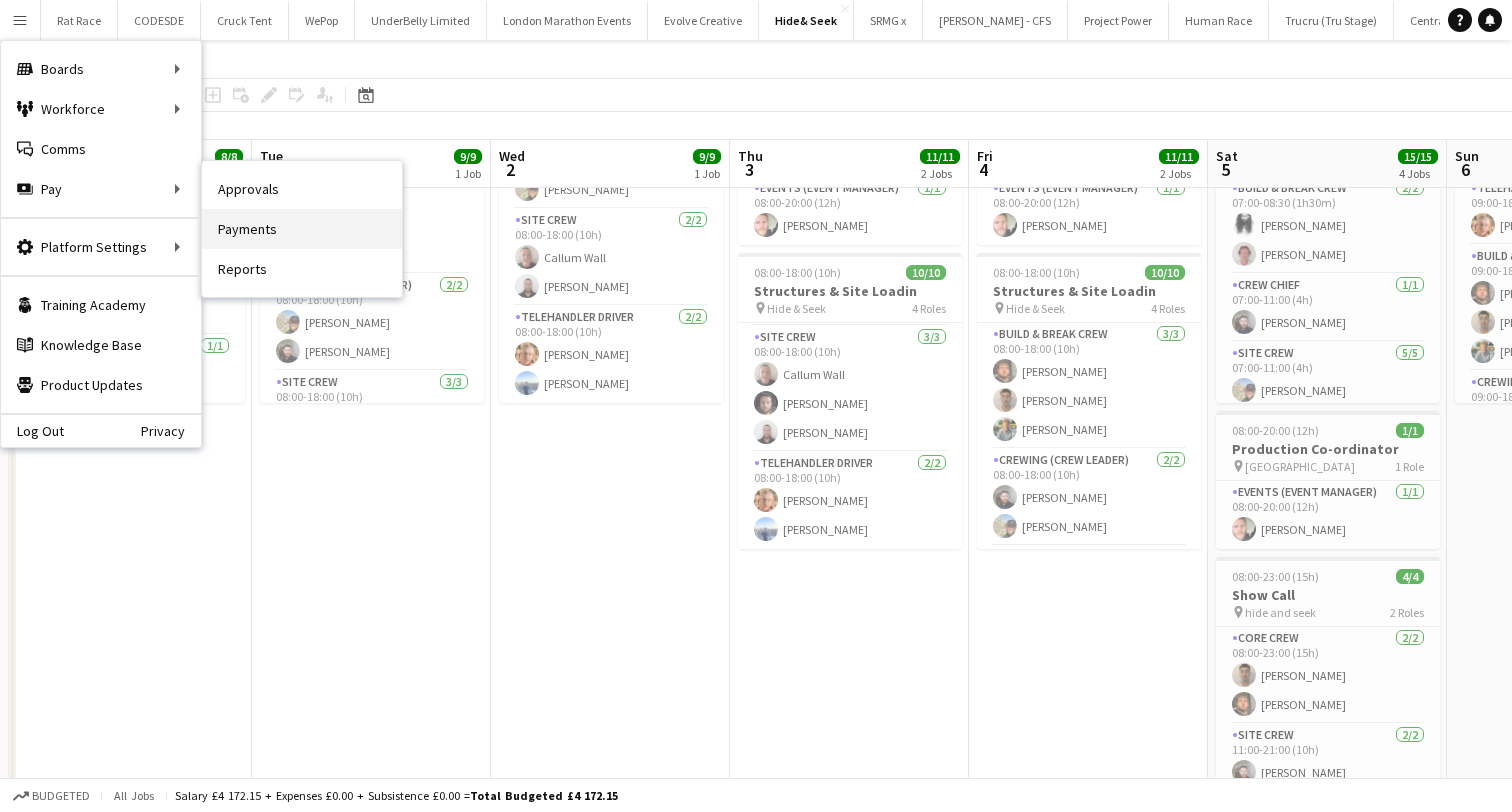 click on "Payments" at bounding box center (302, 229) 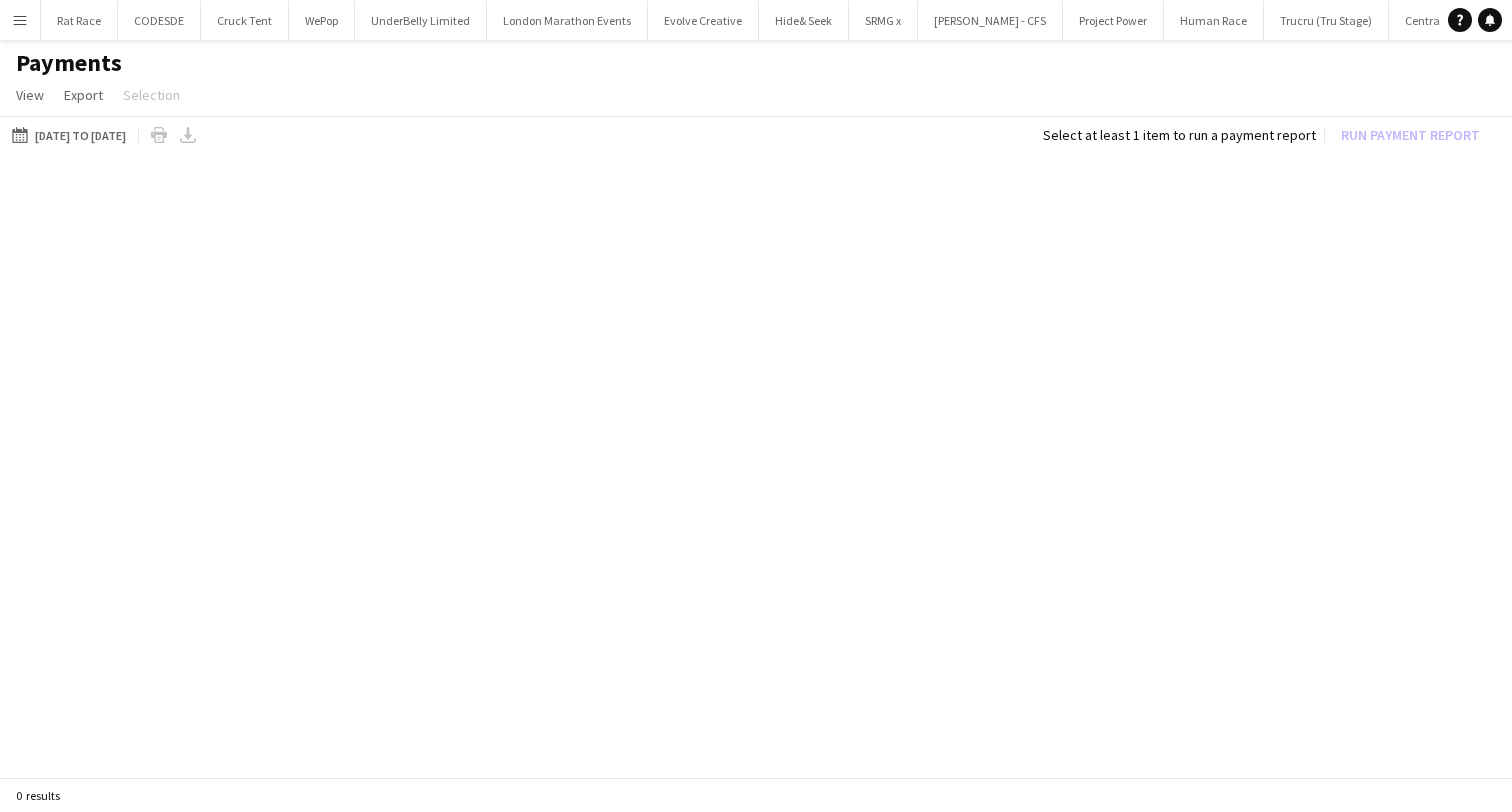 scroll, scrollTop: 0, scrollLeft: 0, axis: both 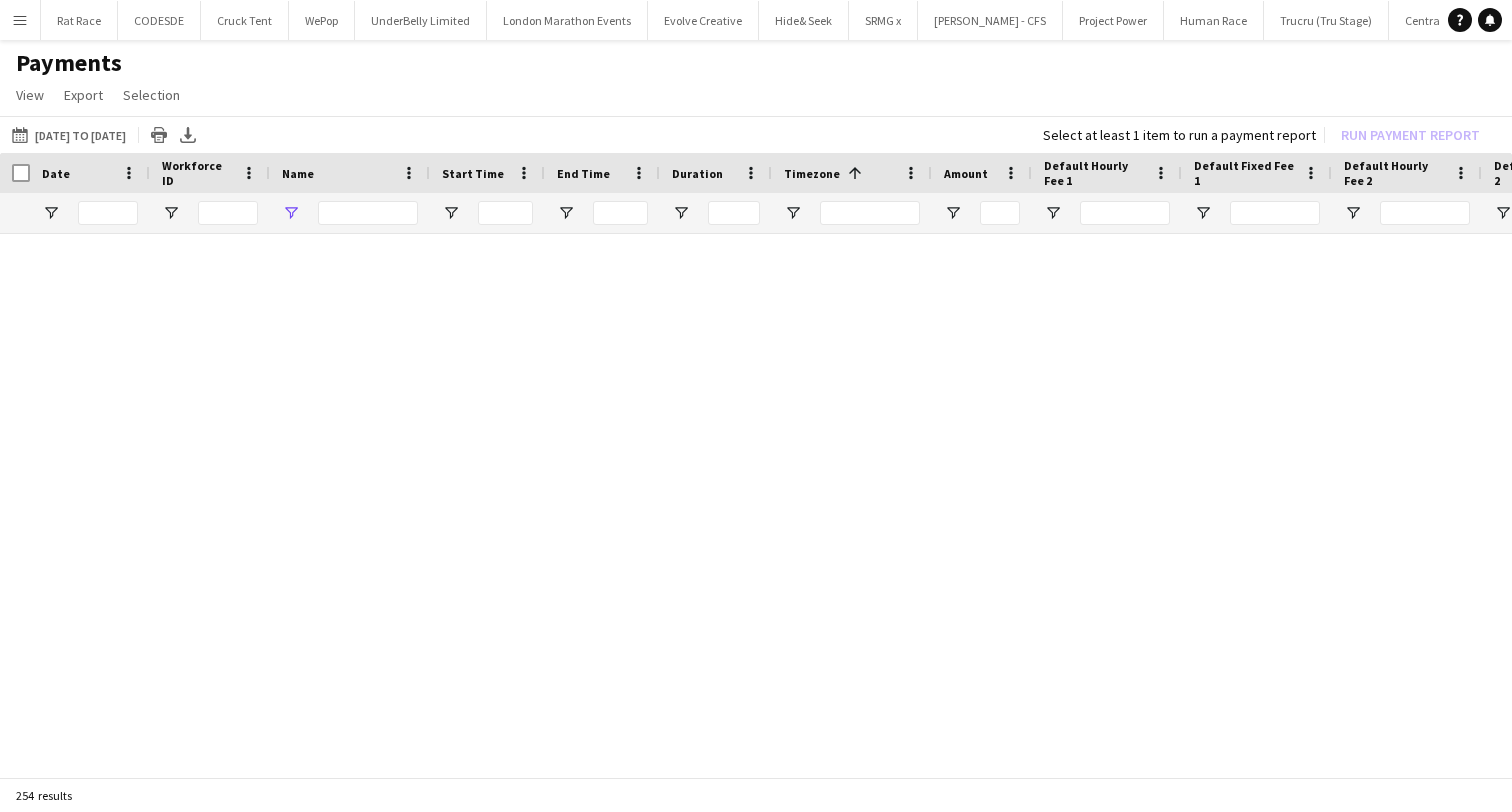 type on "***" 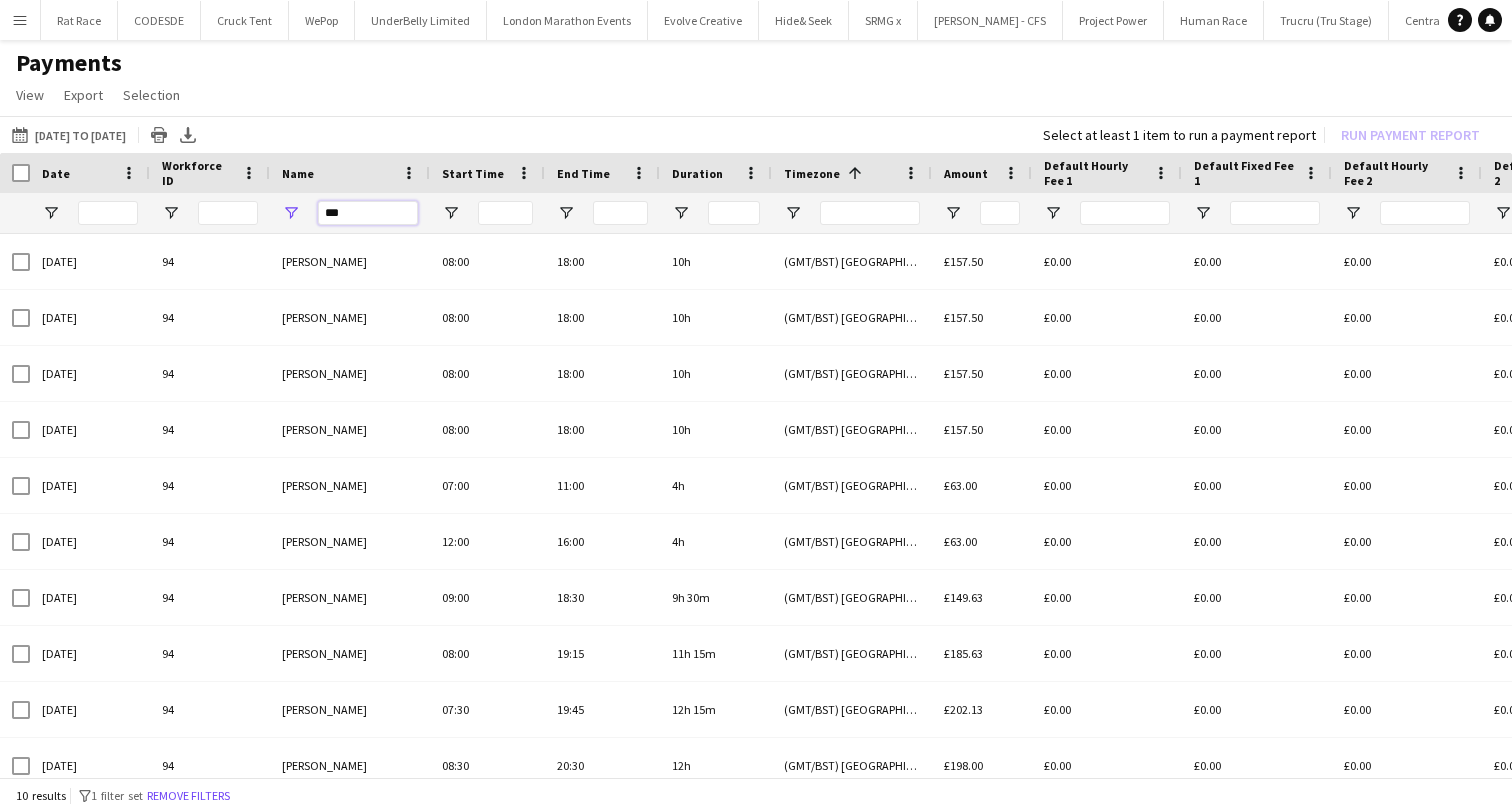 drag, startPoint x: 362, startPoint y: 213, endPoint x: 292, endPoint y: 213, distance: 70 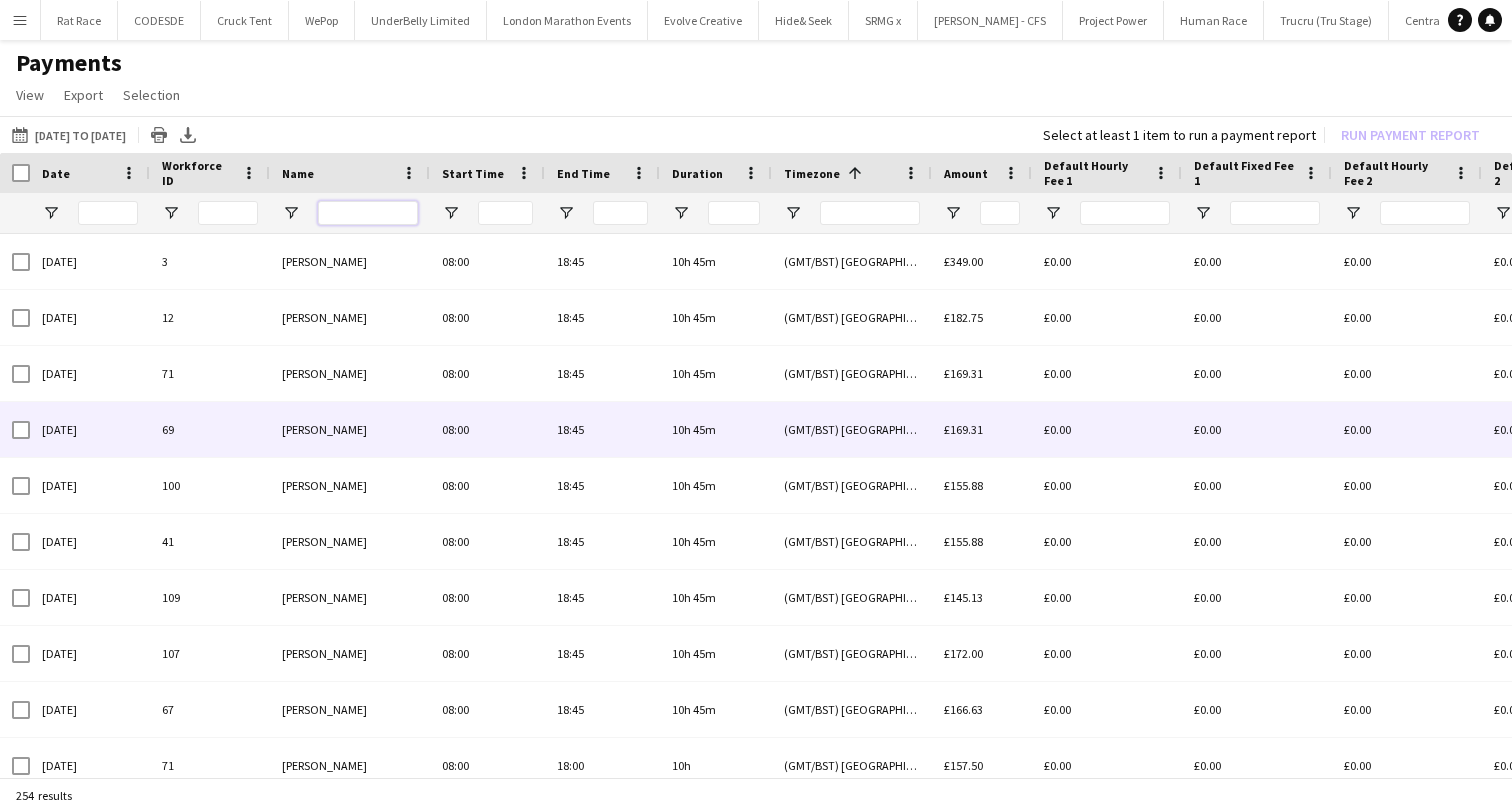 scroll, scrollTop: 0, scrollLeft: 271, axis: horizontal 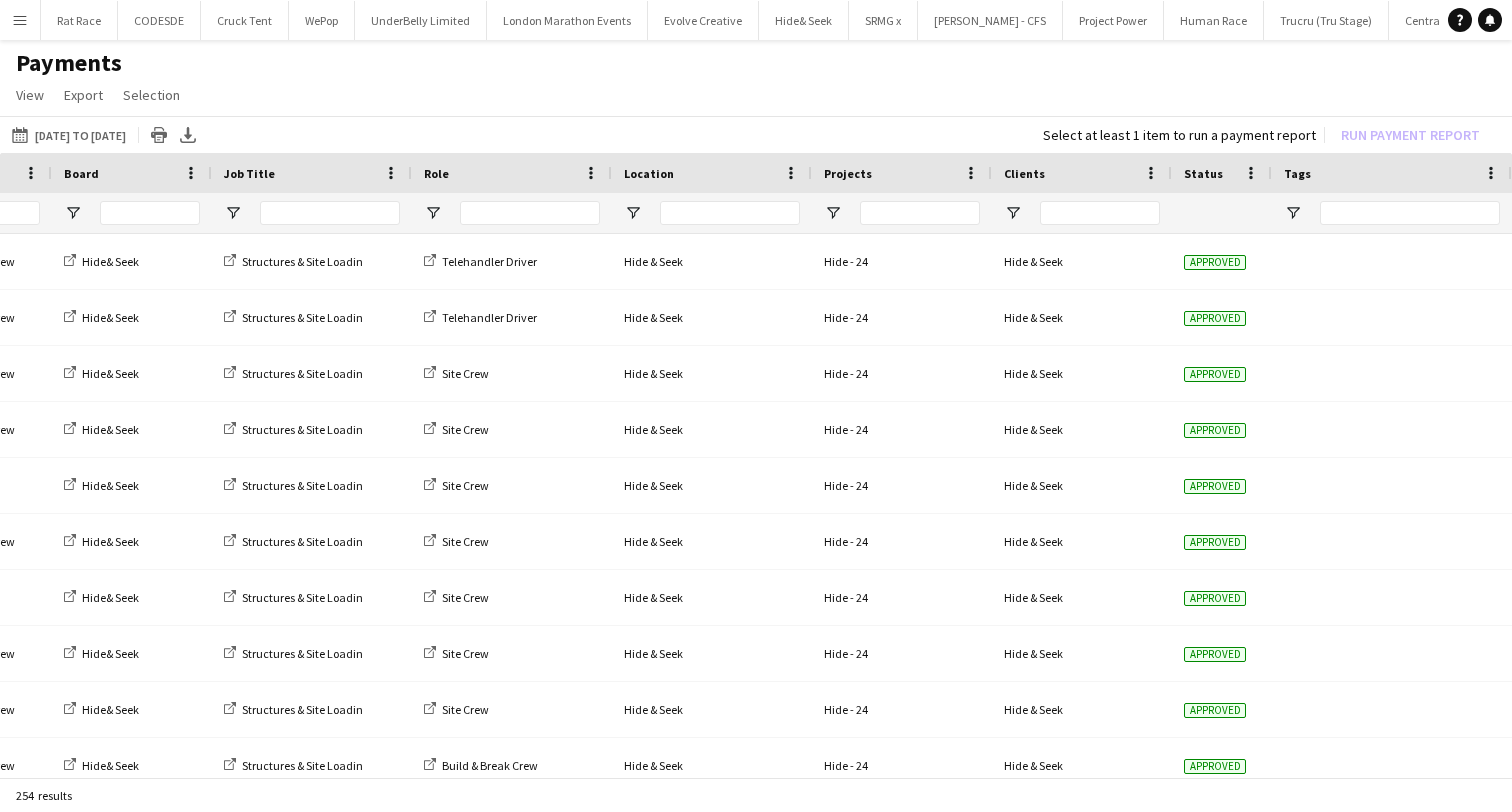 type 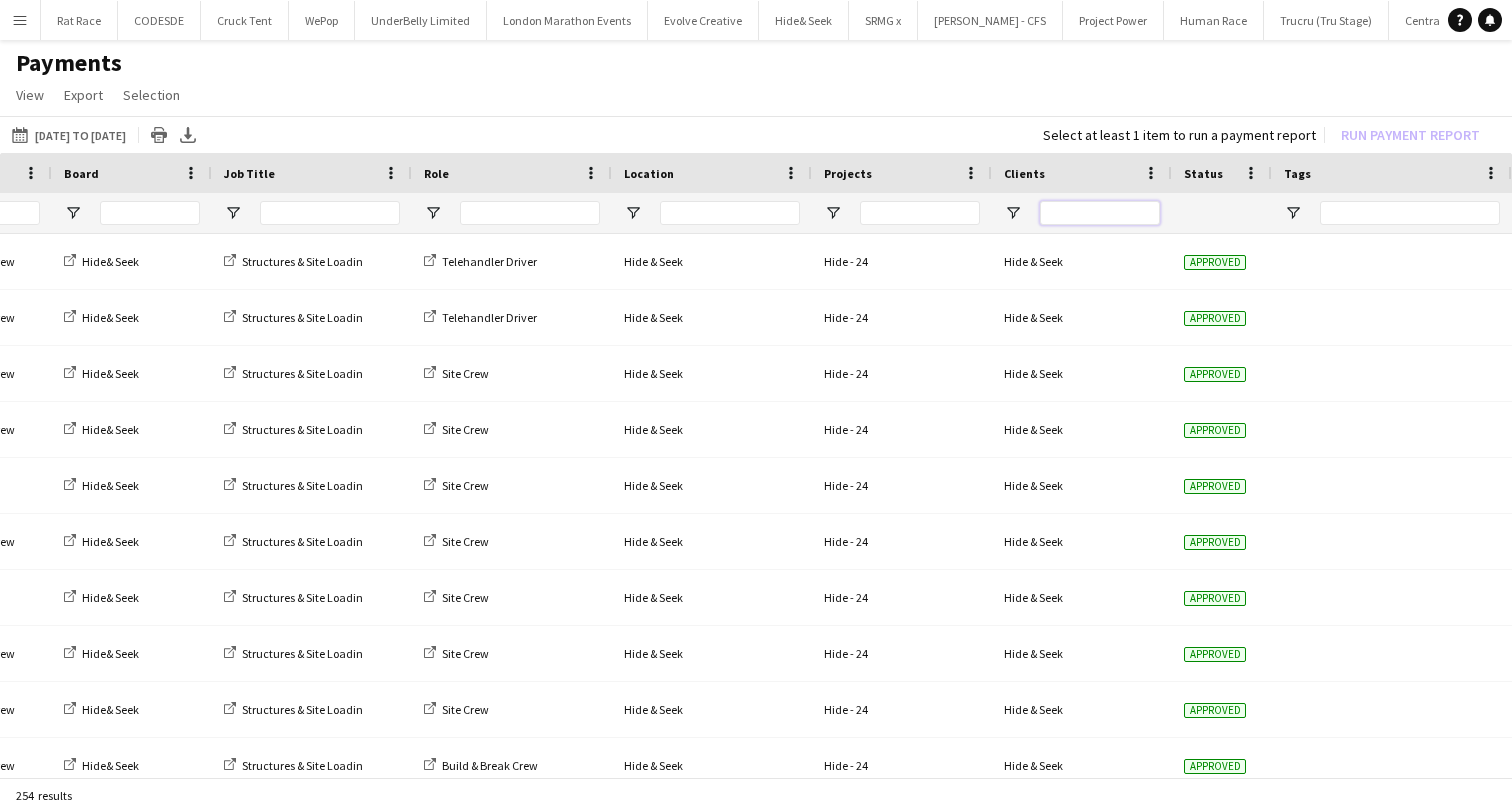 click at bounding box center [1100, 213] 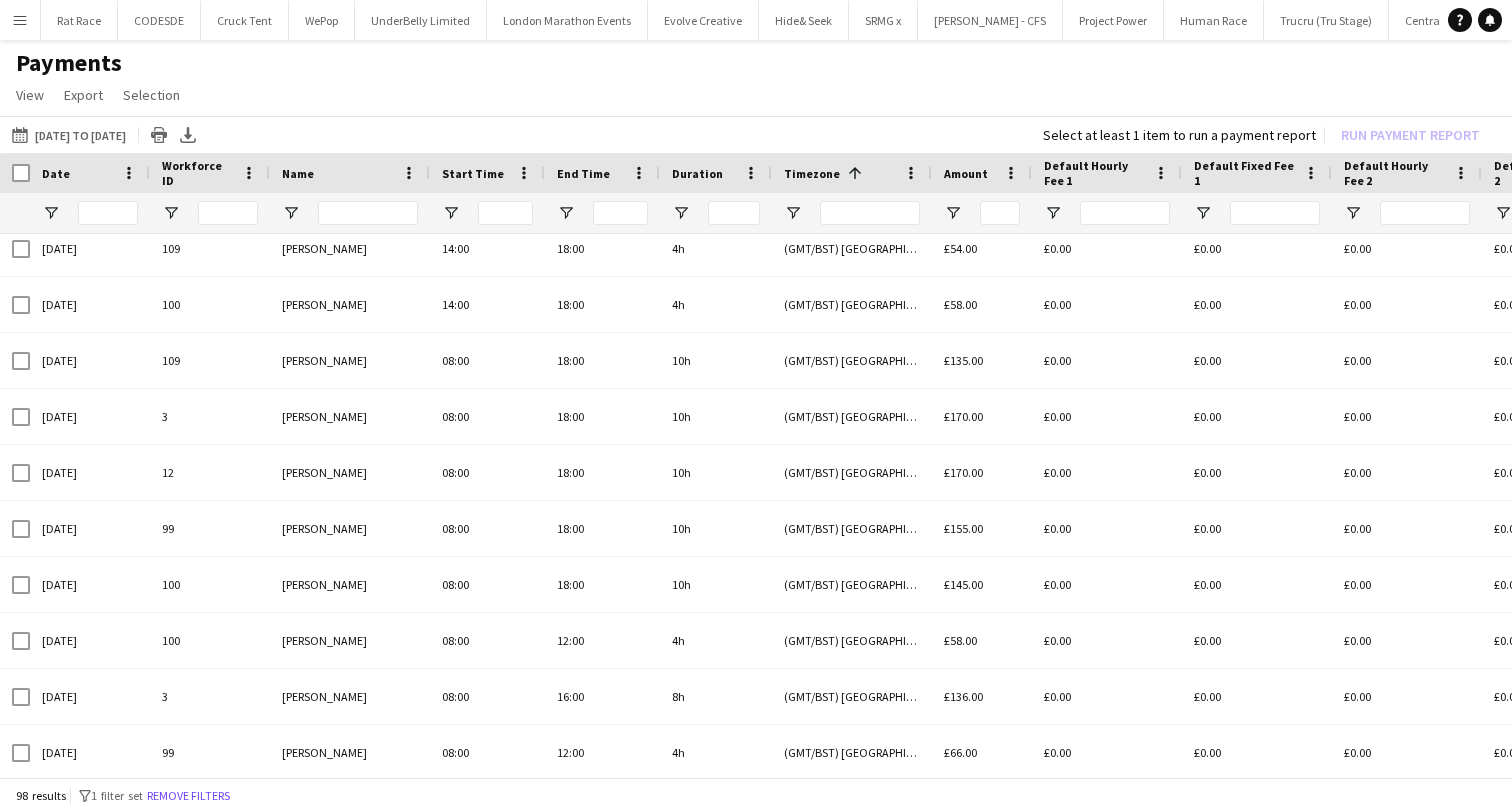 type on "****" 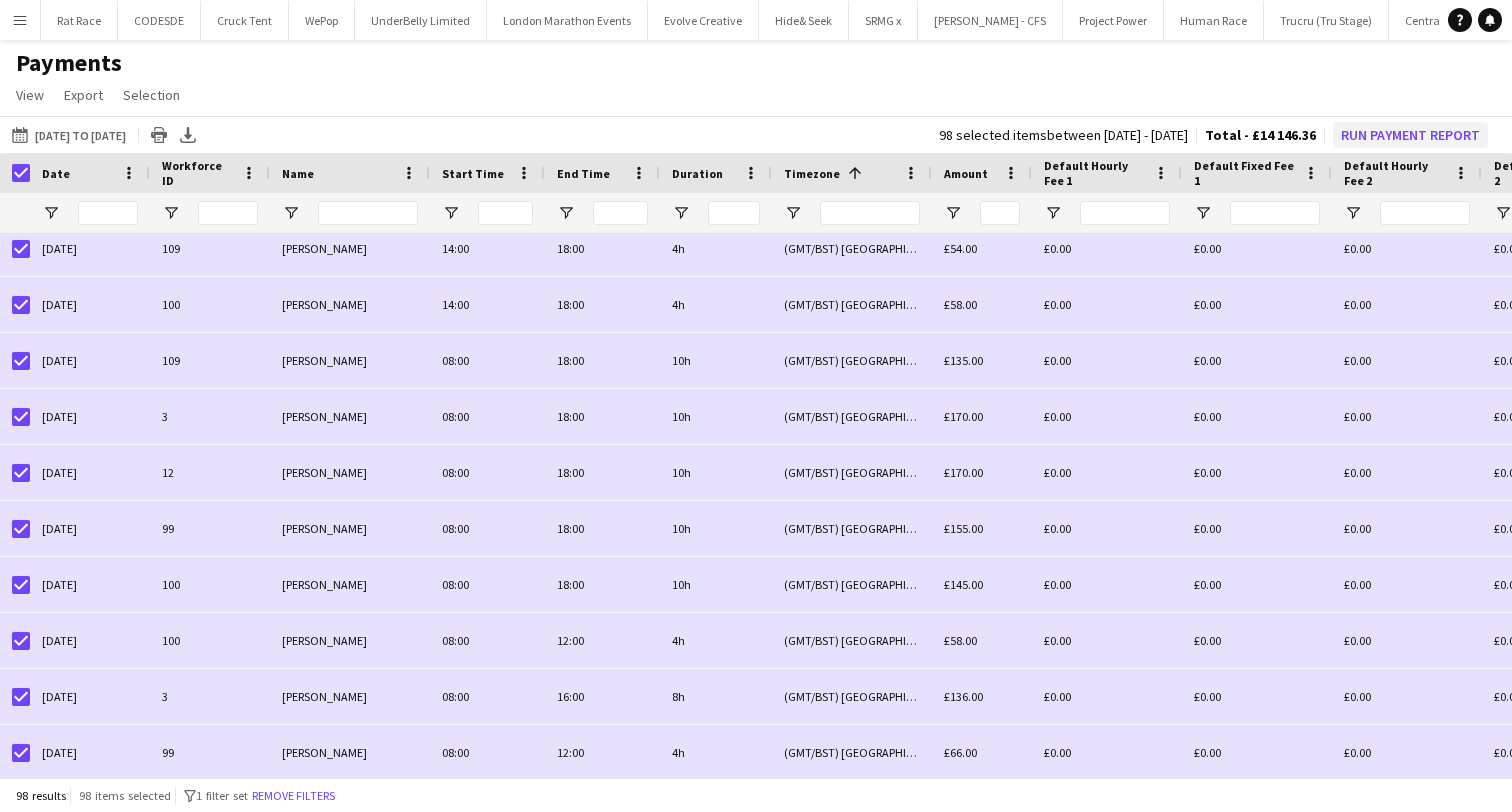 click on "Run Payment Report" 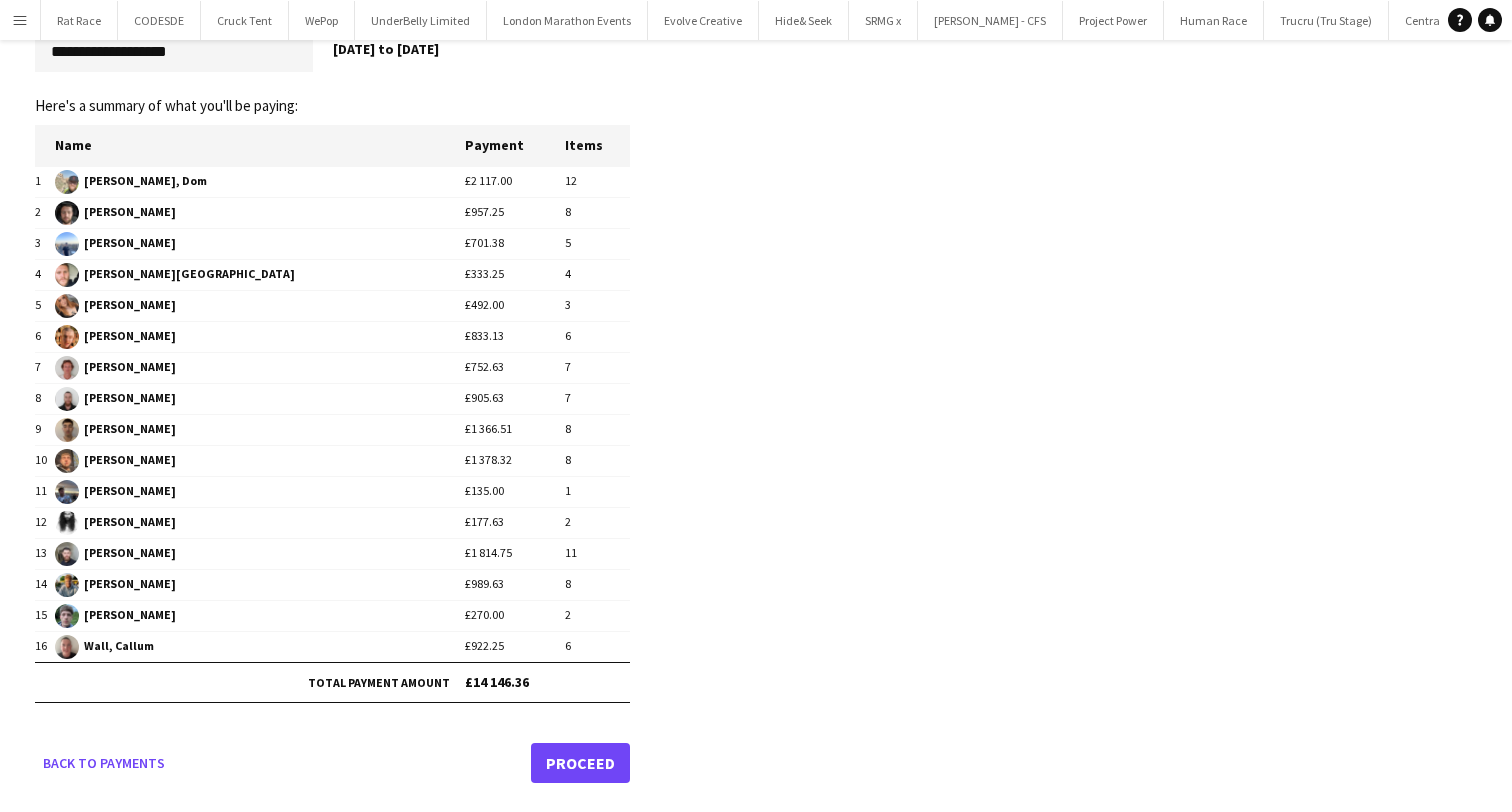 click on "Proceed" 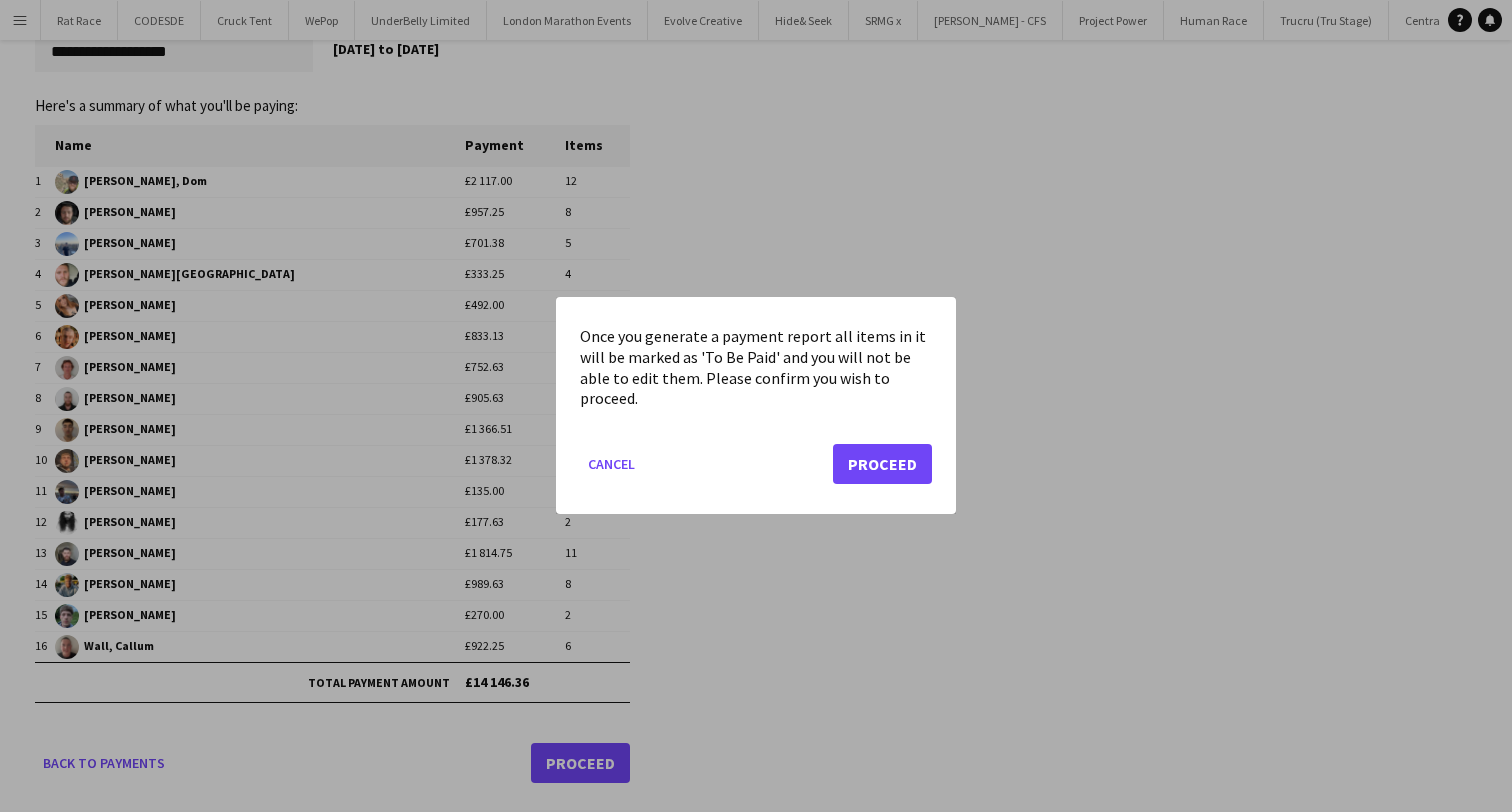 click on "Proceed" 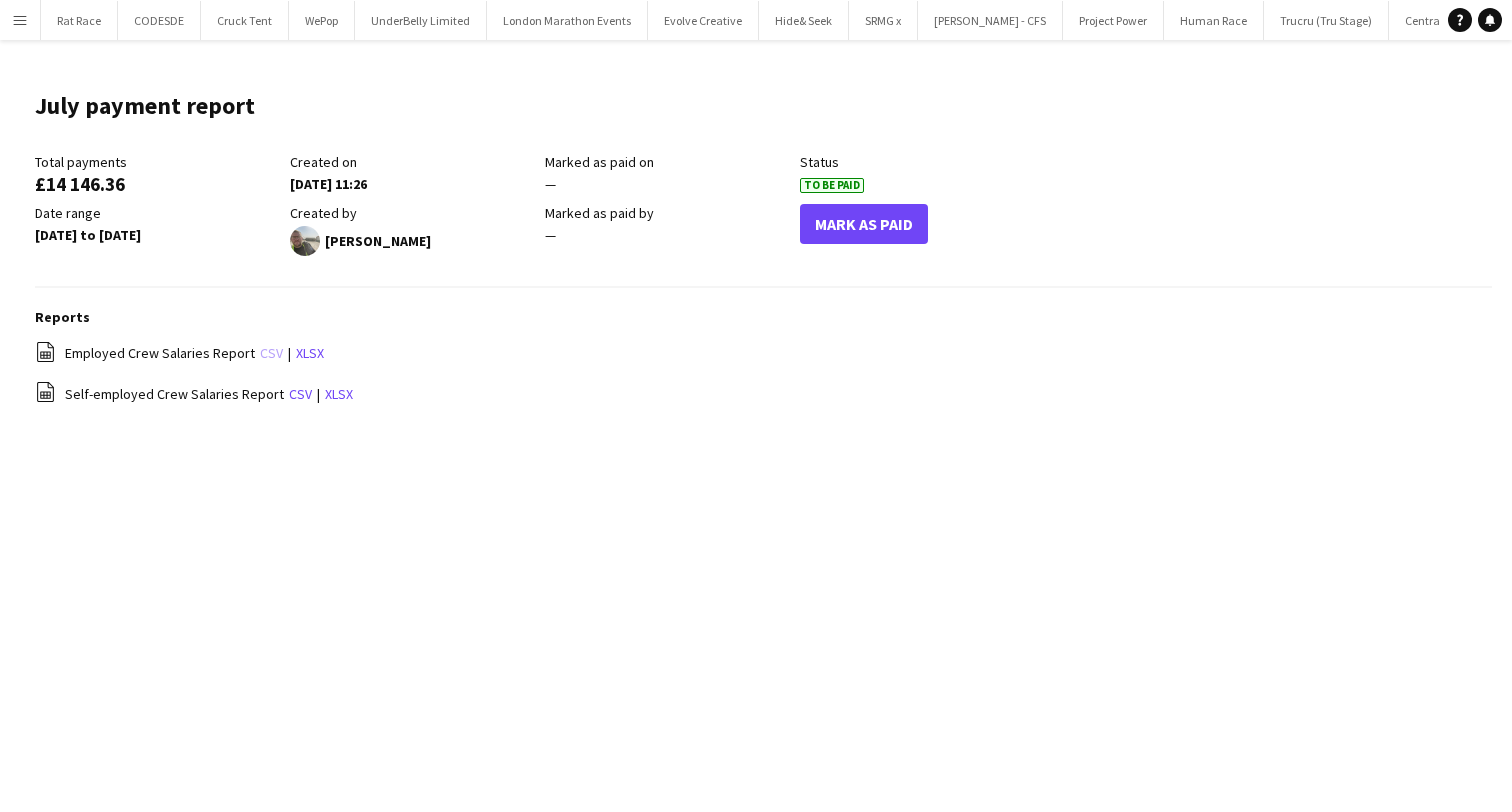 click on "csv" 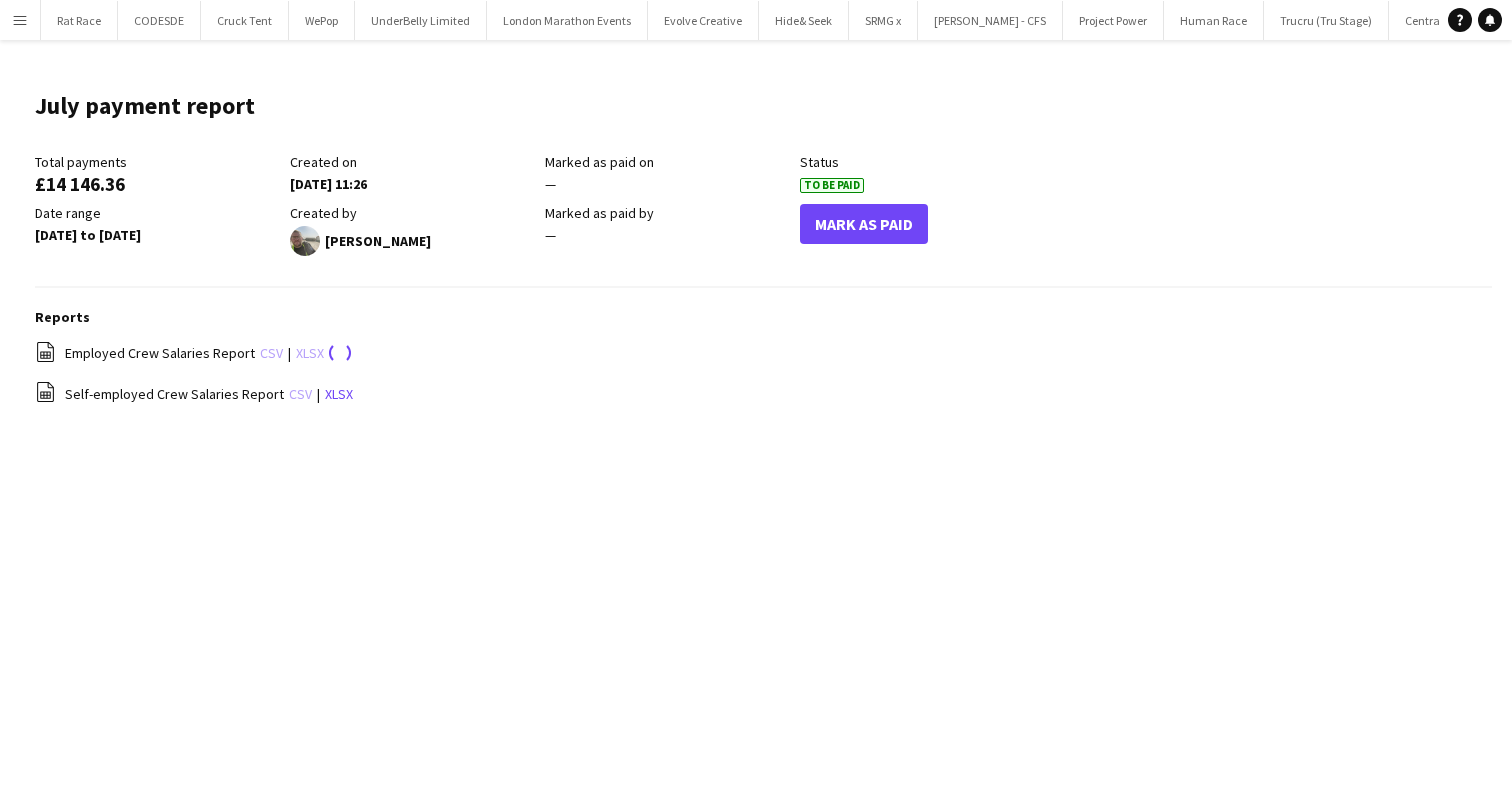 click on "csv" 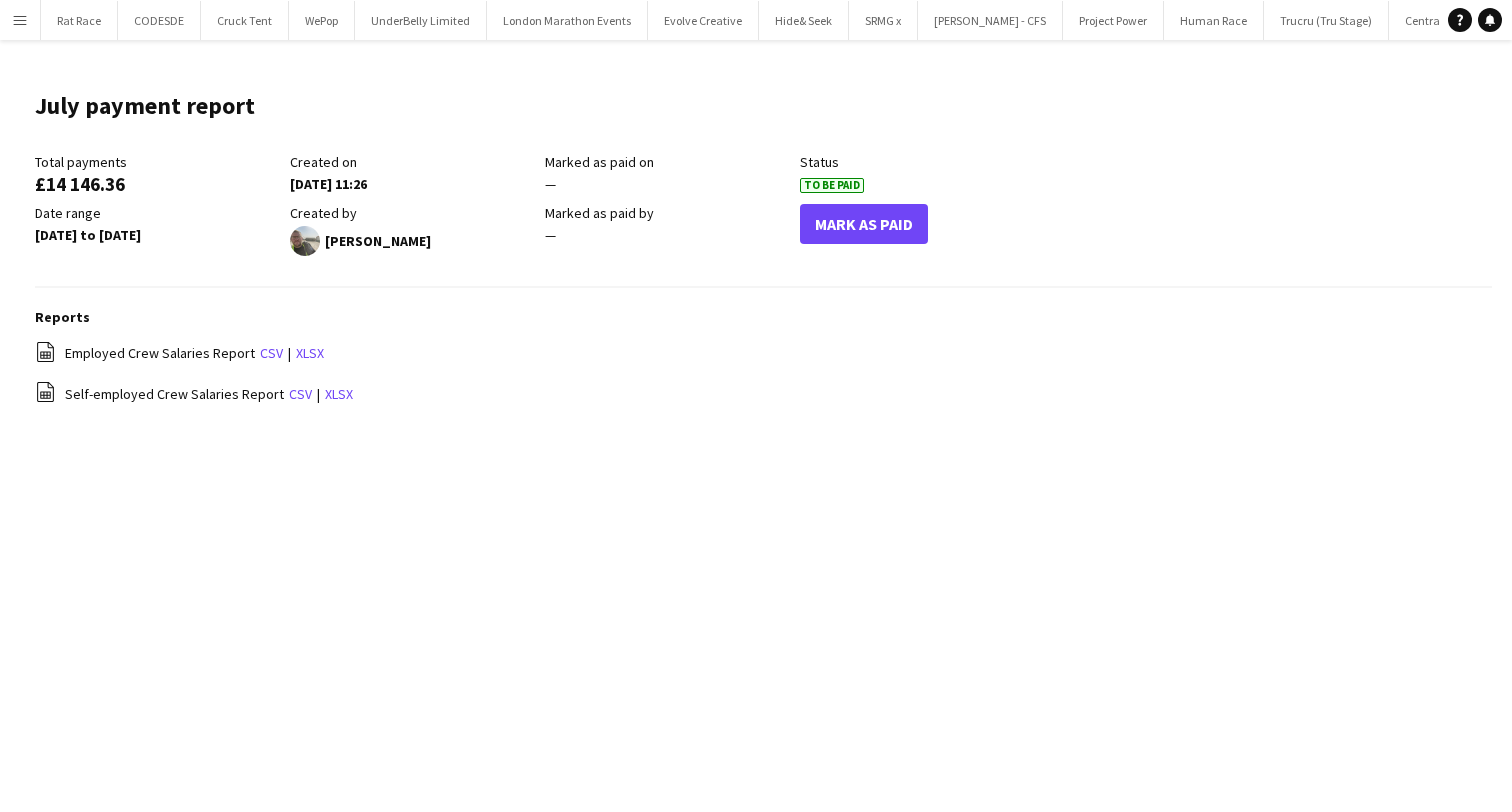 click on "Menu
Boards
Boards   Boards   All jobs   Status
Workforce
Workforce   My Workforce   Recruiting
Comms
Comms
Pay
Pay   Approvals   Payments   Reports
Platform Settings
Platform Settings   App settings   Your settings   Profiles
Training Academy
Training Academy
Knowledge Base
Knowledge Base
Product Updates
Product Updates   Log Out   Privacy   Rat Race
Close
CODESDE
Close
Cruck Tent
Close
WePop
Close
UnderBelly Limited
Close
London Marathon Events
Close
Evolve Creative
Close
Hide& Seek
Close
SRMG x
Close
[PERSON_NAME] - CFS" at bounding box center [756, 406] 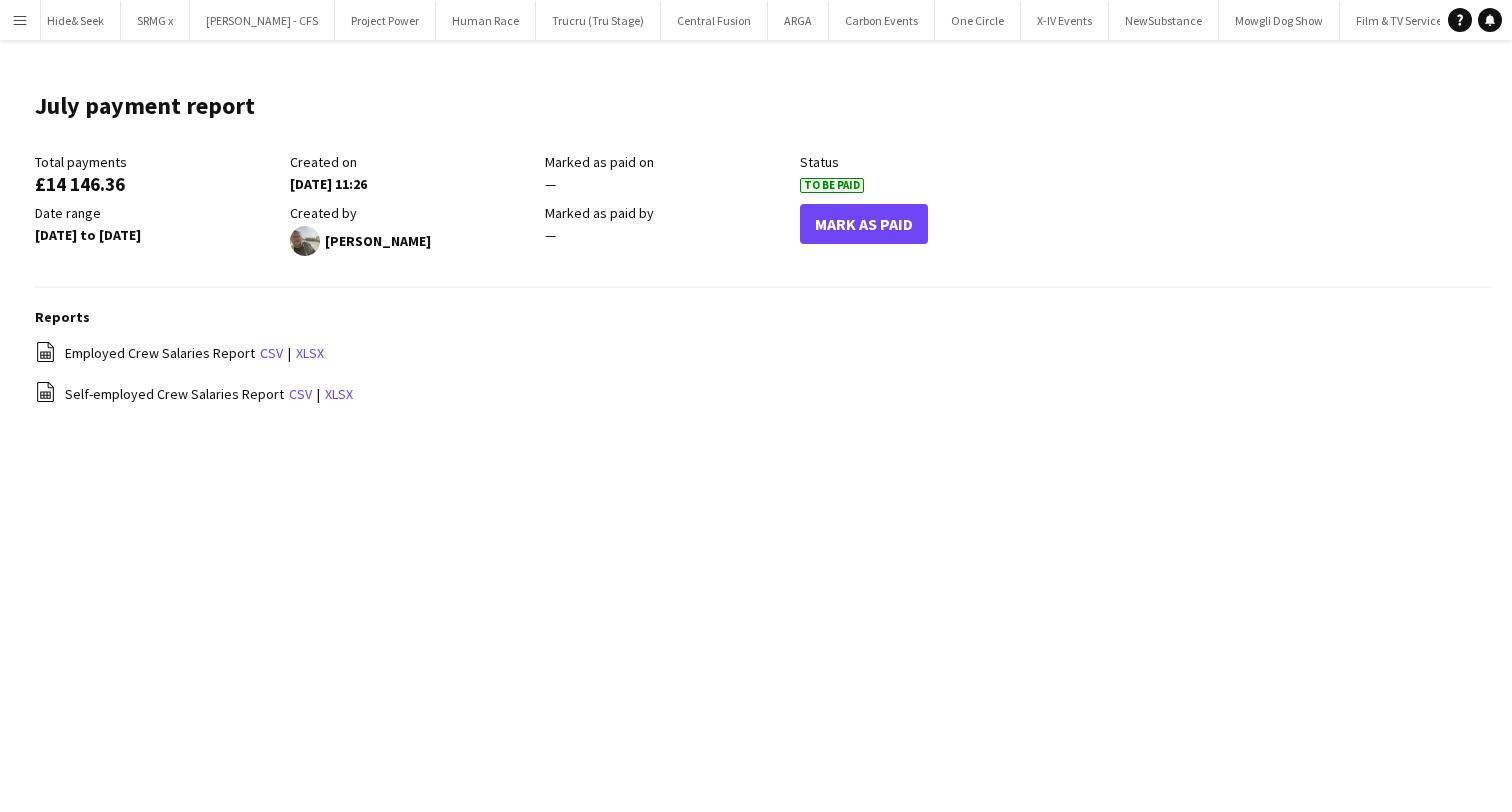 scroll, scrollTop: 0, scrollLeft: 729, axis: horizontal 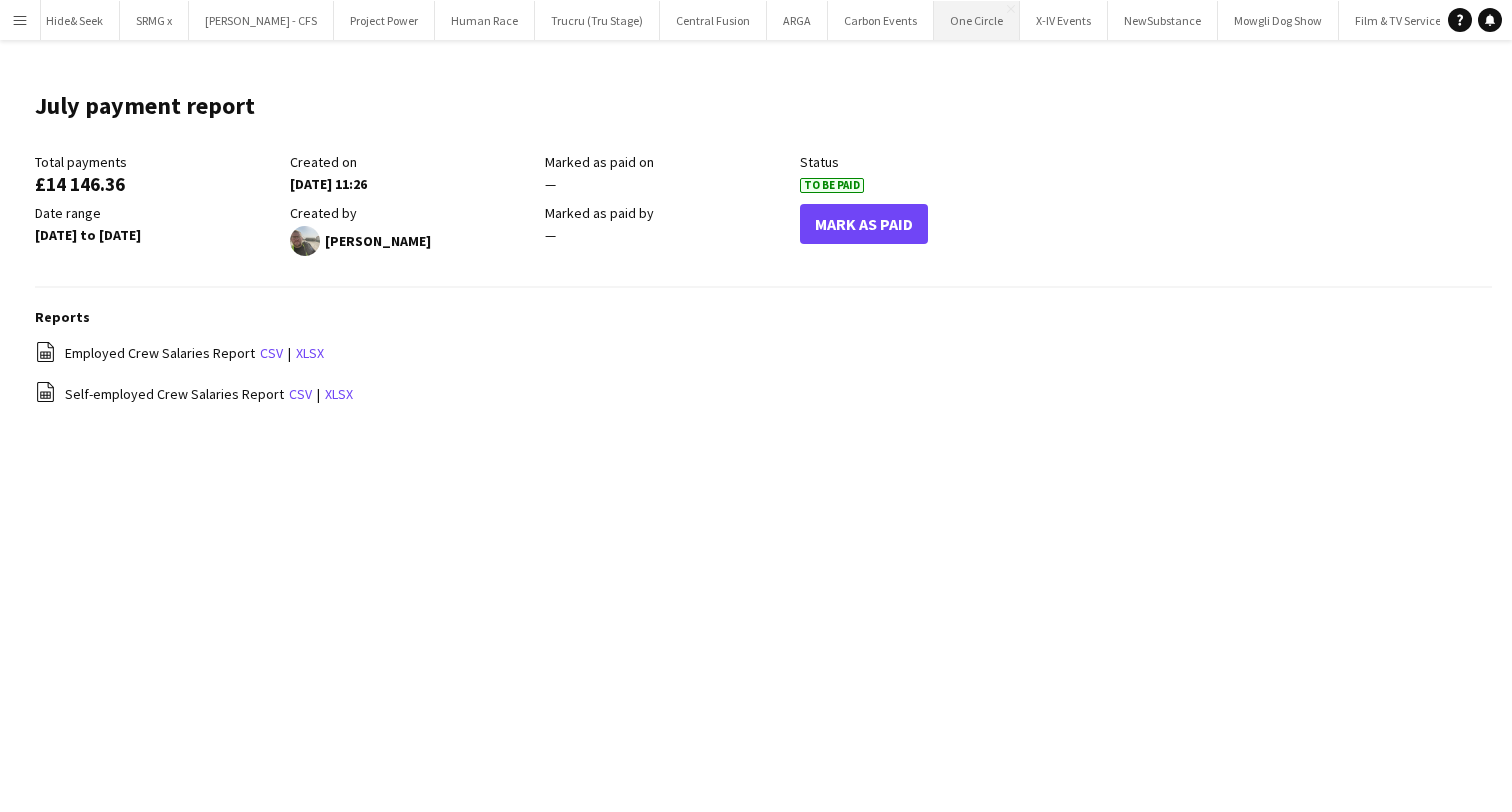 click on "One Circle
Close" at bounding box center (977, 20) 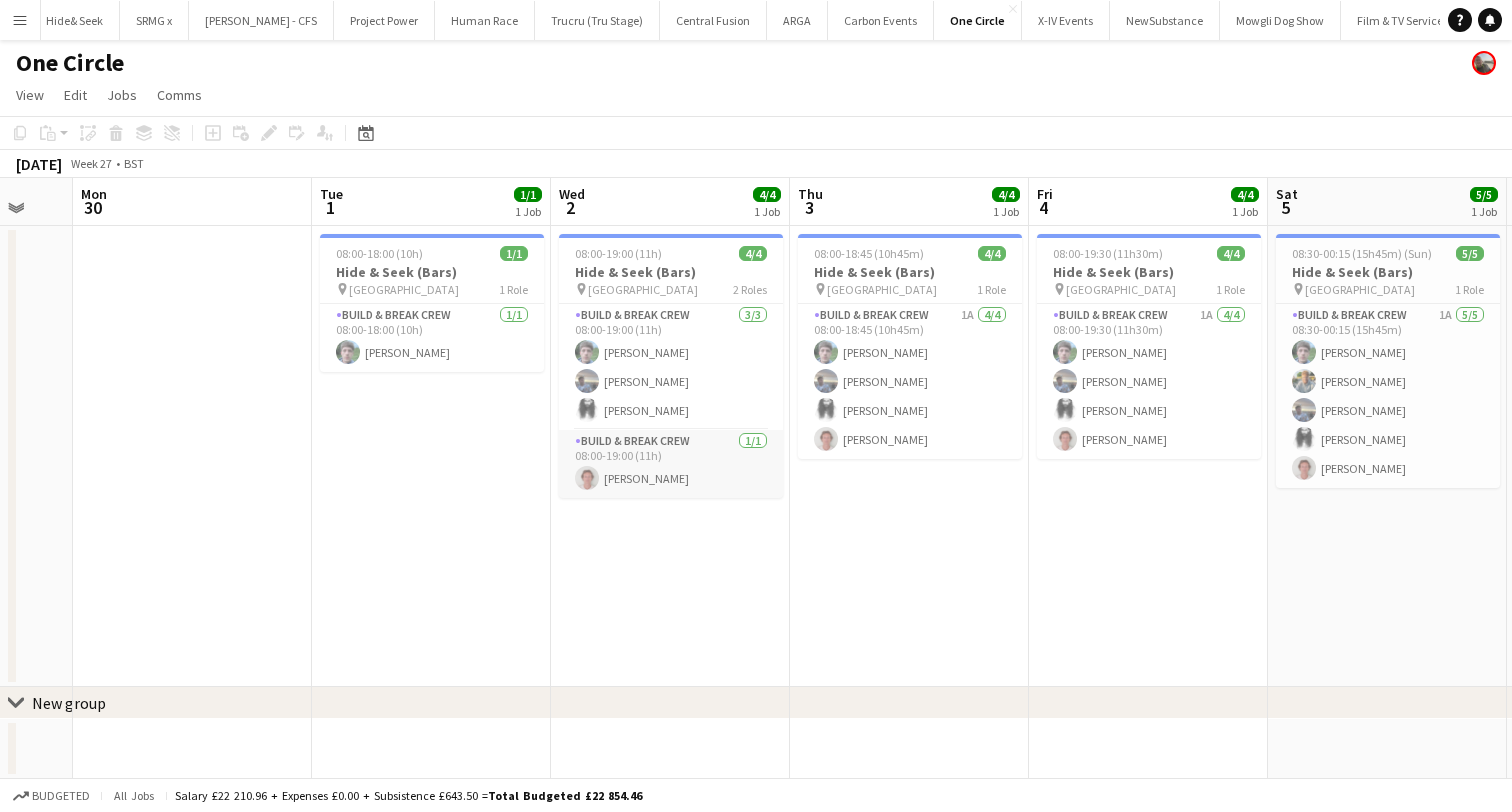 scroll, scrollTop: 0, scrollLeft: 611, axis: horizontal 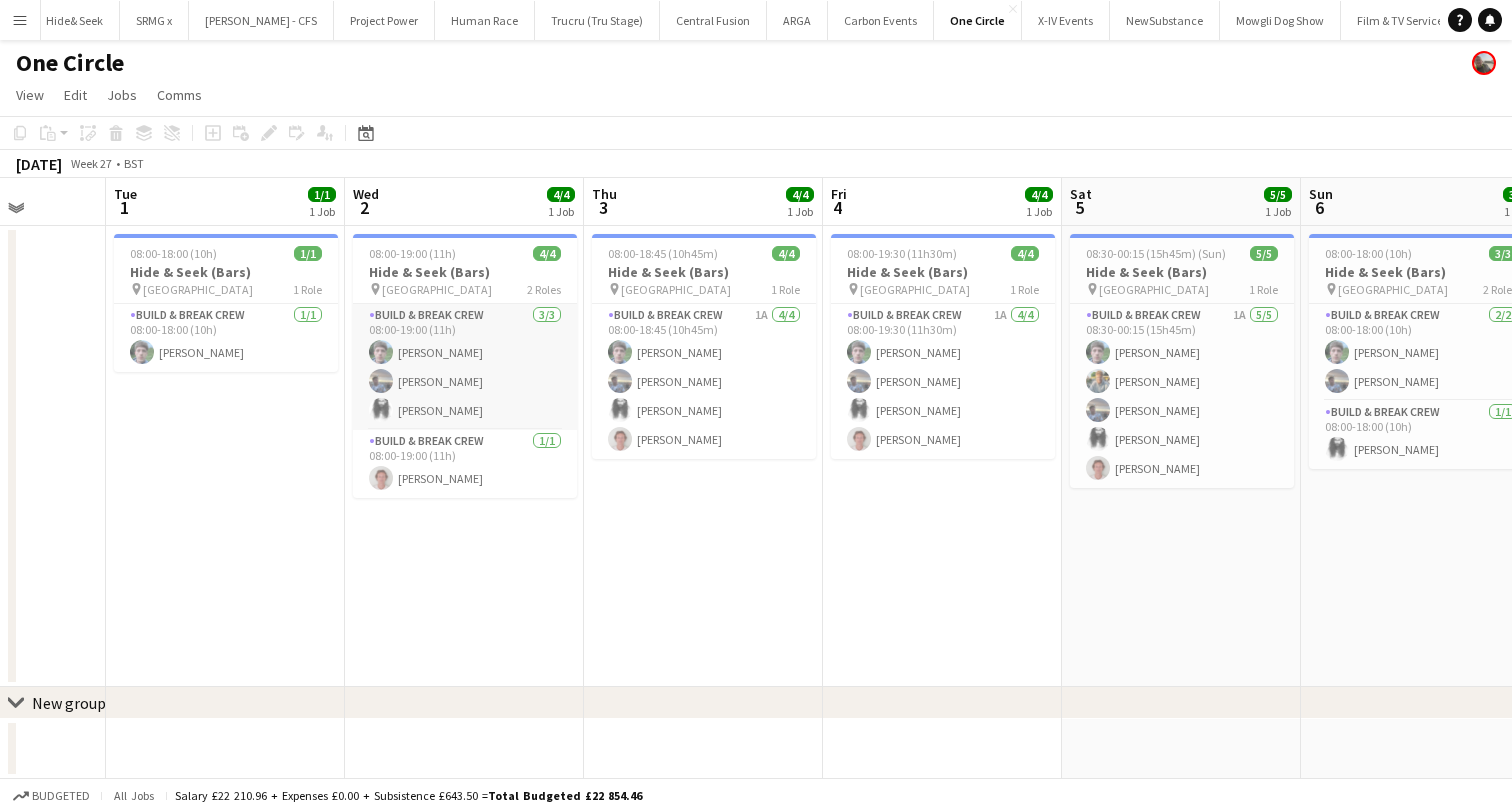 click on "Build & Break Crew   [DATE]   08:00-19:00 (11h)
[PERSON_NAME] Will [PERSON_NAME] [PERSON_NAME]" at bounding box center [465, 367] 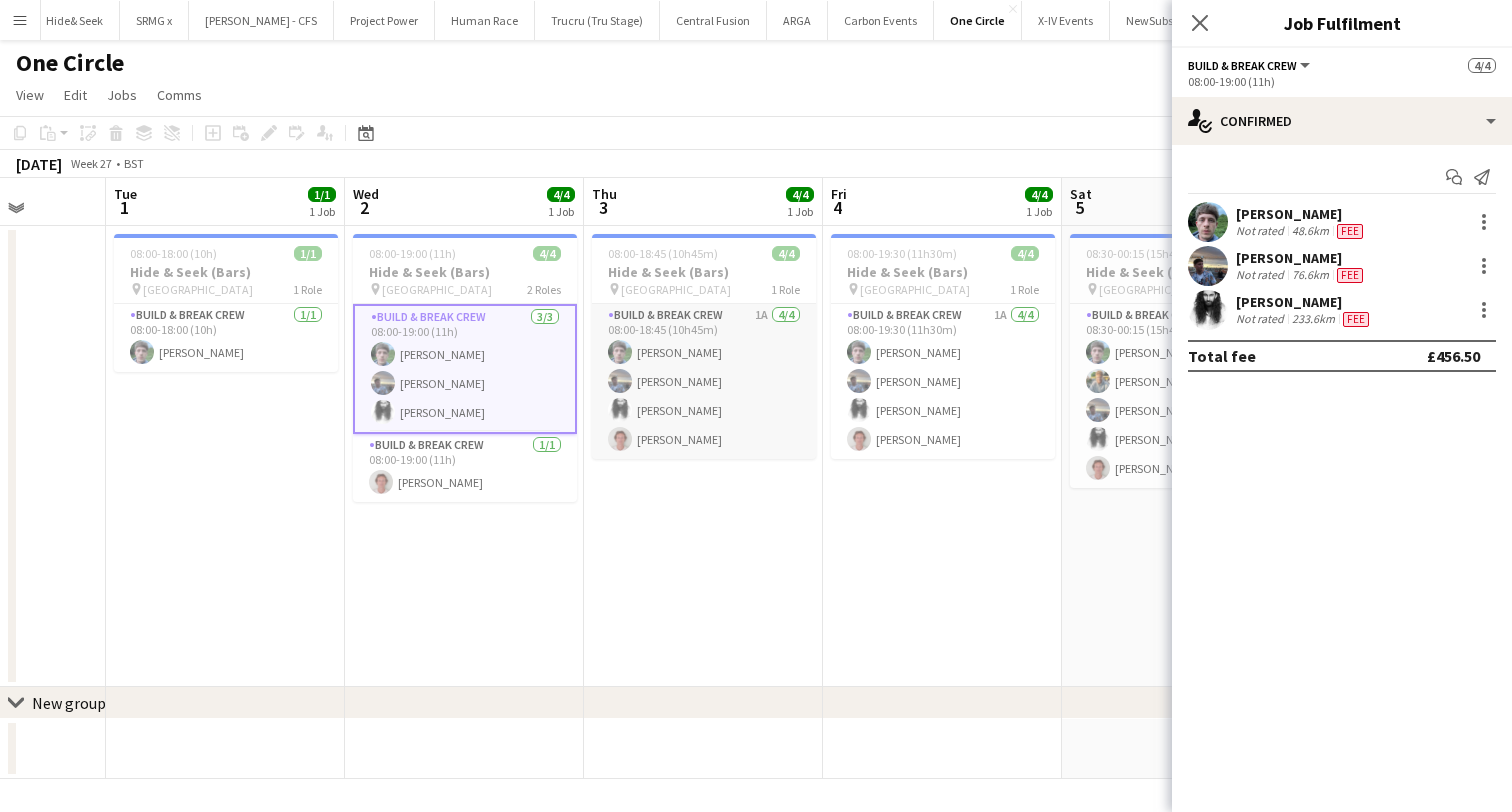 click on "Build & Break Crew   1A   [DATE]   08:00-18:45 (10h45m)
[PERSON_NAME] [PERSON_NAME] [PERSON_NAME] [PERSON_NAME]" at bounding box center (704, 381) 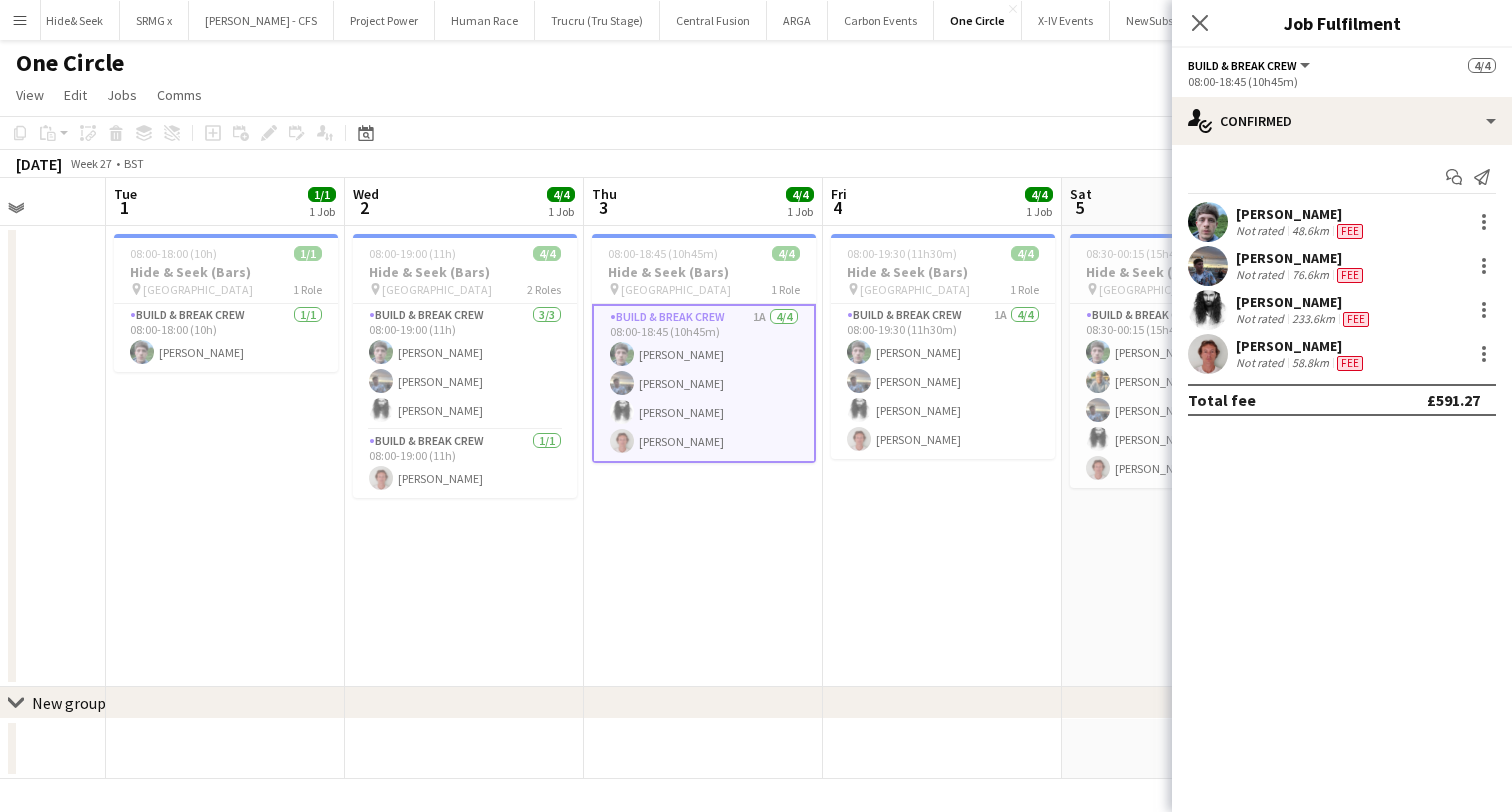 scroll, scrollTop: 0, scrollLeft: 0, axis: both 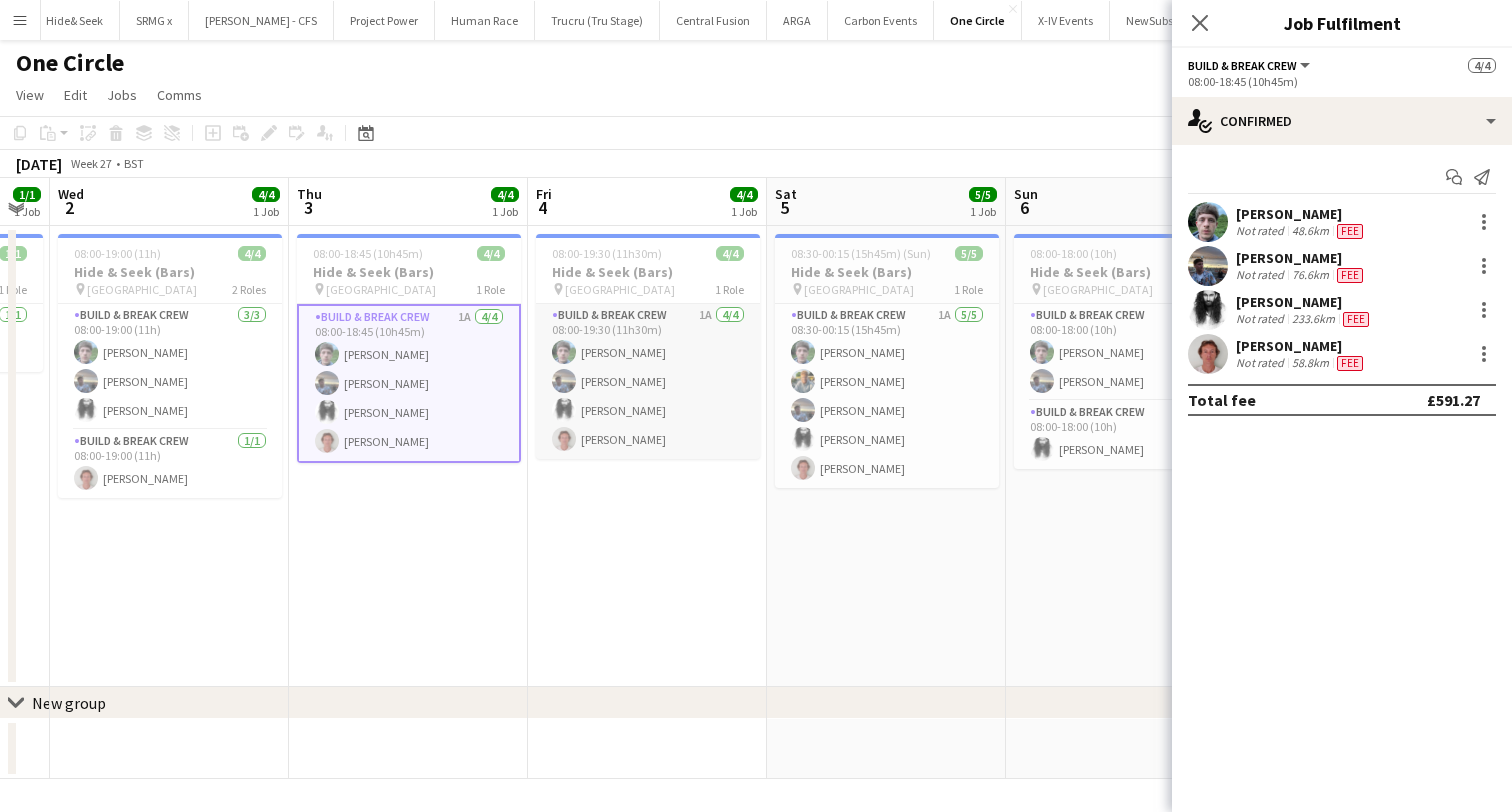 click on "Build & Break Crew   1A   [DATE]   08:00-19:30 (11h30m)
[PERSON_NAME] [PERSON_NAME] [PERSON_NAME] [PERSON_NAME]" at bounding box center (648, 381) 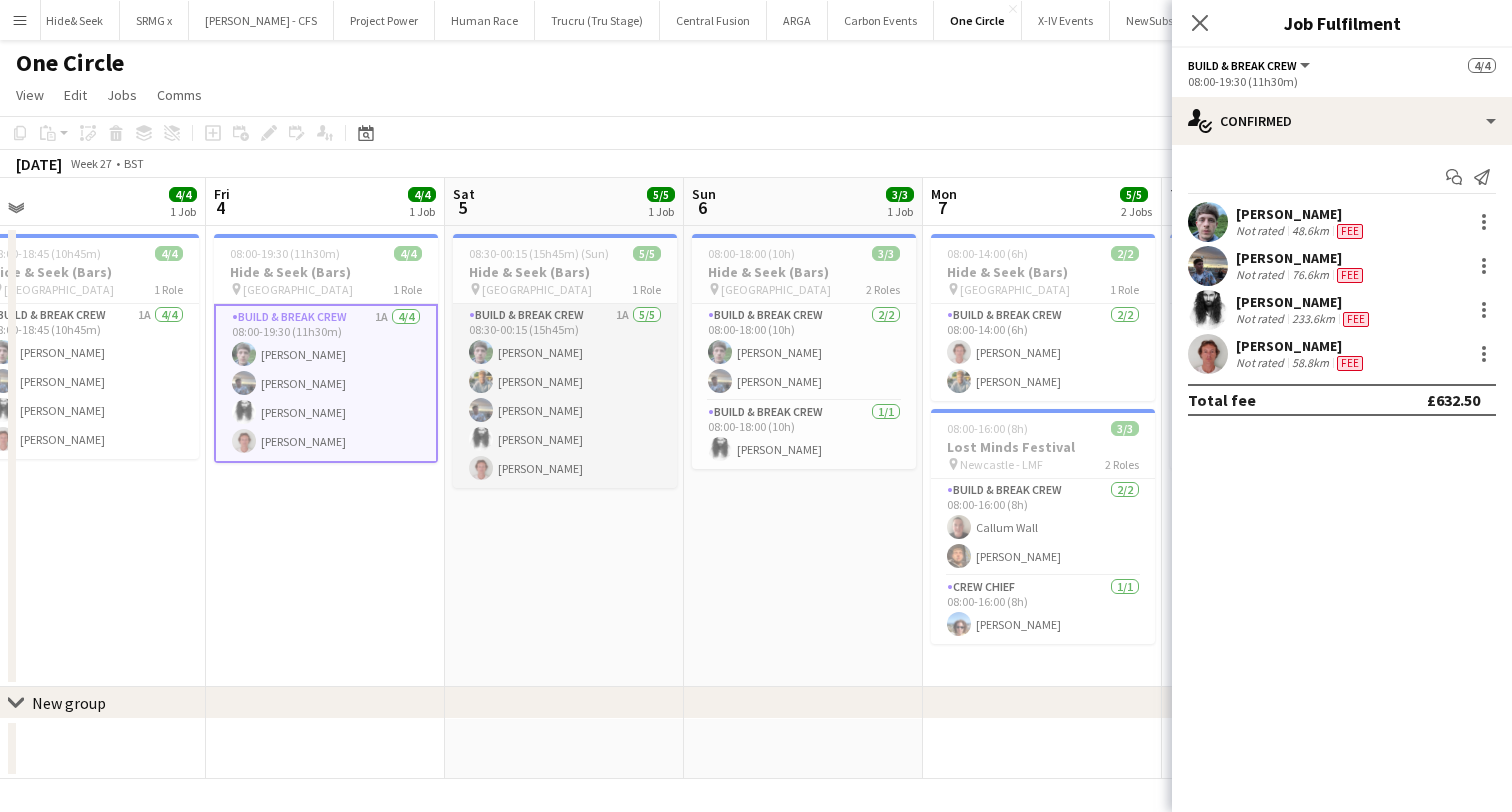 scroll, scrollTop: 0, scrollLeft: 777, axis: horizontal 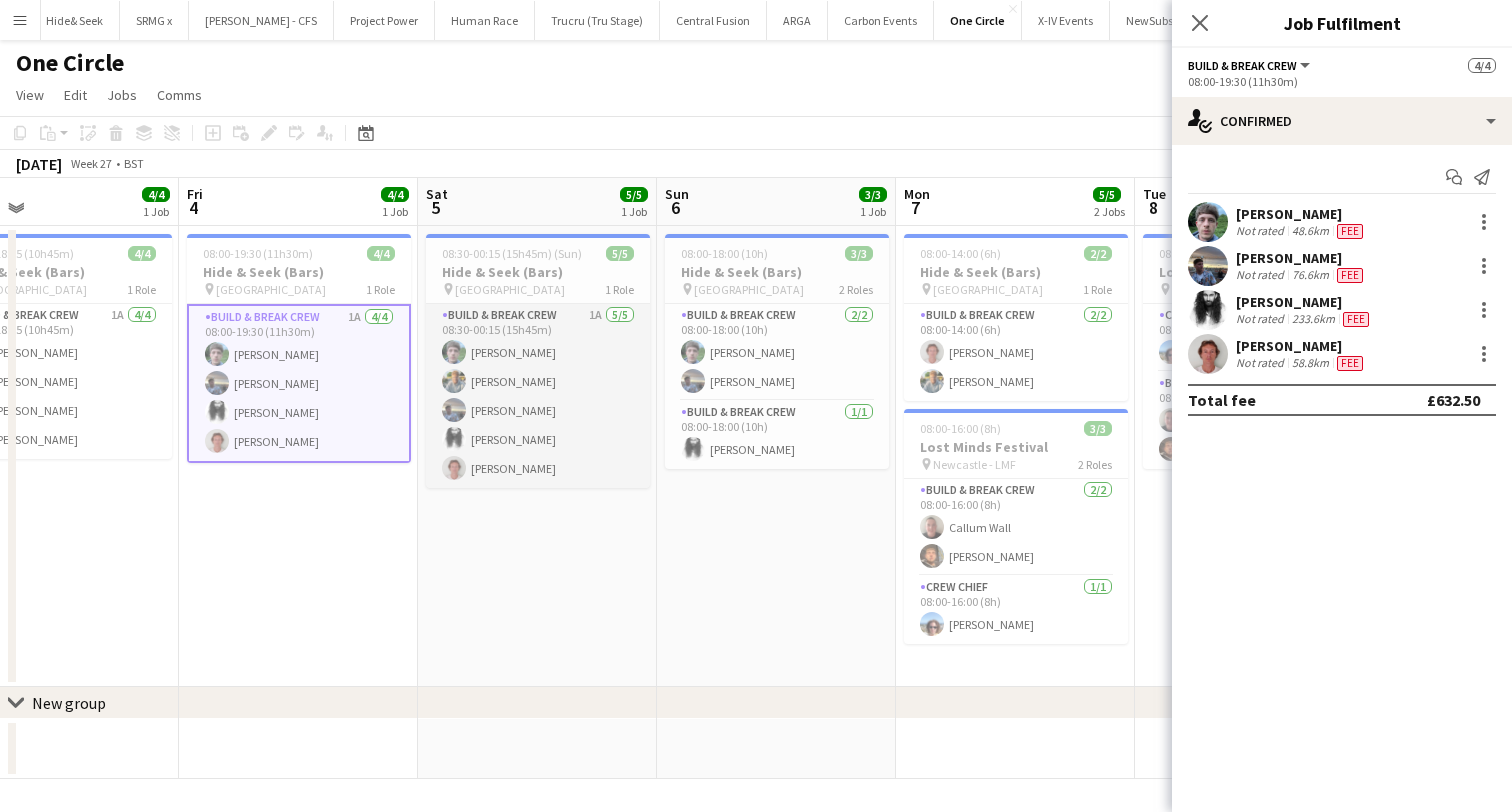 click on "Build & Break Crew   1A   [DATE]   08:30-00:15 (15h45m)
[PERSON_NAME] [PERSON_NAME] [PERSON_NAME] [PERSON_NAME] [PERSON_NAME]" at bounding box center (538, 396) 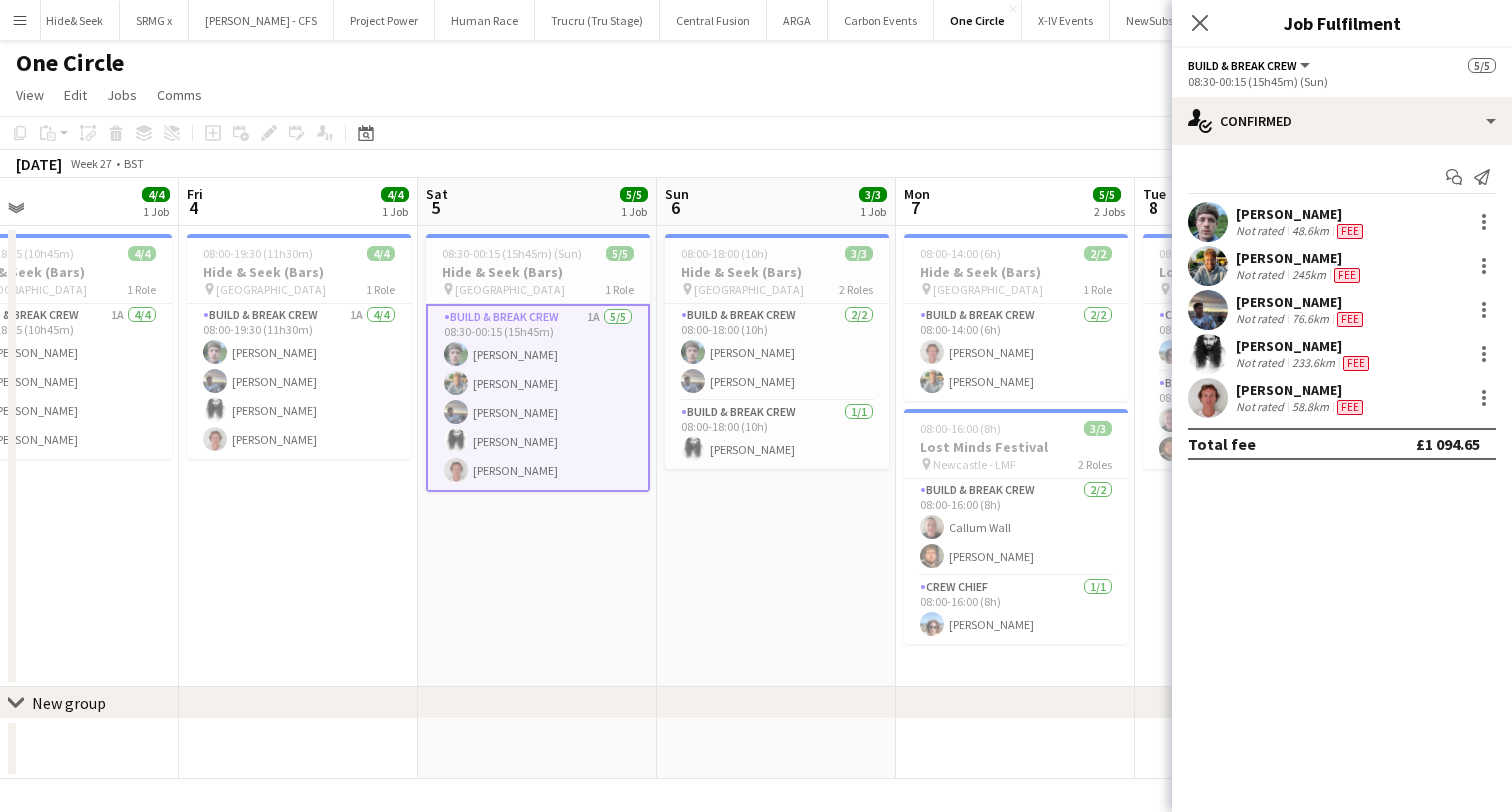 scroll, scrollTop: 0, scrollLeft: 0, axis: both 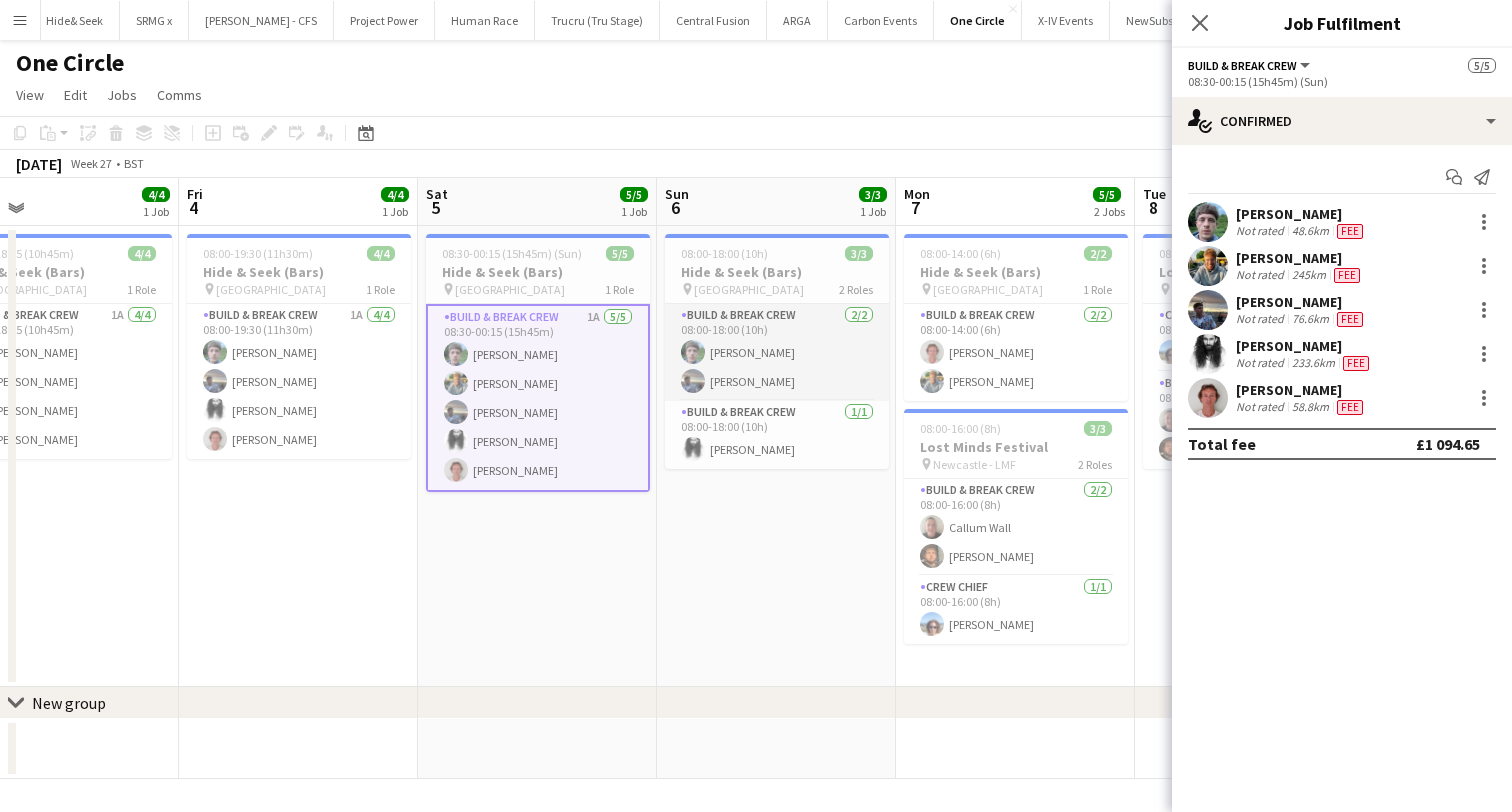 click on "Build & Break Crew   [DATE]   08:00-18:00 (10h)
[PERSON_NAME] [PERSON_NAME]" at bounding box center (777, 352) 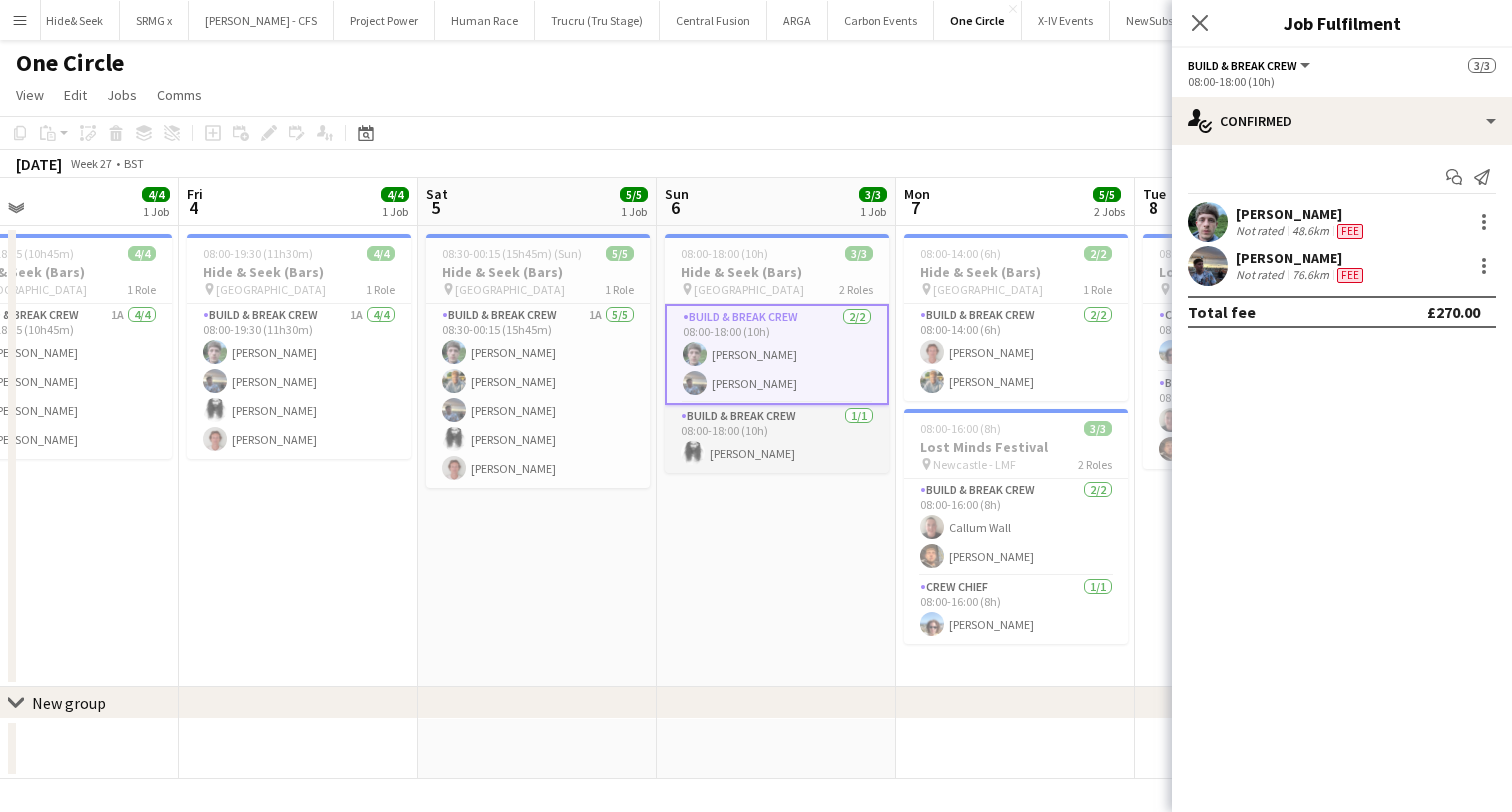 click on "Build & Break Crew   [DATE]   08:00-18:00 (10h)
[PERSON_NAME]" at bounding box center (777, 439) 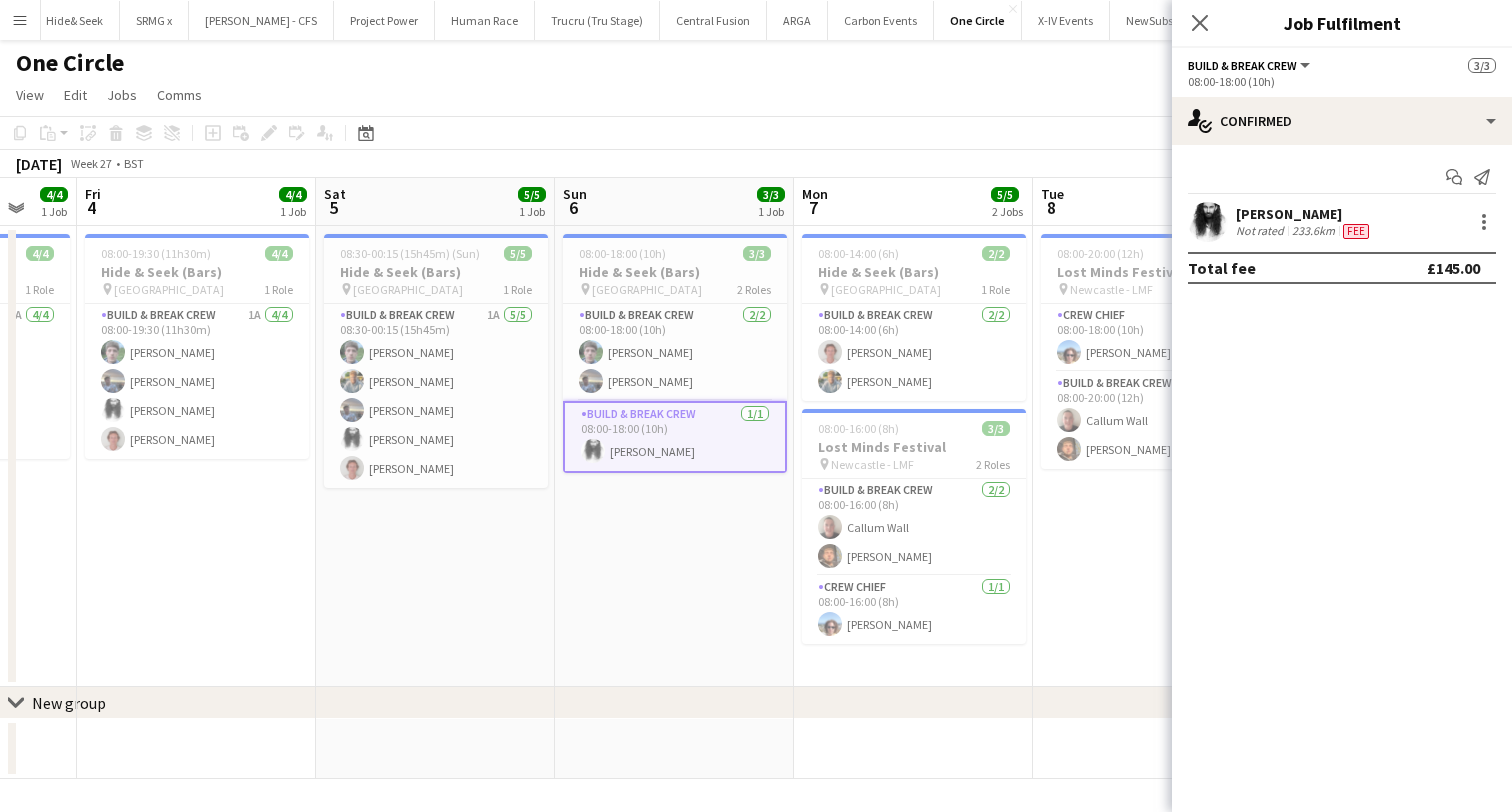 scroll, scrollTop: 0, scrollLeft: 562, axis: horizontal 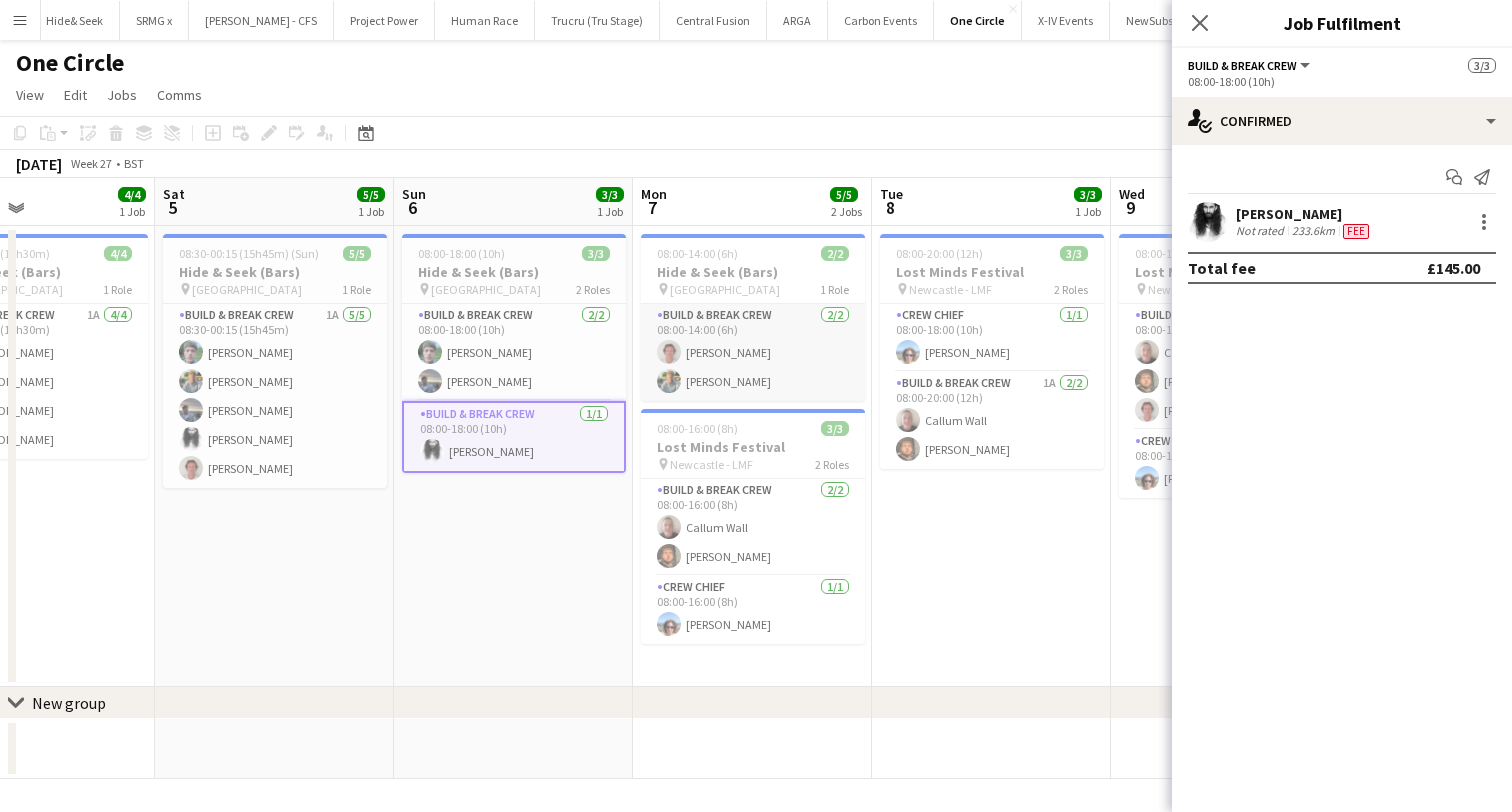click on "Build & Break Crew   [DATE]   08:00-14:00 (6h)
[PERSON_NAME] [PERSON_NAME]" at bounding box center [753, 352] 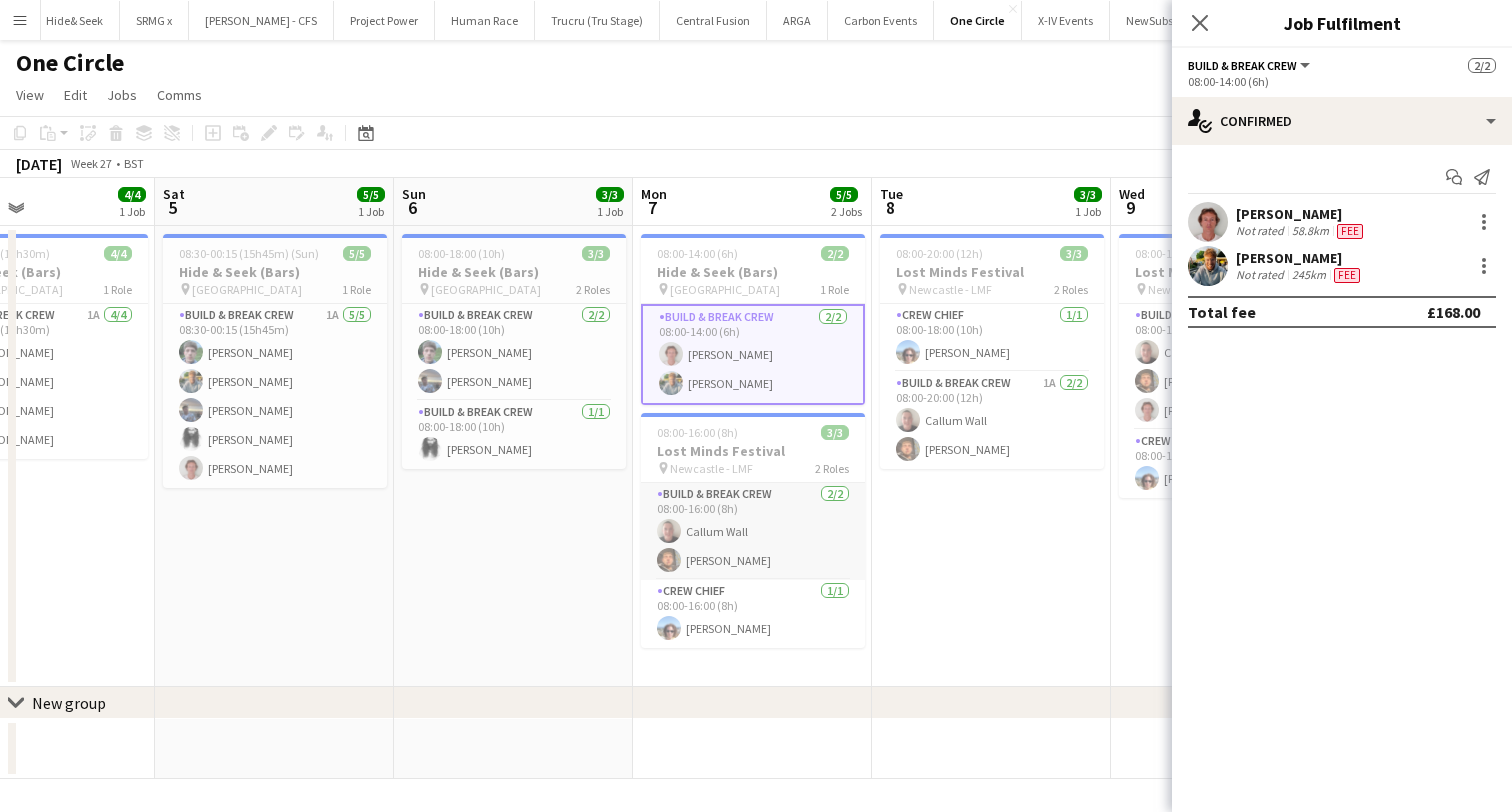 click on "Build & Break Crew   [DATE]   08:00-16:00 (8h)
Callum Wall [PERSON_NAME]" at bounding box center [753, 531] 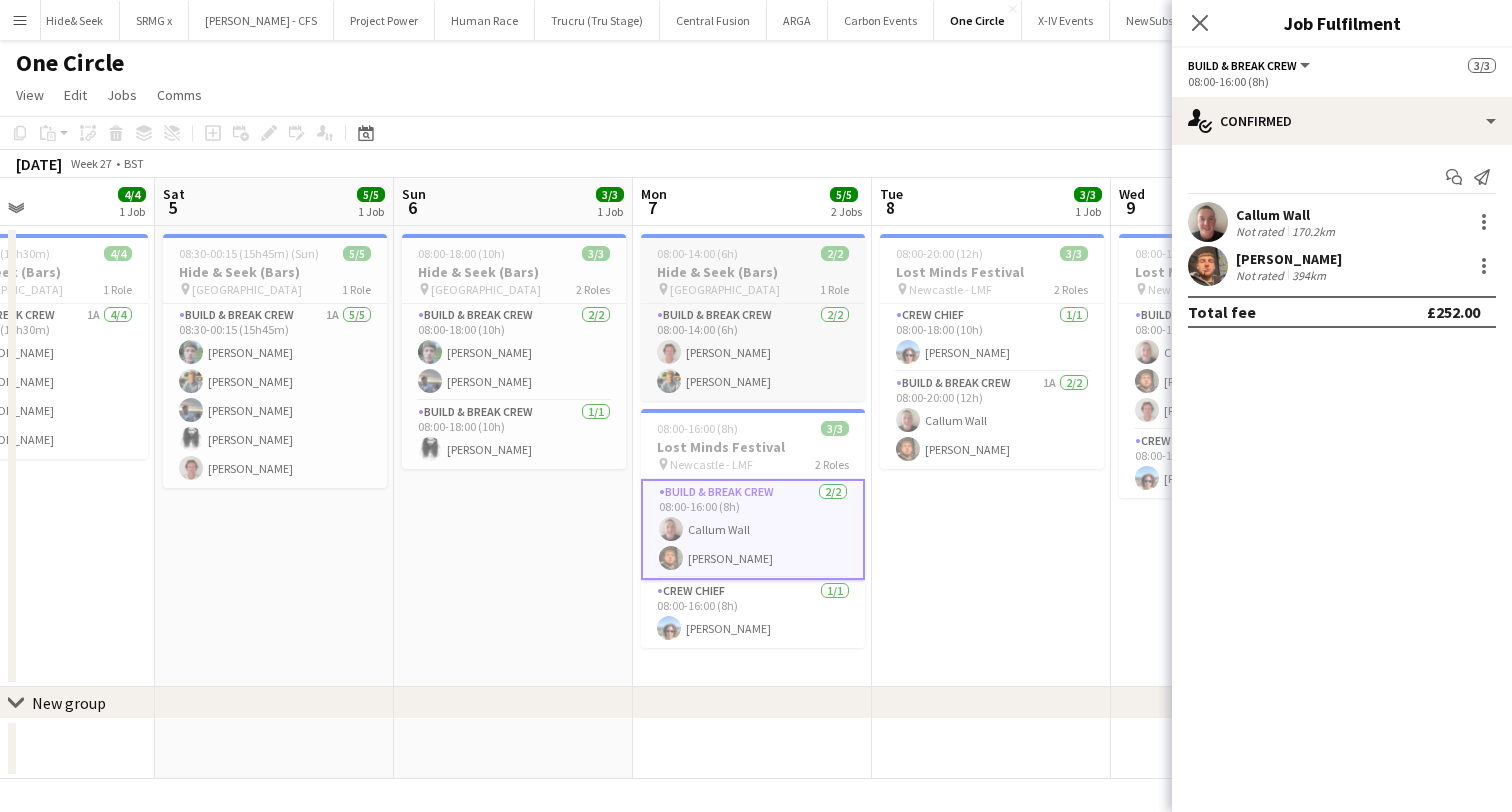 click on "[GEOGRAPHIC_DATA]" at bounding box center [725, 289] 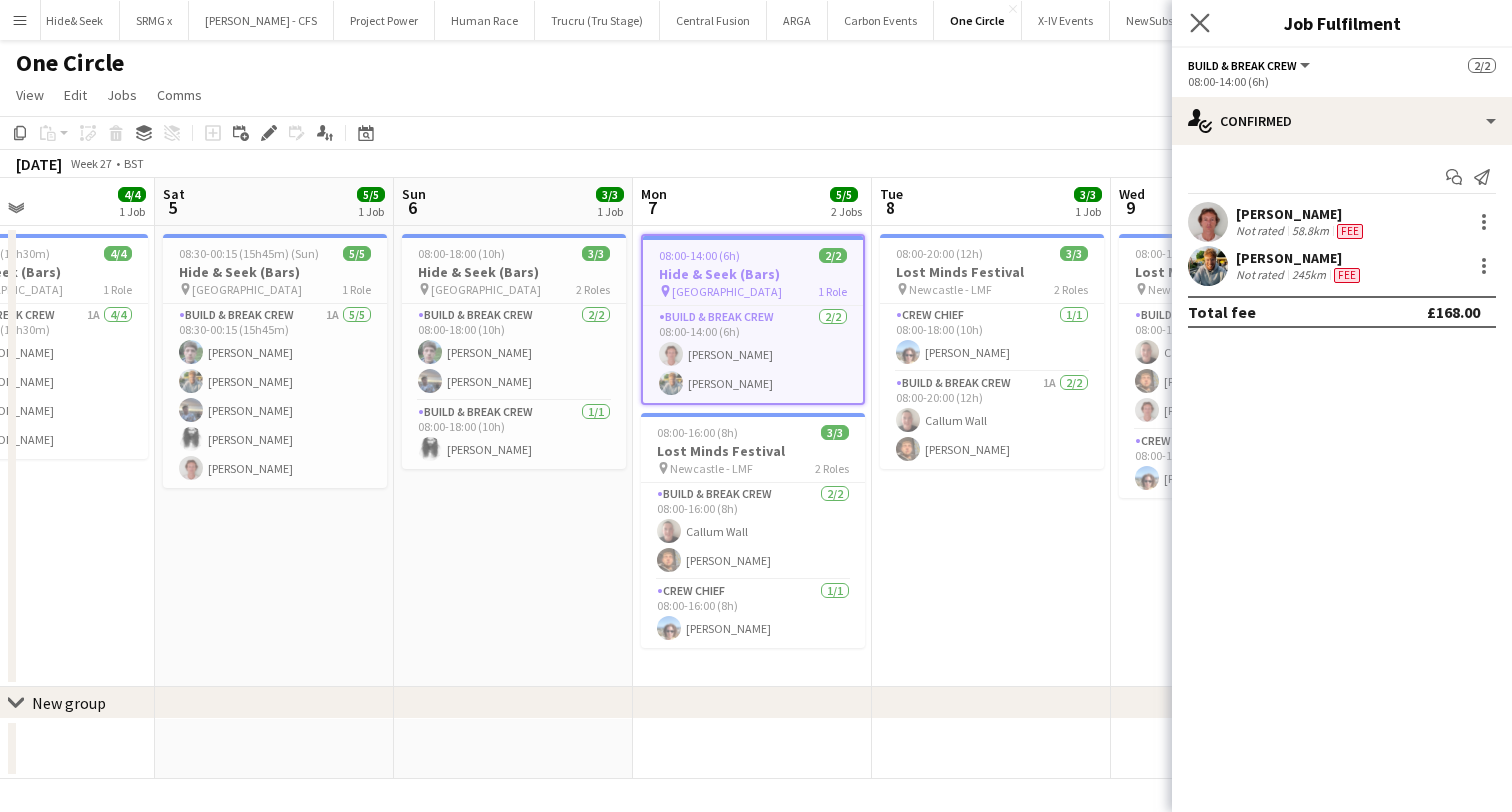 click on "Close pop-in" 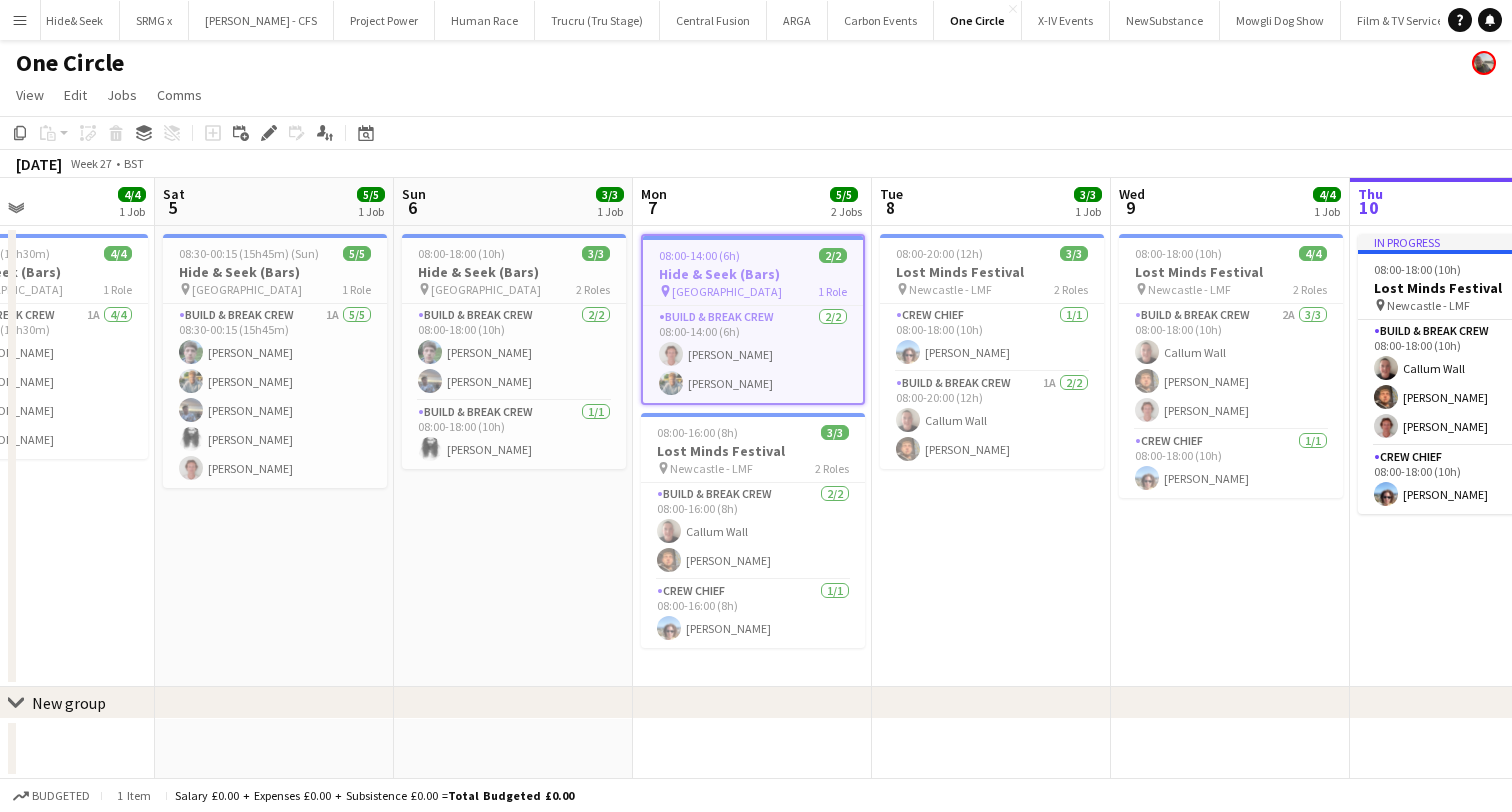 click on "Menu" at bounding box center [20, 20] 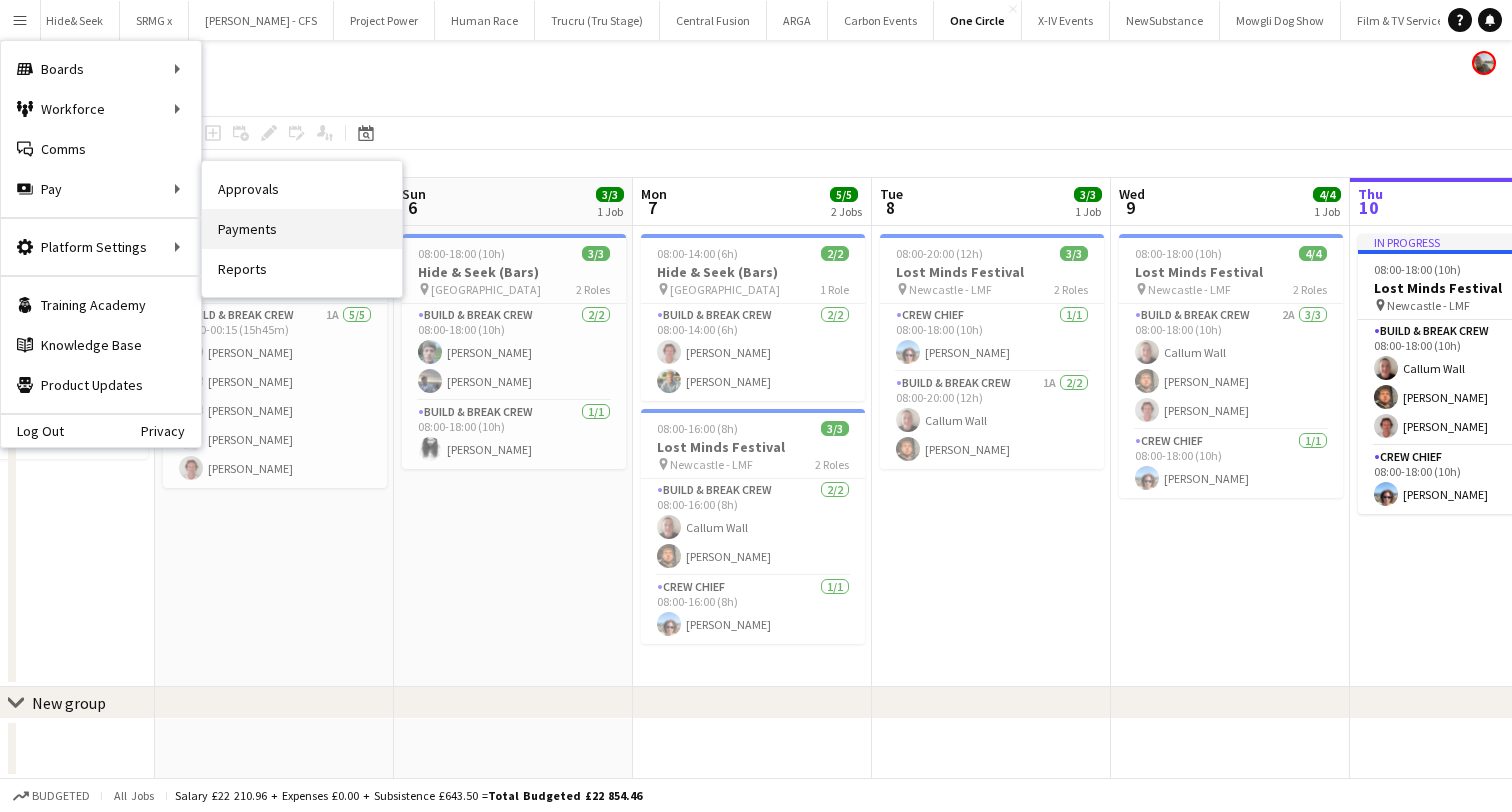 click on "Payments" at bounding box center (302, 229) 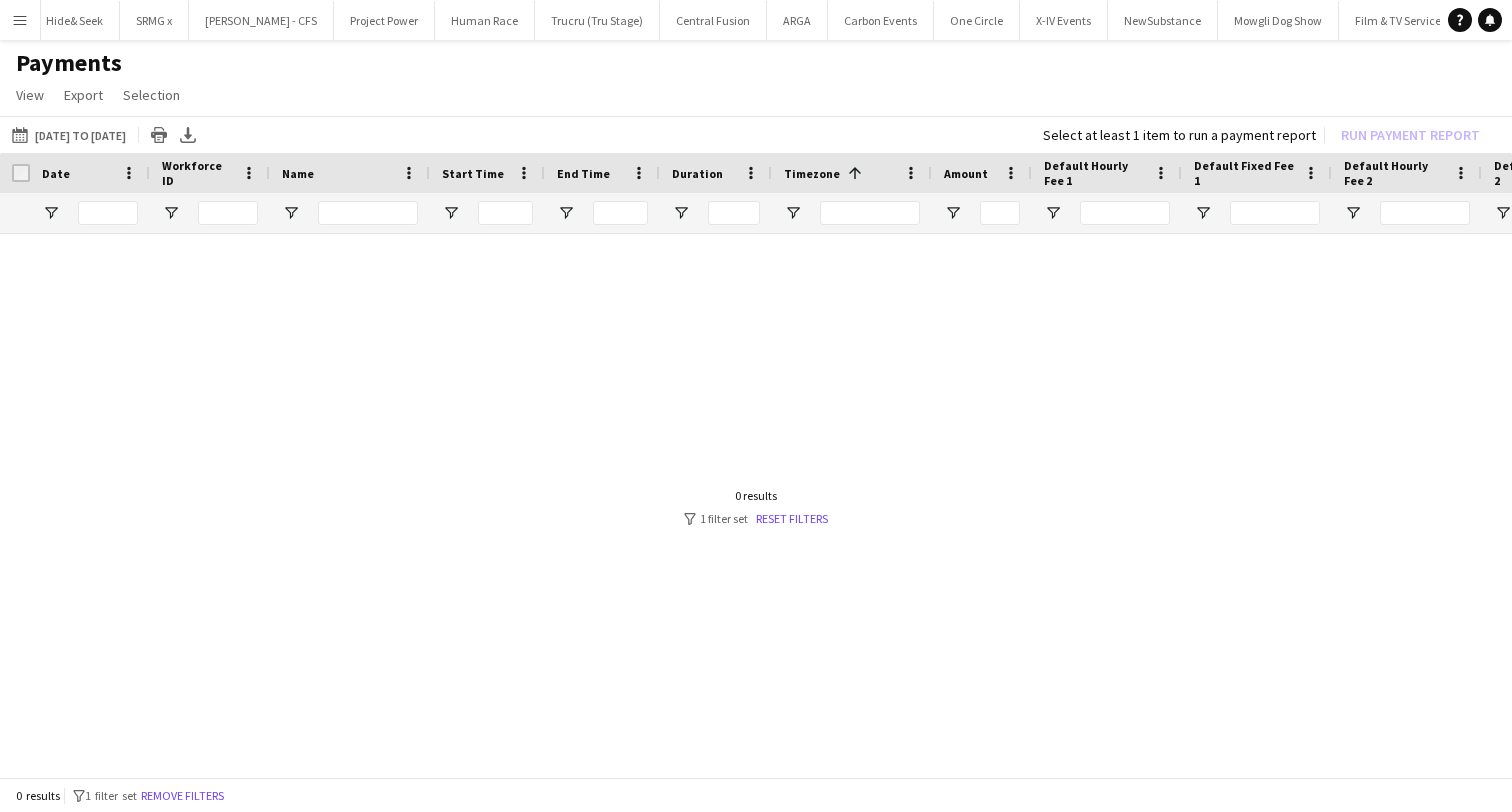 scroll, scrollTop: 0, scrollLeft: 120, axis: horizontal 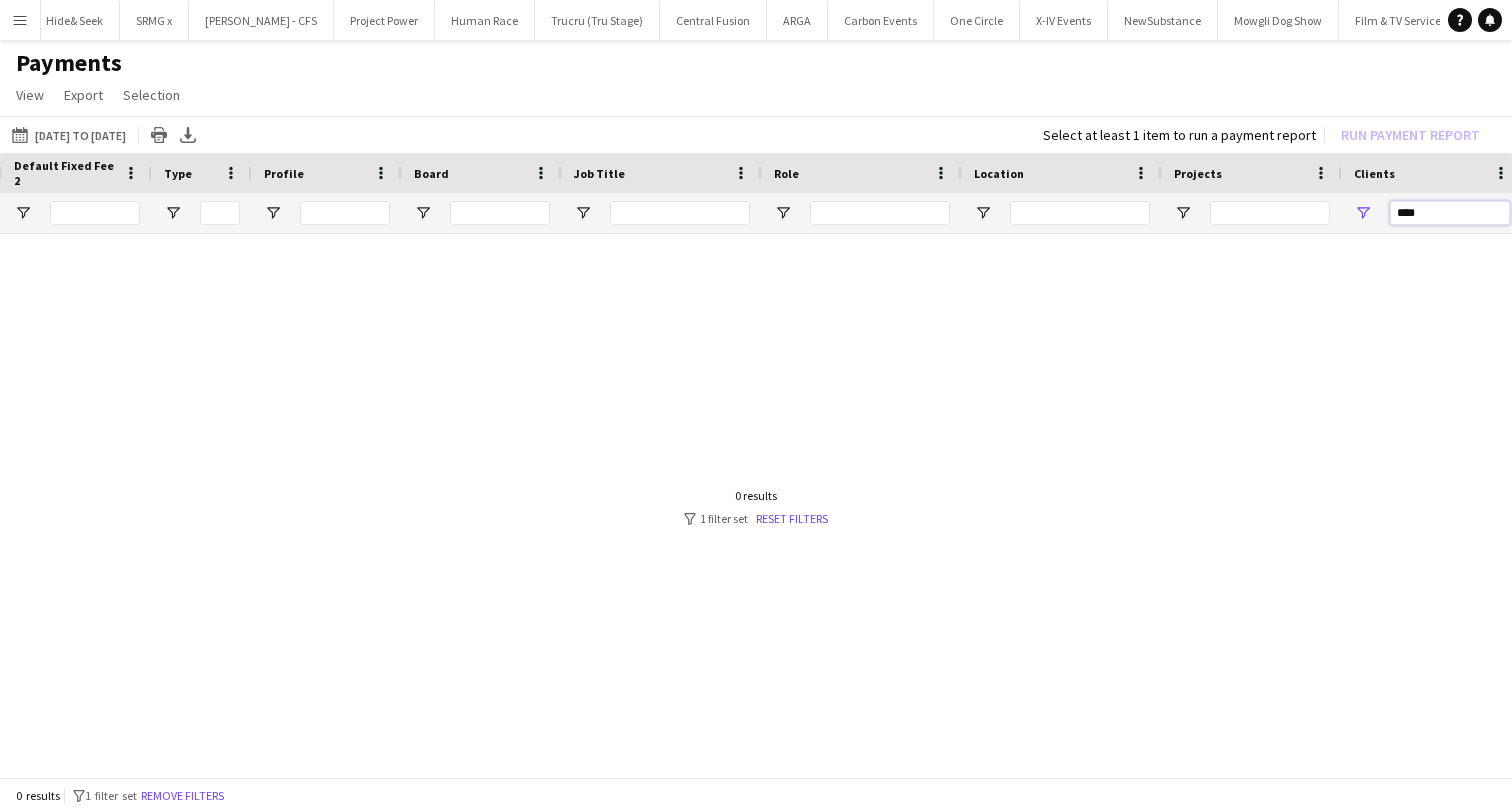 drag, startPoint x: 1441, startPoint y: 215, endPoint x: 1303, endPoint y: 215, distance: 138 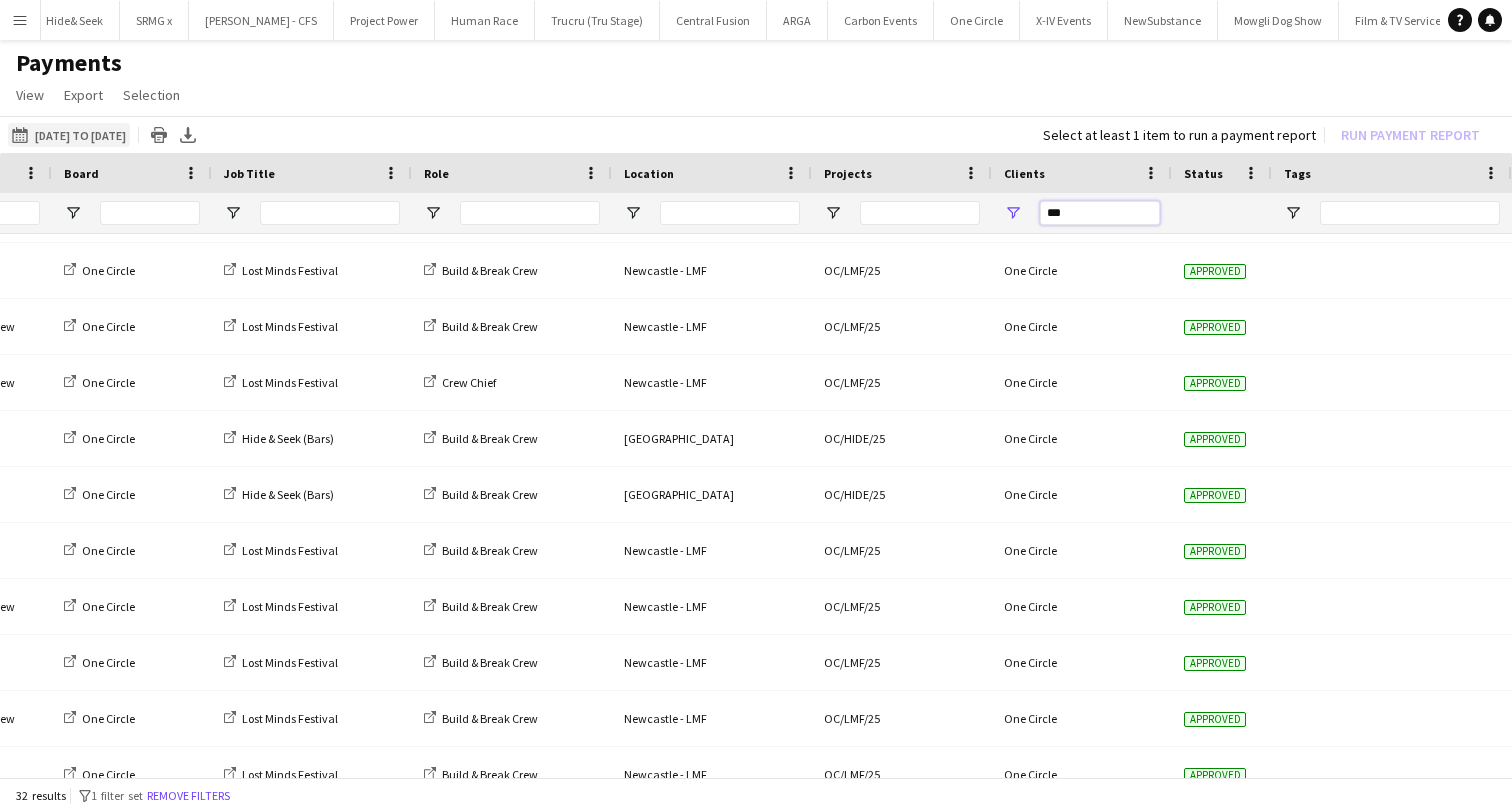 type on "***" 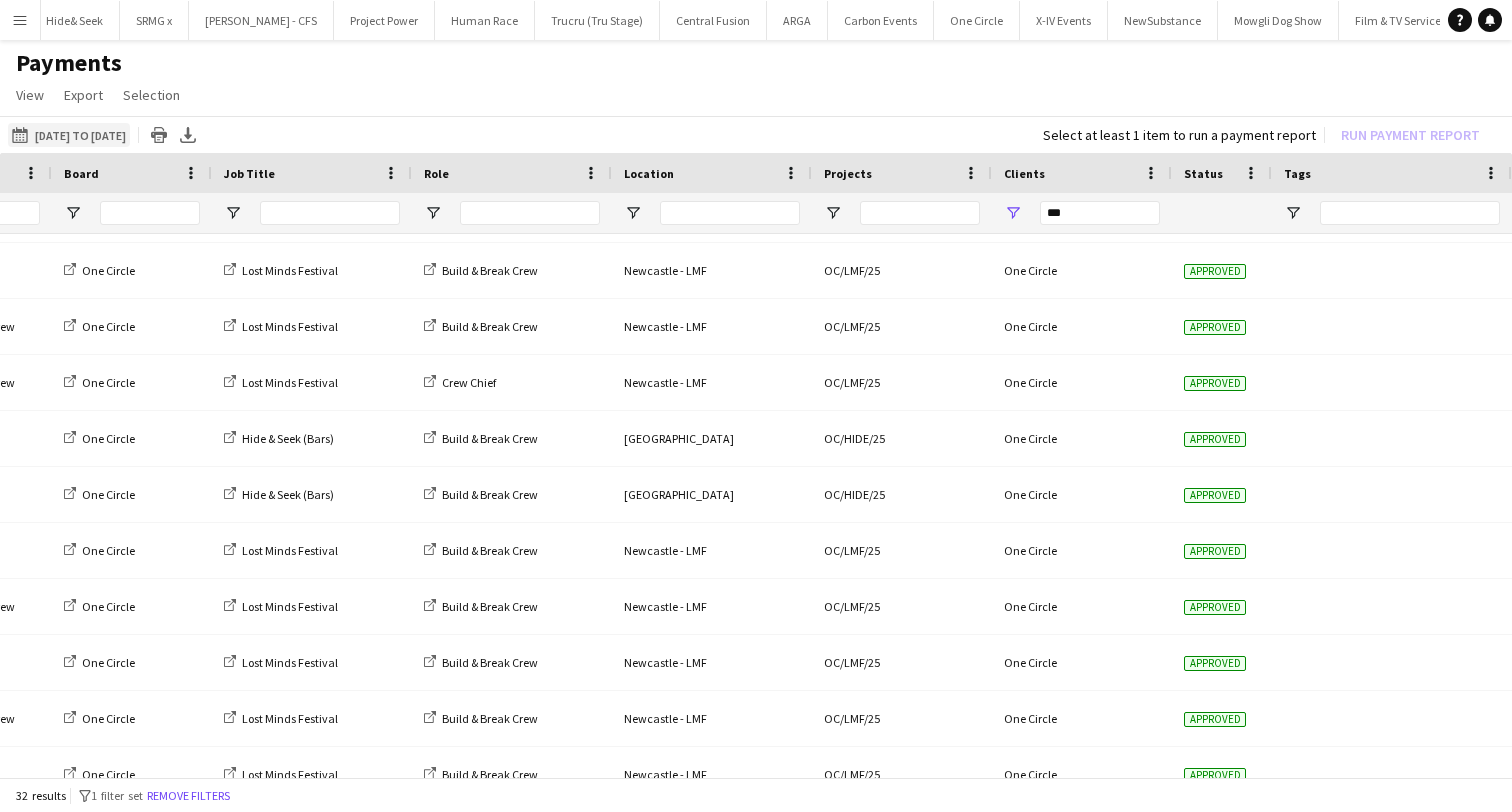 click on "[DATE] to [DATE]
[DATE] to [DATE]" 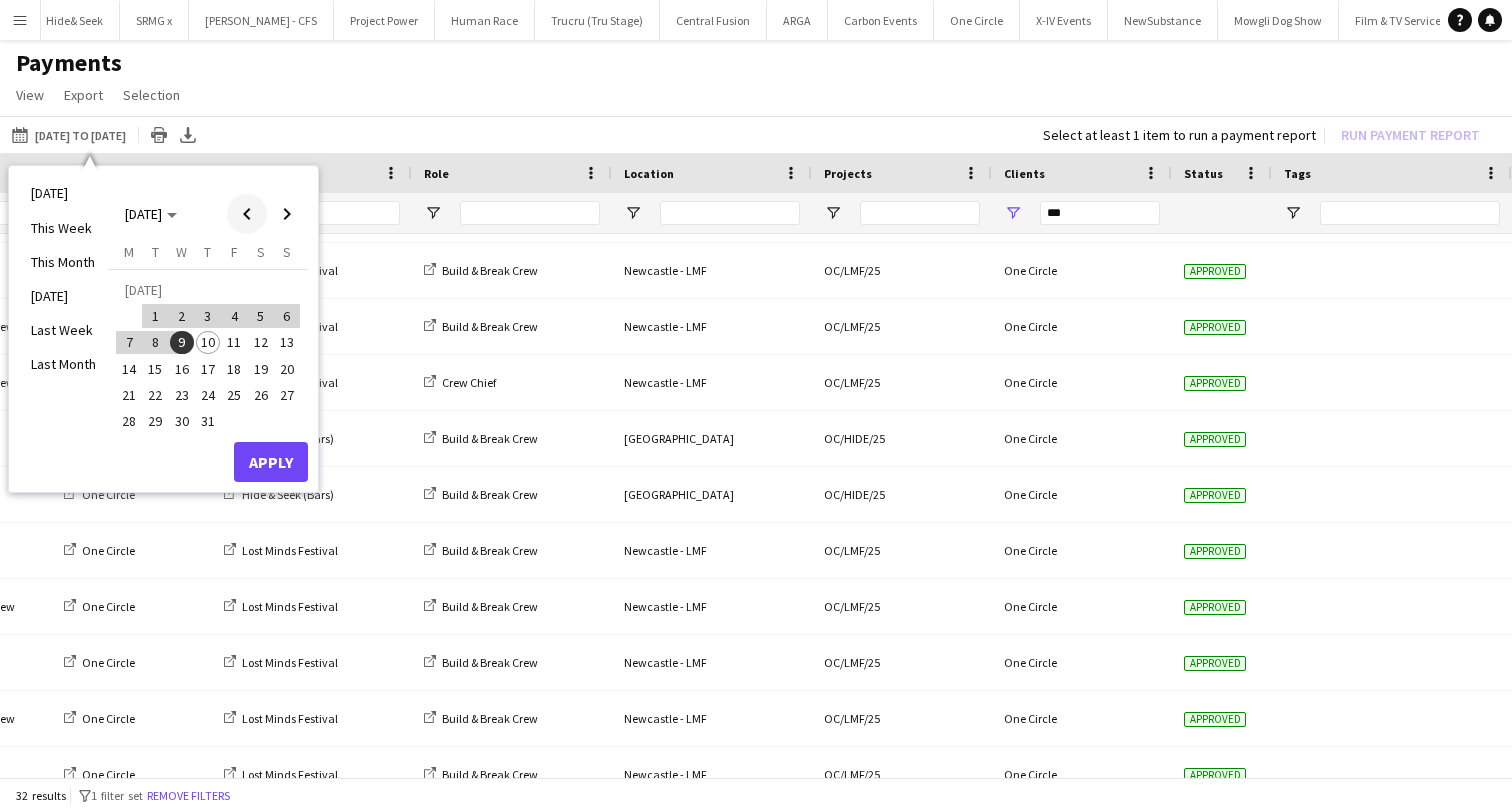 click at bounding box center [247, 214] 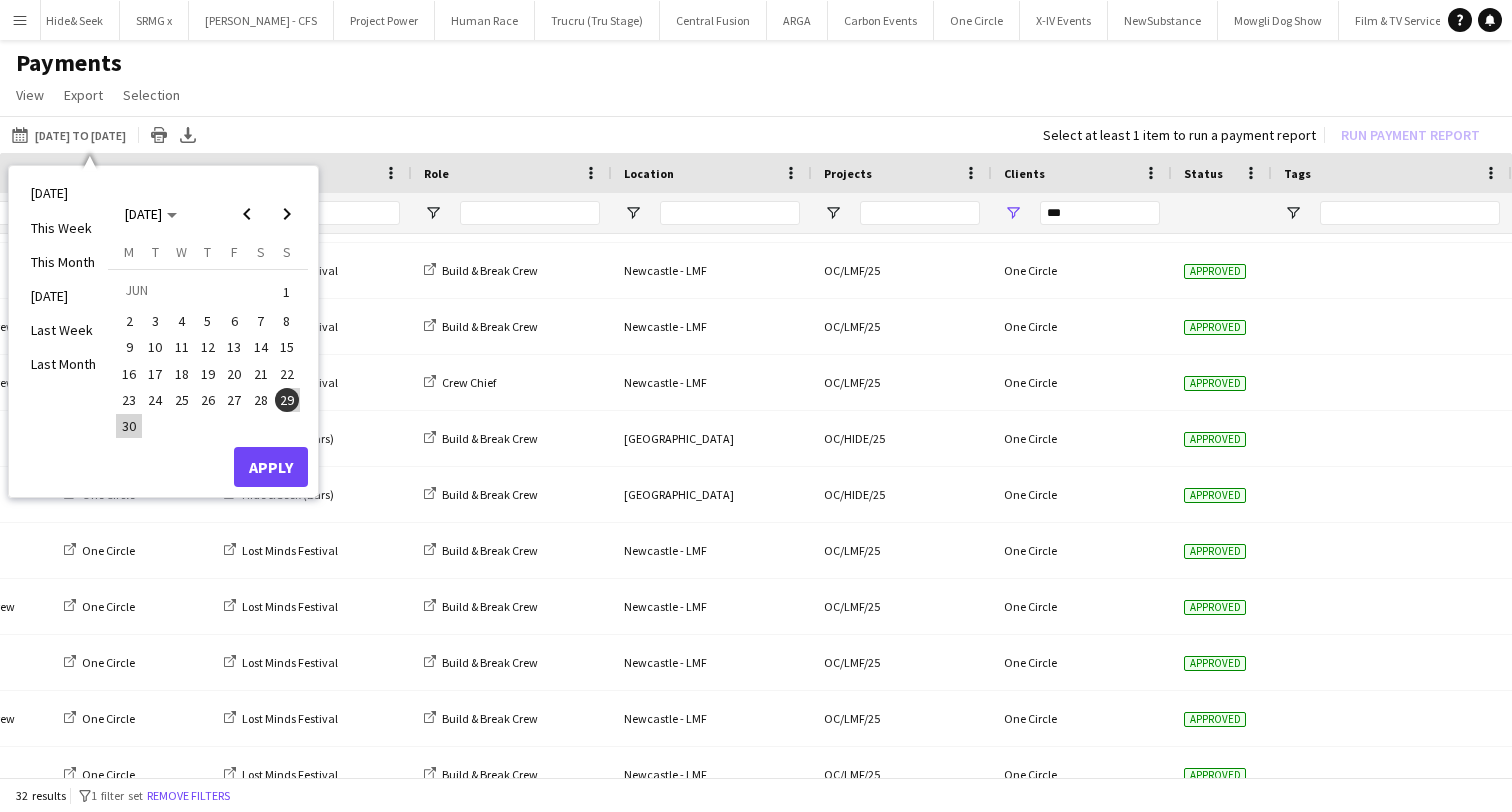 click on "29" at bounding box center [287, 400] 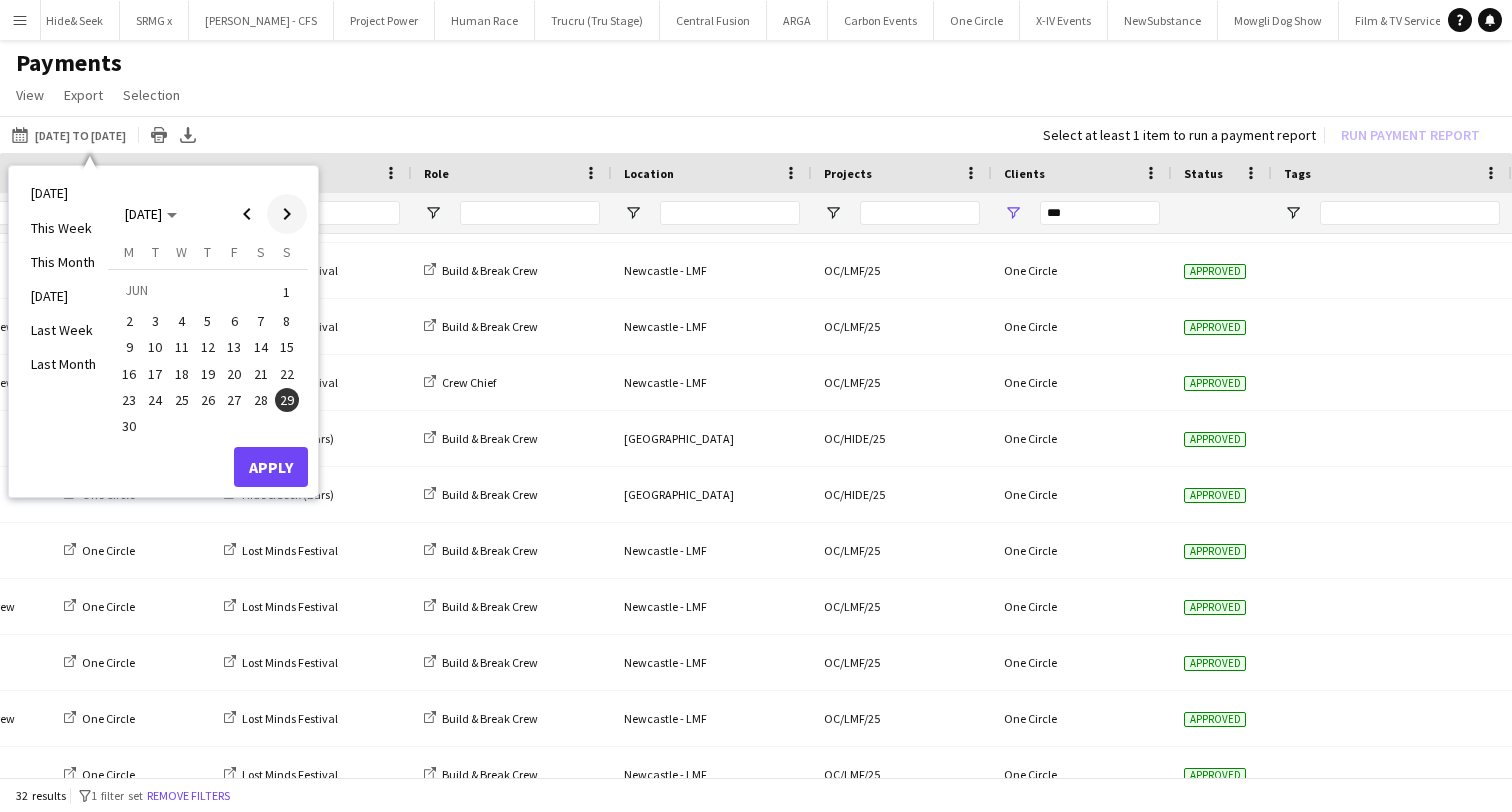click at bounding box center [287, 214] 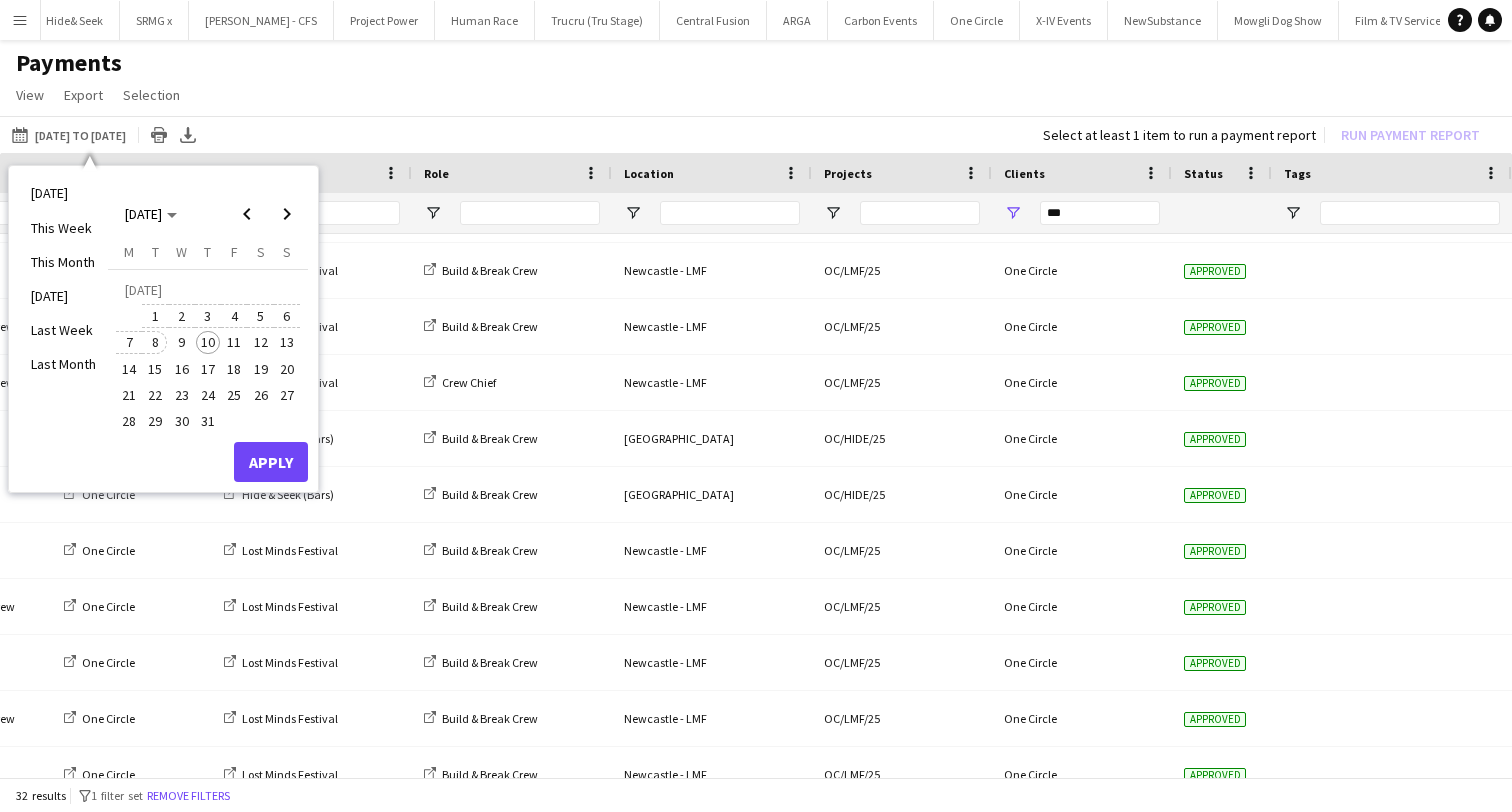 click on "8" at bounding box center (156, 343) 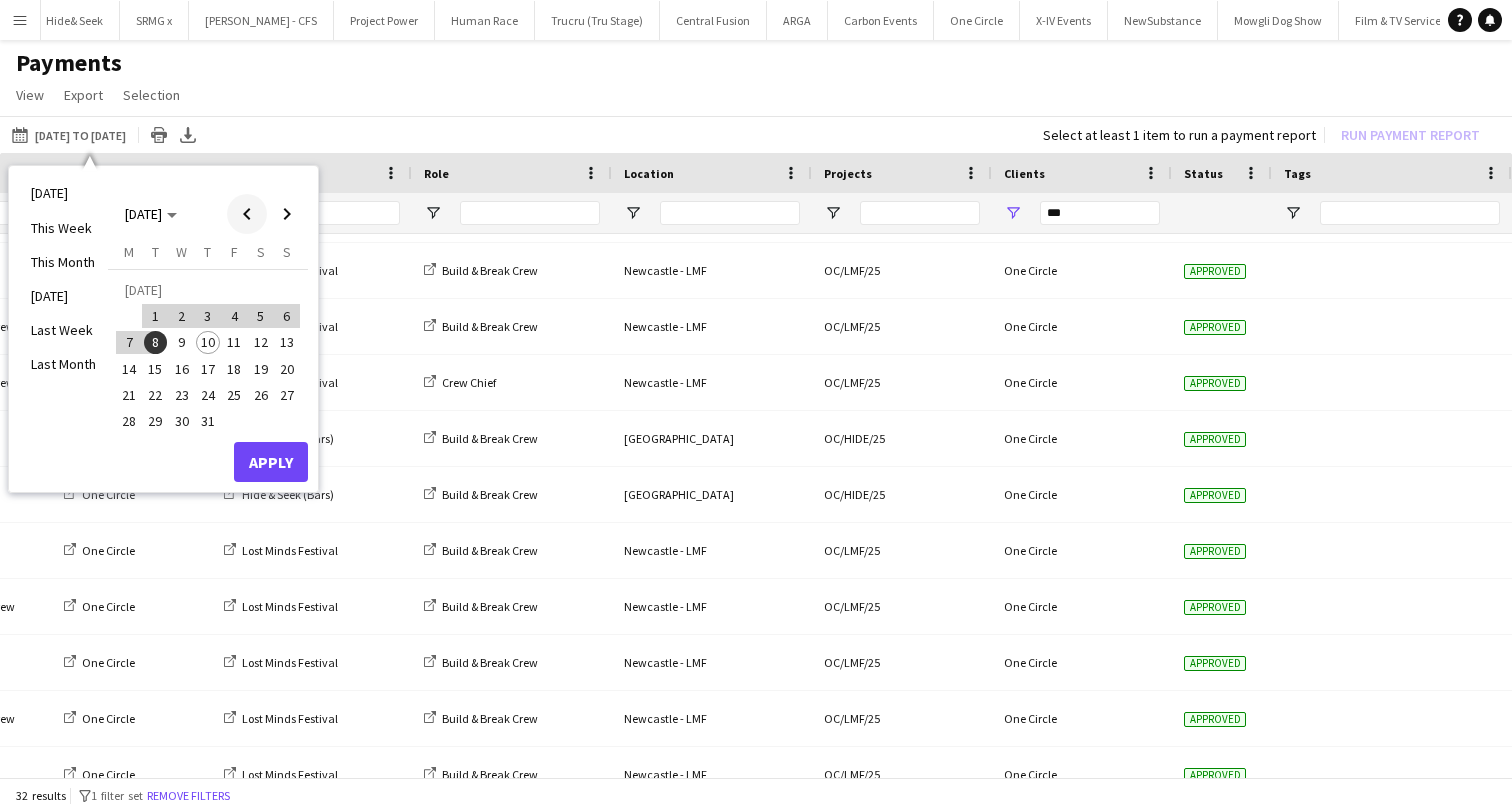 click at bounding box center [247, 214] 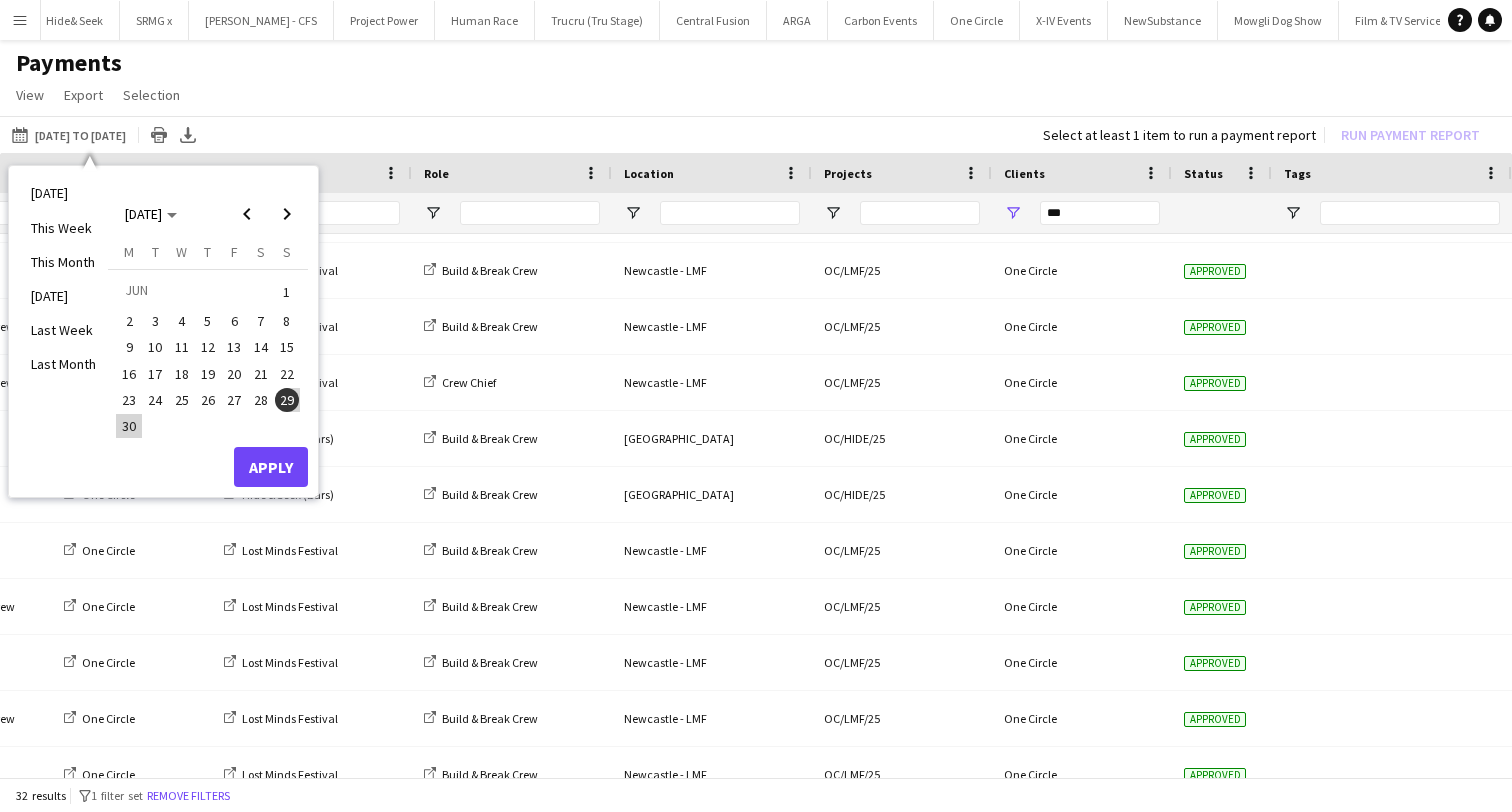 click on "29" at bounding box center (287, 400) 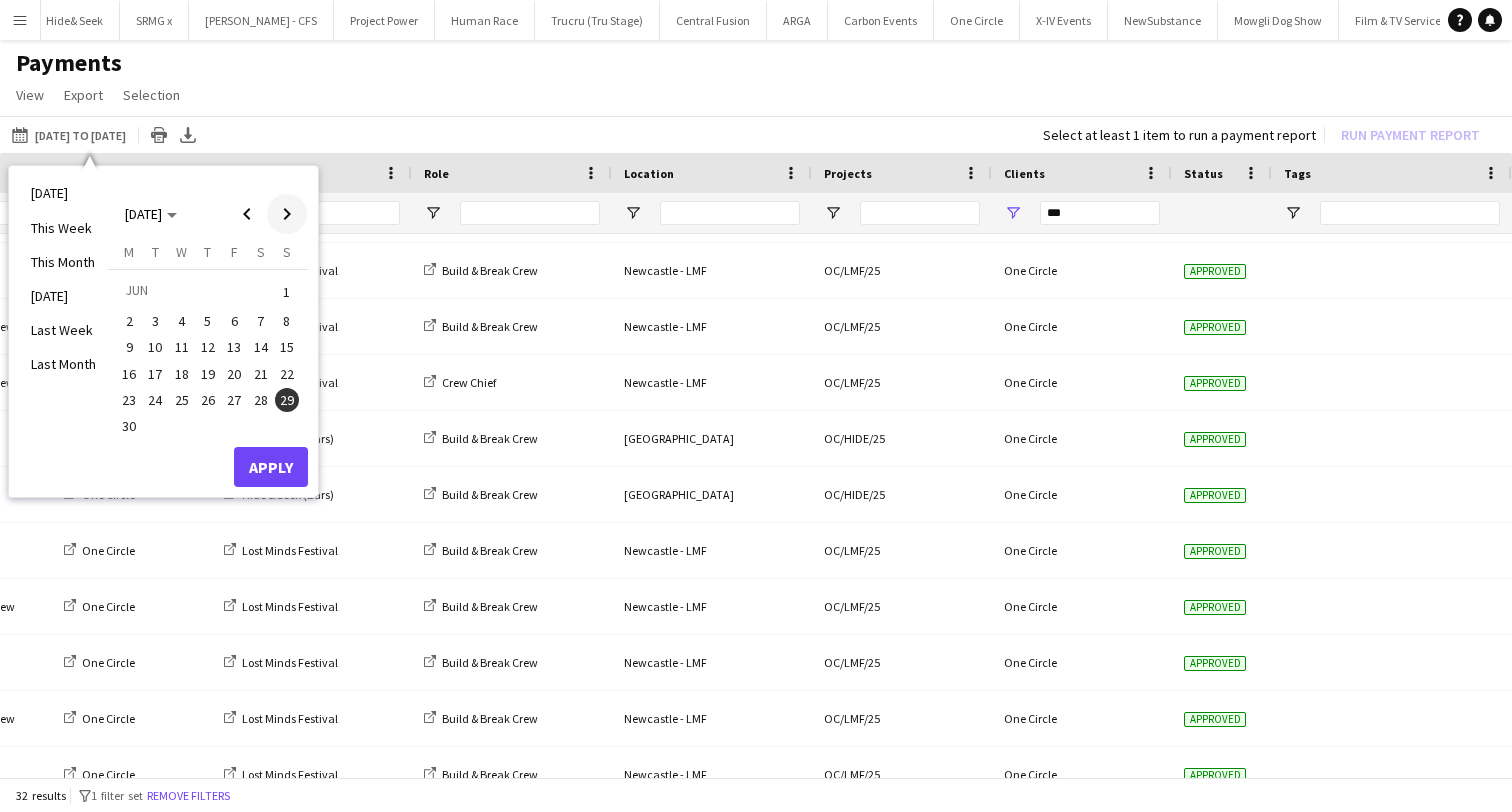click at bounding box center [287, 214] 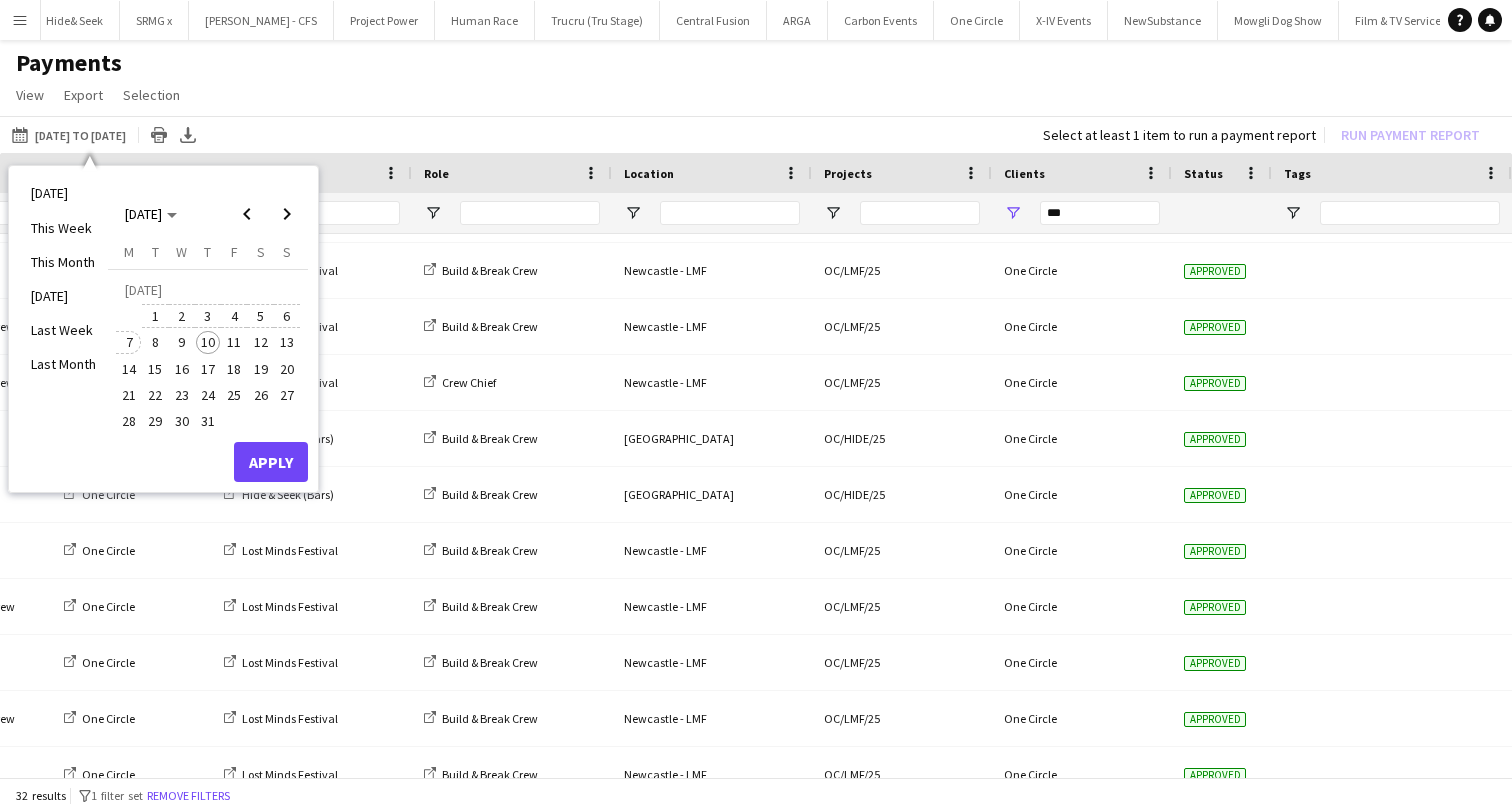 click on "7" at bounding box center (129, 343) 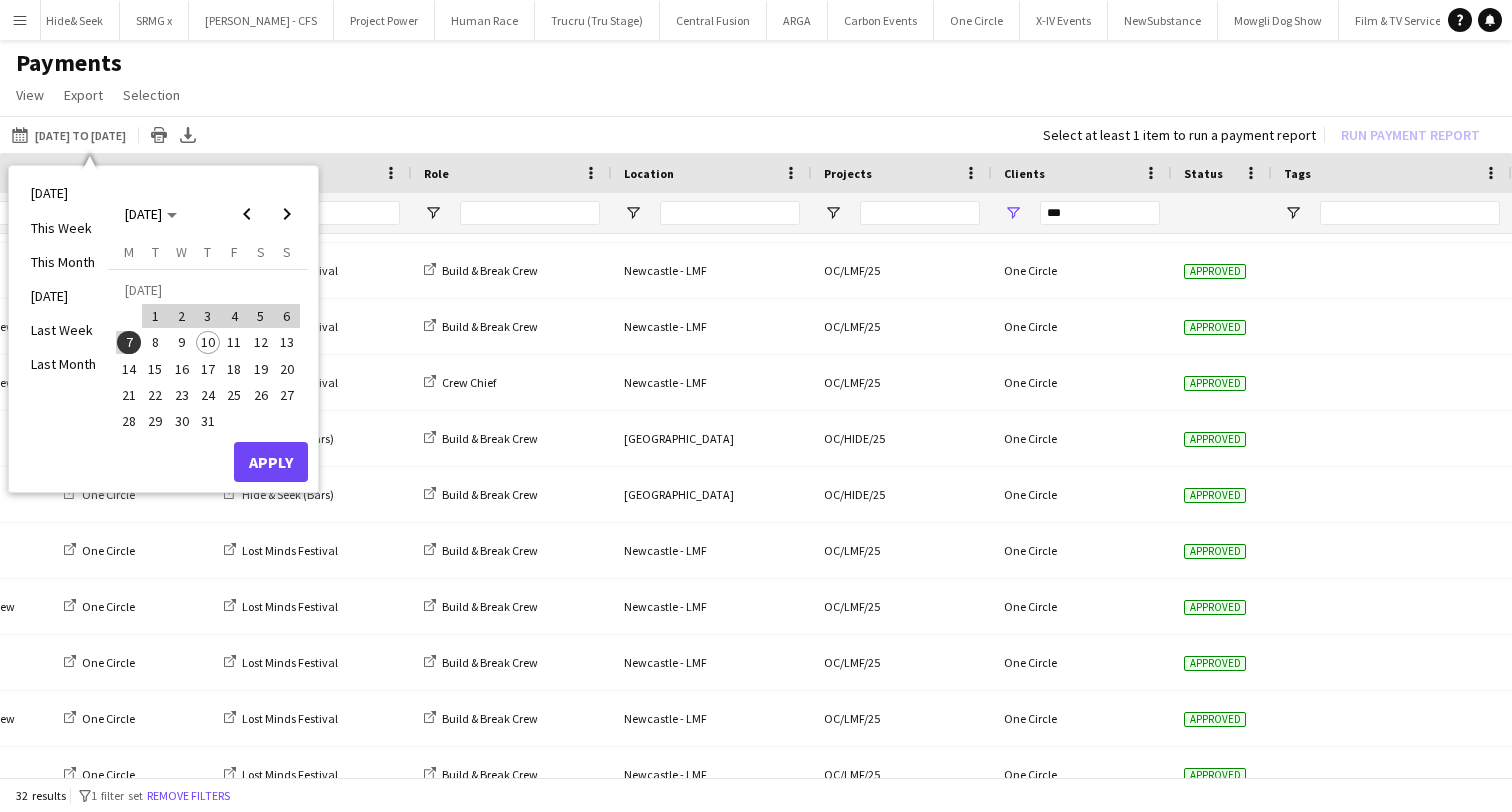 click on "Apply" at bounding box center [271, 462] 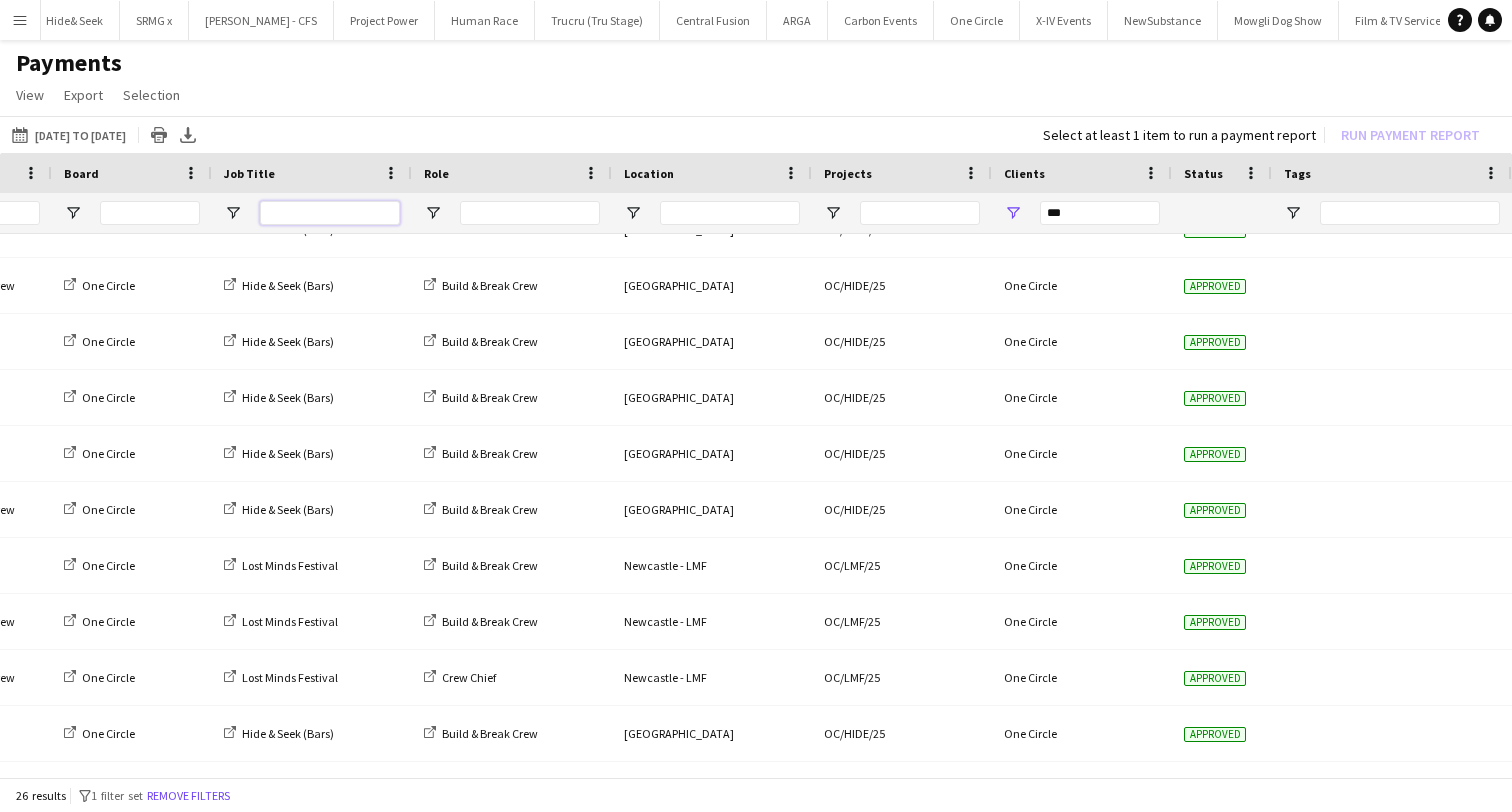 click at bounding box center [330, 213] 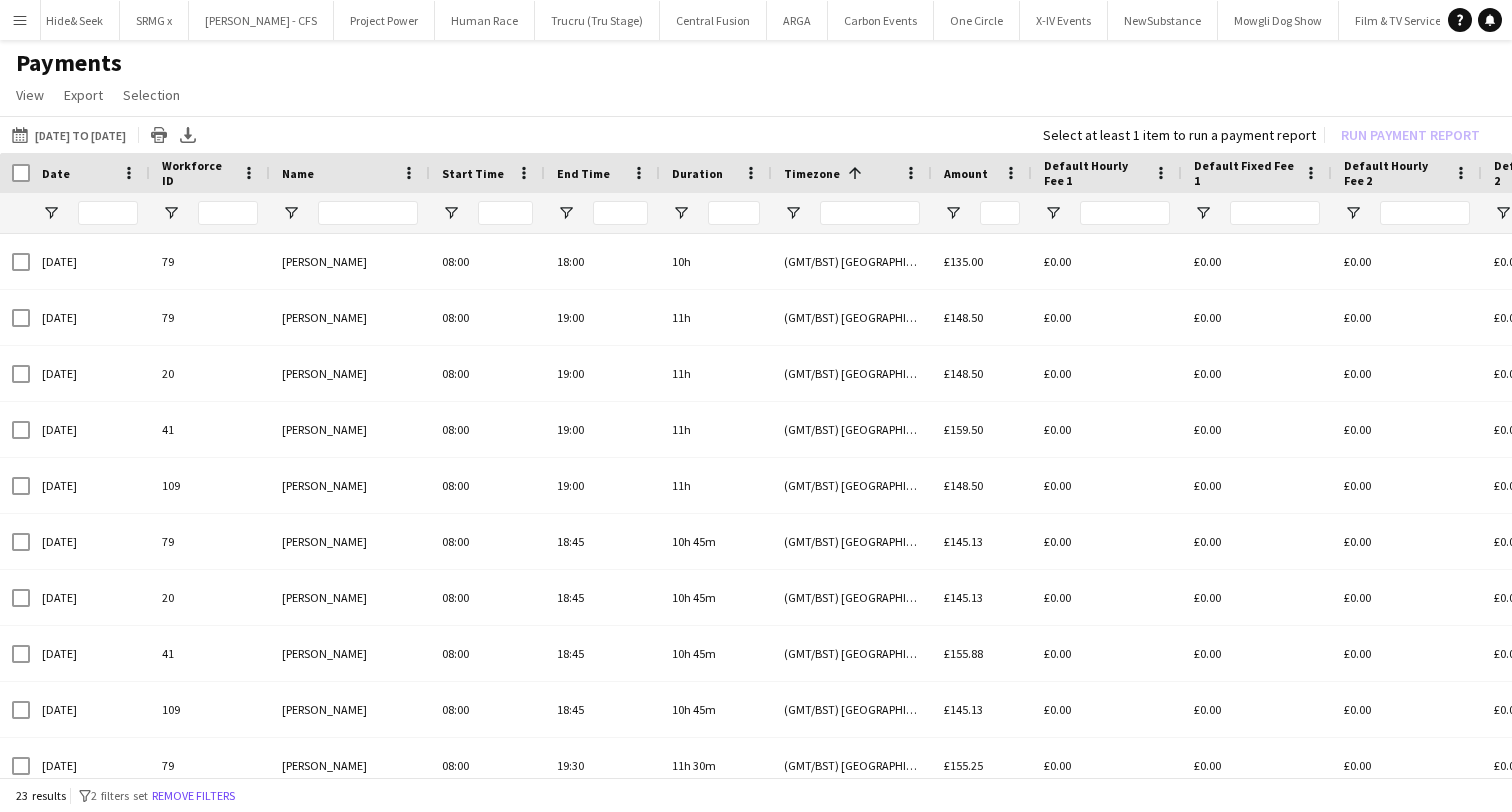 type on "****" 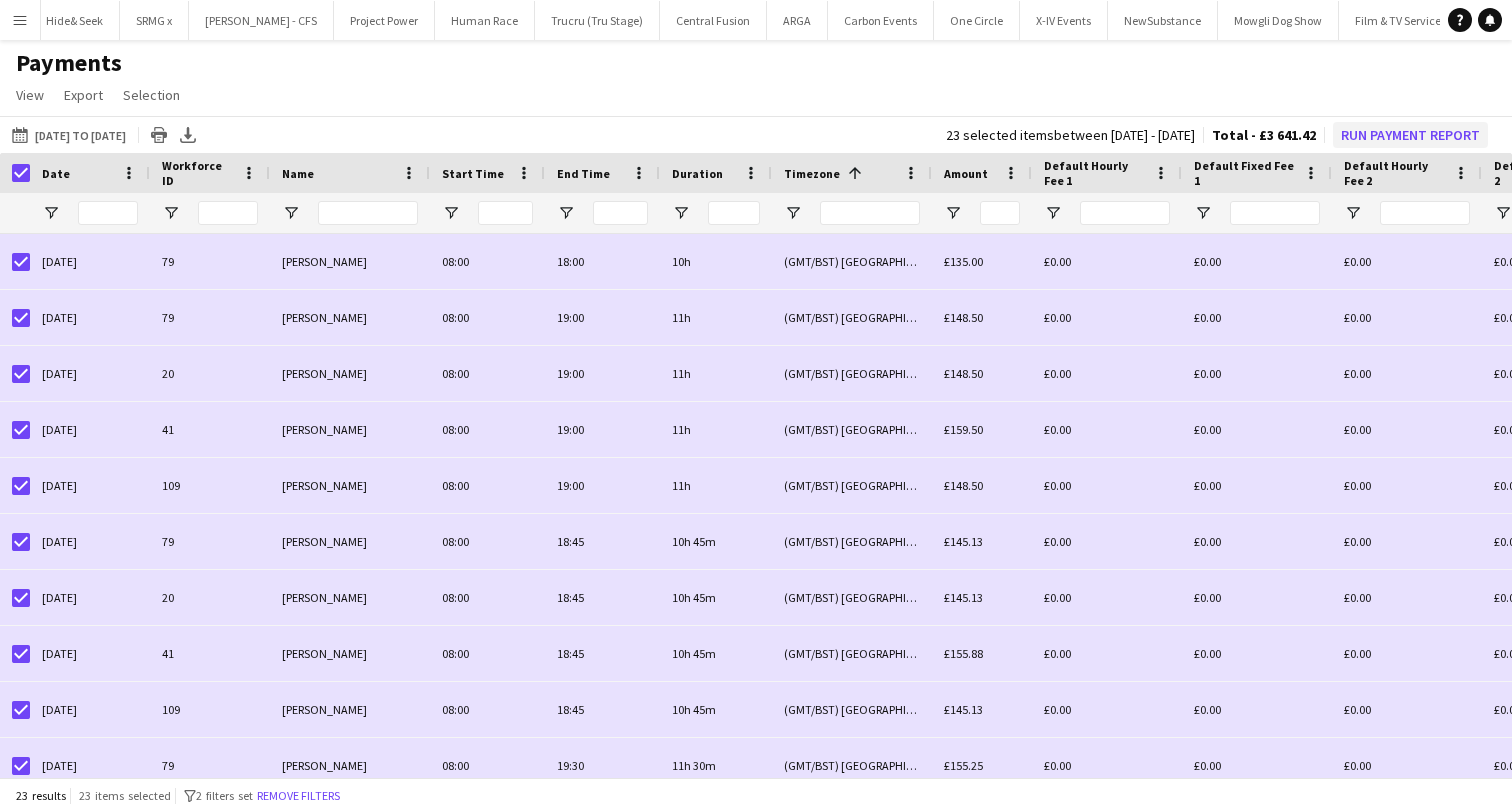 click on "Run Payment Report" 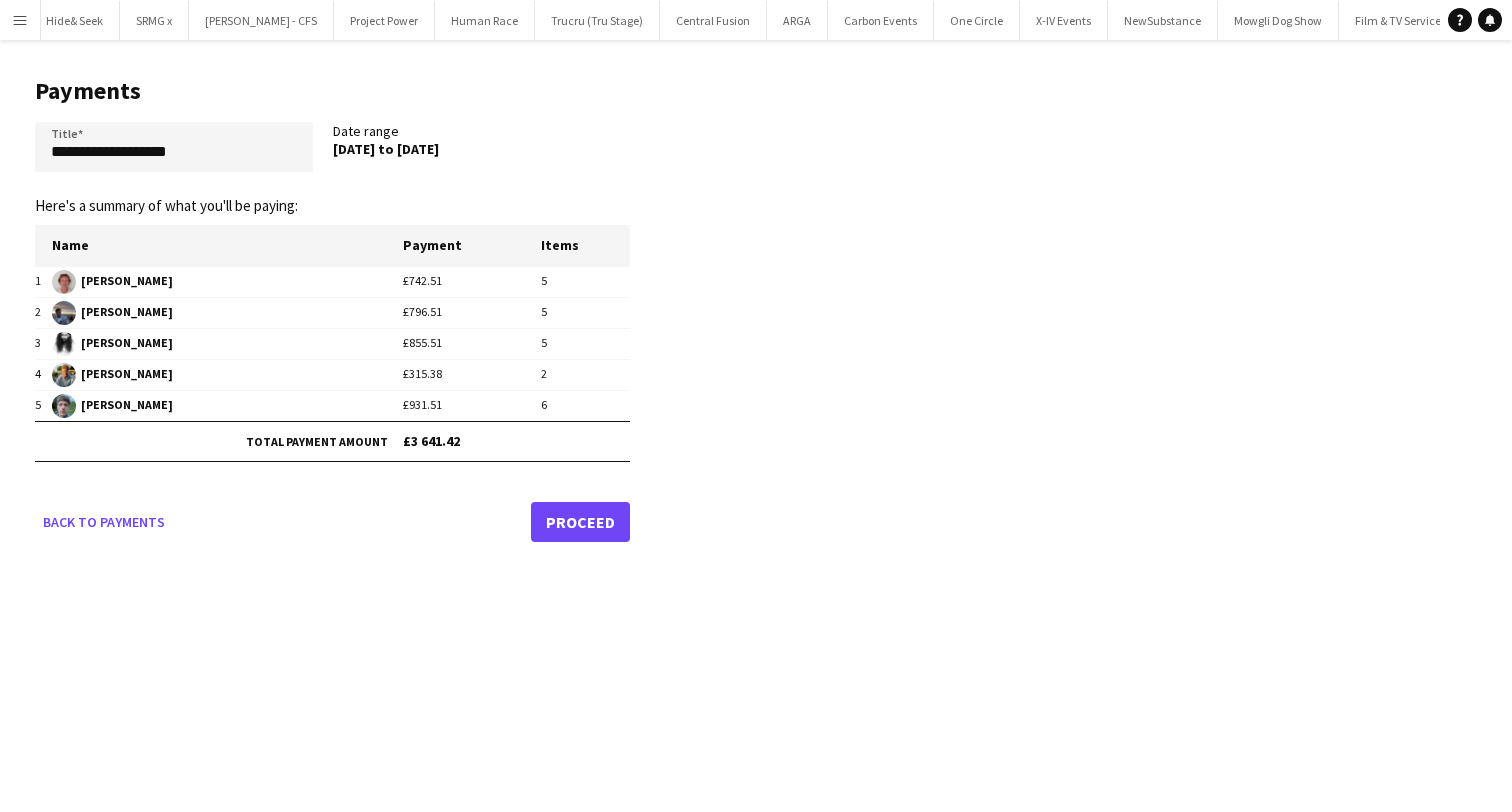 click on "Proceed" 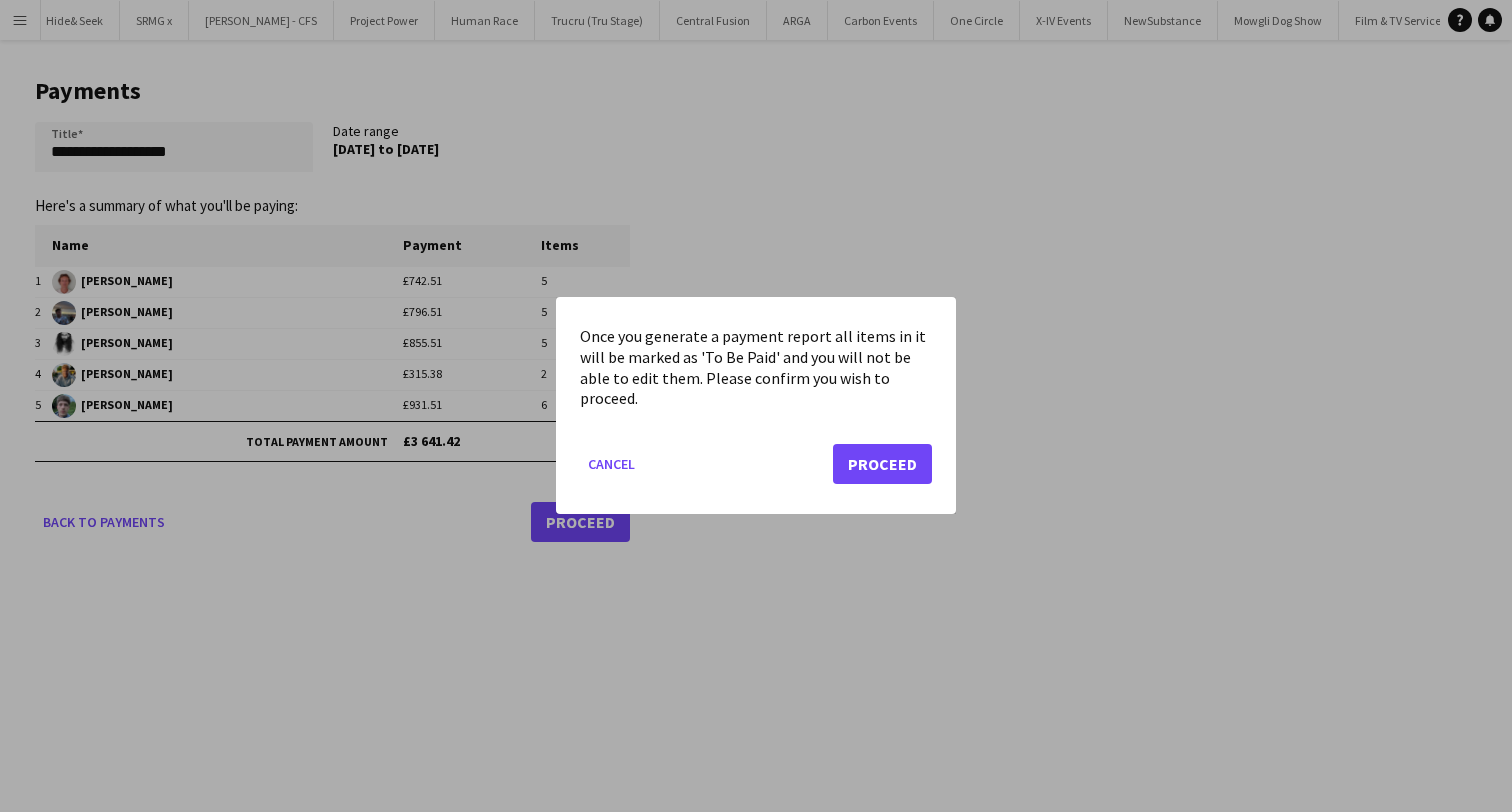 click on "Proceed" 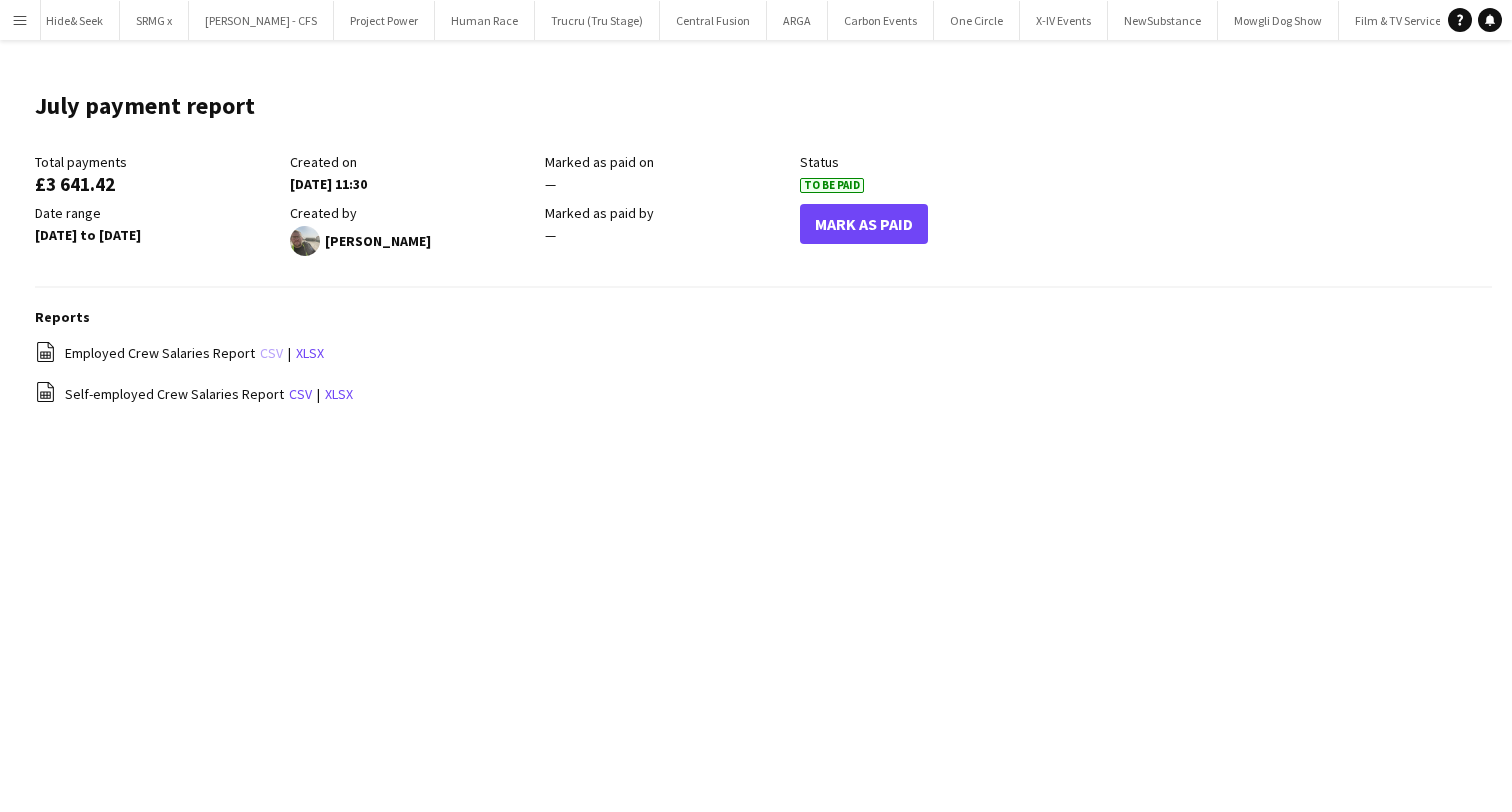 click on "csv" 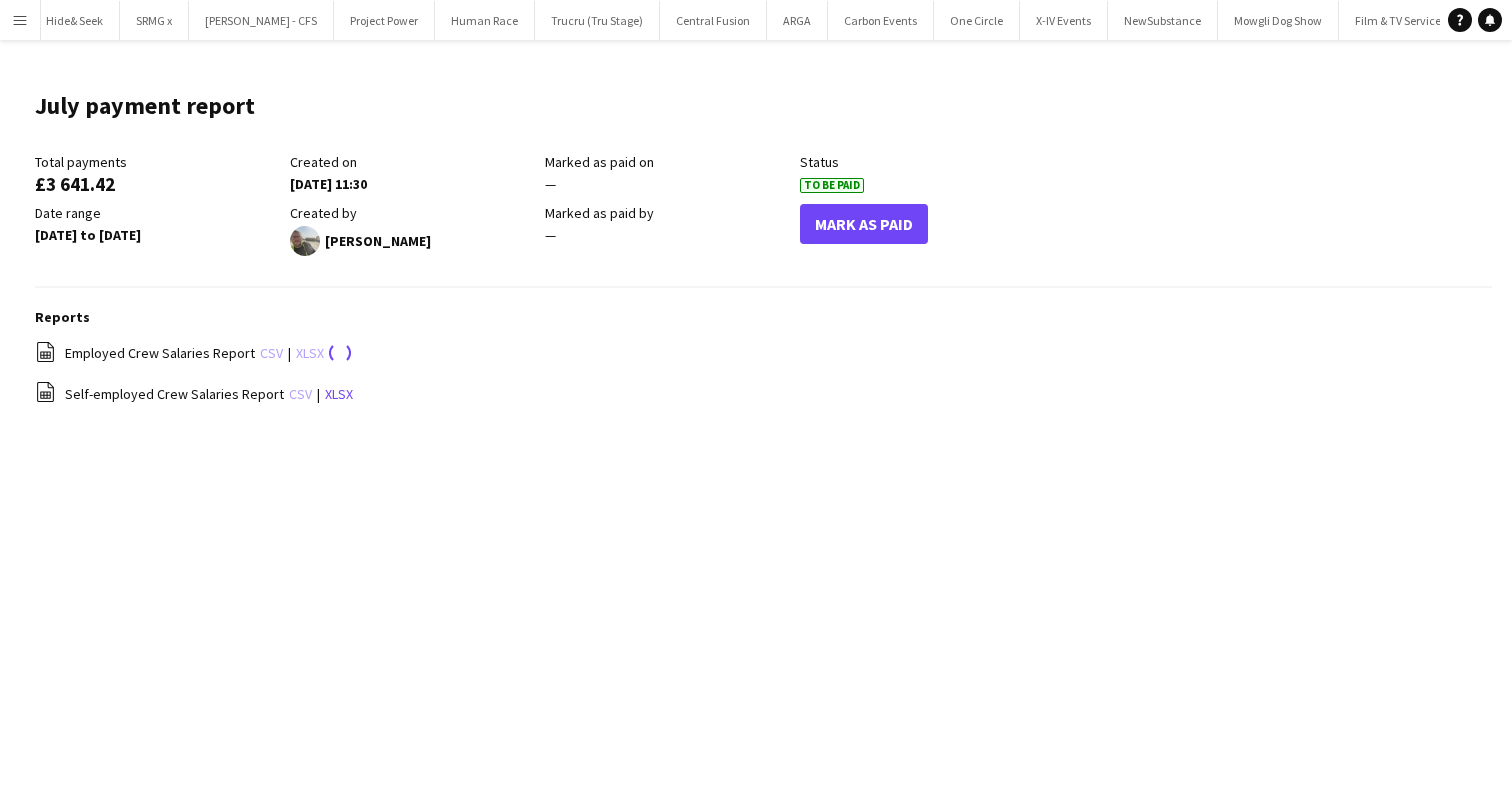 click on "csv" 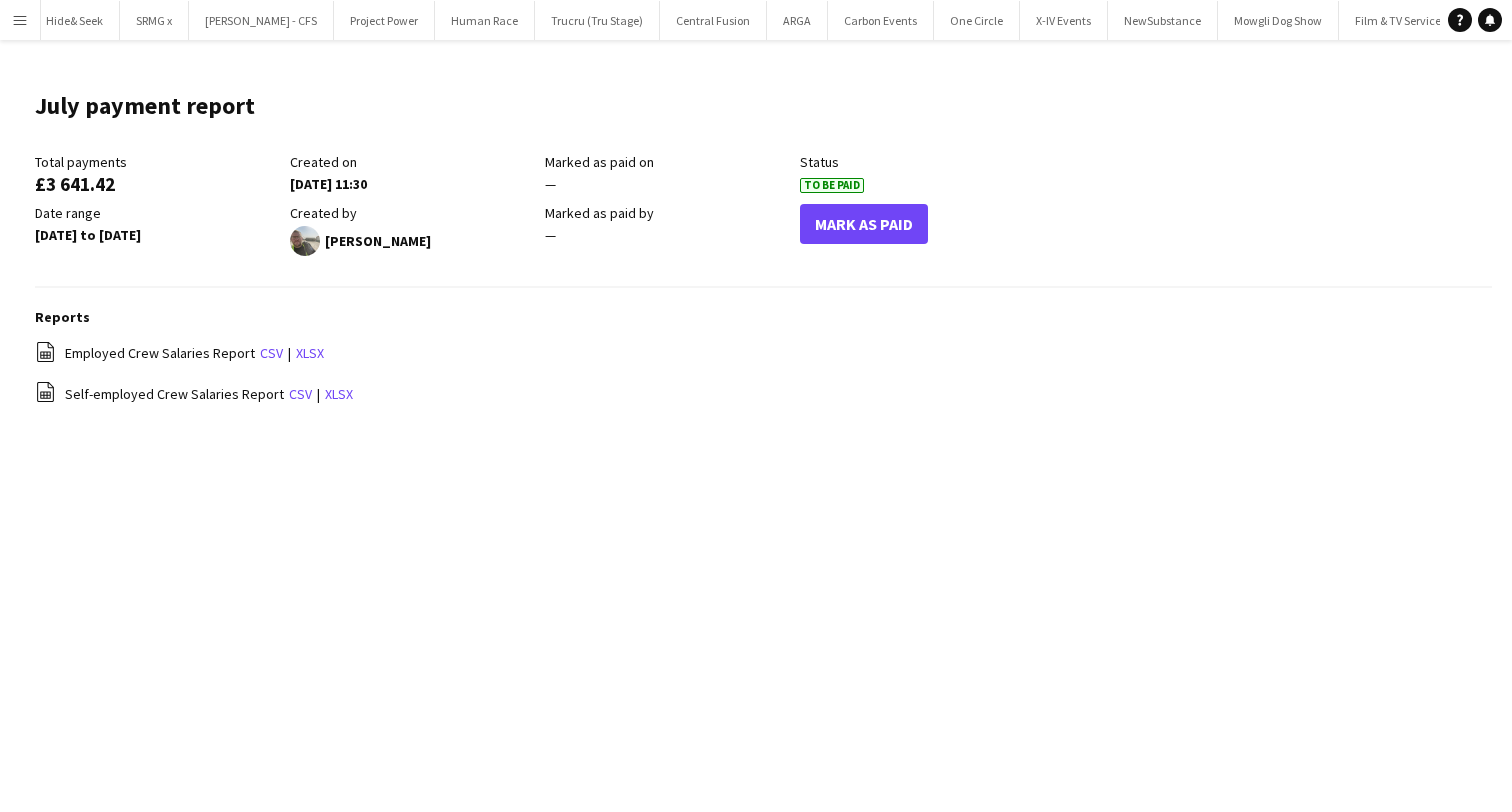click on "Menu
Boards
Boards   Boards   All jobs   Status
Workforce
Workforce   My Workforce   Recruiting
Comms
Comms
Pay
Pay   Approvals   Payments   Reports
Platform Settings
Platform Settings   App settings   Your settings   Profiles
Training Academy
Training Academy
Knowledge Base
Knowledge Base
Product Updates
Product Updates   Log Out   Privacy   Rat Race
Close
CODESDE
Close
Cruck Tent
Close
WePop
Close
UnderBelly Limited
Close
London Marathon Events
Close
Evolve Creative
Close
Hide& Seek
Close
SRMG x
Close
[PERSON_NAME] - CFS" at bounding box center (756, 406) 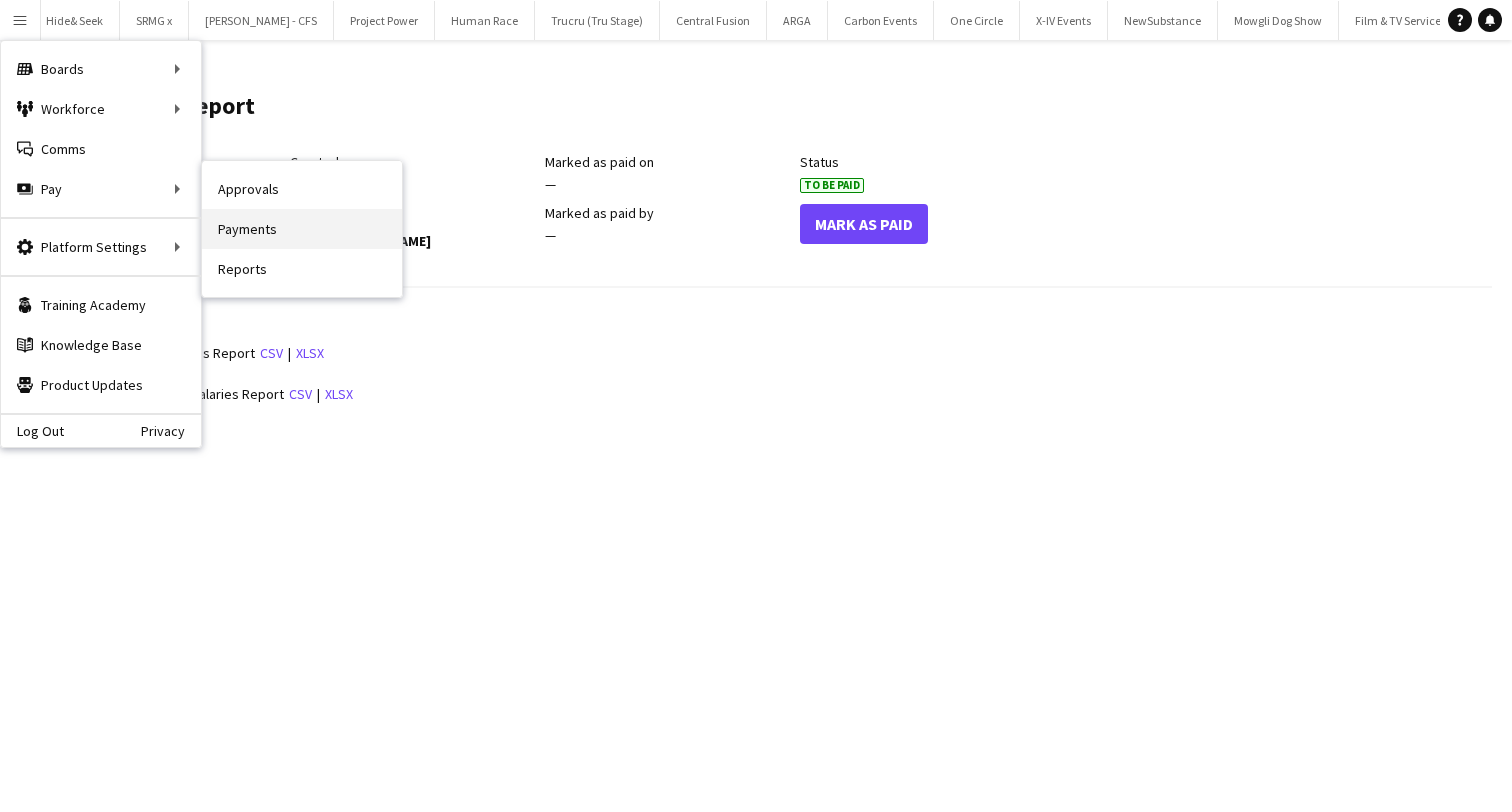 click on "Payments" at bounding box center [302, 229] 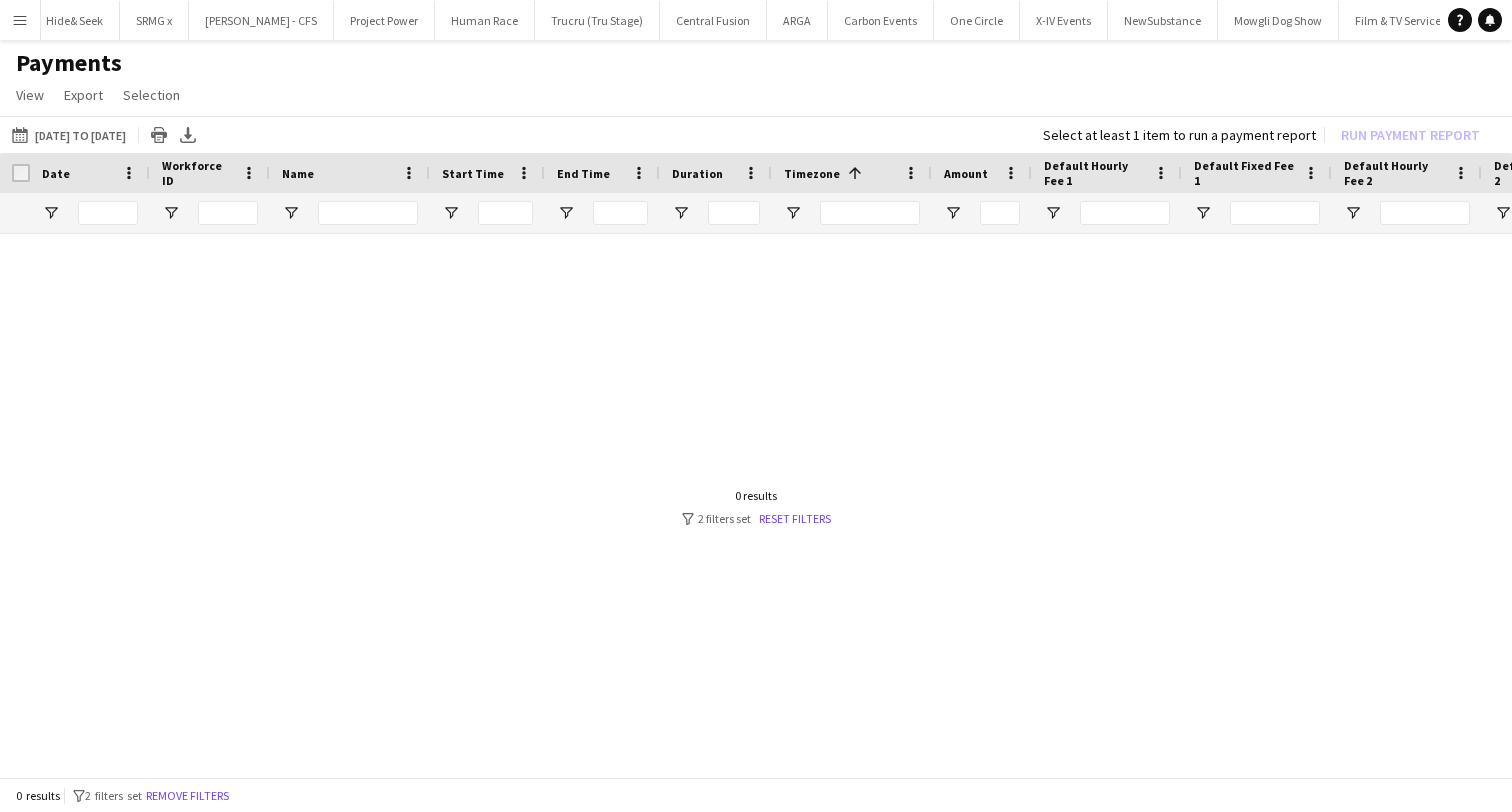 scroll, scrollTop: 0, scrollLeft: 196, axis: horizontal 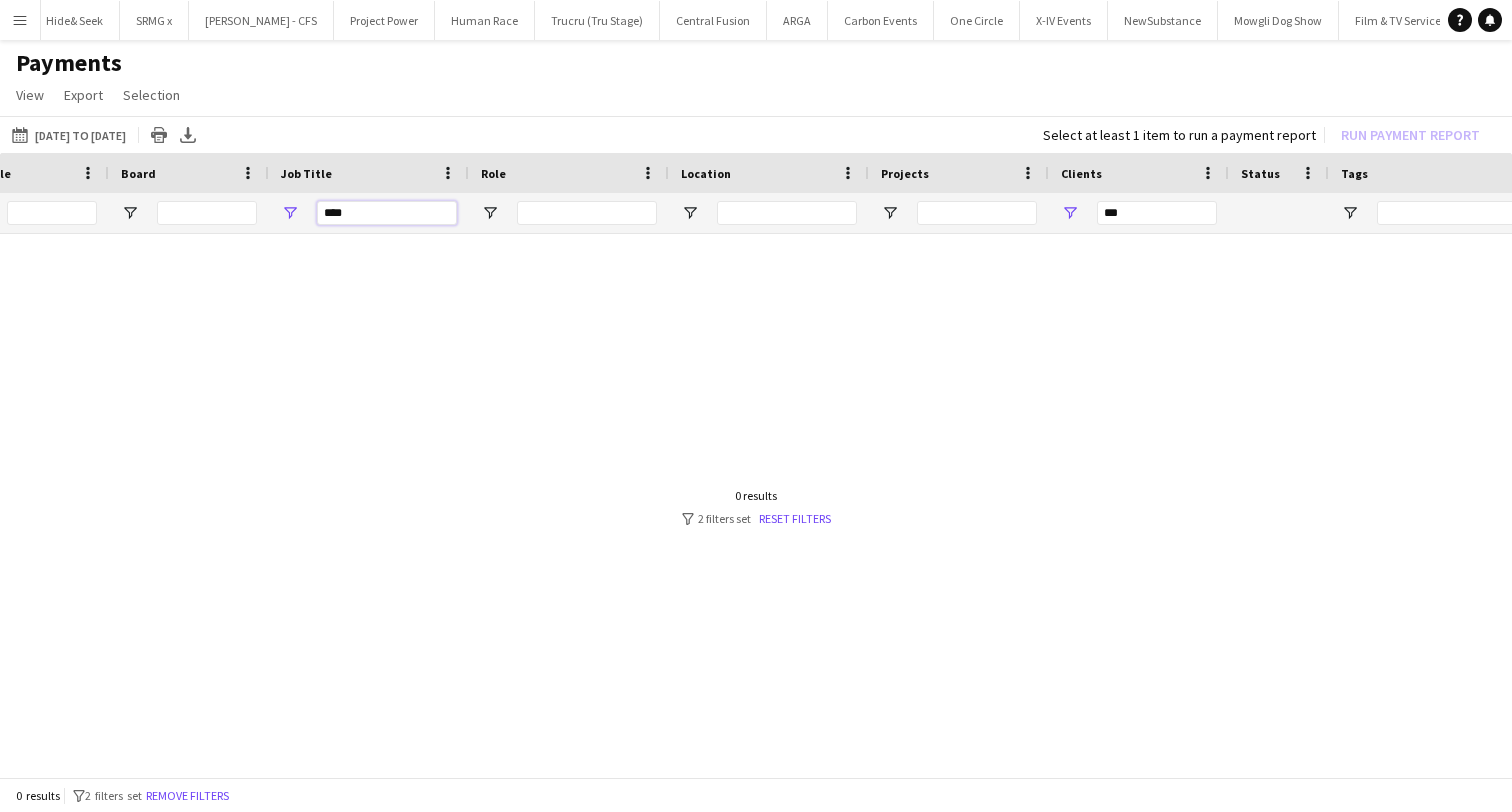 drag, startPoint x: 369, startPoint y: 213, endPoint x: 272, endPoint y: 213, distance: 97 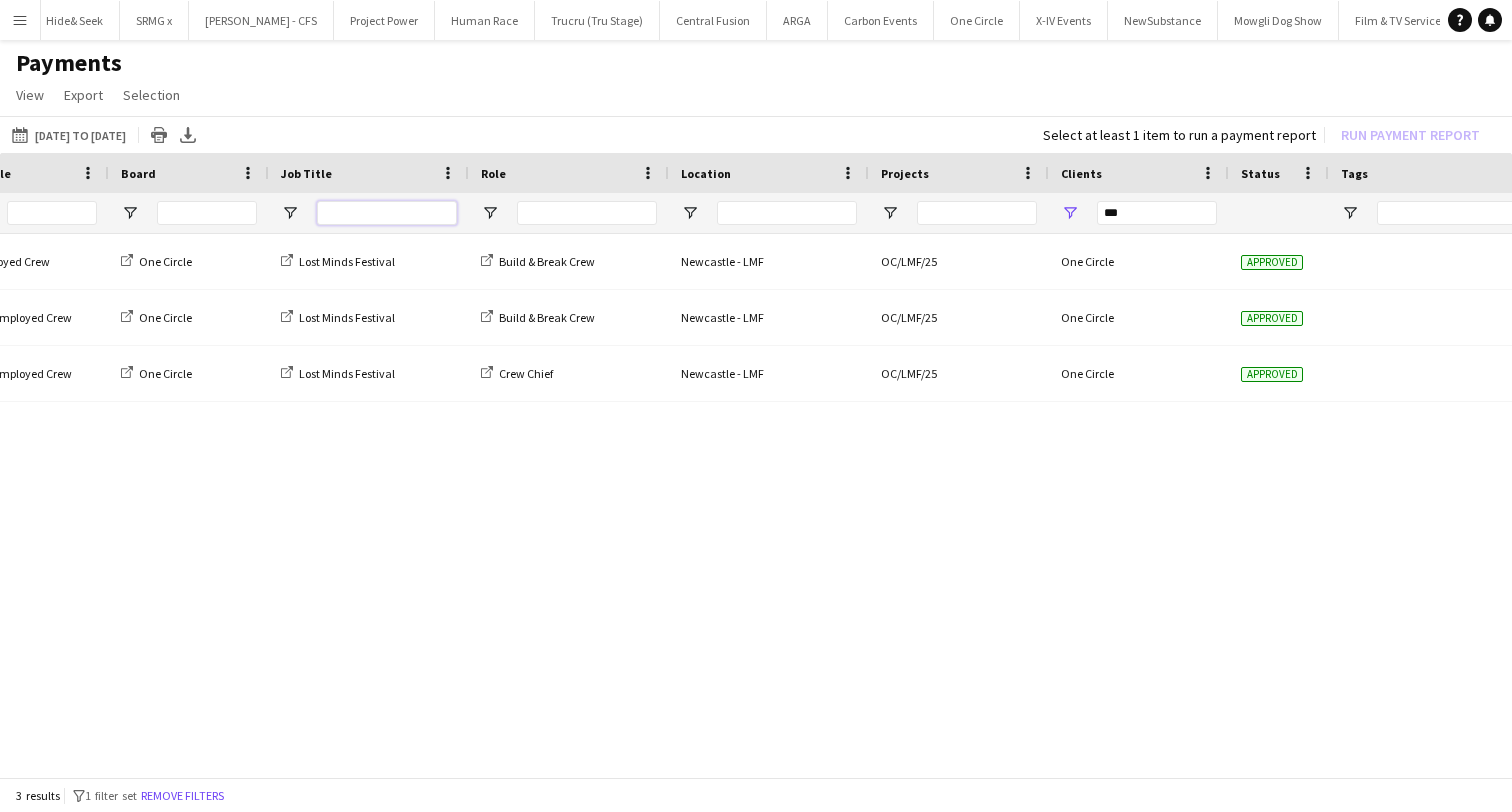 type 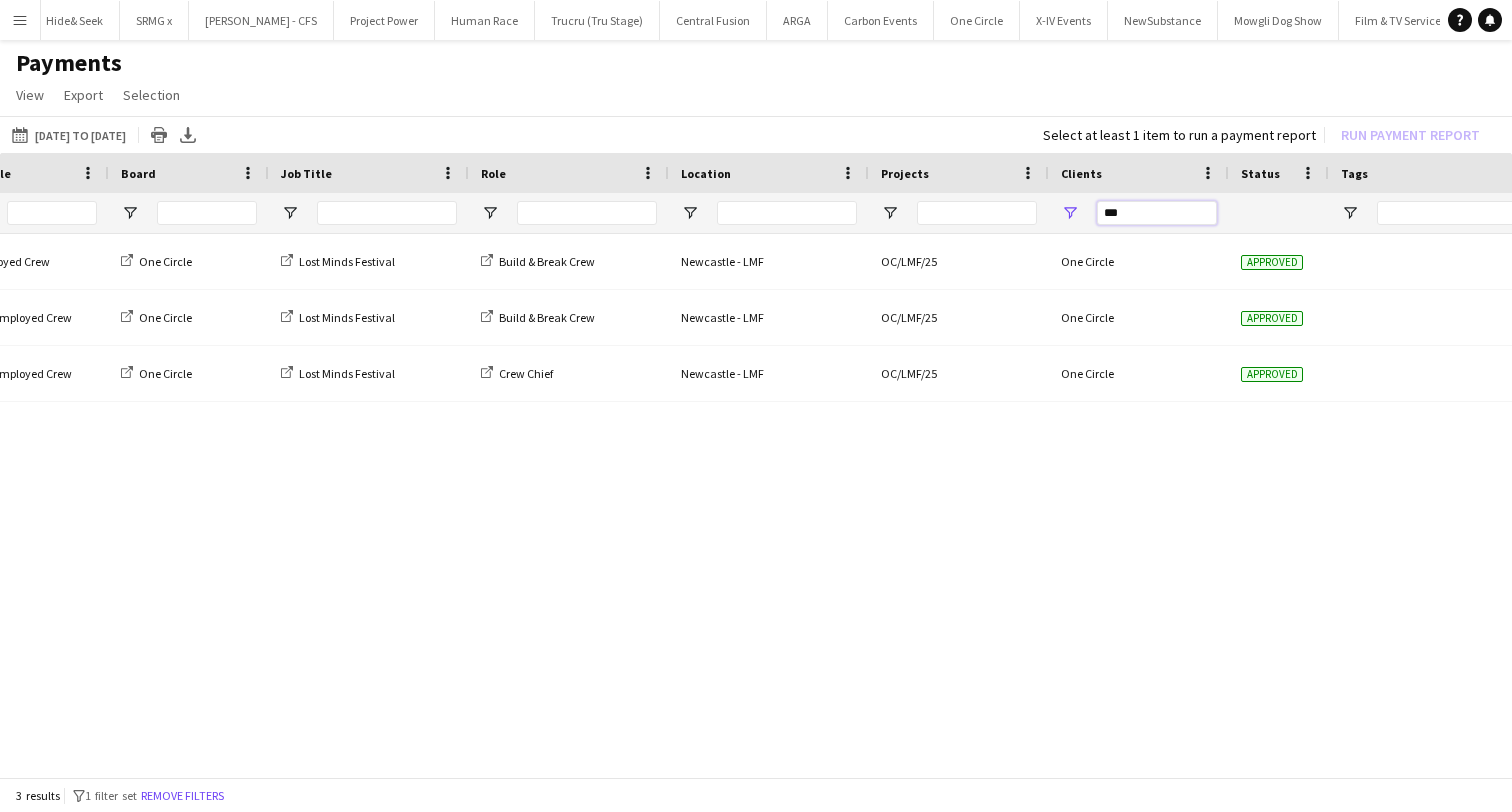 drag, startPoint x: 1124, startPoint y: 221, endPoint x: 1027, endPoint y: 221, distance: 97 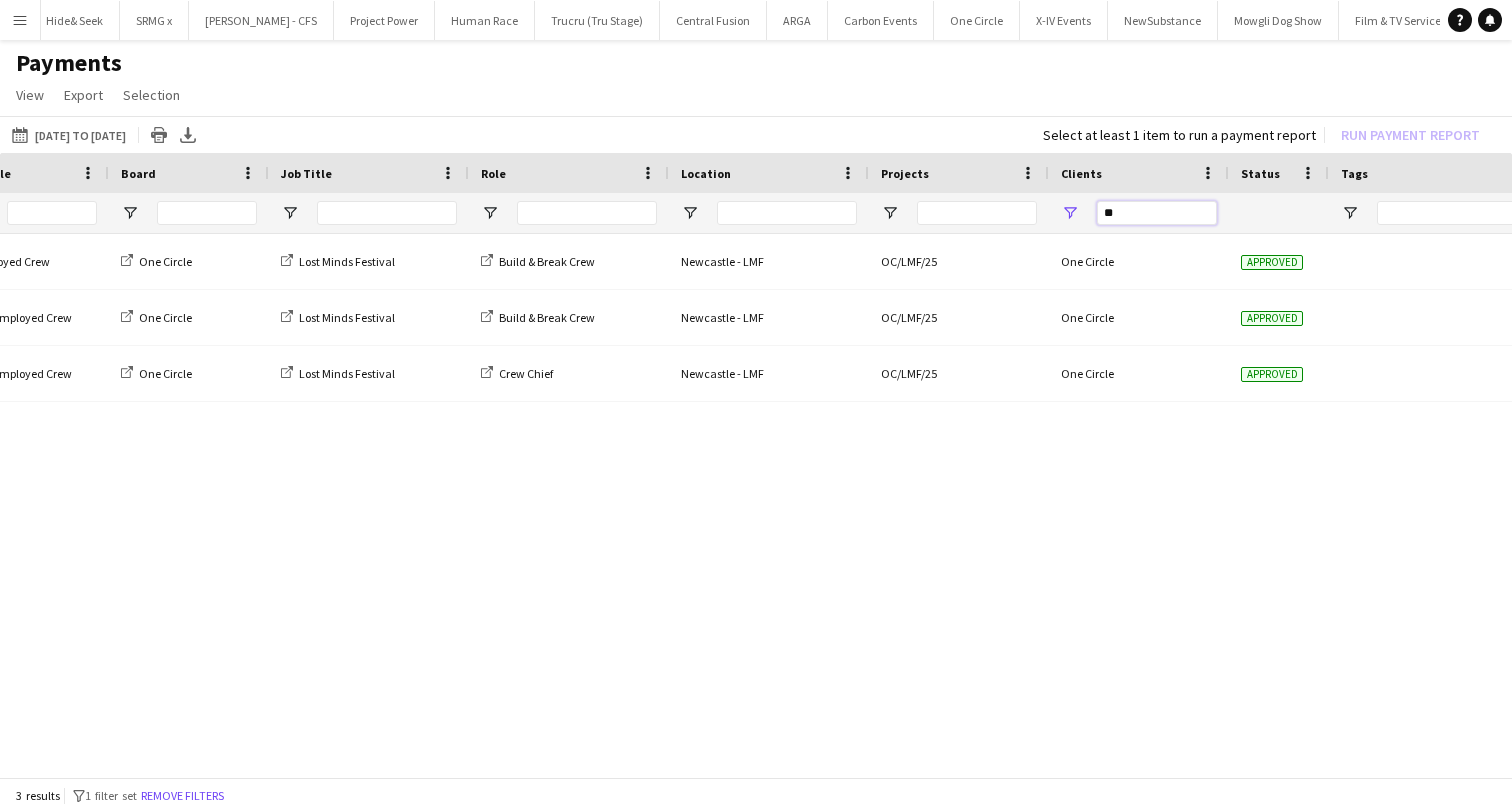 type on "*" 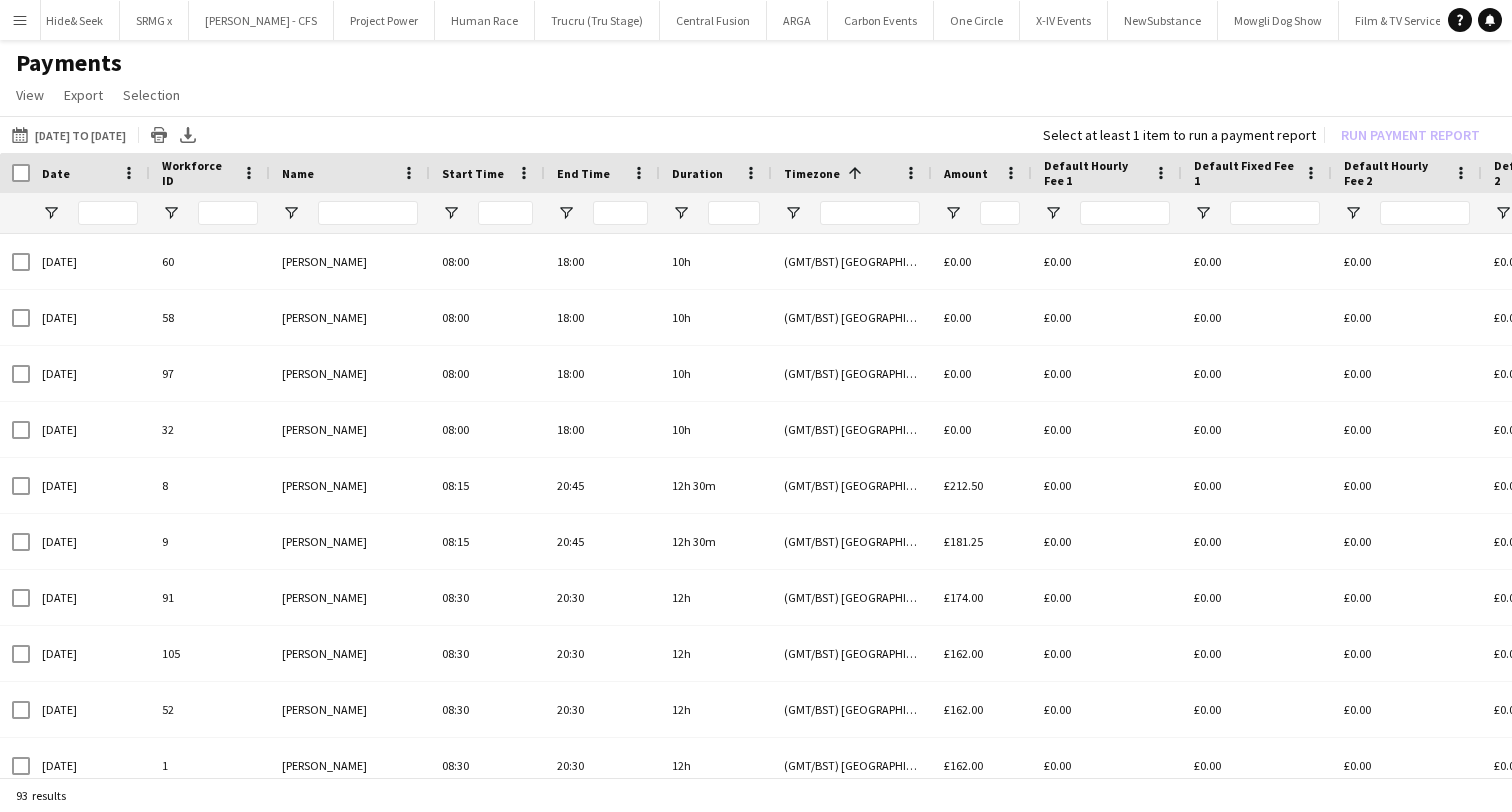 type 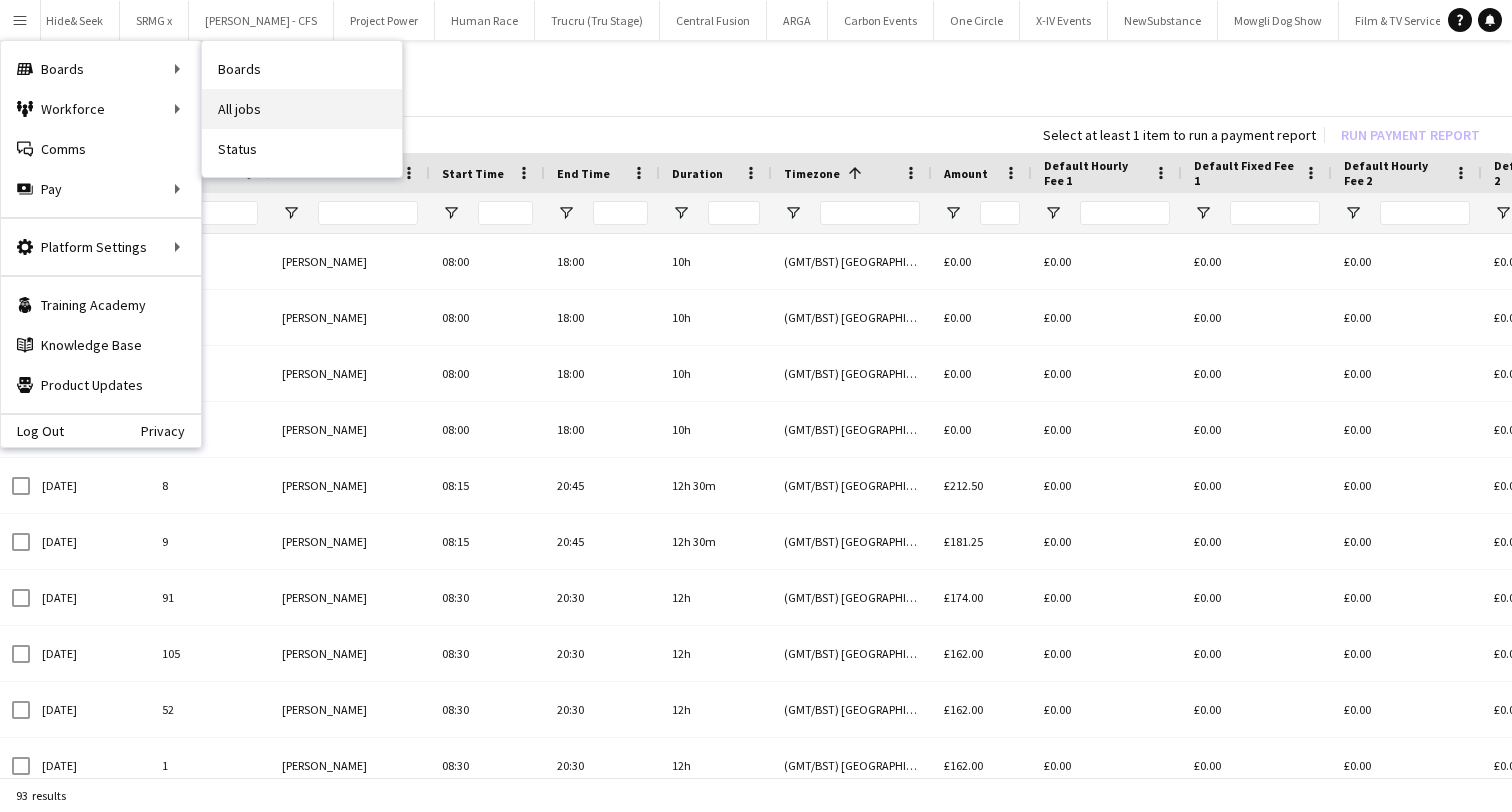 click on "All jobs" at bounding box center (302, 109) 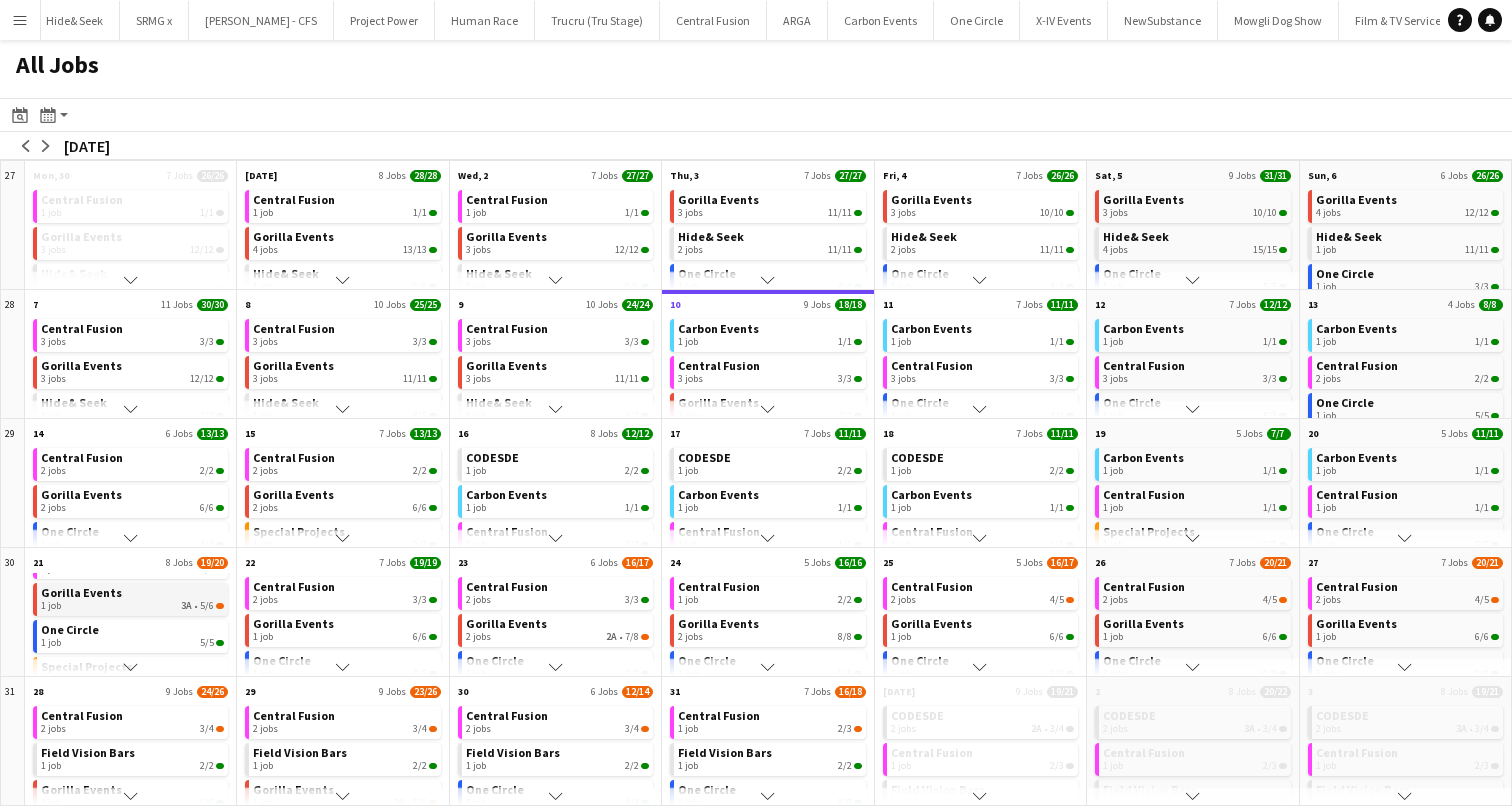 click on "Gorilla Events   1 job   3A   •   5/6" 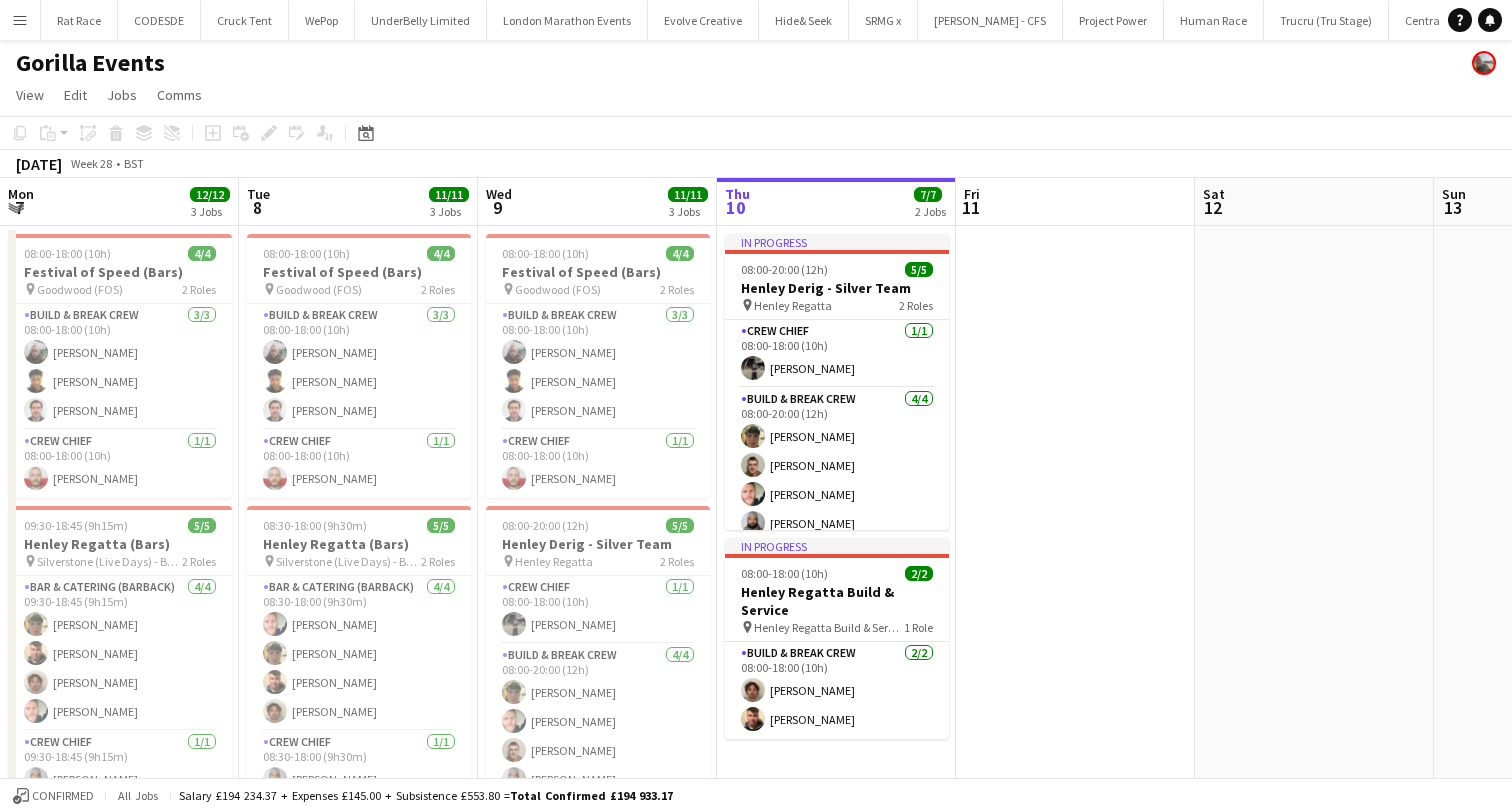 scroll, scrollTop: 0, scrollLeft: 0, axis: both 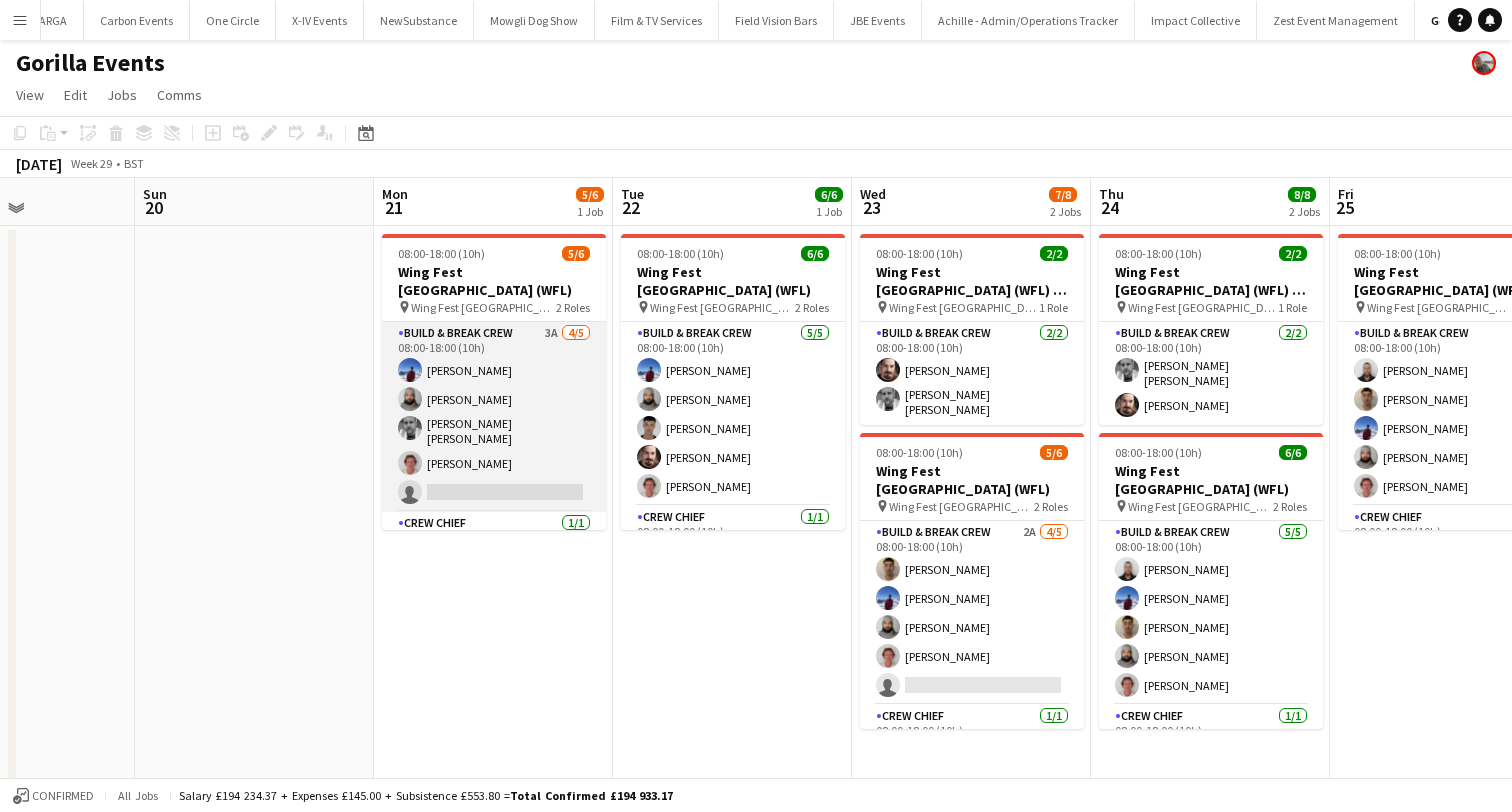 click on "Build & Break Crew   3A   4/5   08:00-18:00 (10h)
Victor Ramambason Vaughan Koleosho George Bowers fox Joe Mccombe
single-neutral-actions" at bounding box center (494, 417) 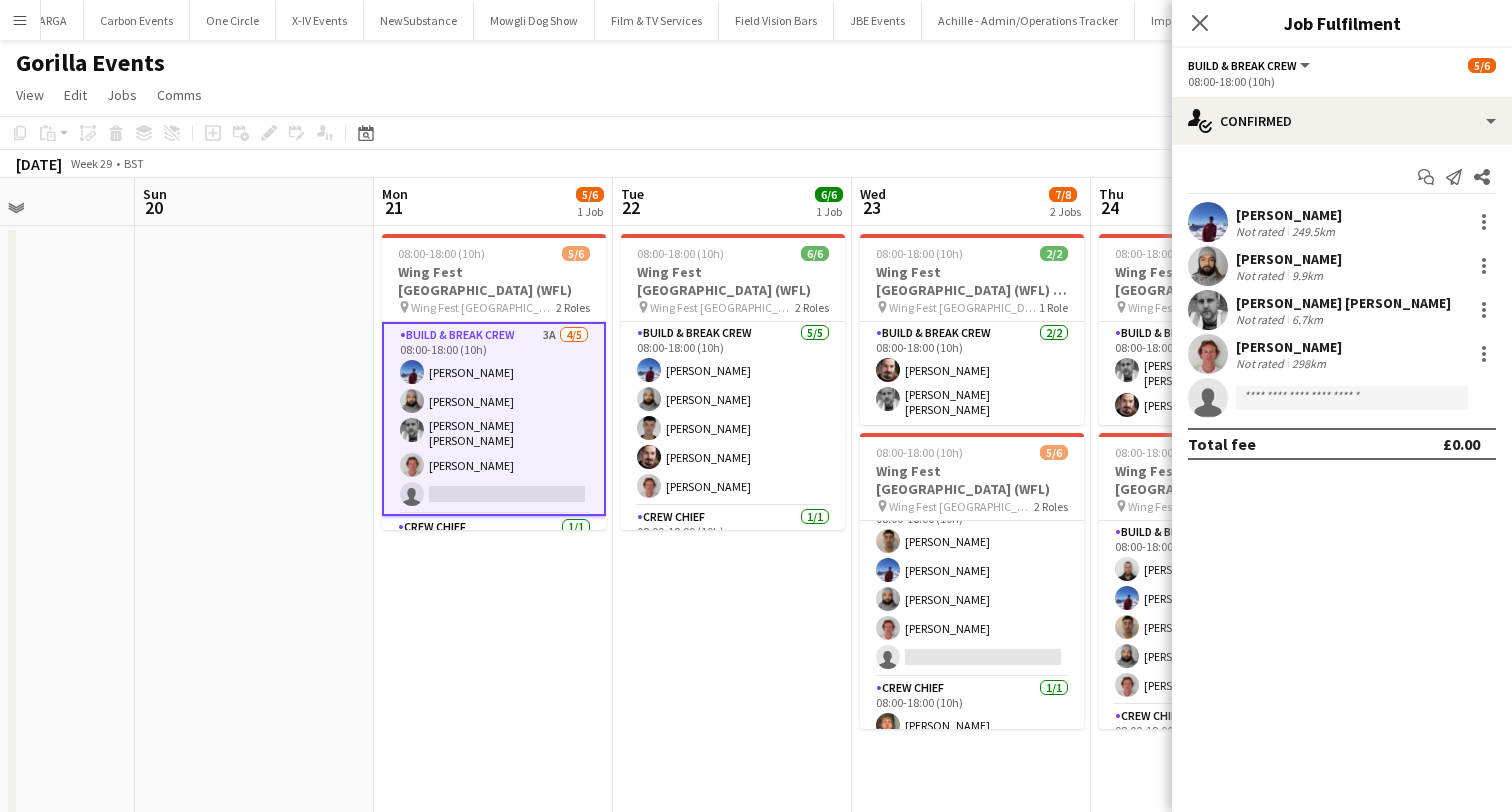 scroll, scrollTop: 26, scrollLeft: 0, axis: vertical 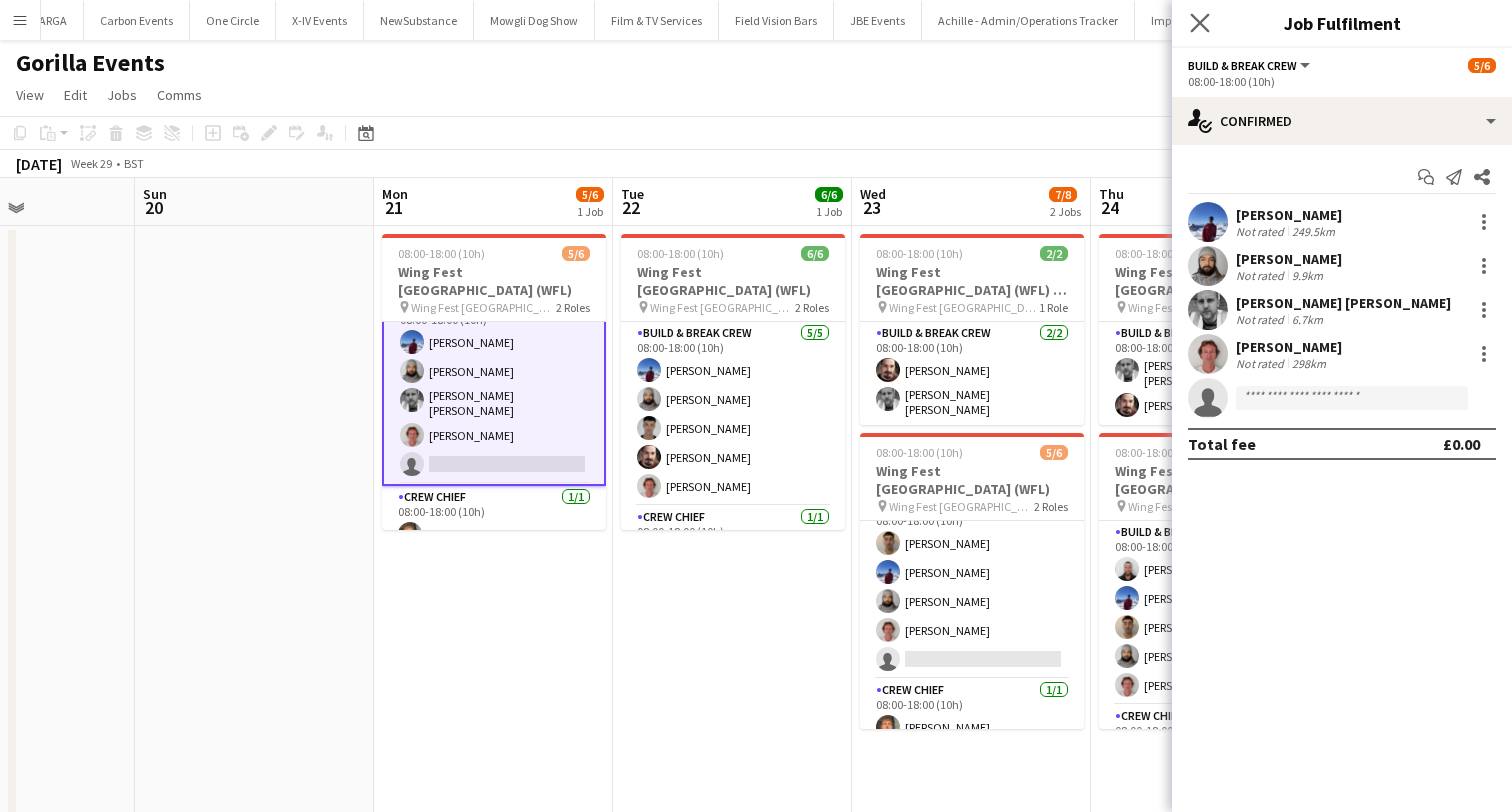 click on "Close pop-in" 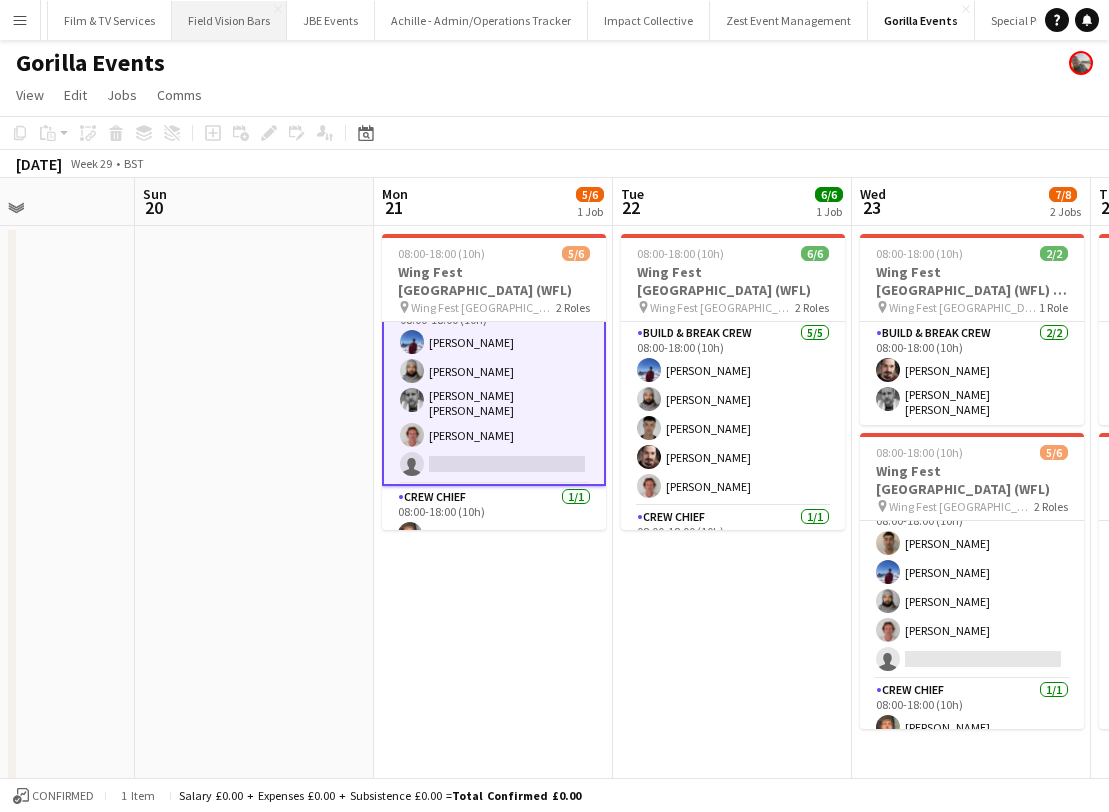 scroll, scrollTop: 0, scrollLeft: 2018, axis: horizontal 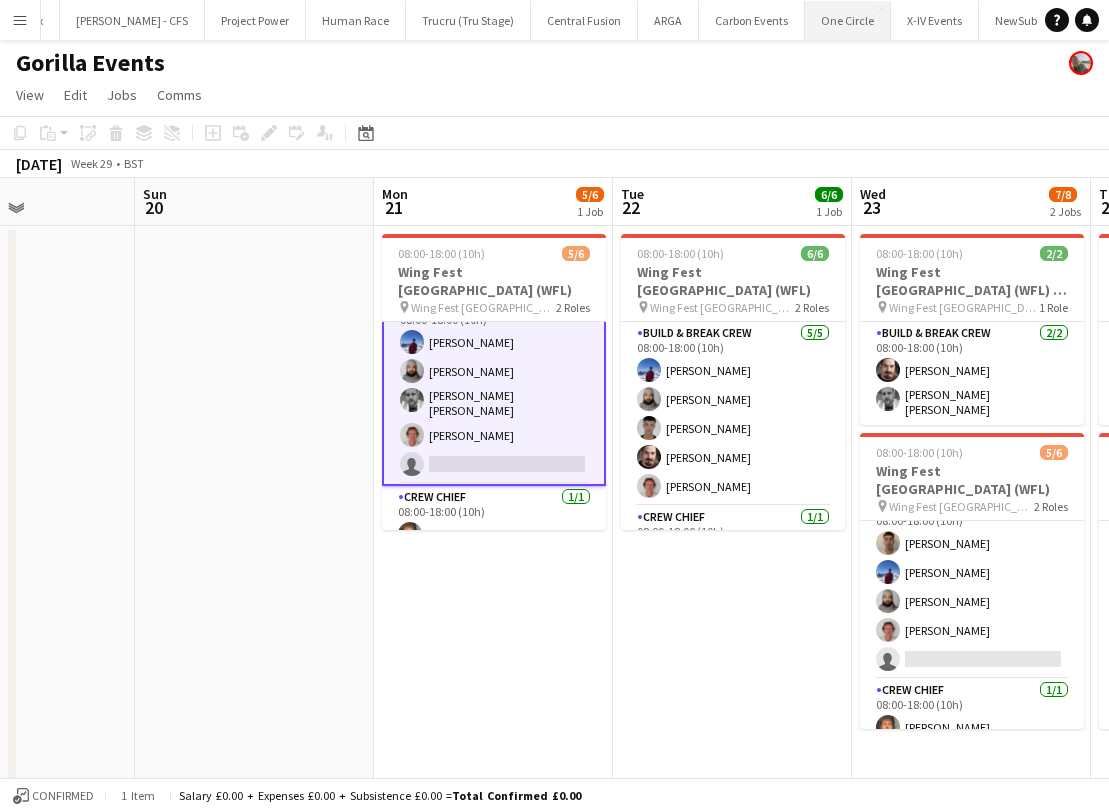 click on "One Circle
Close" at bounding box center [848, 20] 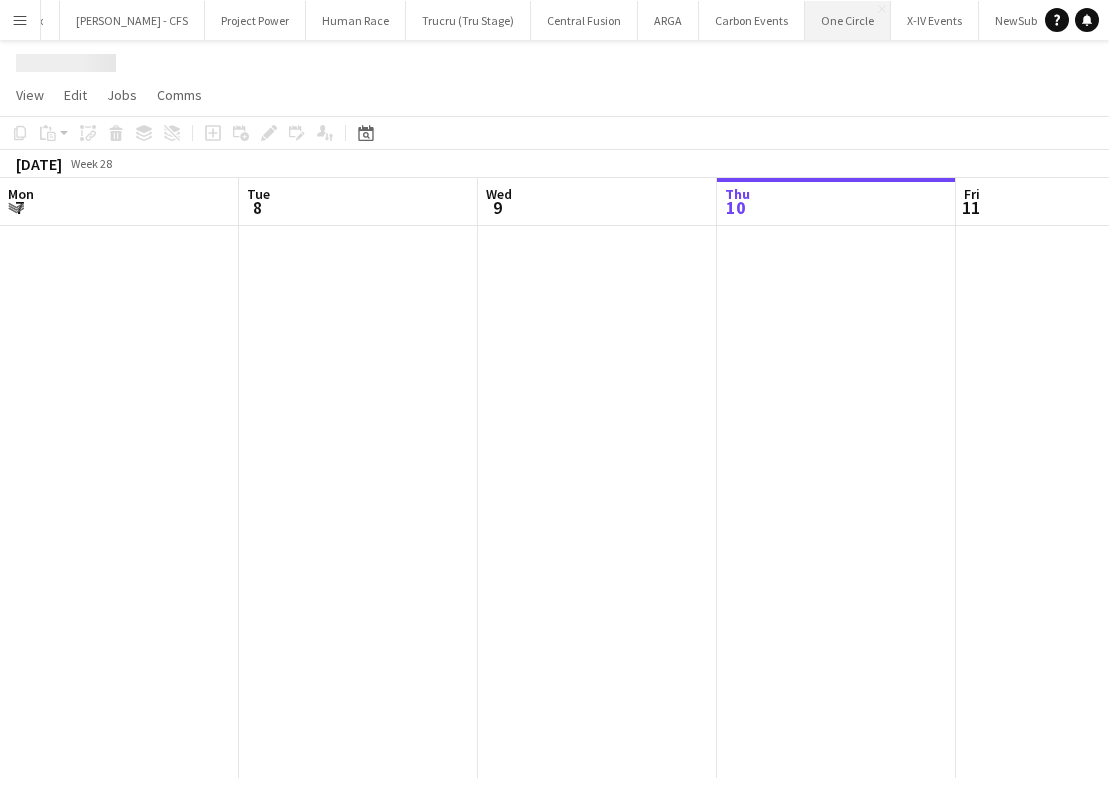 scroll, scrollTop: 0, scrollLeft: 478, axis: horizontal 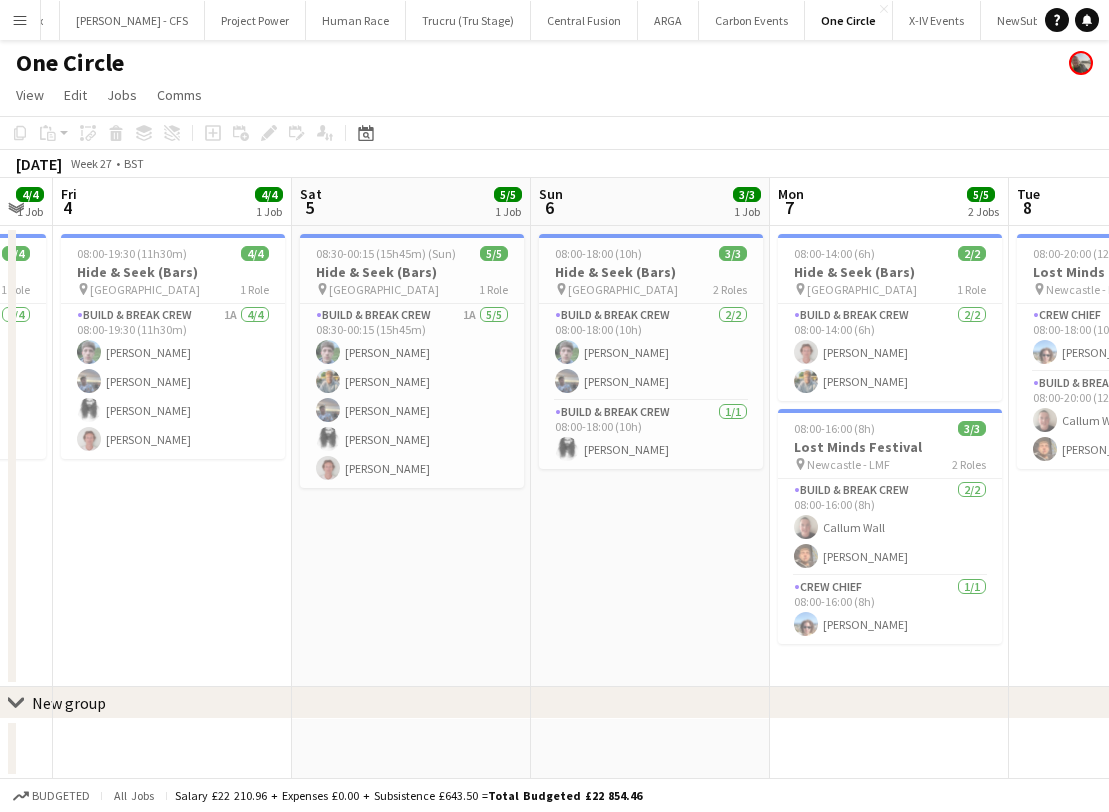 click on "08:30-00:15 (15h45m) (Sun)   5/5   Hide & Seek (Bars)
pin
Capesthorne Hall   1 Role   Build & Break Crew   1A   5/5   08:30-00:15 (15h45m)
Joshua Smith Gareth Rothwell Will O'Brien Alexander Parsi Joe Mccombe" at bounding box center [411, 456] 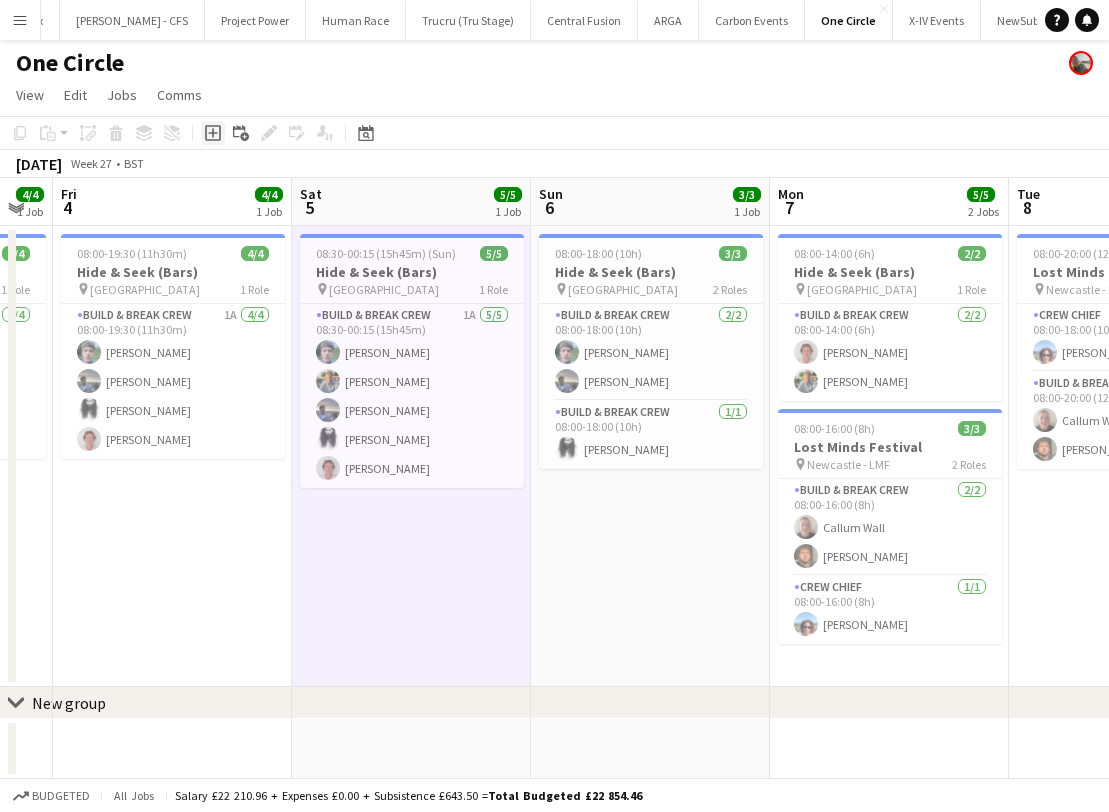 click on "Add job" 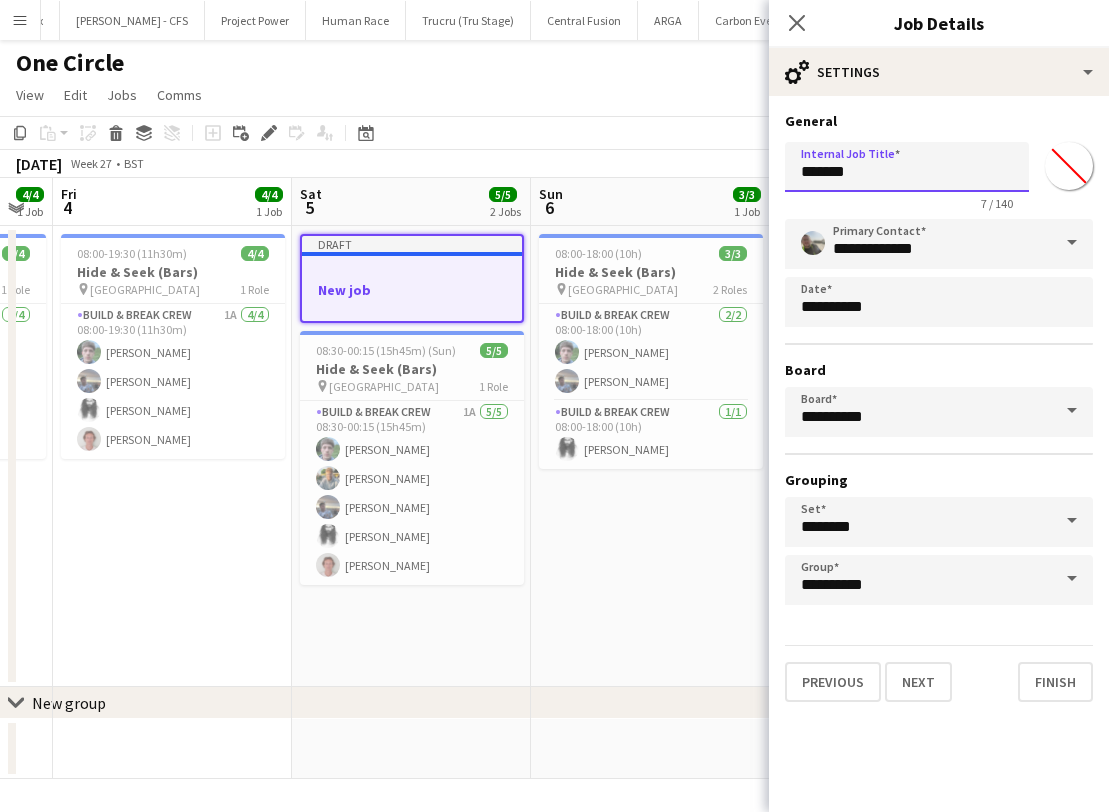 drag, startPoint x: 889, startPoint y: 180, endPoint x: 689, endPoint y: 180, distance: 200 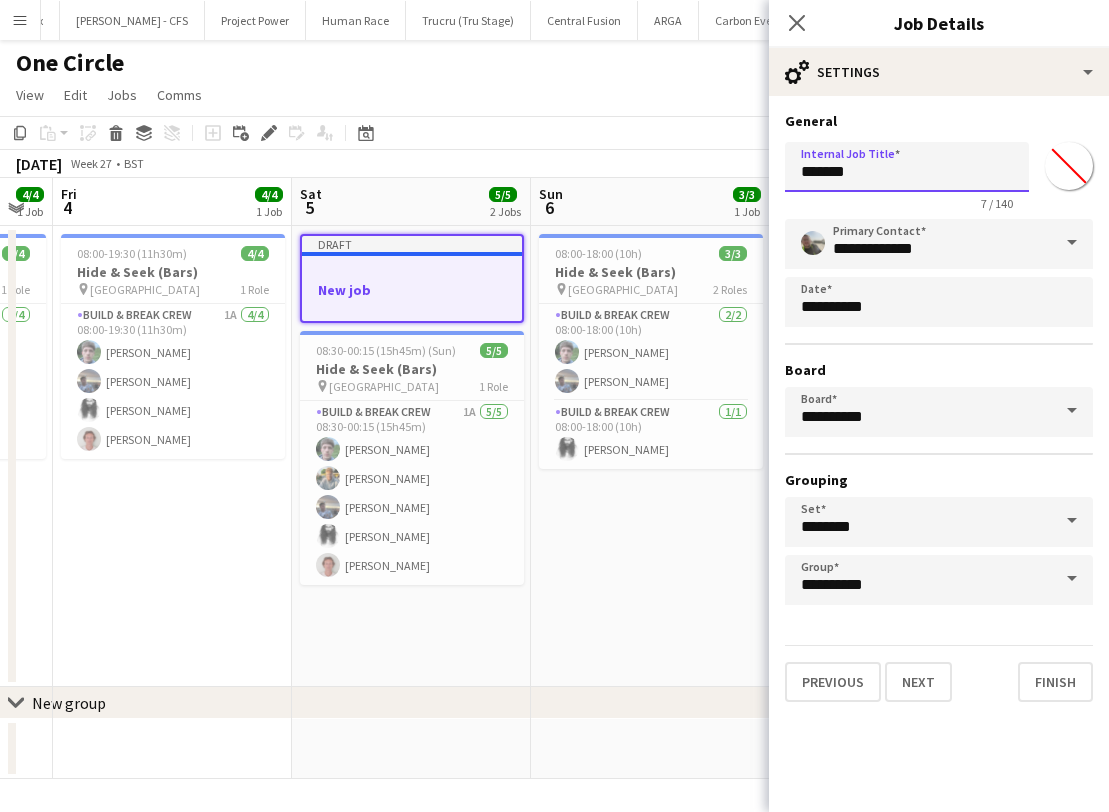 click on "Menu
Boards
Boards   Boards   All jobs   Status
Workforce
Workforce   My Workforce   Recruiting
Comms
Comms
Pay
Pay   Approvals   Payments   Reports
Platform Settings
Platform Settings   App settings   Your settings   Profiles
Training Academy
Training Academy
Knowledge Base
Knowledge Base
Product Updates
Product Updates   Log Out   Privacy   Rat Race
Close
CODESDE
Close
Cruck Tent
Close
WePop
Close
UnderBelly Limited
Close
London Marathon Events
Close
Evolve Creative
Close
Hide& Seek
Close
SRMG x
Close
Close" at bounding box center (554, 406) 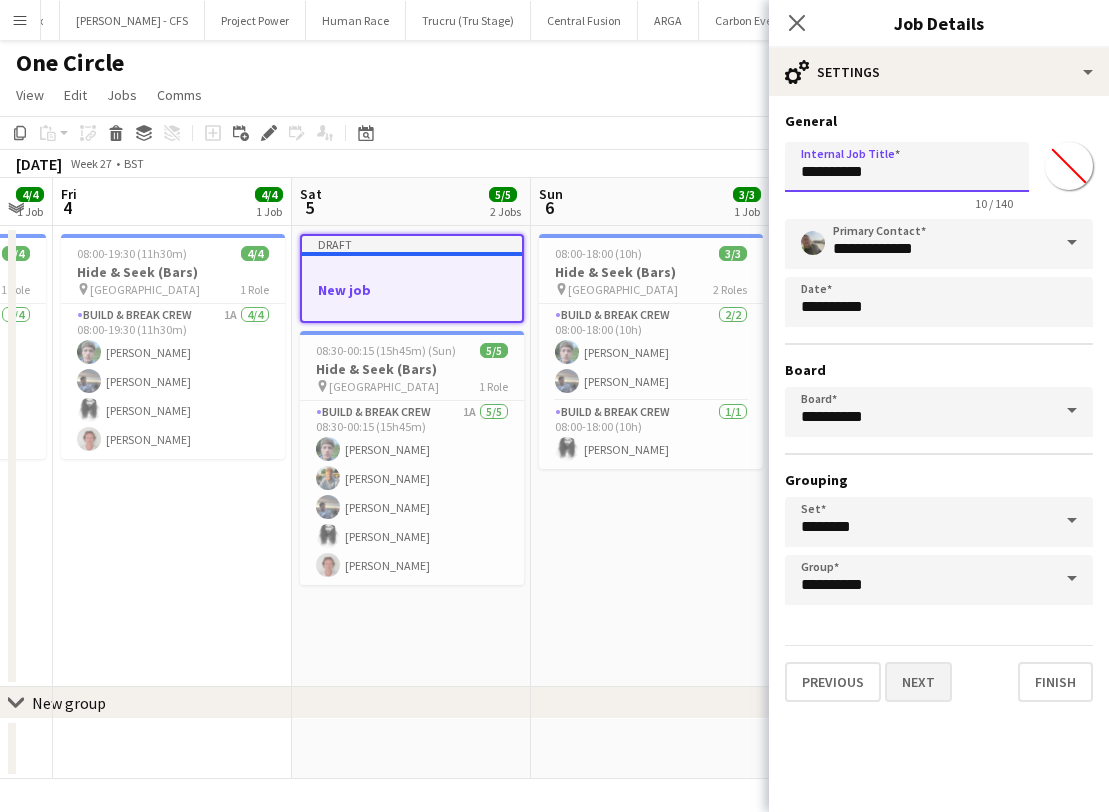 type on "*********" 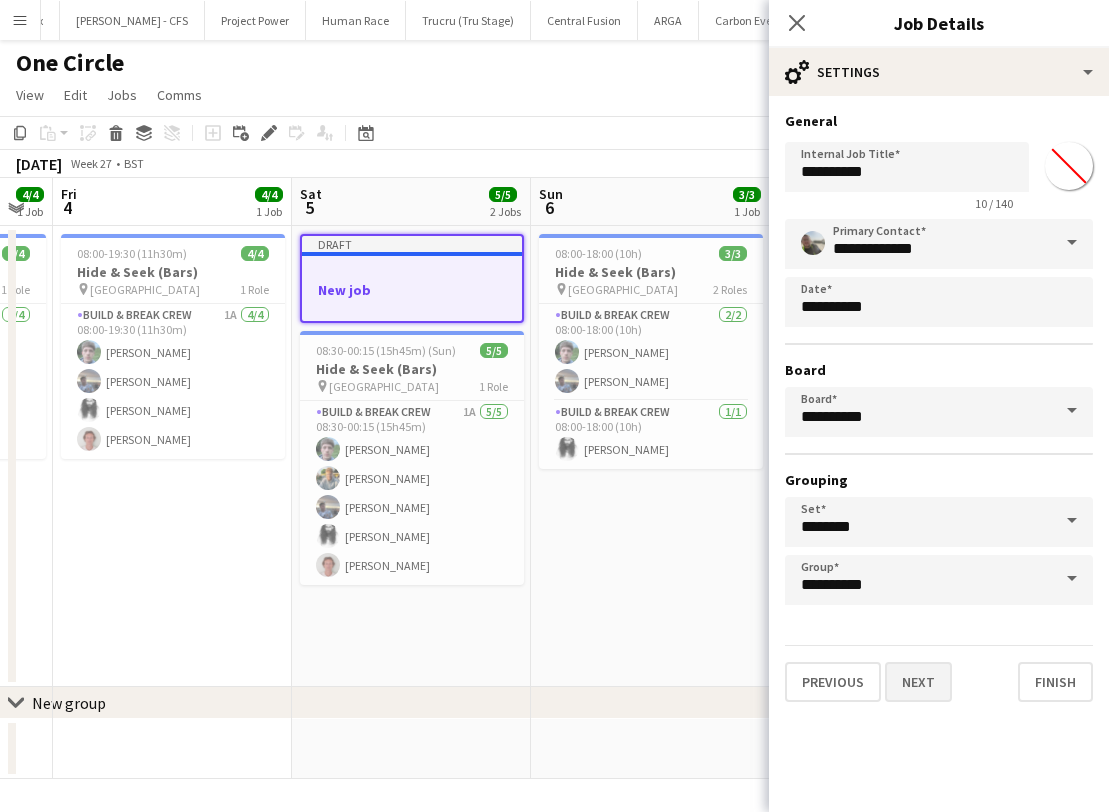 click on "Next" at bounding box center (918, 682) 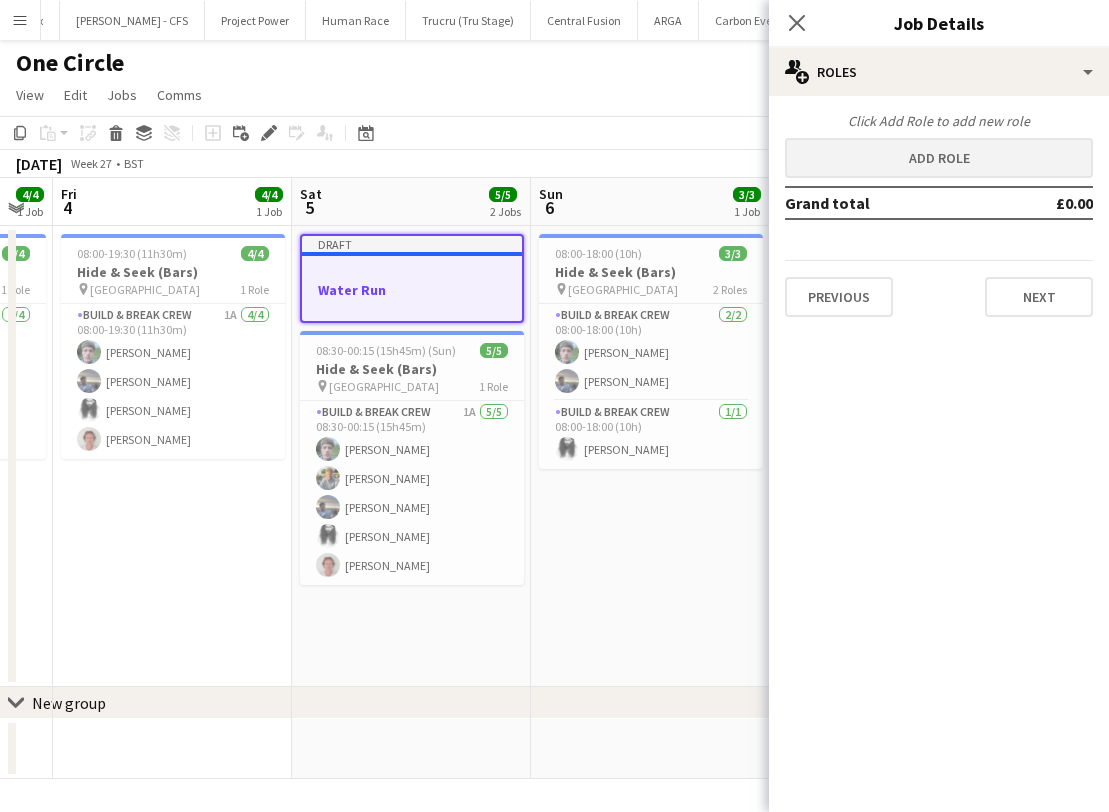 click on "Add role" at bounding box center [939, 158] 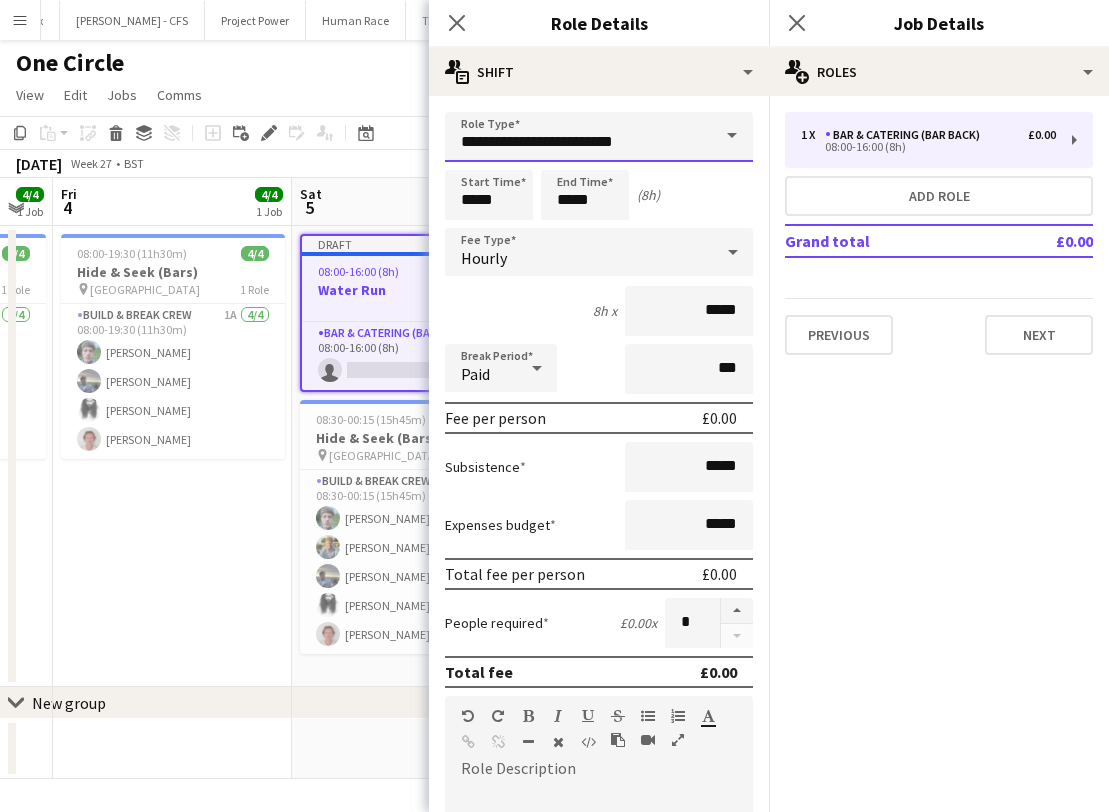 click on "**********" at bounding box center [599, 137] 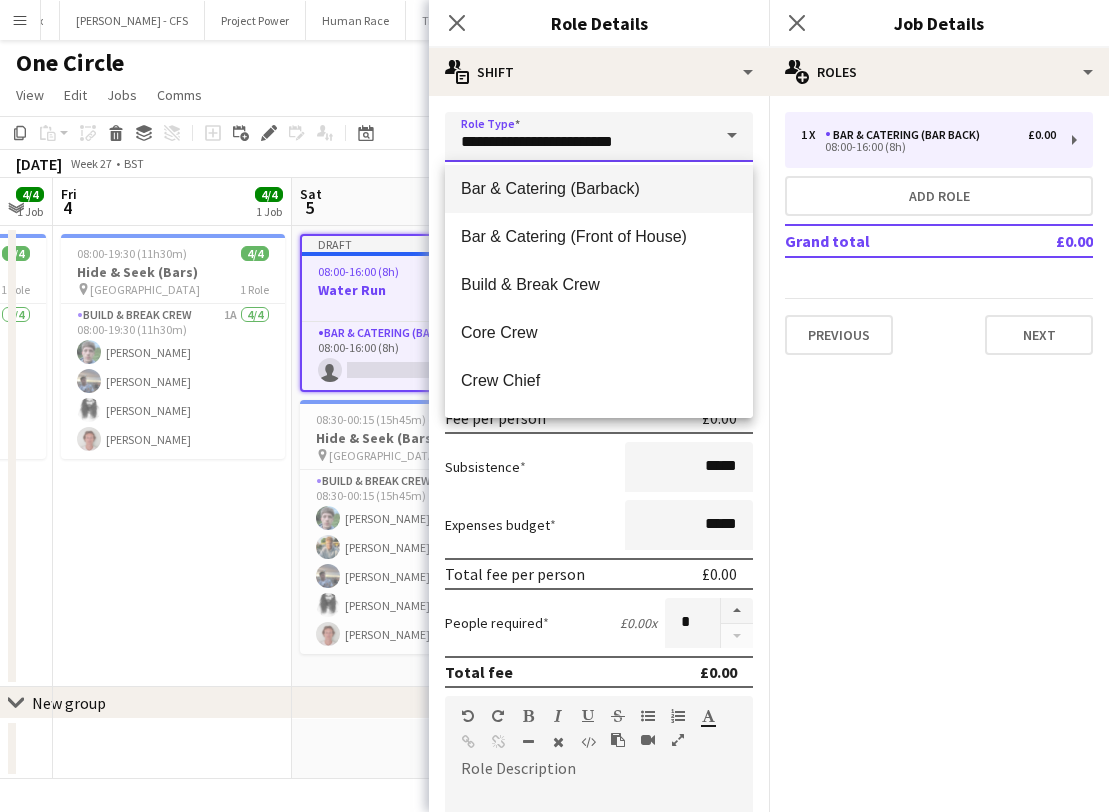 scroll, scrollTop: 154, scrollLeft: 0, axis: vertical 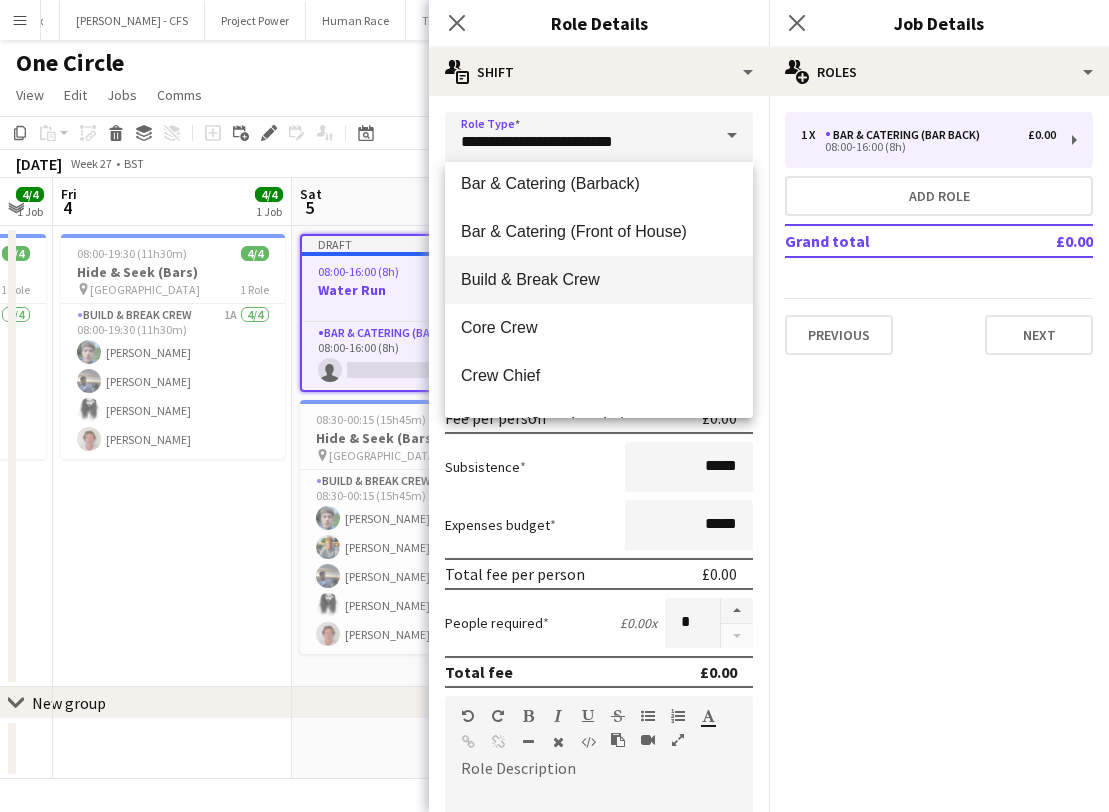 click on "Build & Break Crew" at bounding box center [599, 279] 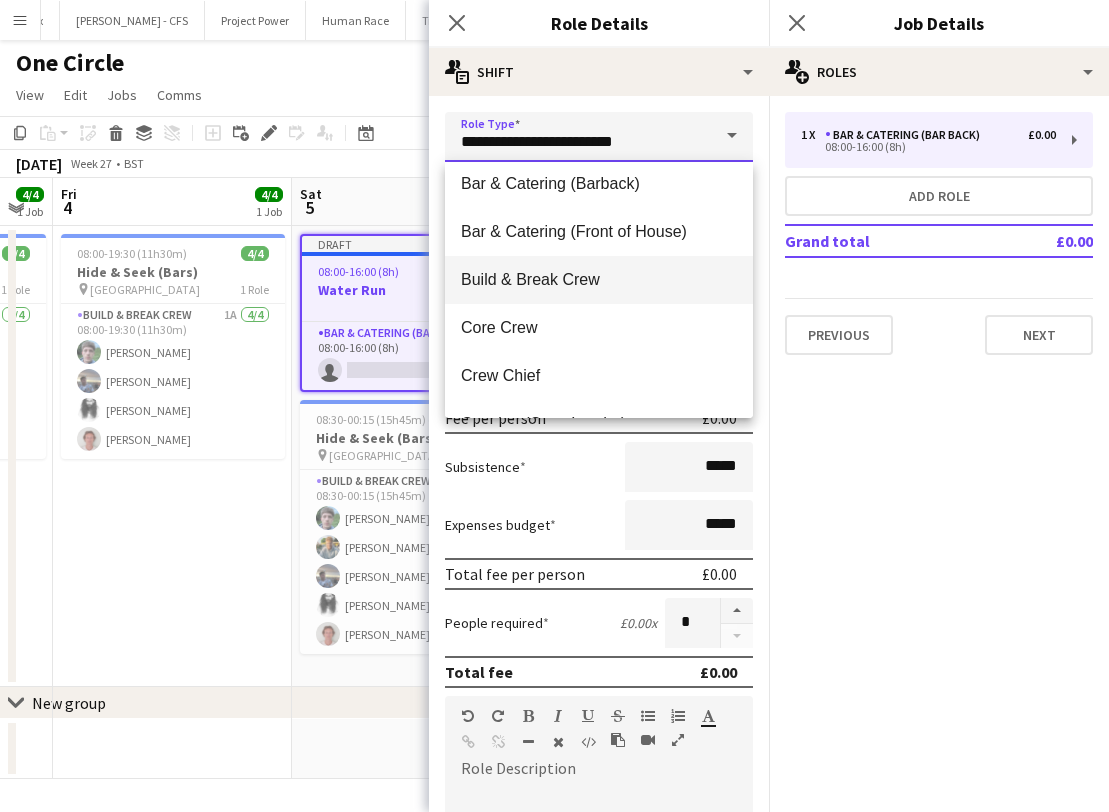 type on "**********" 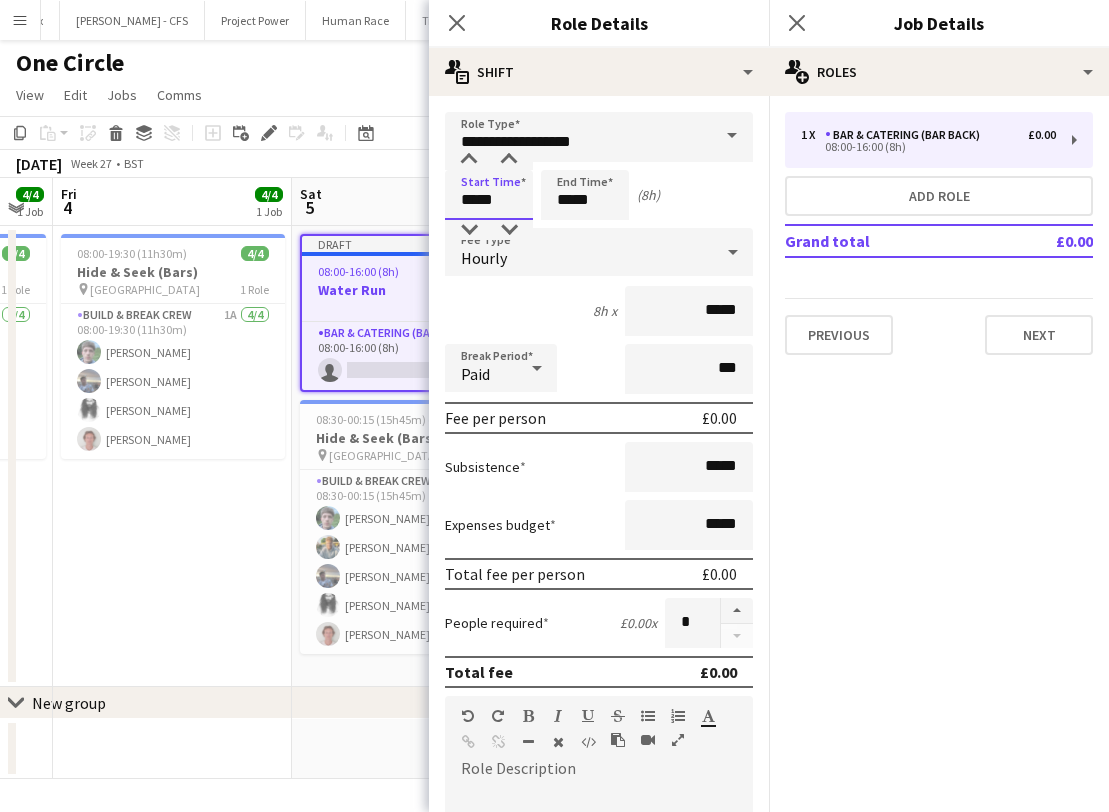 click on "*****" at bounding box center (489, 195) 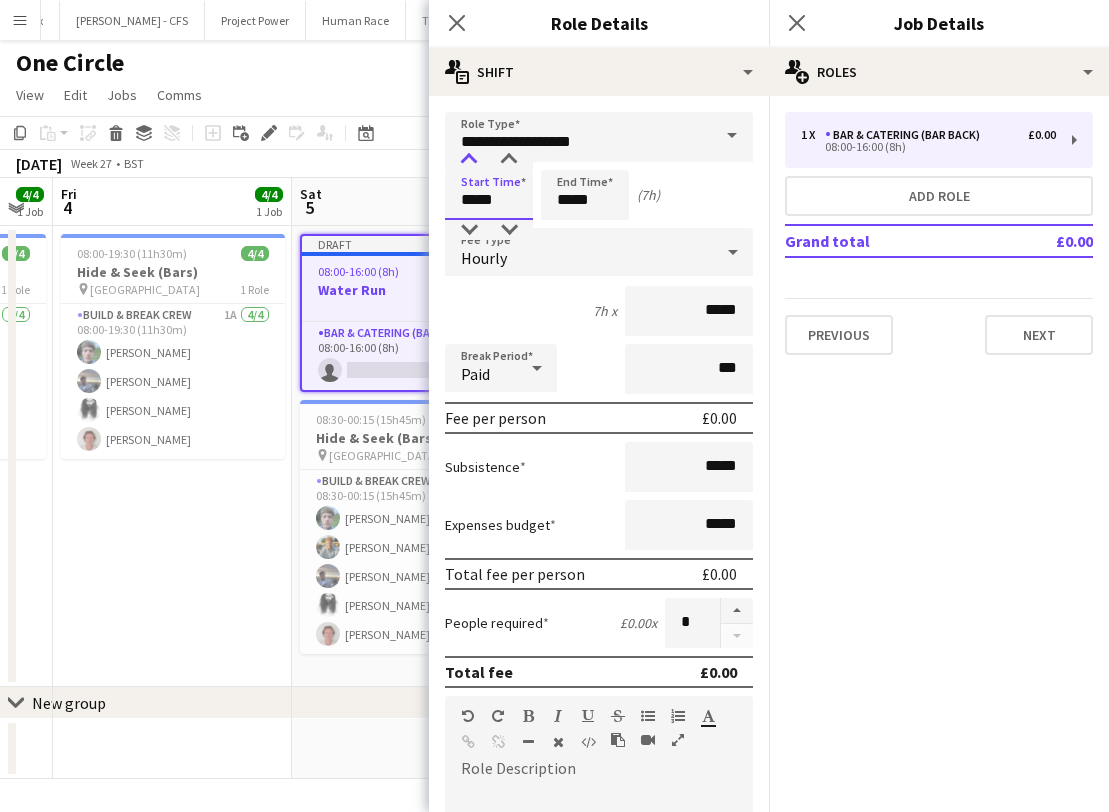 click at bounding box center (469, 160) 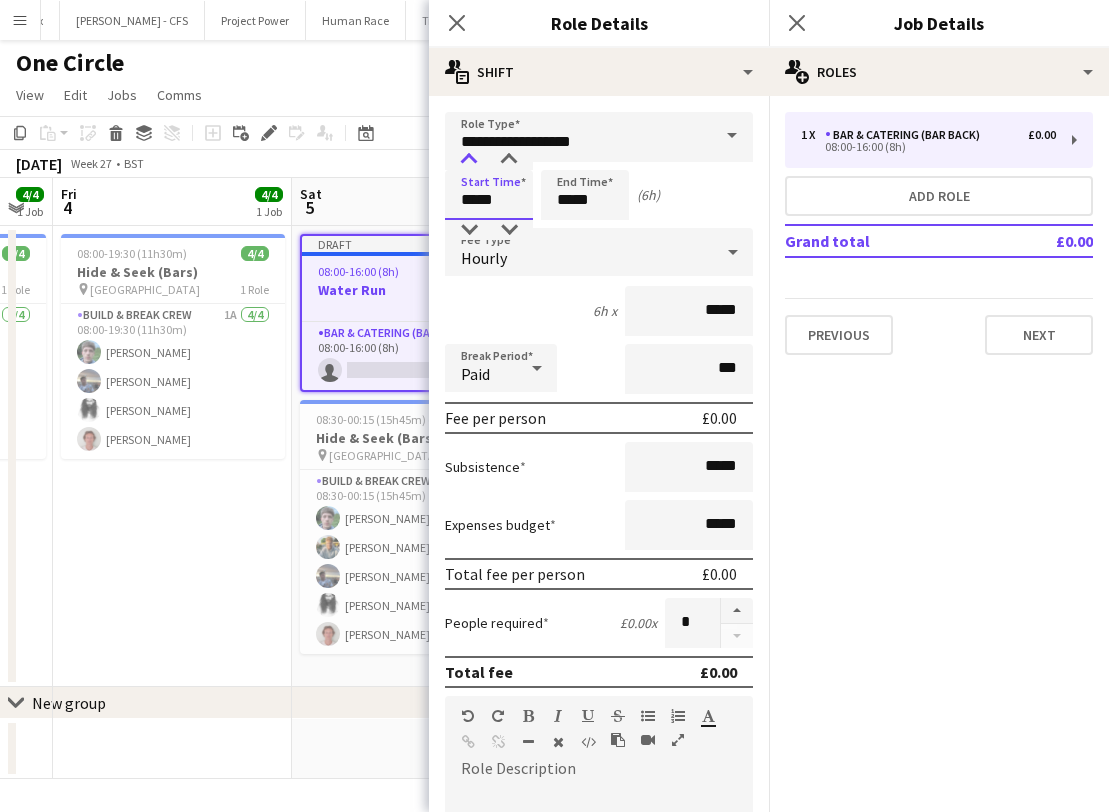 click at bounding box center (469, 160) 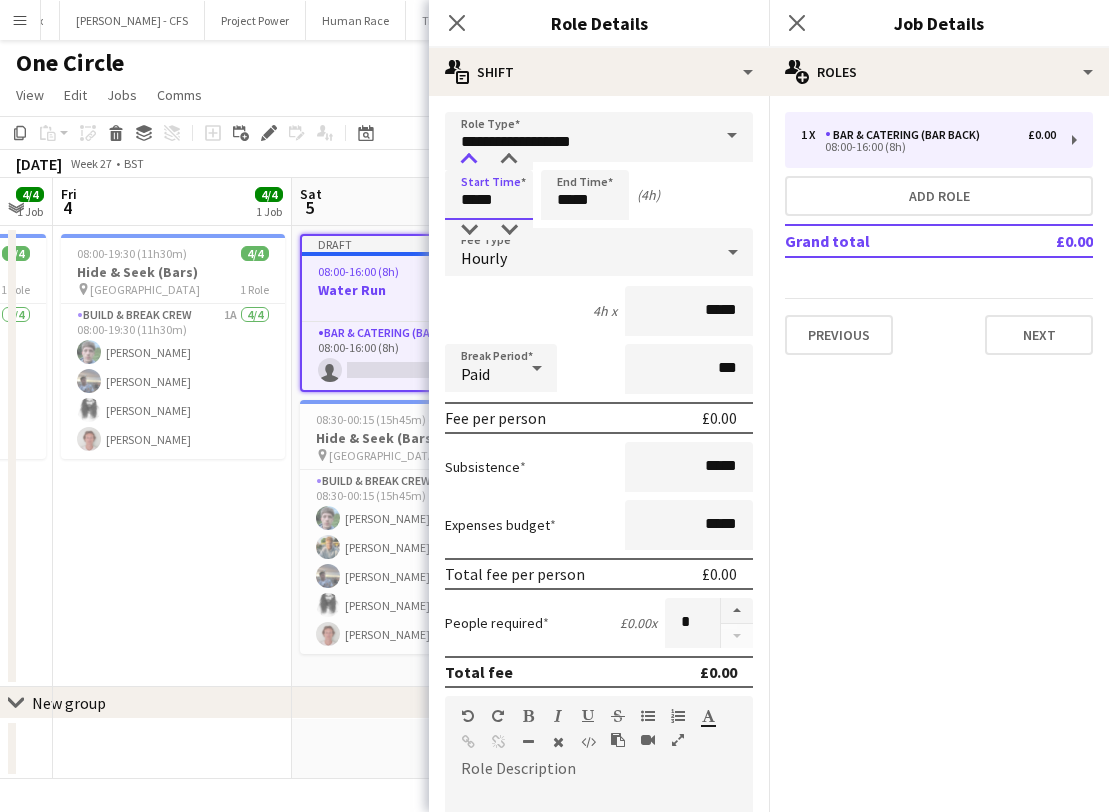 click at bounding box center [469, 160] 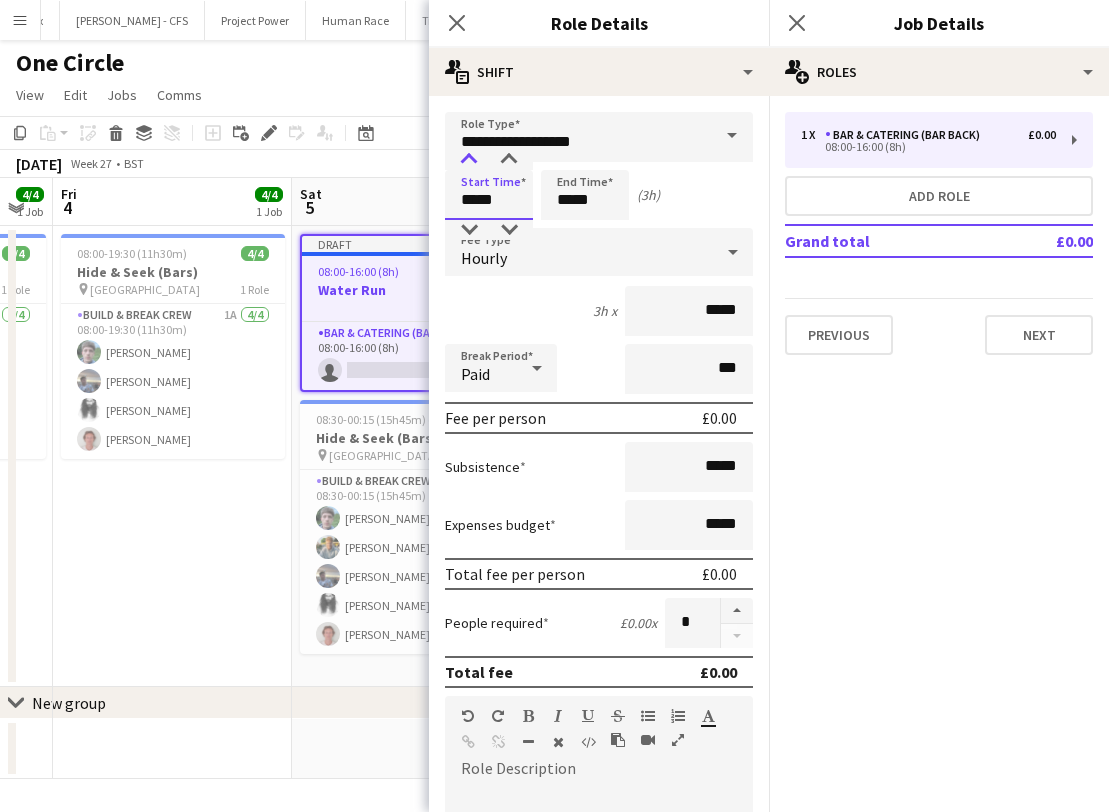 click at bounding box center [469, 160] 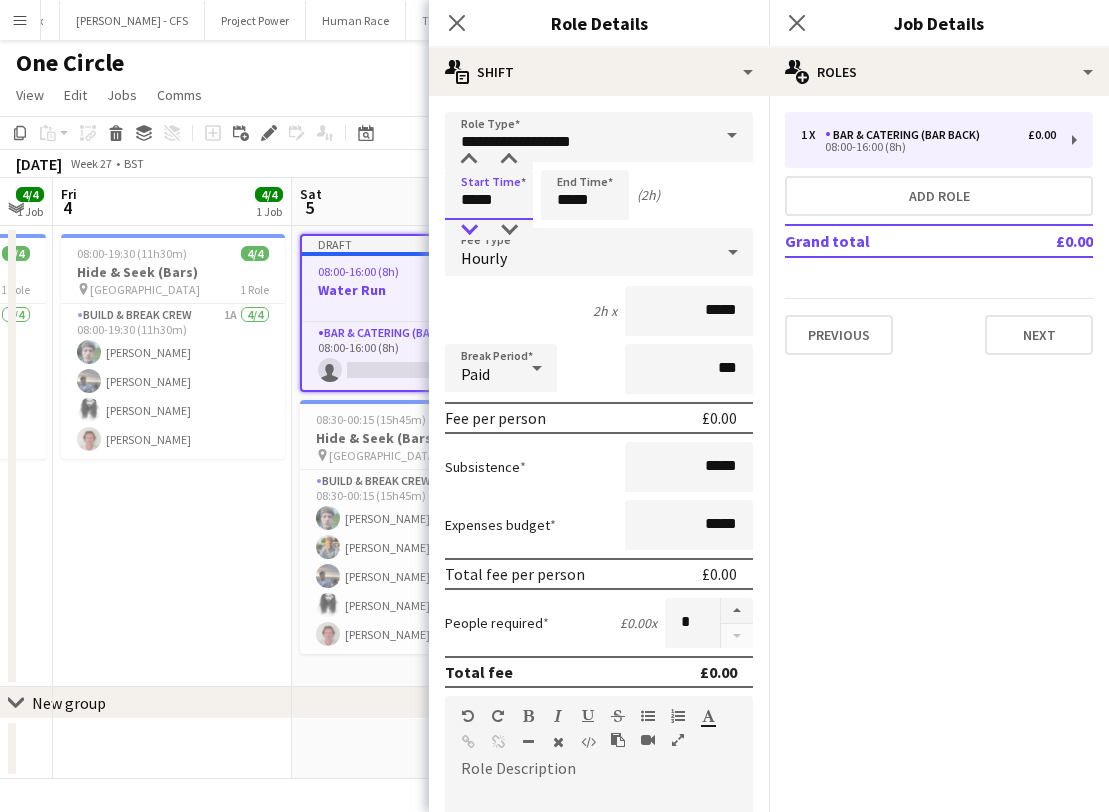 type on "*****" 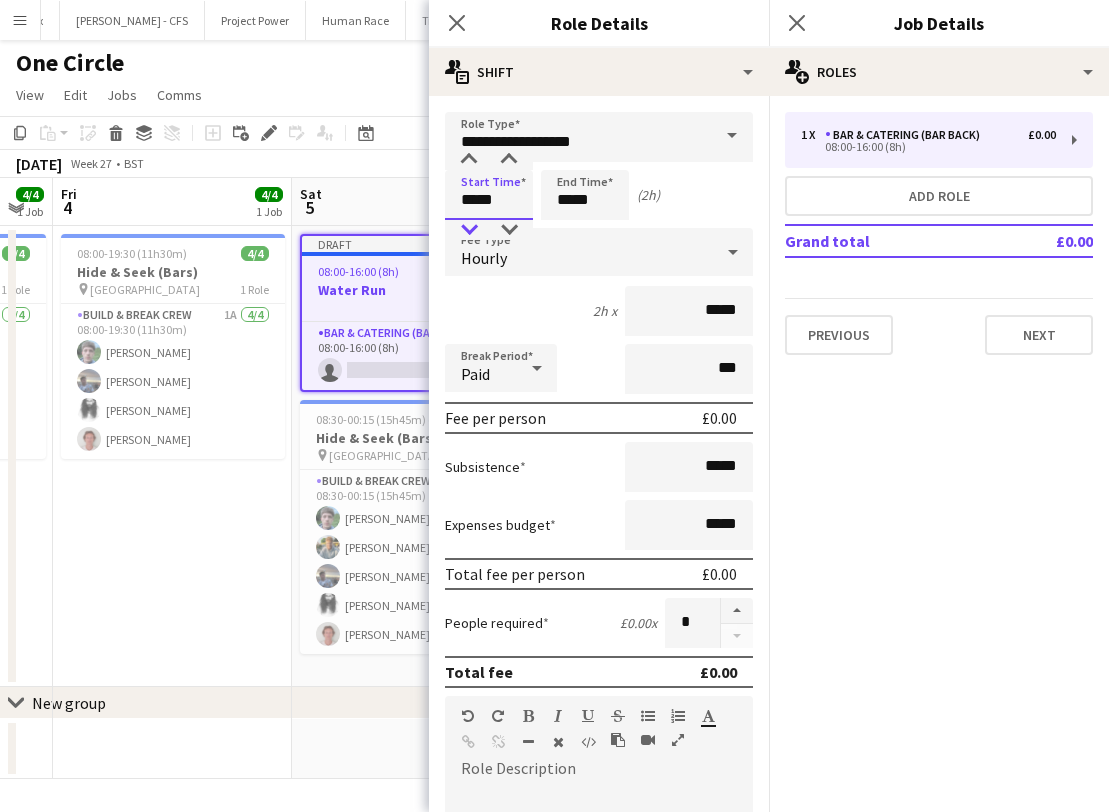 click at bounding box center (469, 230) 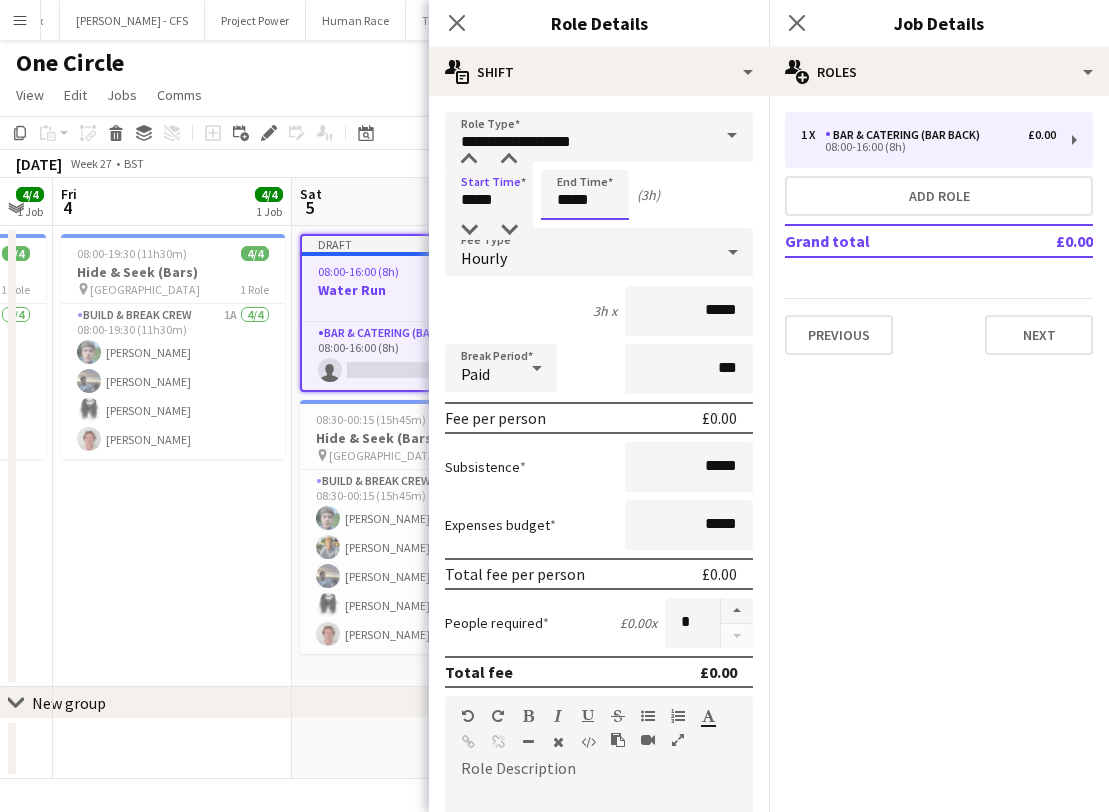 click on "*****" at bounding box center [585, 195] 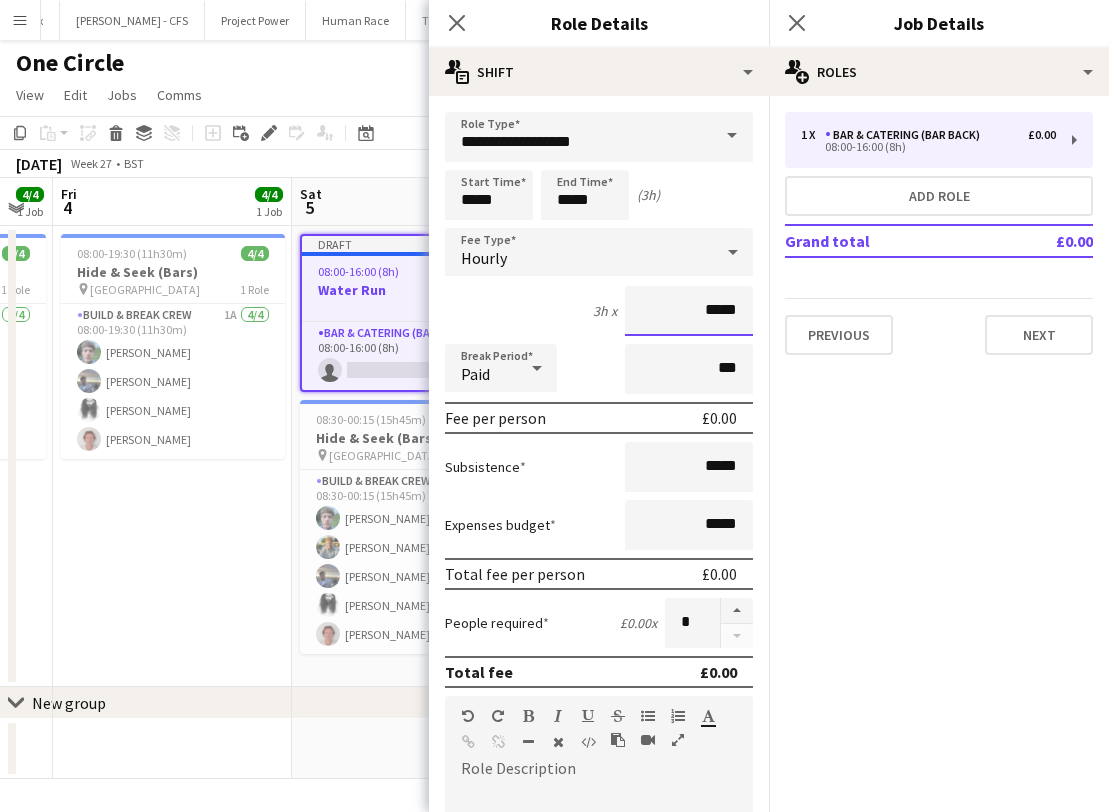 drag, startPoint x: 746, startPoint y: 315, endPoint x: 611, endPoint y: 287, distance: 137.87312 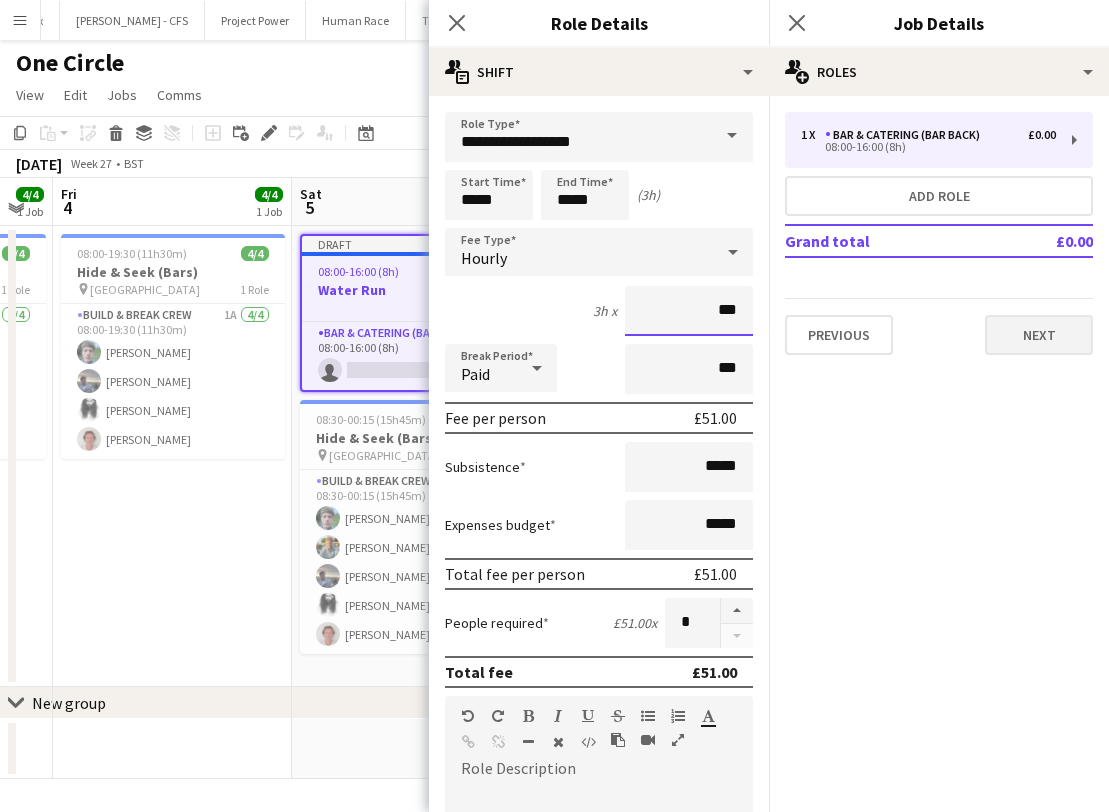 type on "***" 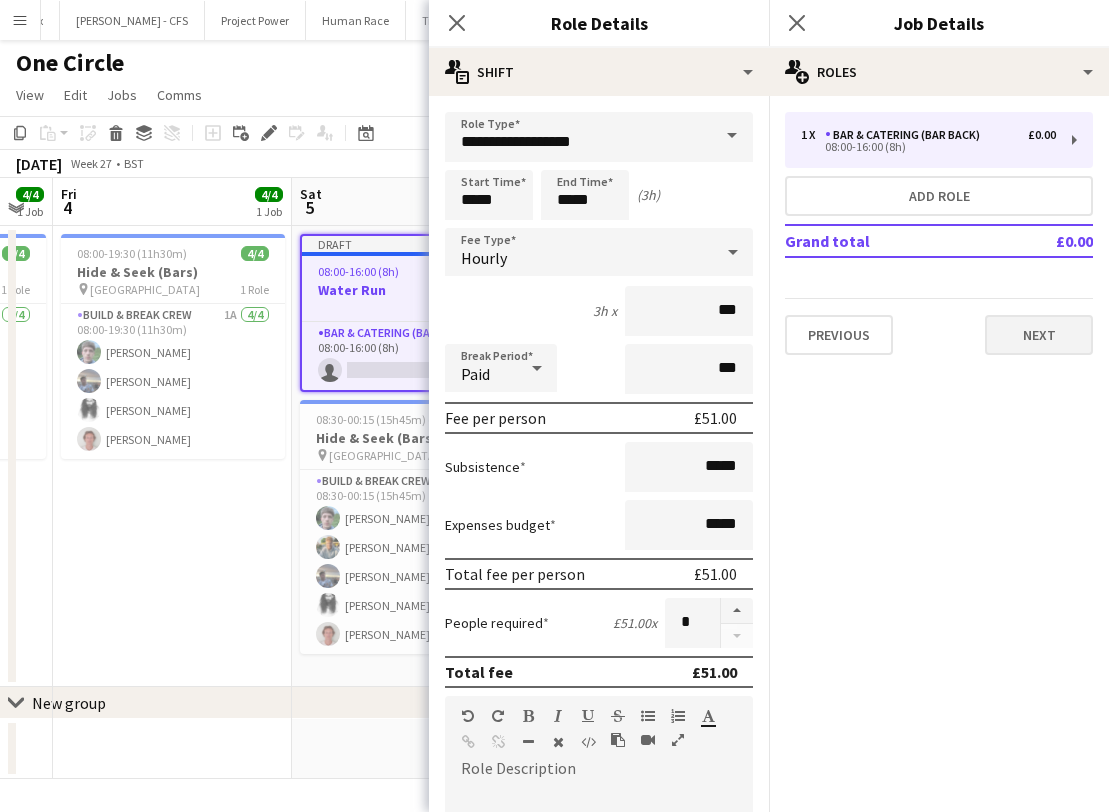 click on "Next" at bounding box center [1039, 335] 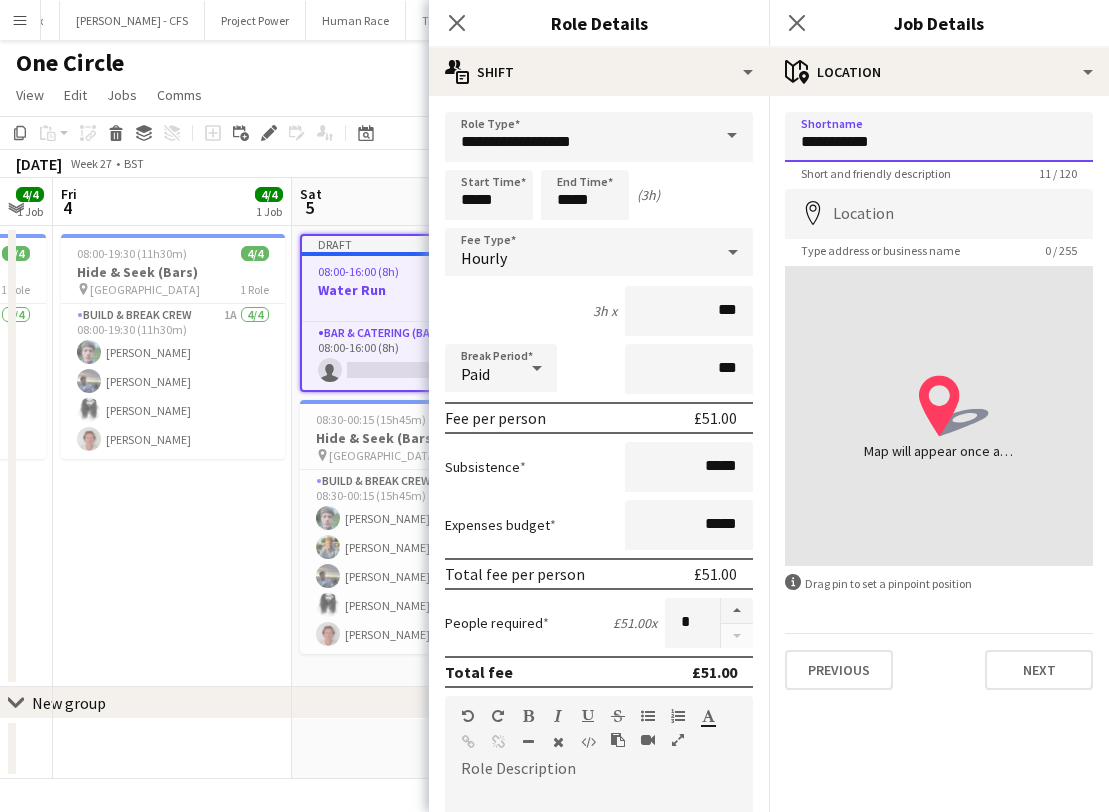 type on "**********" 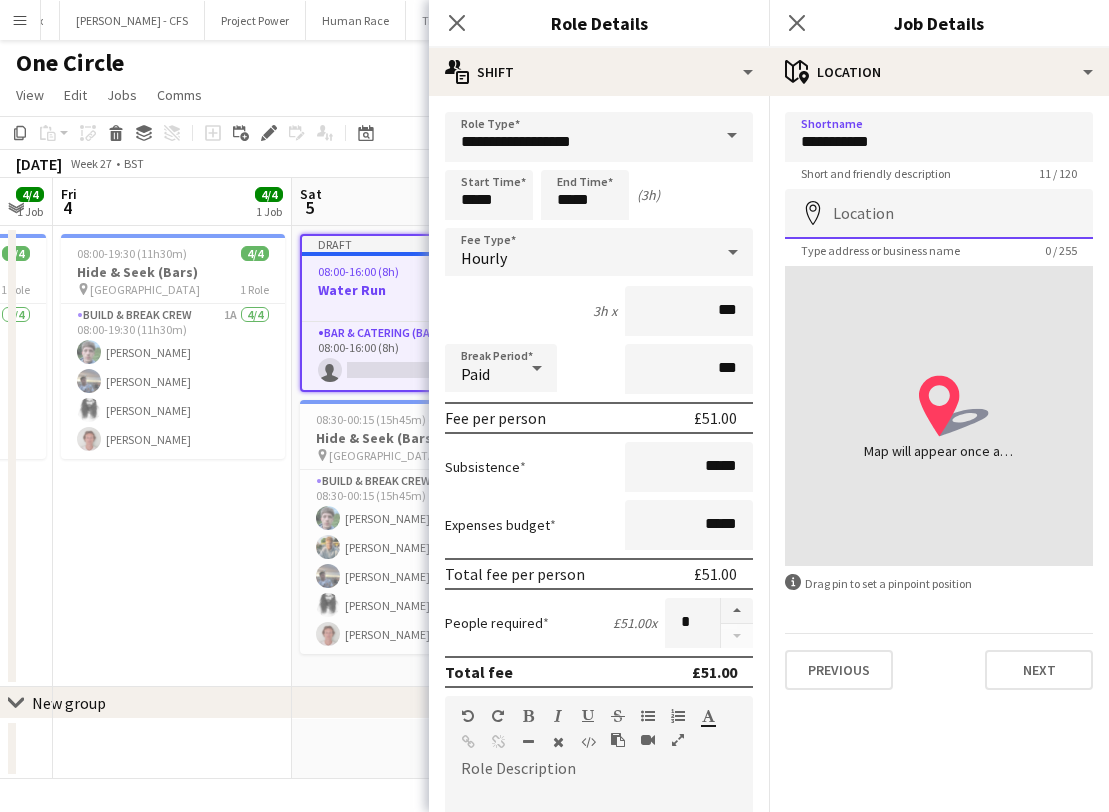 click on "Location" at bounding box center [939, 214] 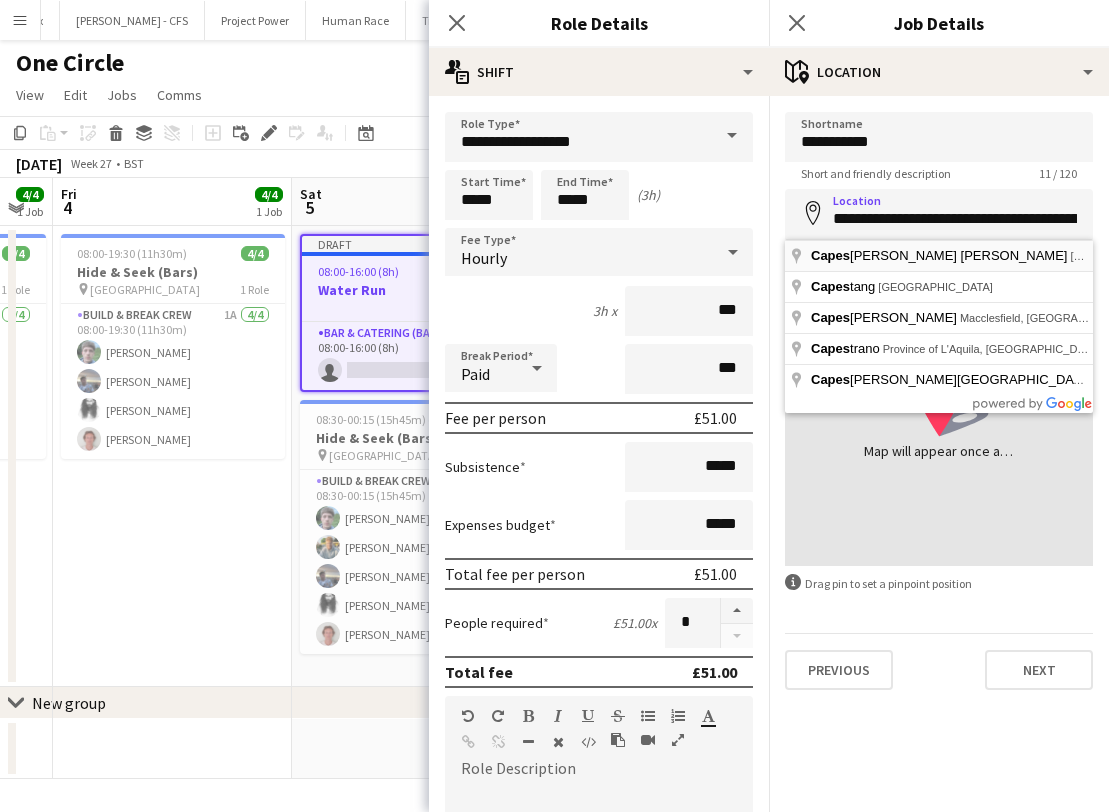 type on "**********" 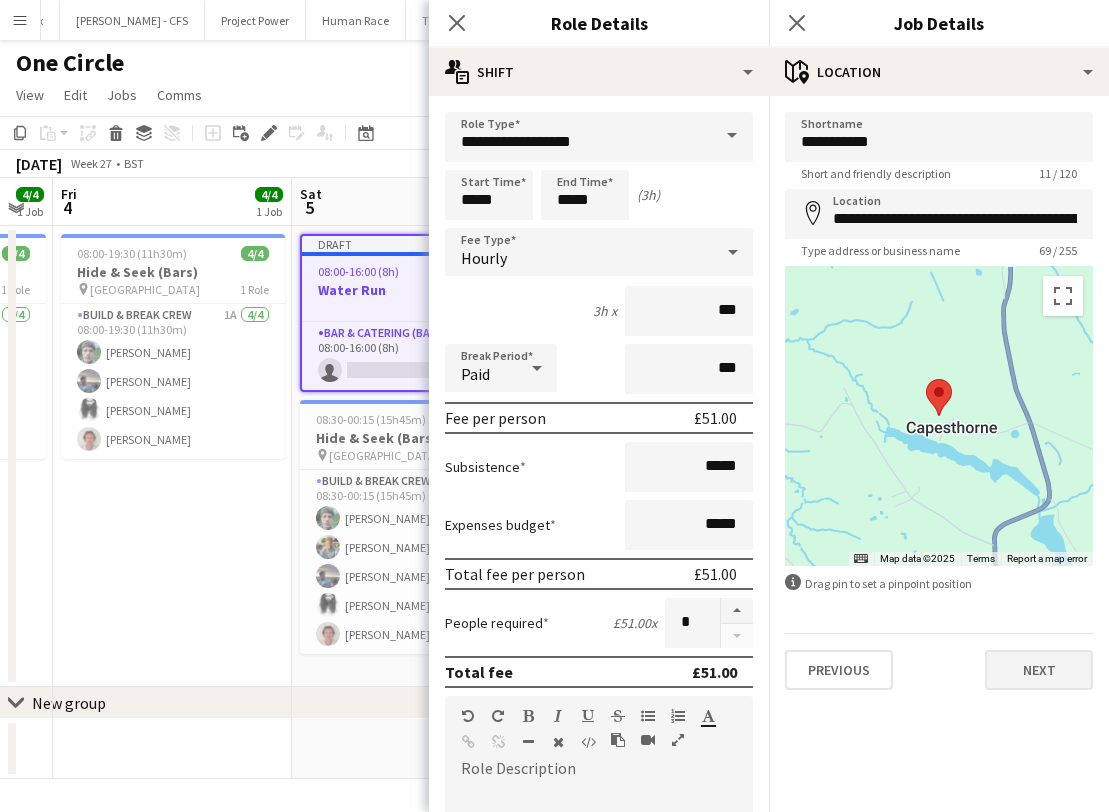 click on "Next" at bounding box center (1039, 670) 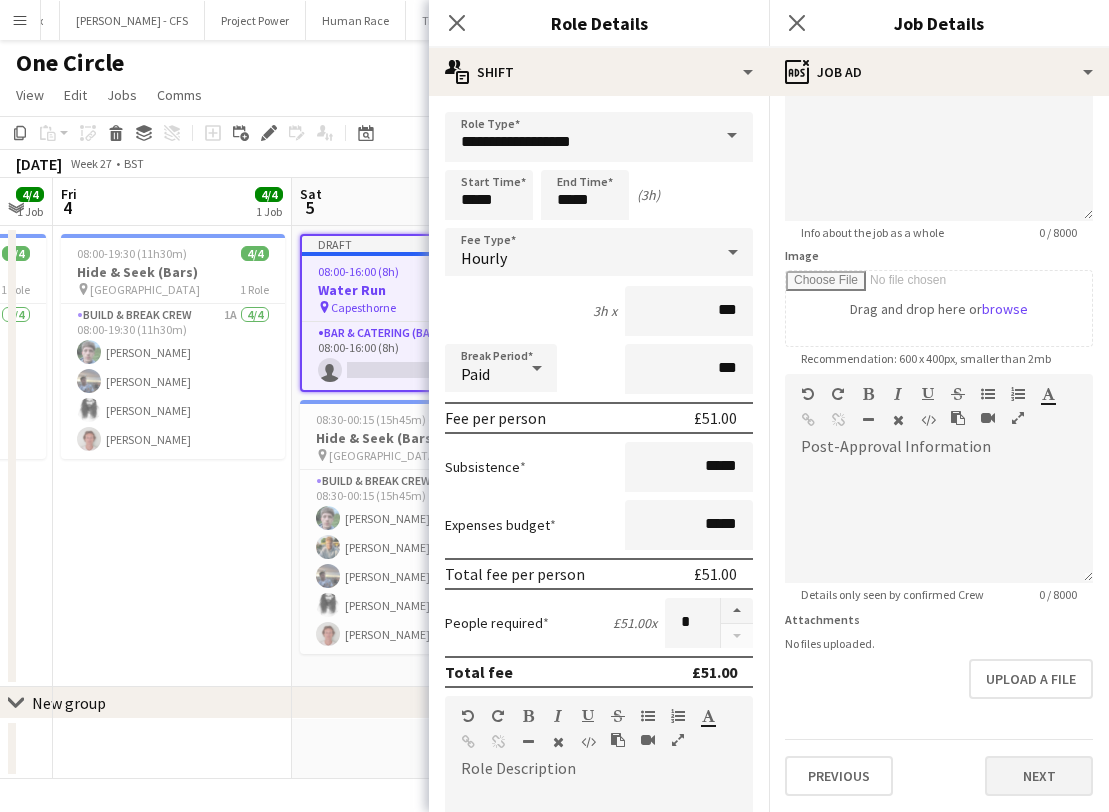 scroll, scrollTop: 178, scrollLeft: 0, axis: vertical 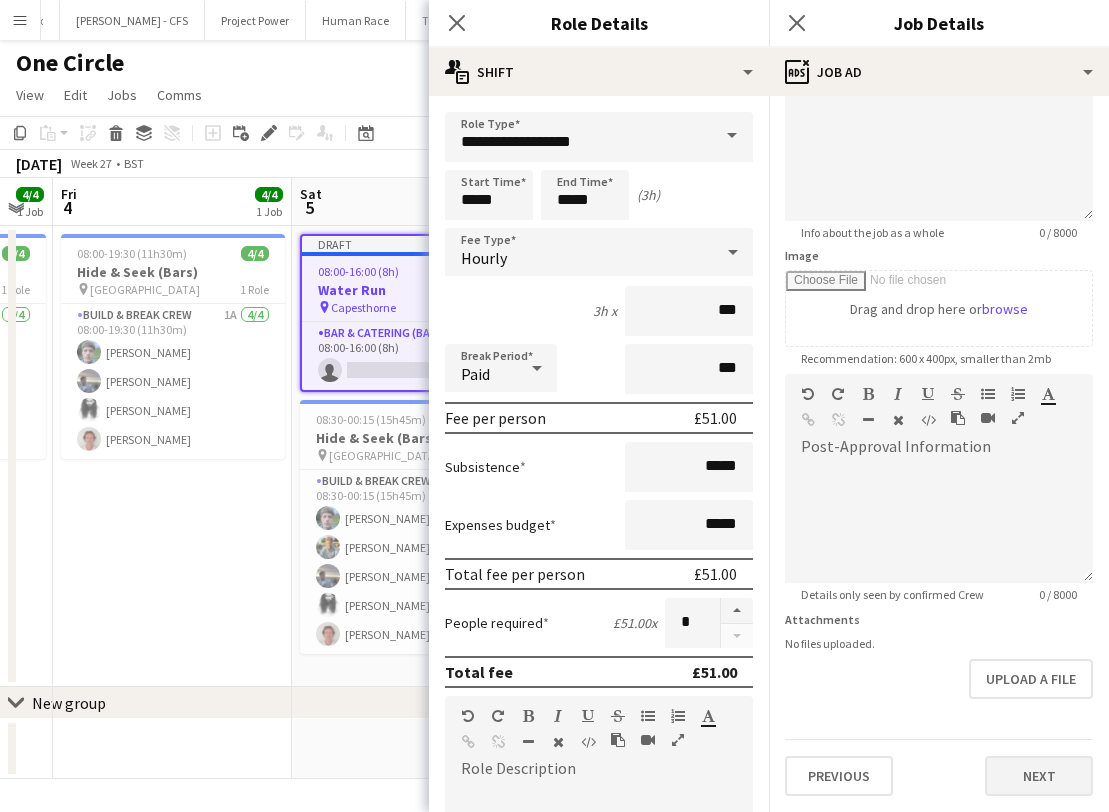 click on "Next" at bounding box center [1039, 776] 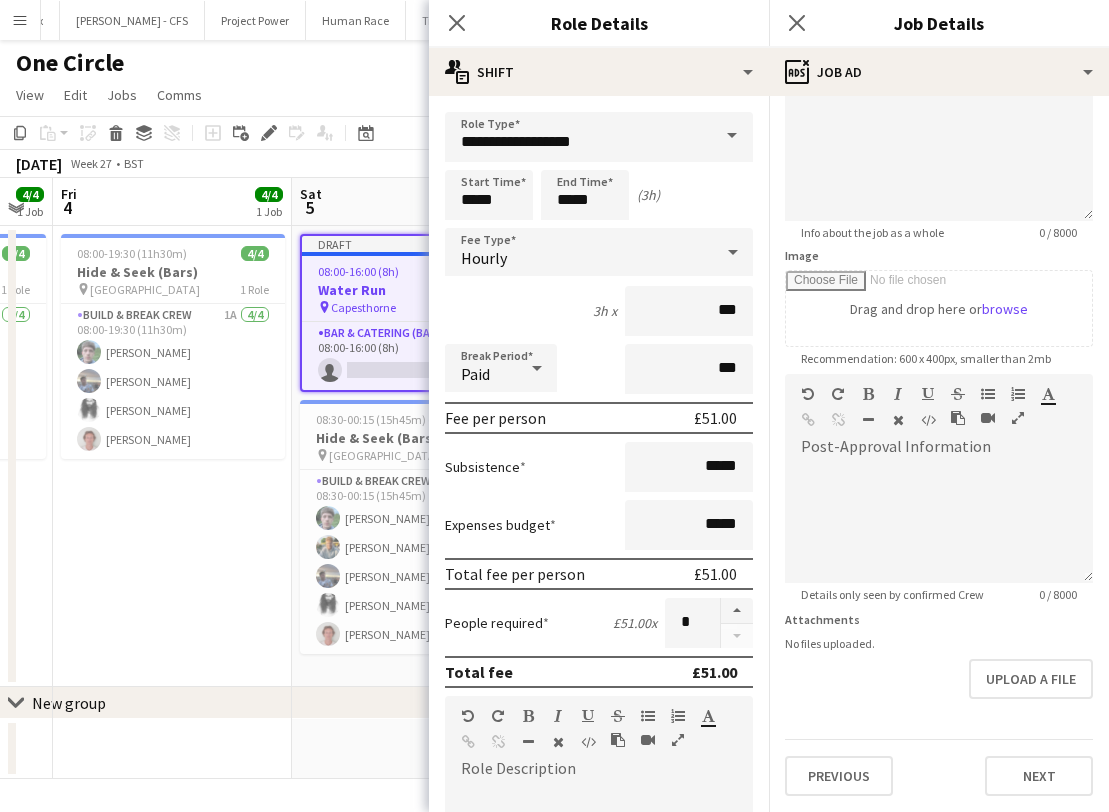 scroll, scrollTop: 0, scrollLeft: 0, axis: both 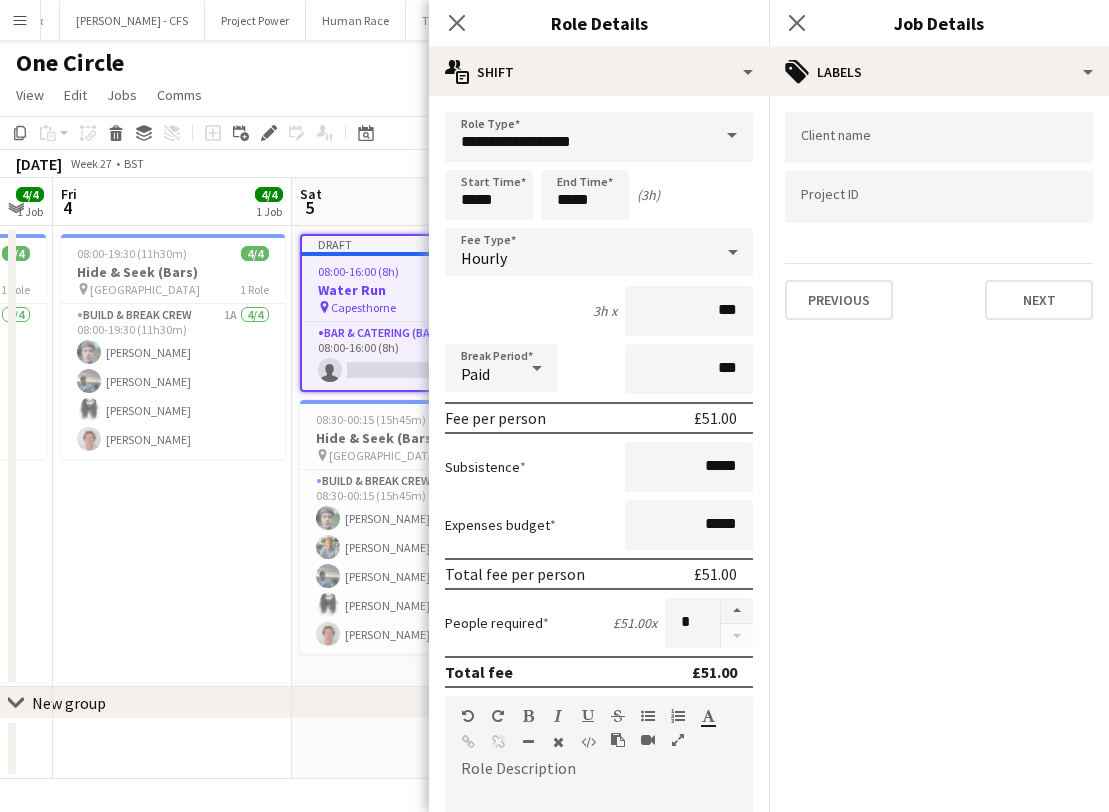 click at bounding box center [939, 138] 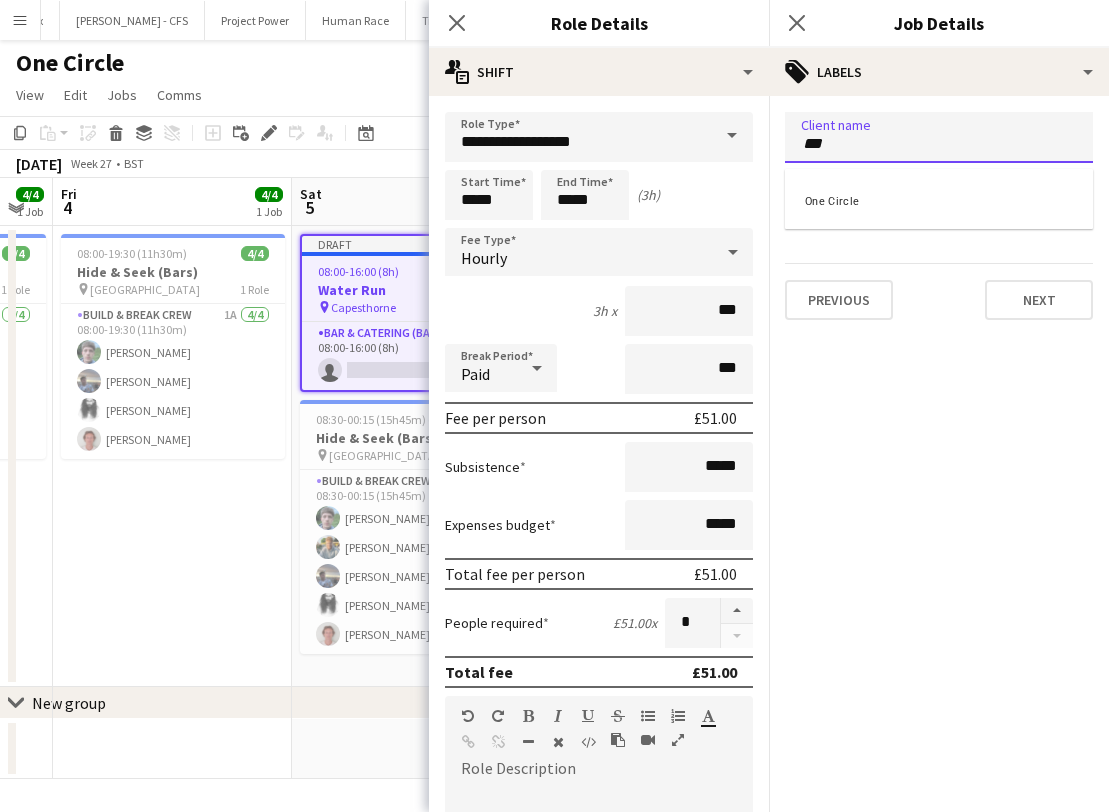 type on "***" 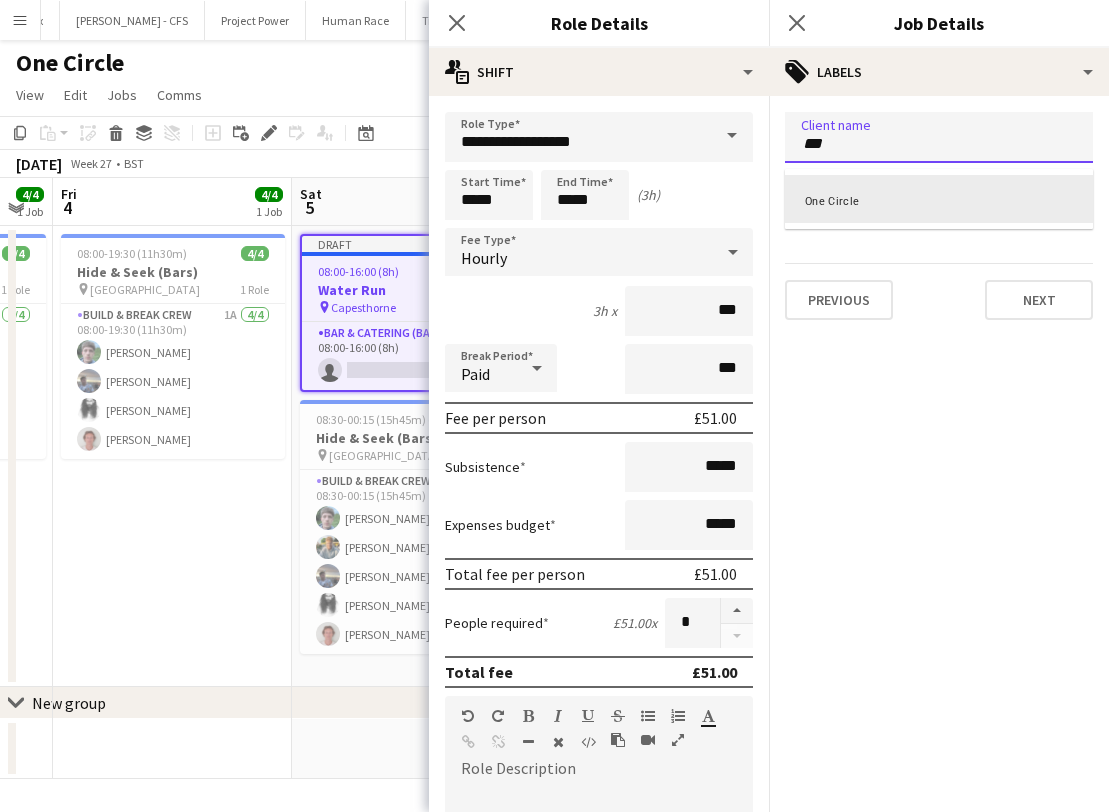 click on "One Circle" at bounding box center (939, 199) 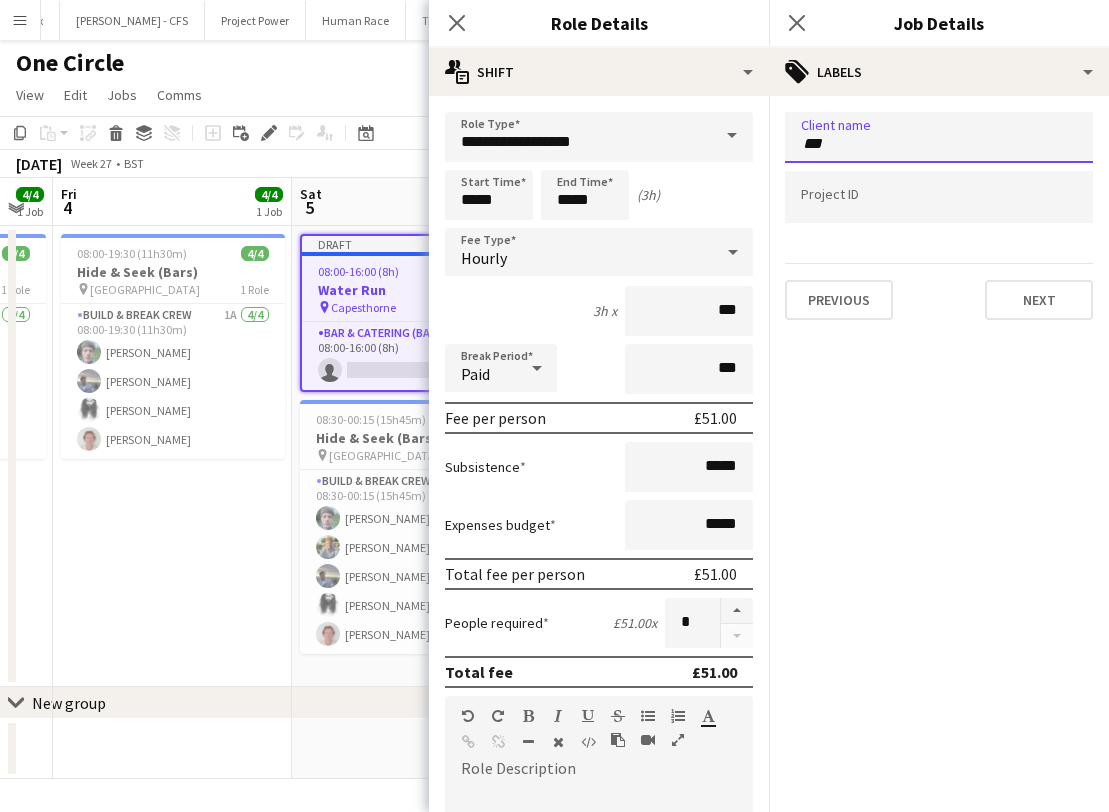 type 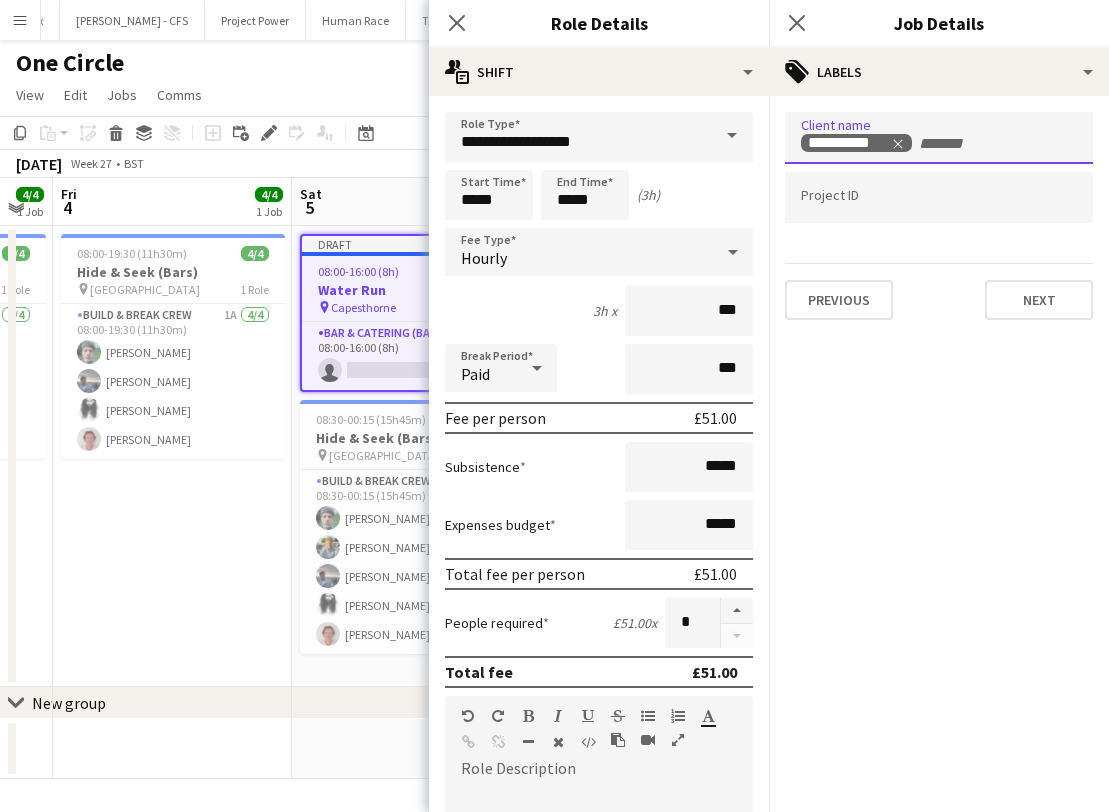 click at bounding box center (939, 198) 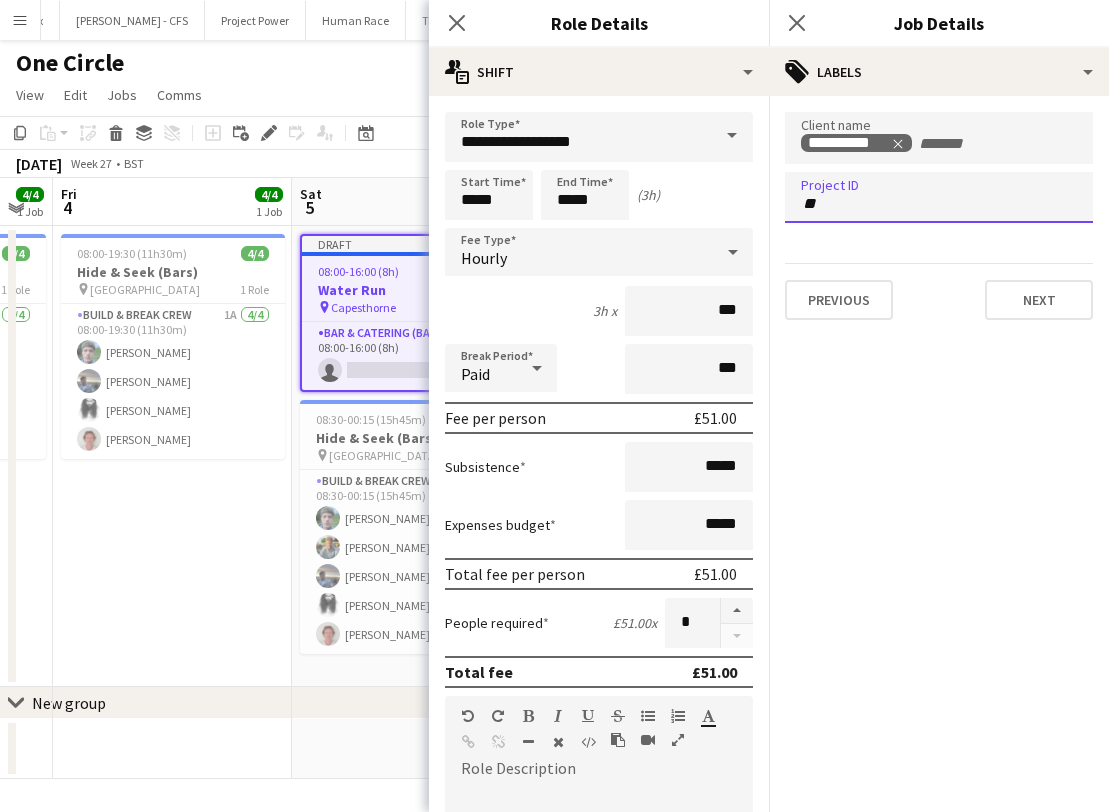 type on "*" 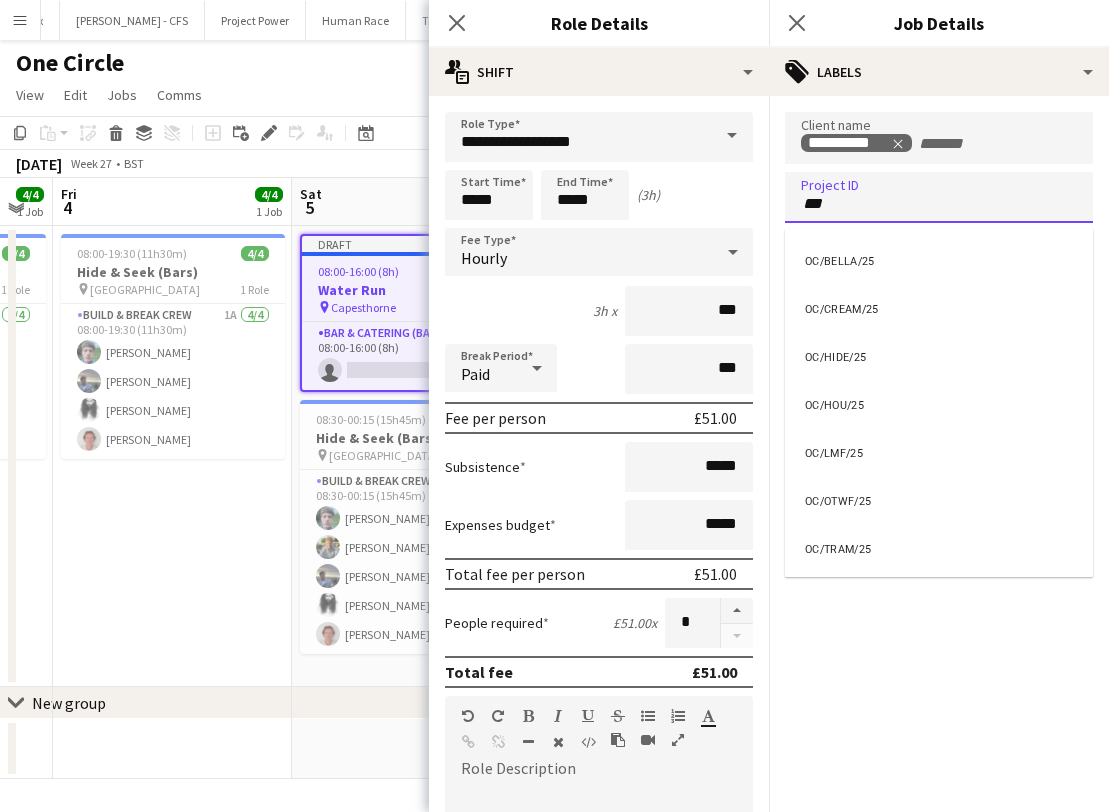 type on "***" 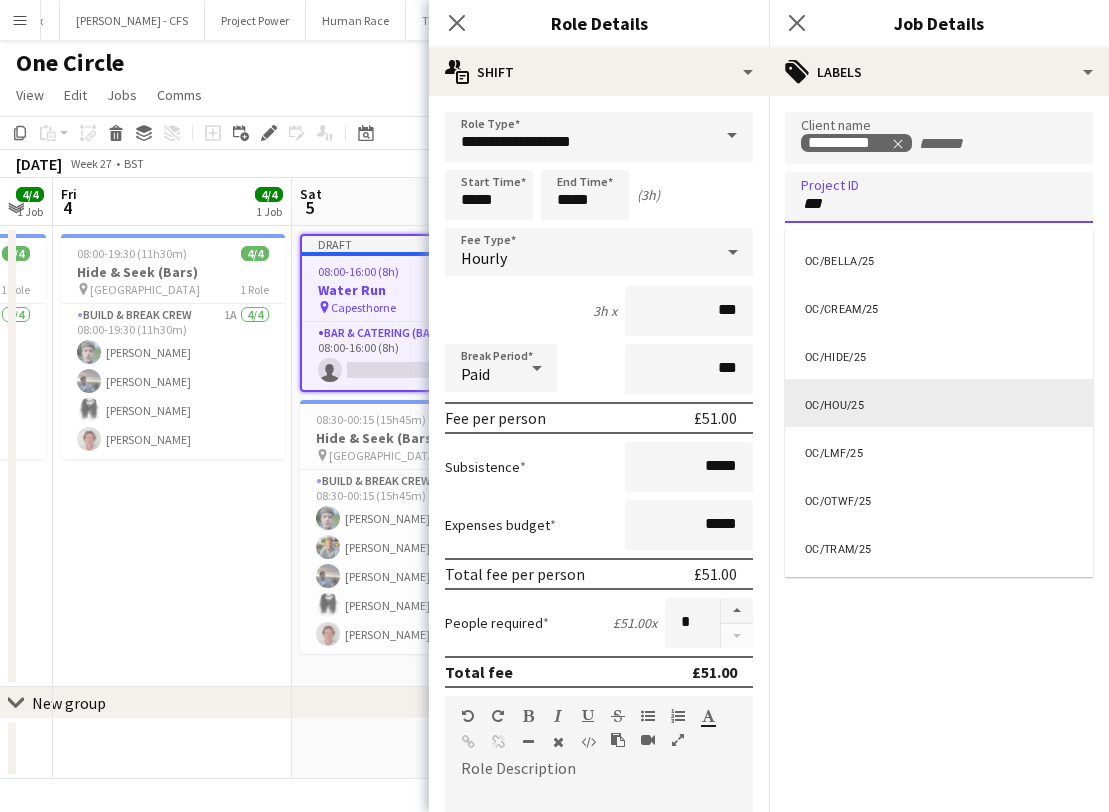 click on "OC/HIDE/25" at bounding box center (939, 355) 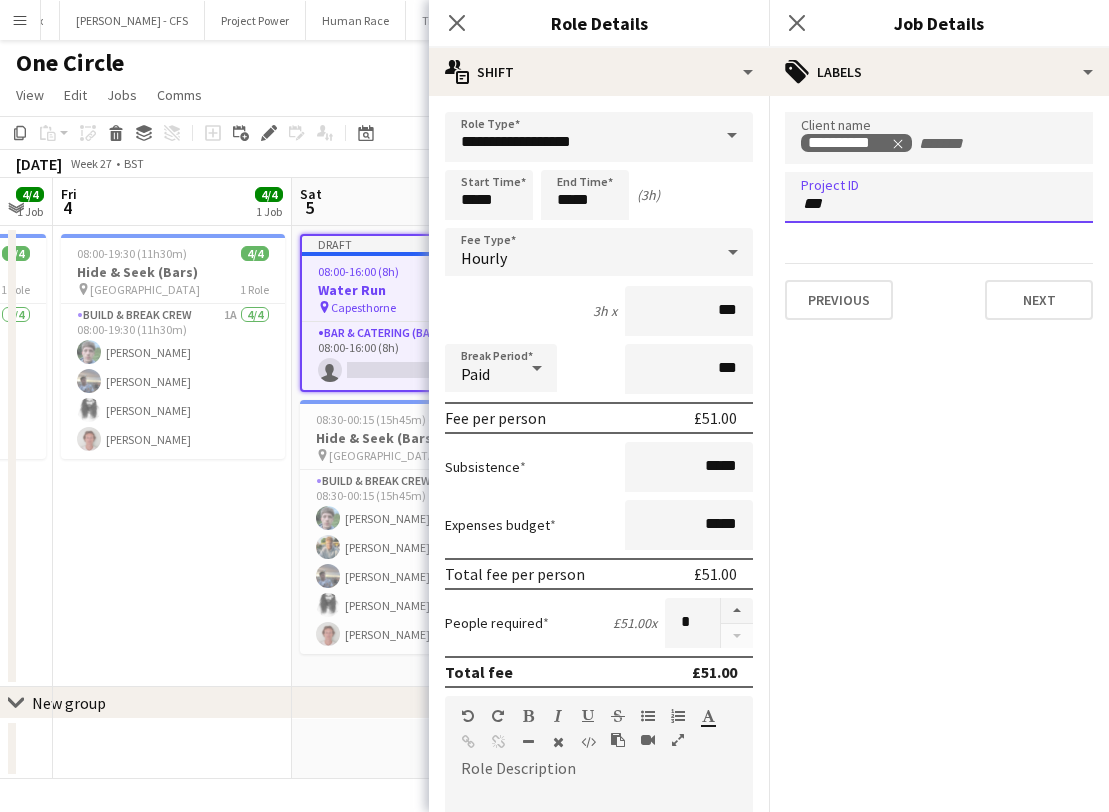 type 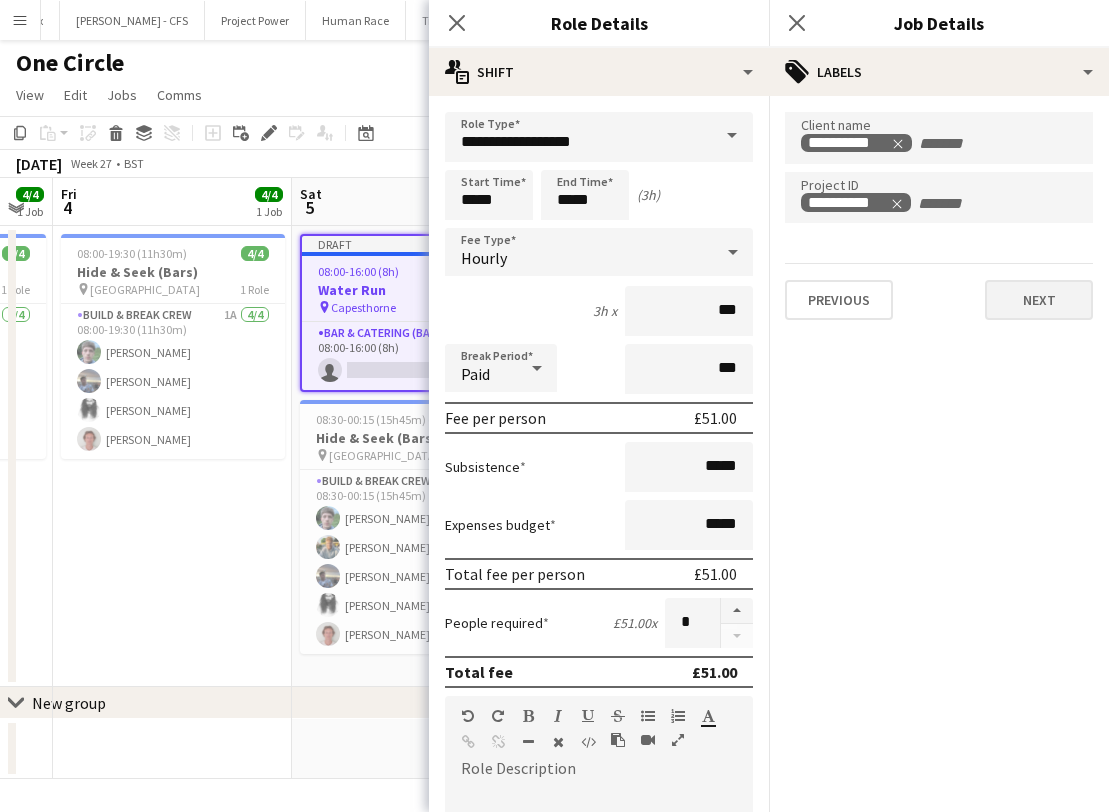 click on "Next" at bounding box center (1039, 300) 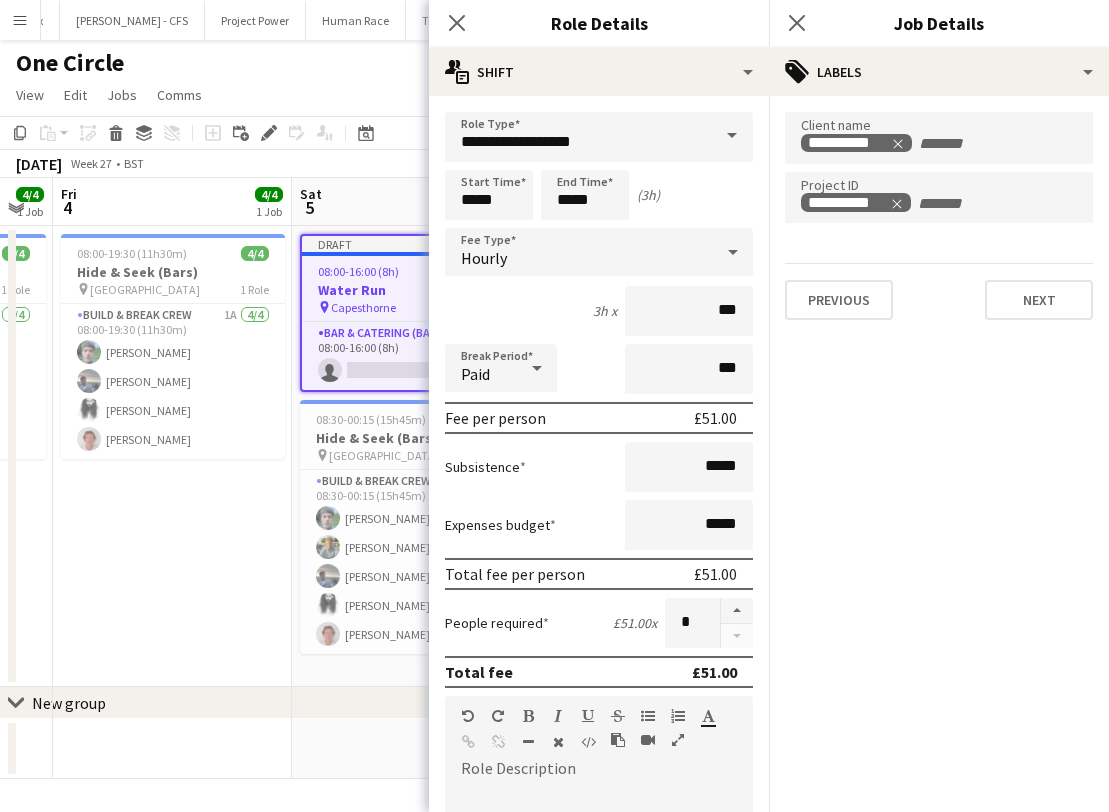 type on "*******" 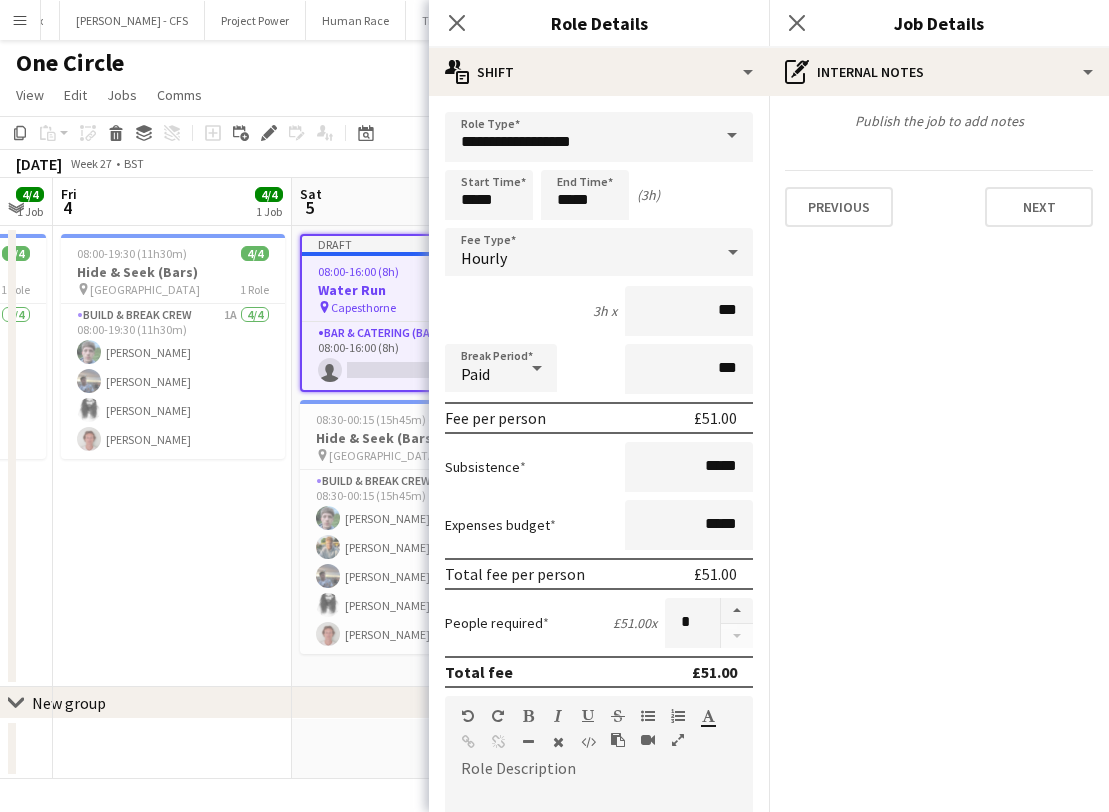 click on "Previous   Next" at bounding box center [939, 198] 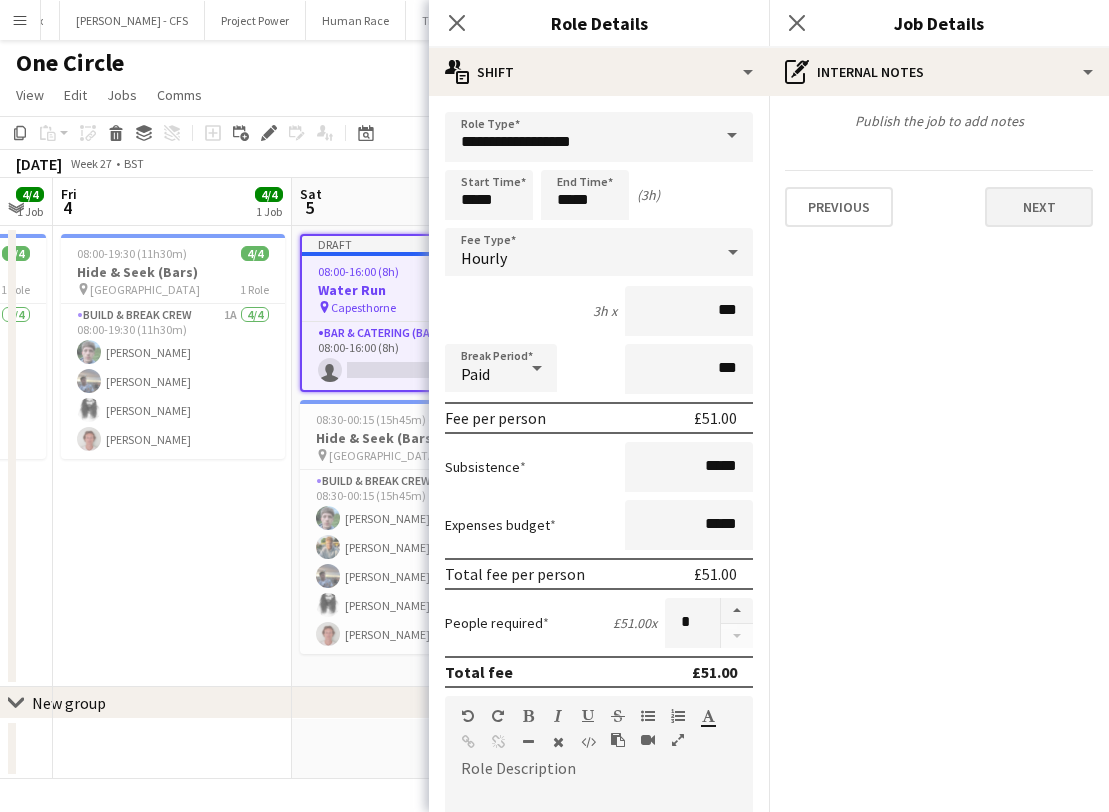 click on "Next" at bounding box center (1039, 207) 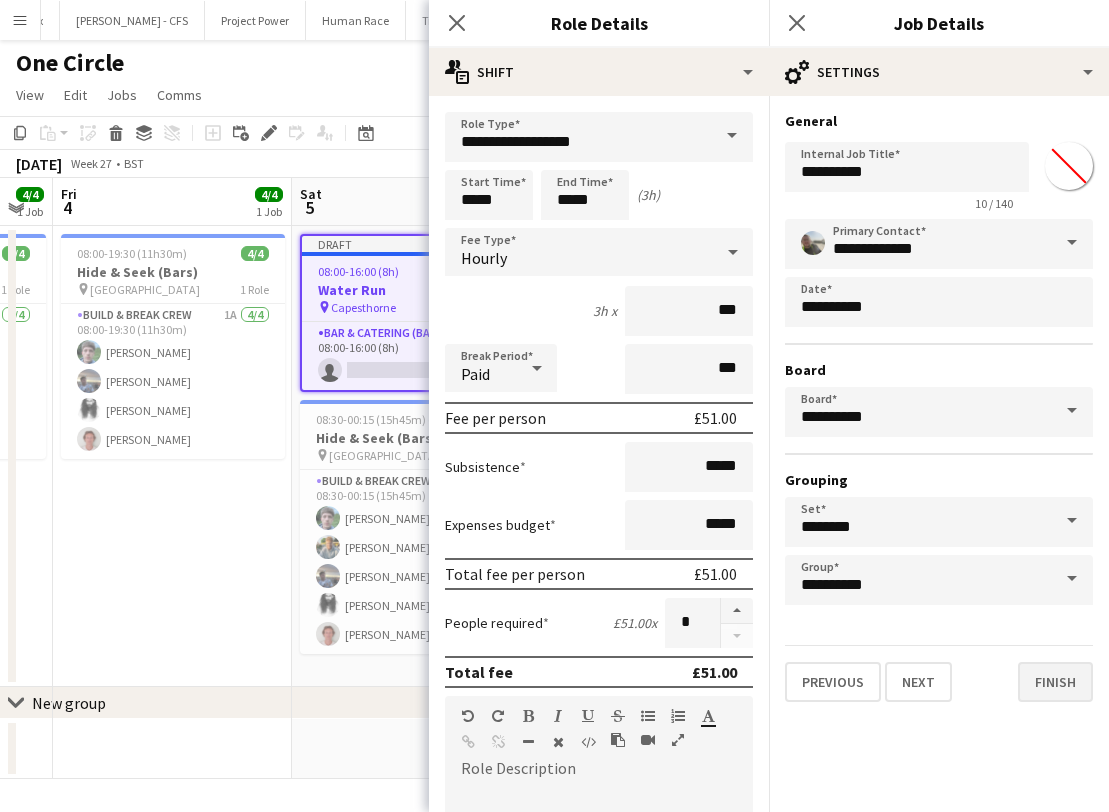click on "Finish" at bounding box center [1055, 682] 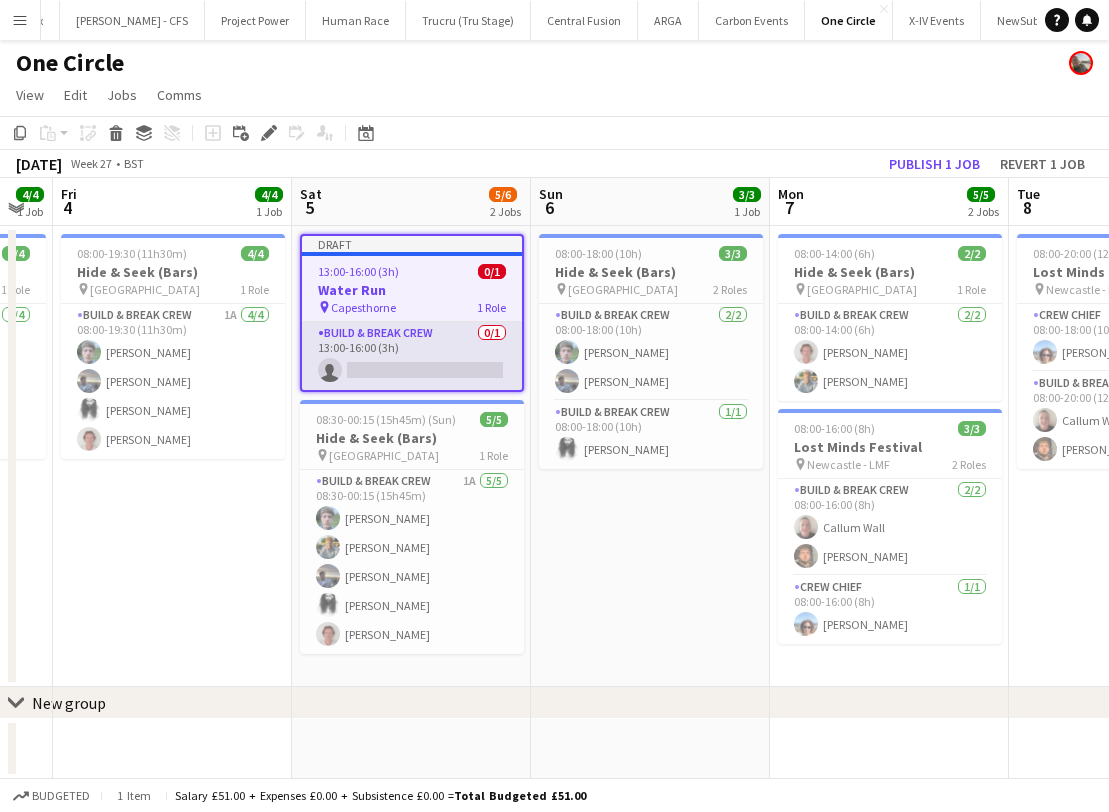 click on "Build & Break Crew   0/1   13:00-16:00 (3h)
single-neutral-actions" at bounding box center [412, 356] 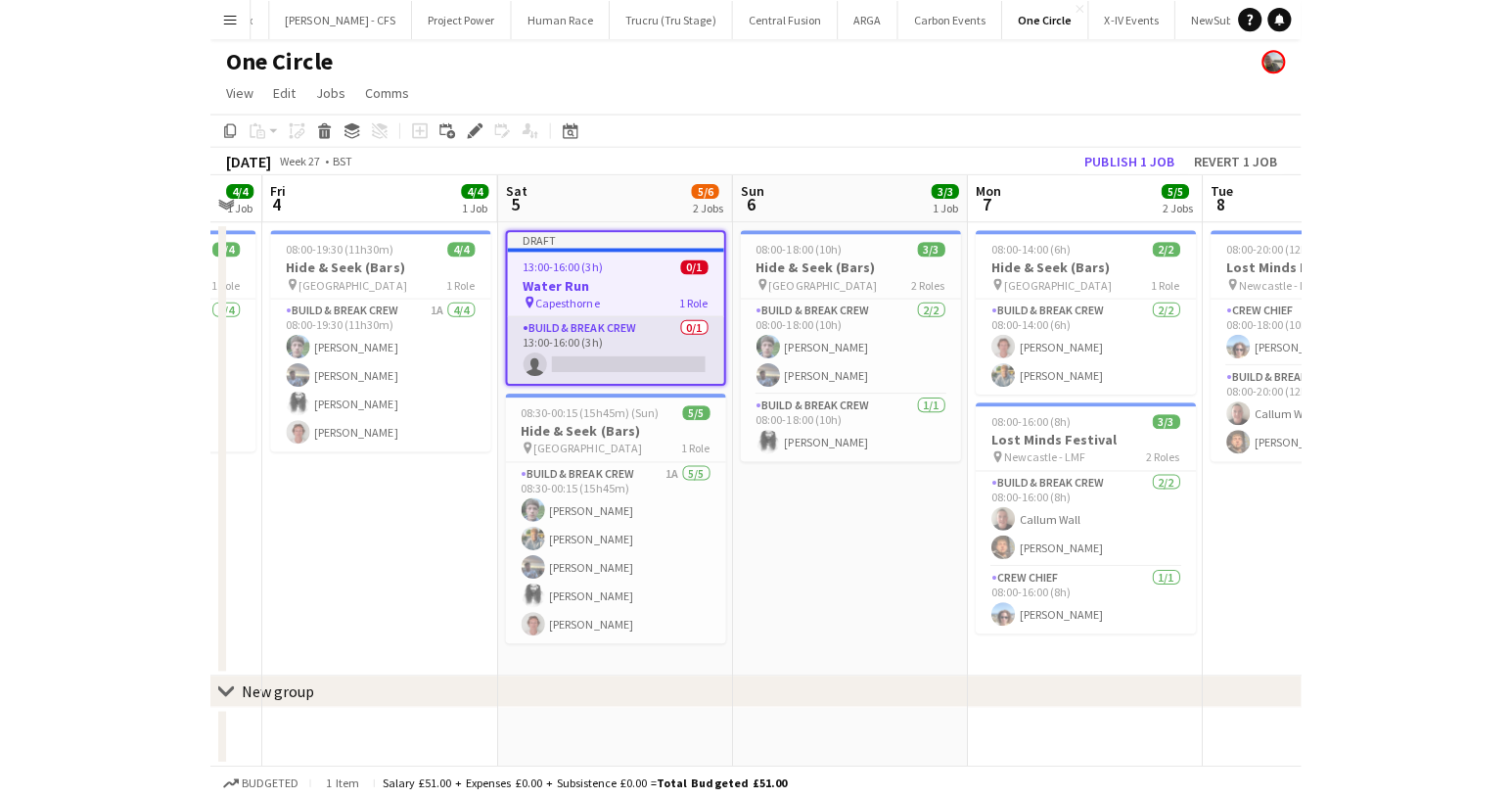 scroll, scrollTop: 0, scrollLeft: 415, axis: horizontal 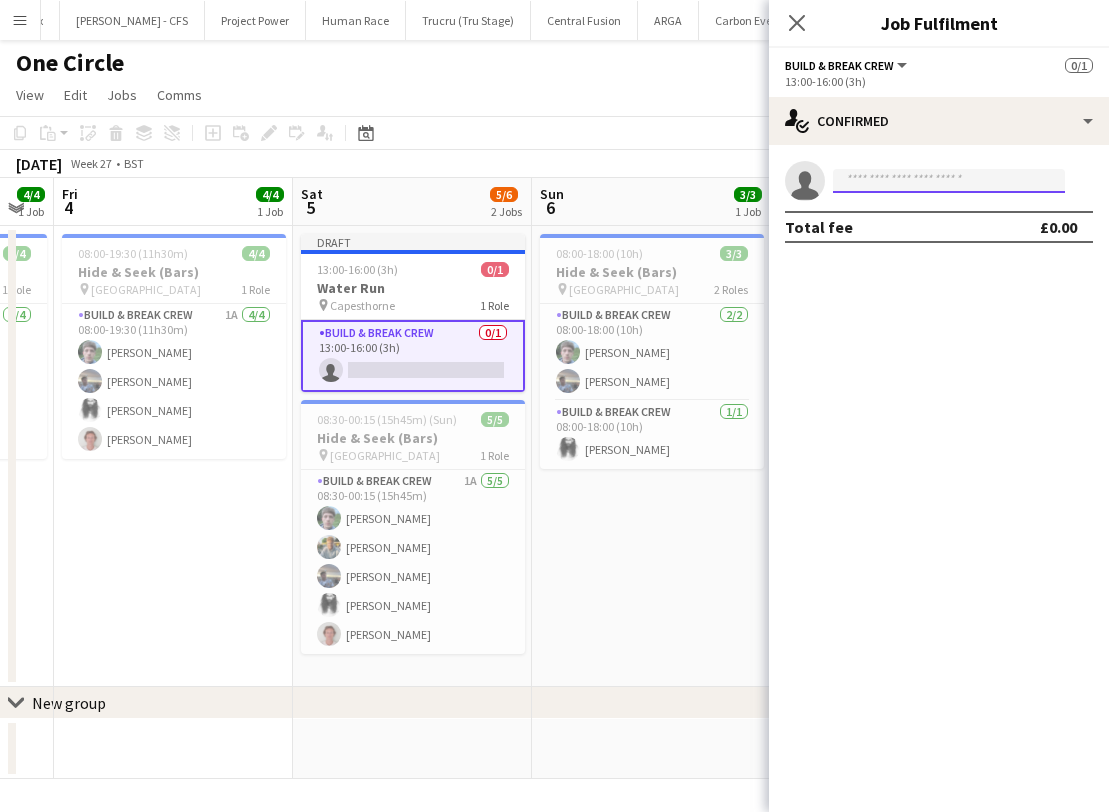 click at bounding box center (949, 181) 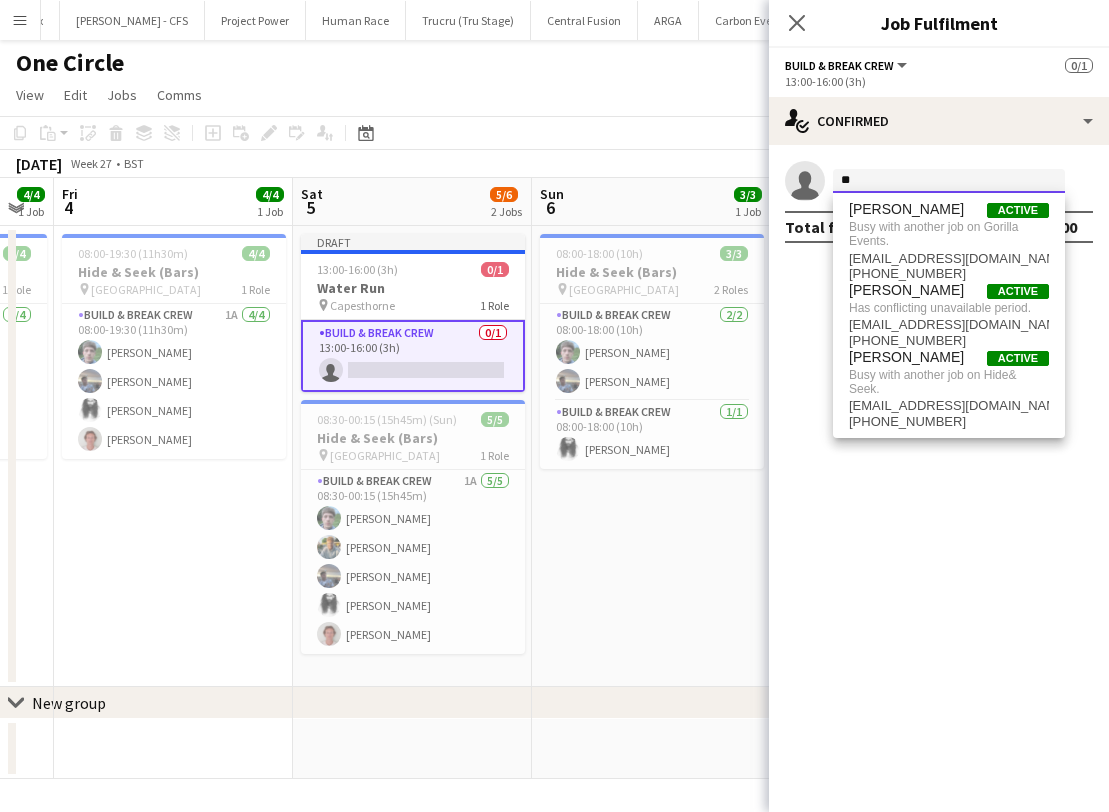 type on "*" 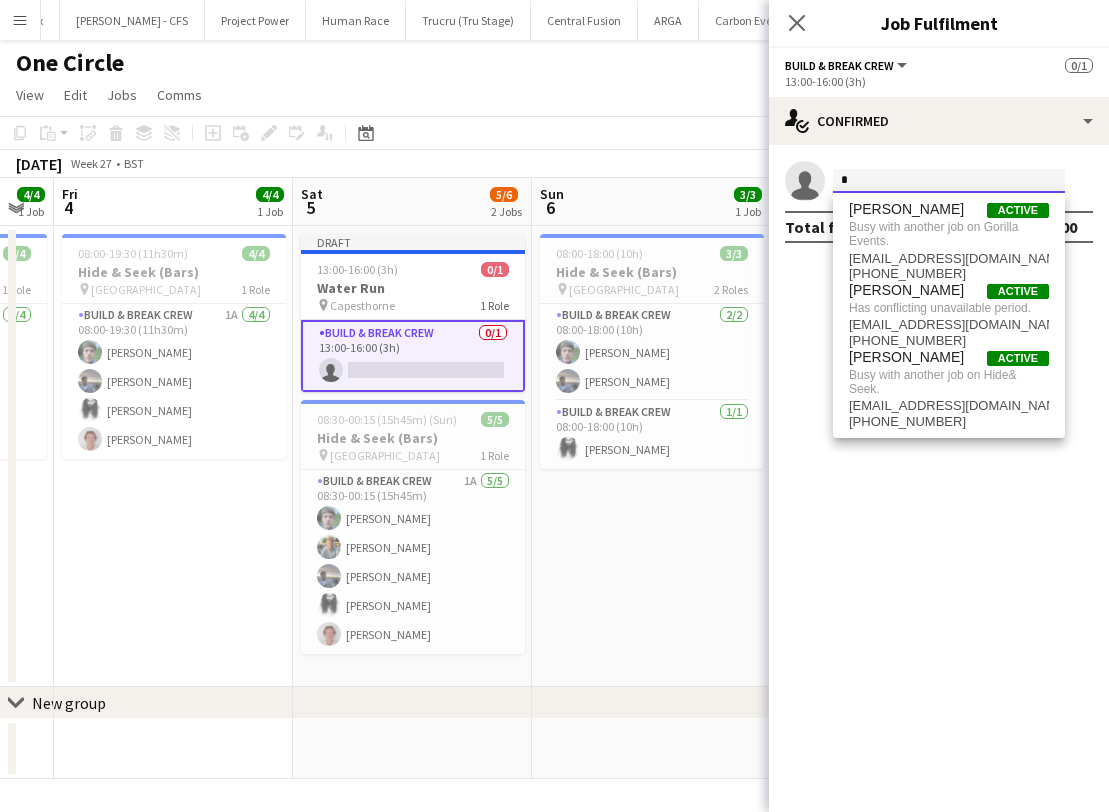 type 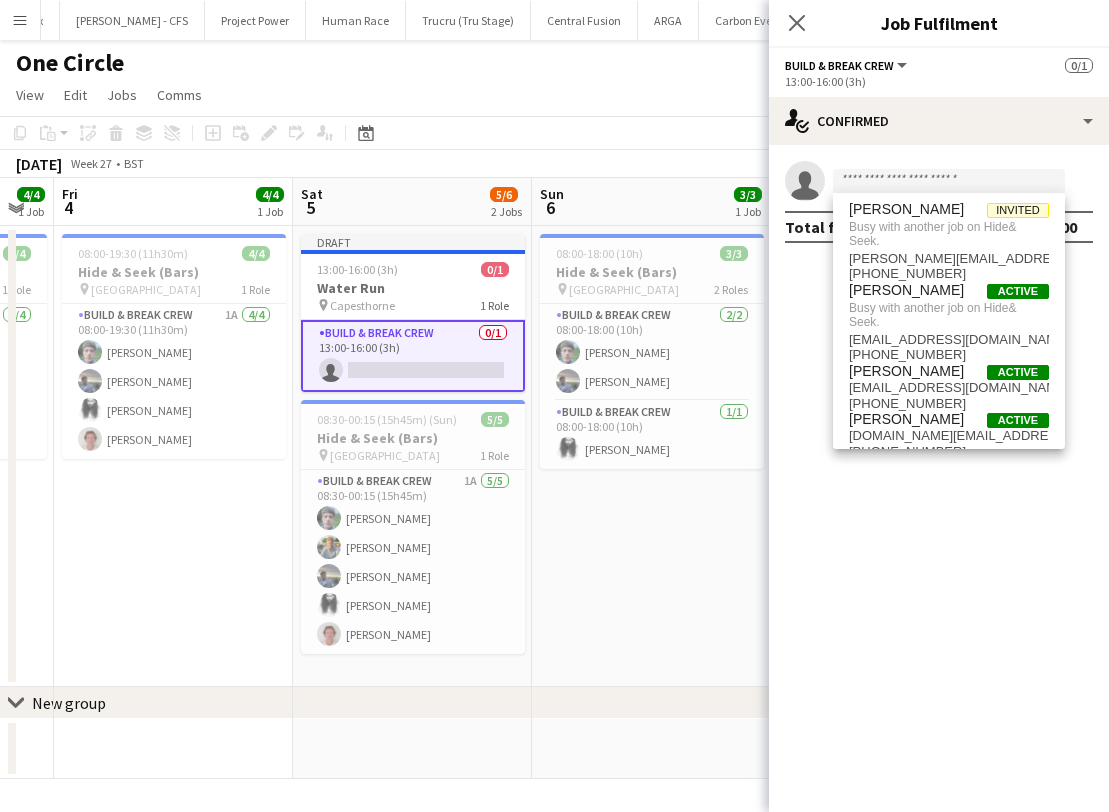 click on "13:00-16:00 (3h)" at bounding box center (357, 269) 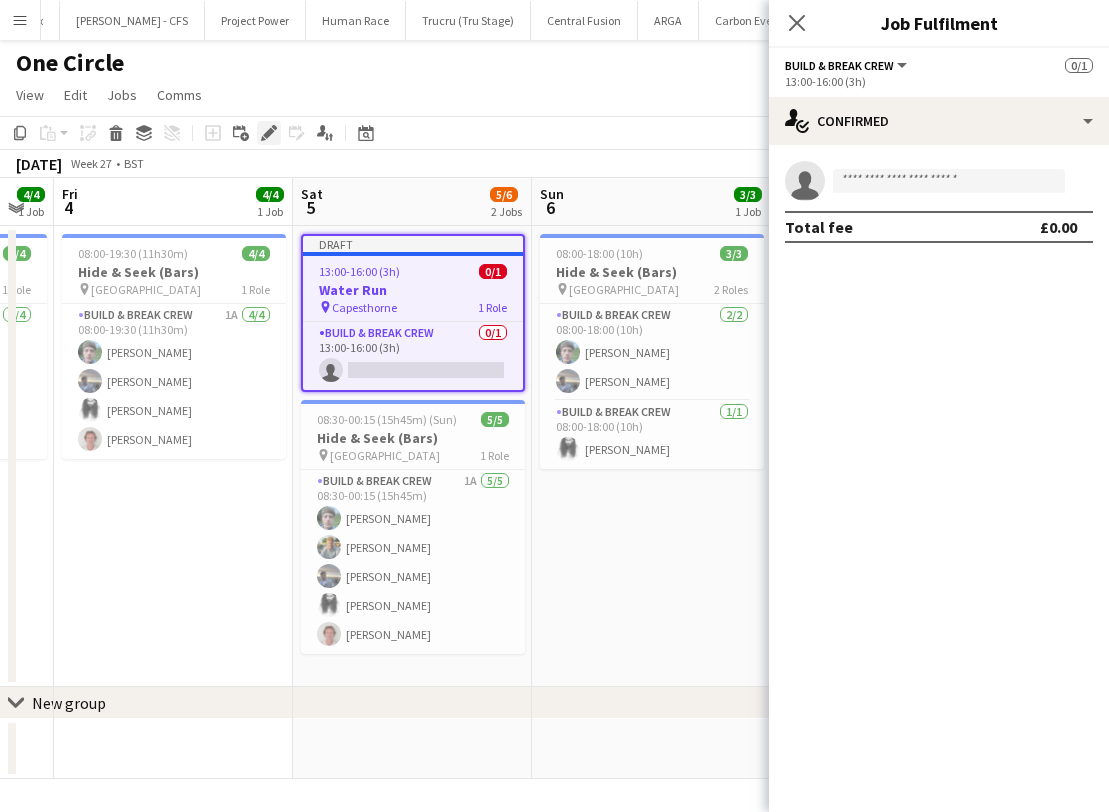 click on "Edit" 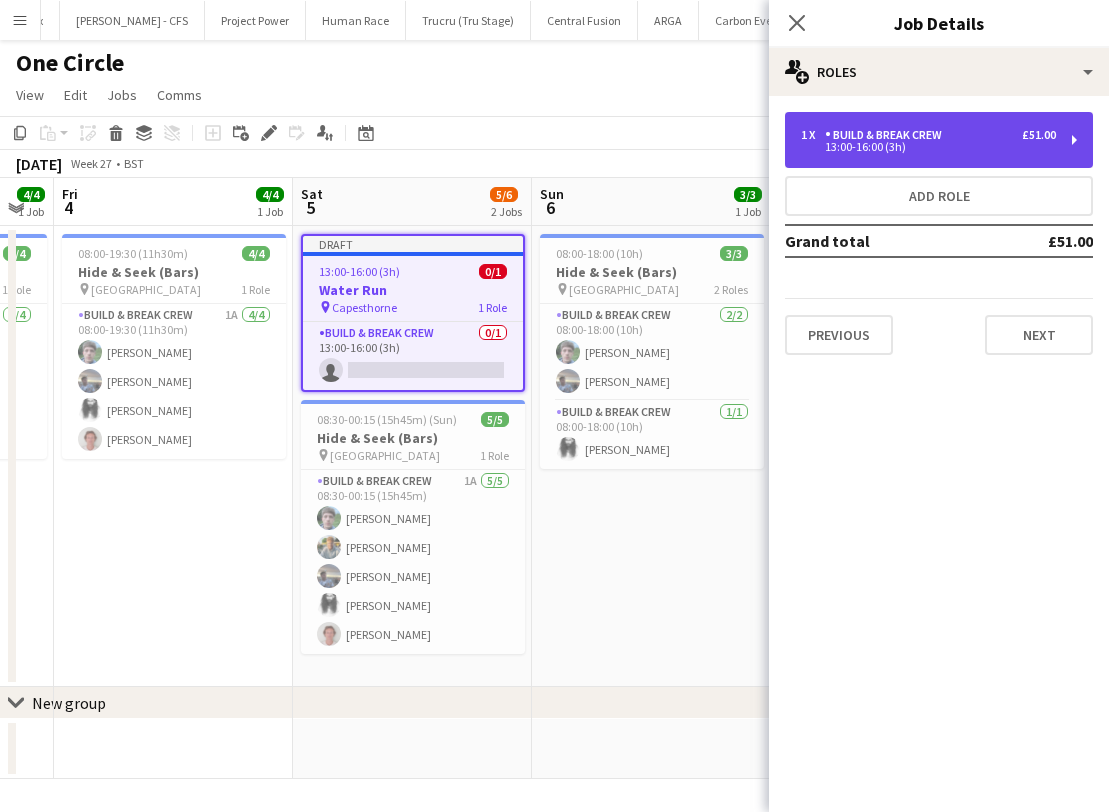 click on "13:00-16:00 (3h)" at bounding box center (928, 147) 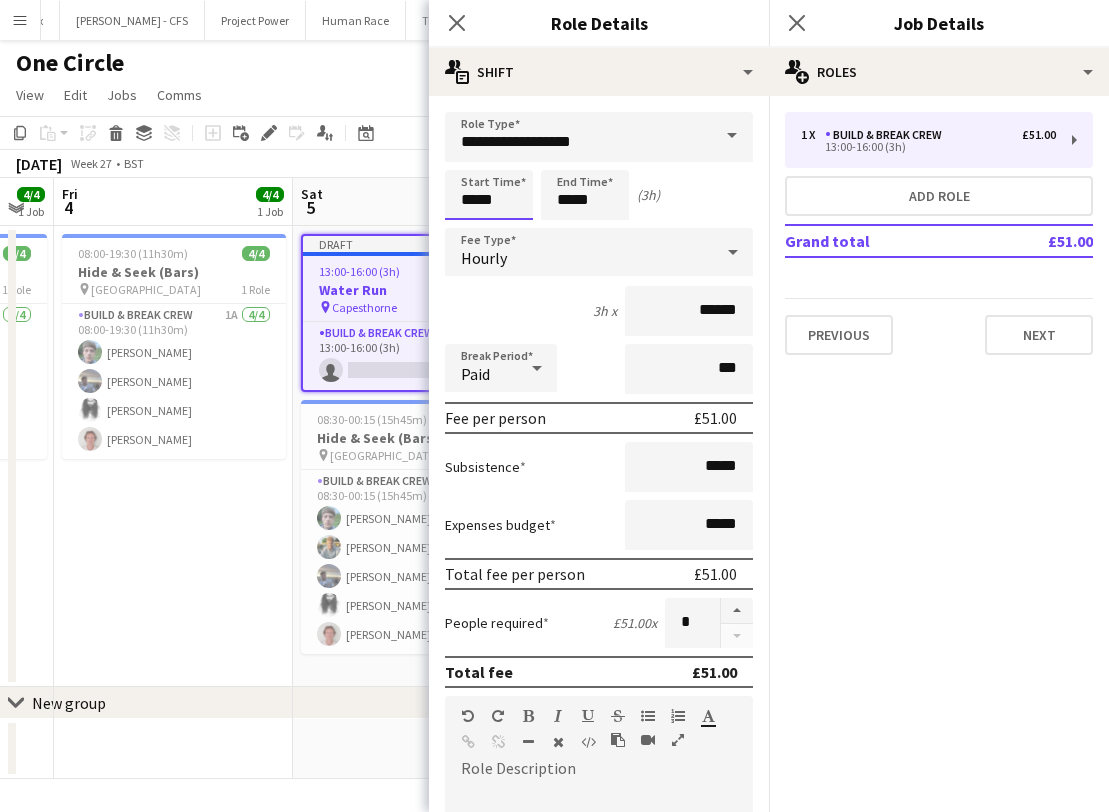 click on "*****" at bounding box center [489, 195] 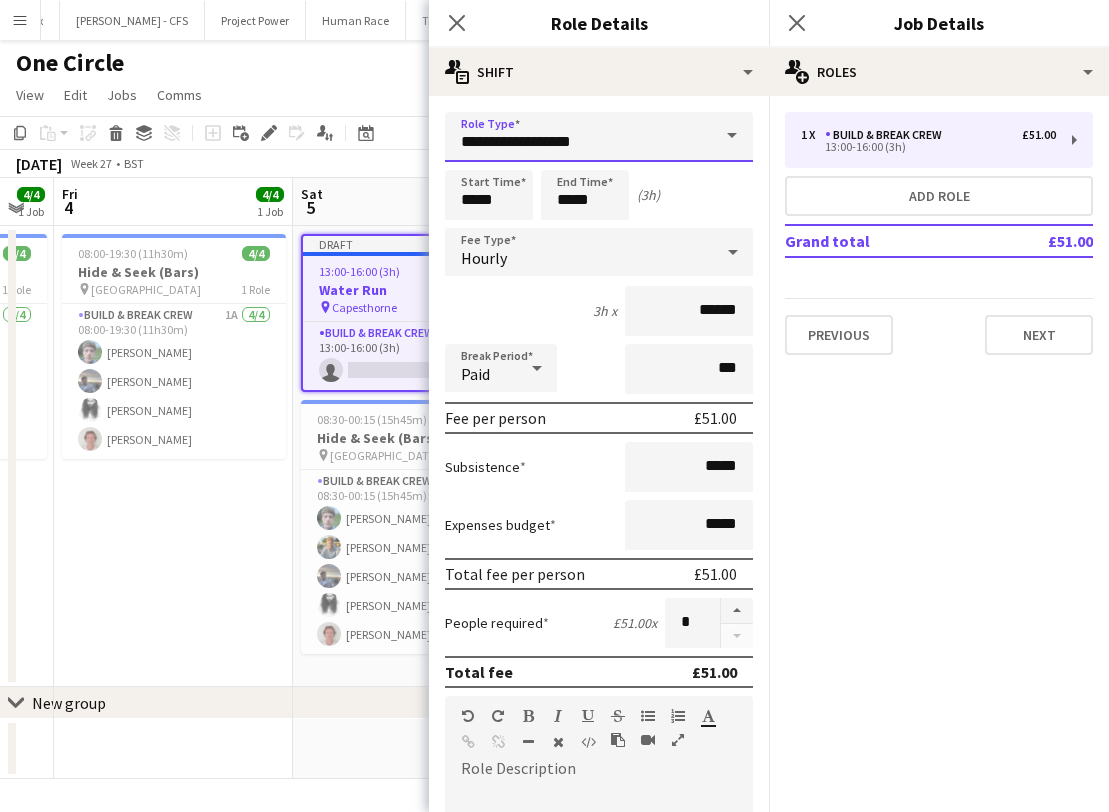 click on "**********" at bounding box center (599, 137) 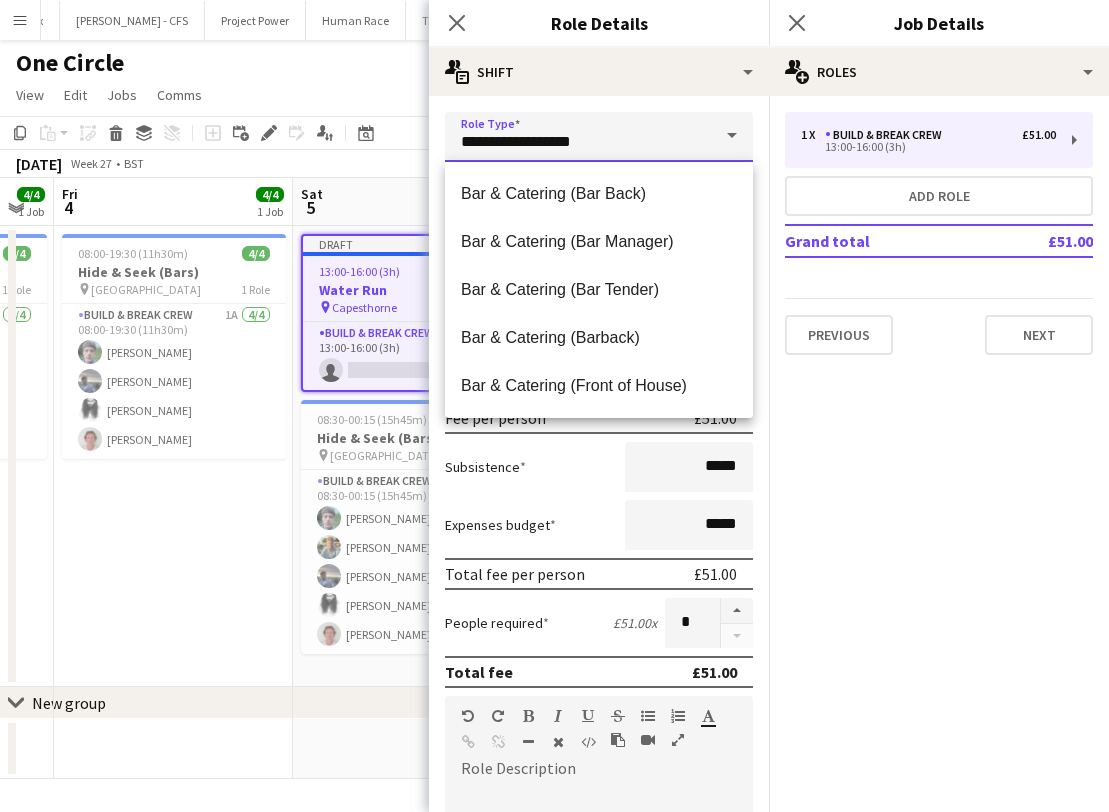 click on "**********" at bounding box center [599, 137] 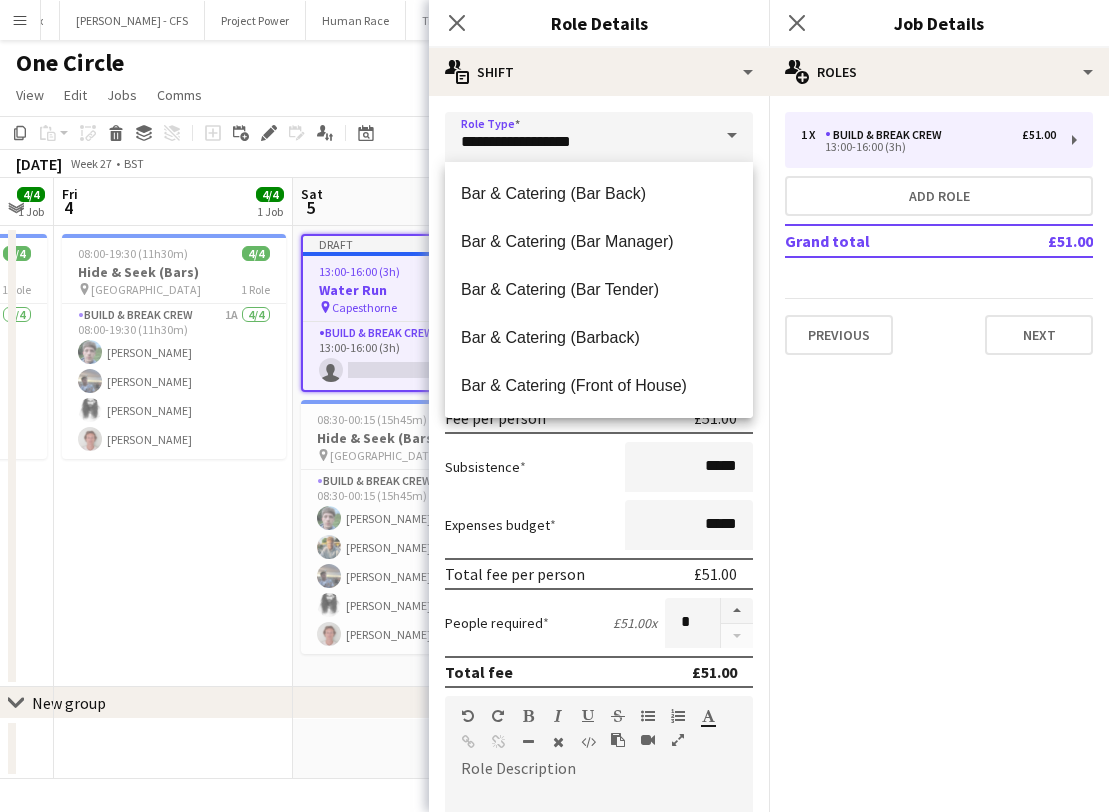 click on "**********" at bounding box center [599, 733] 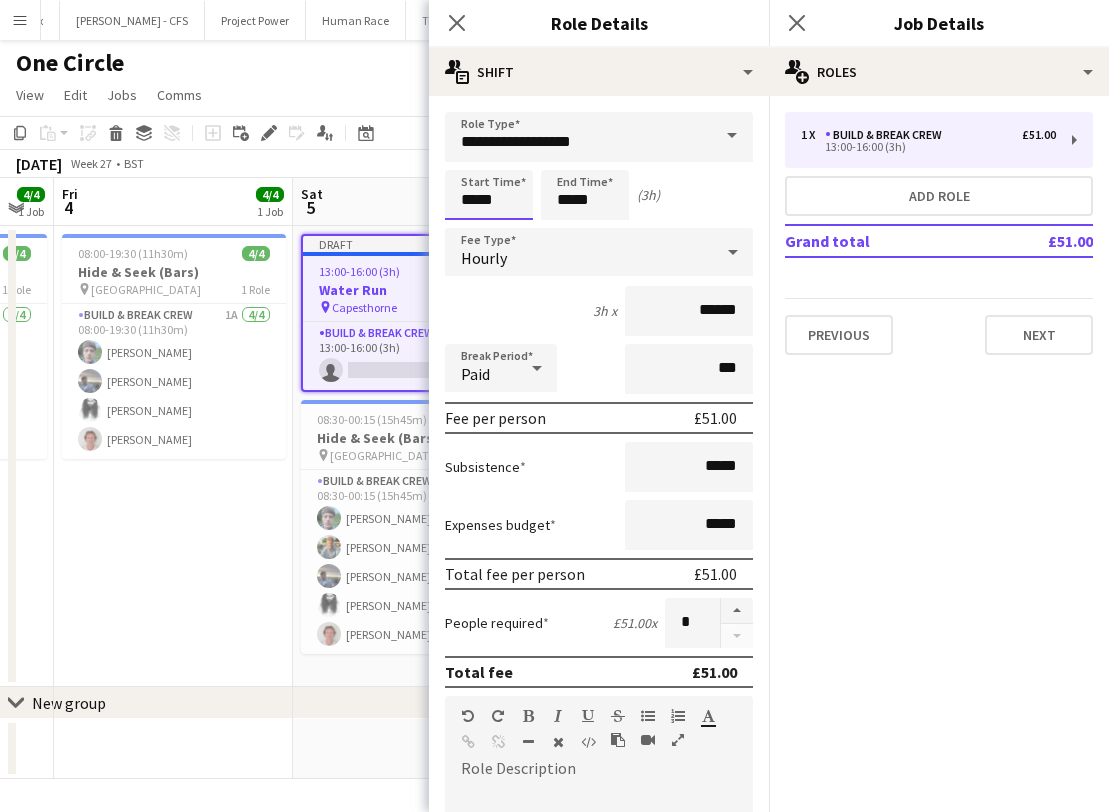 click on "*****" at bounding box center (489, 195) 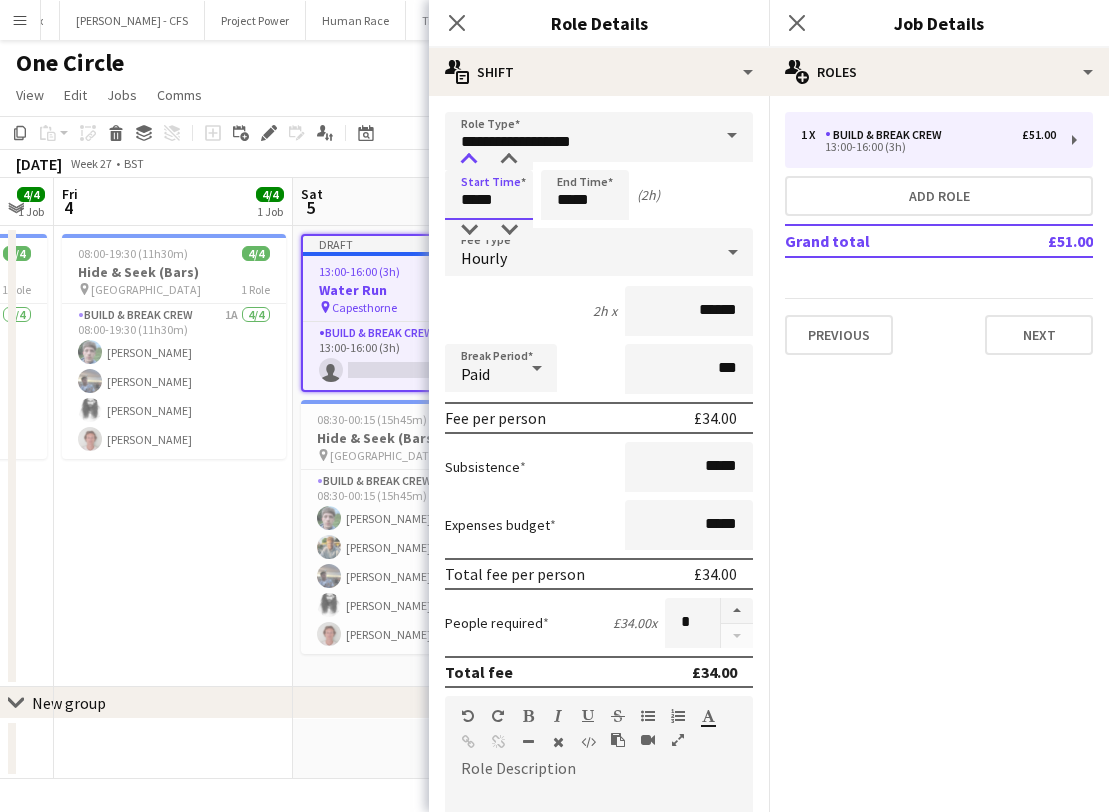 click at bounding box center [469, 160] 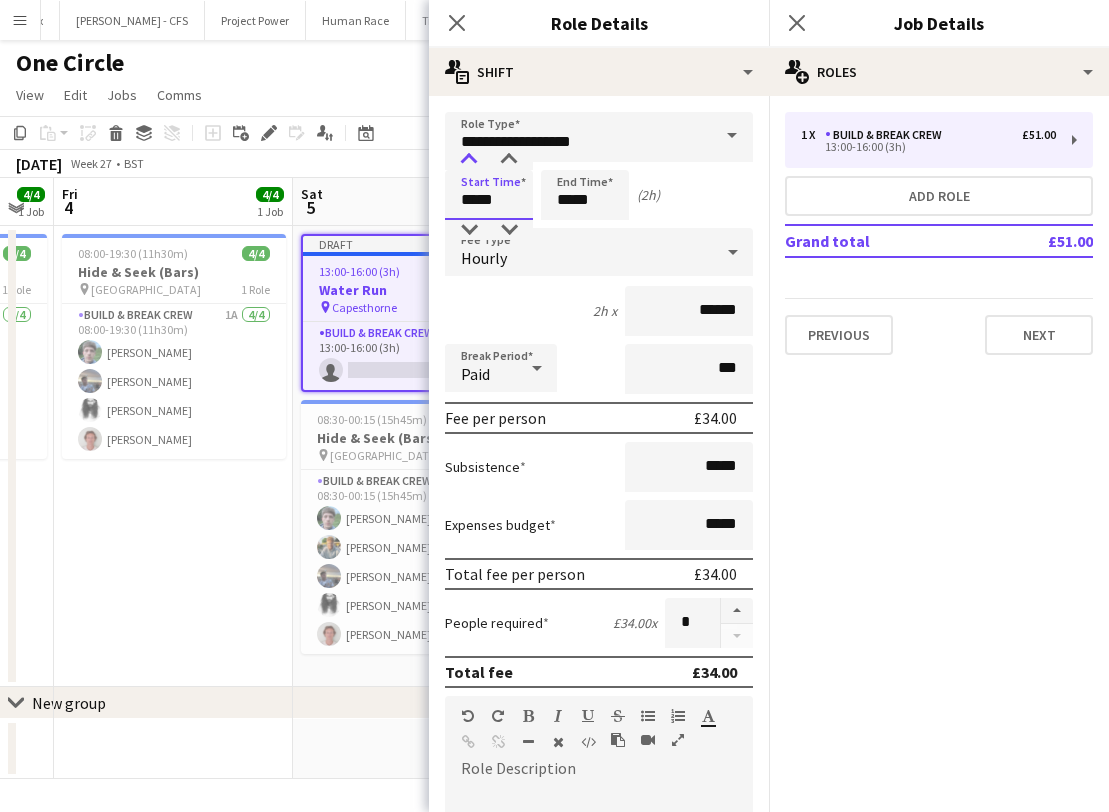 click at bounding box center (469, 160) 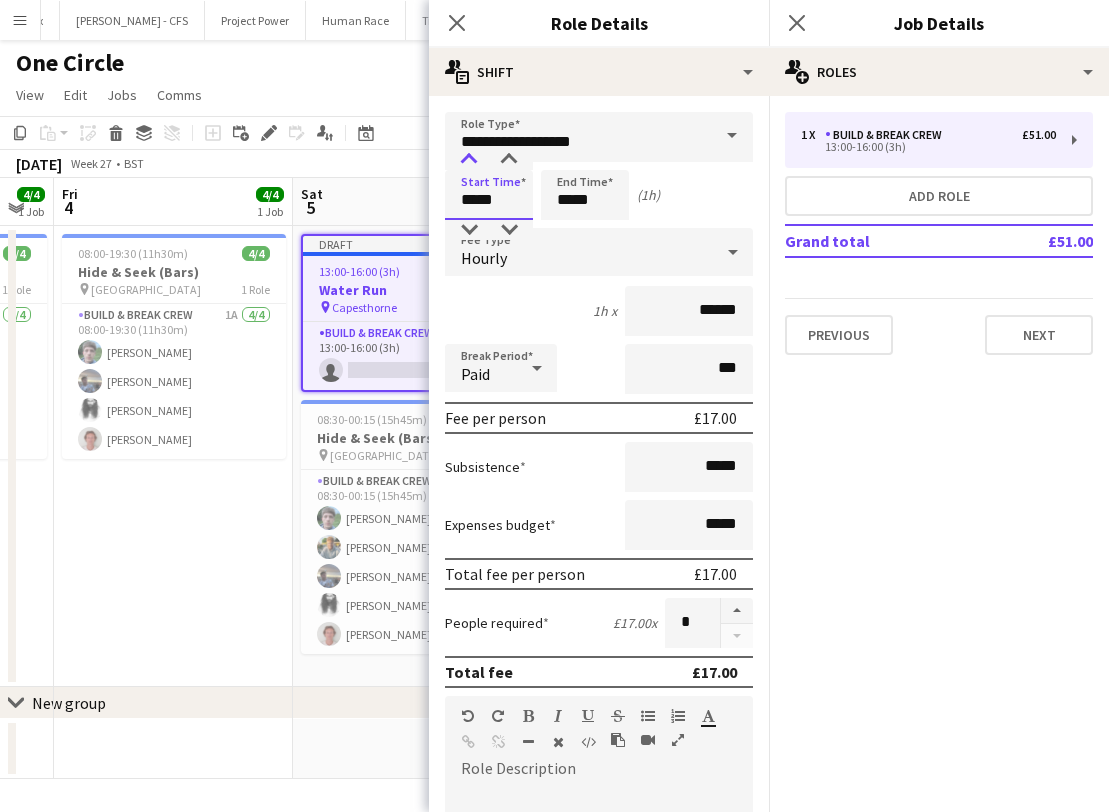 click at bounding box center (469, 160) 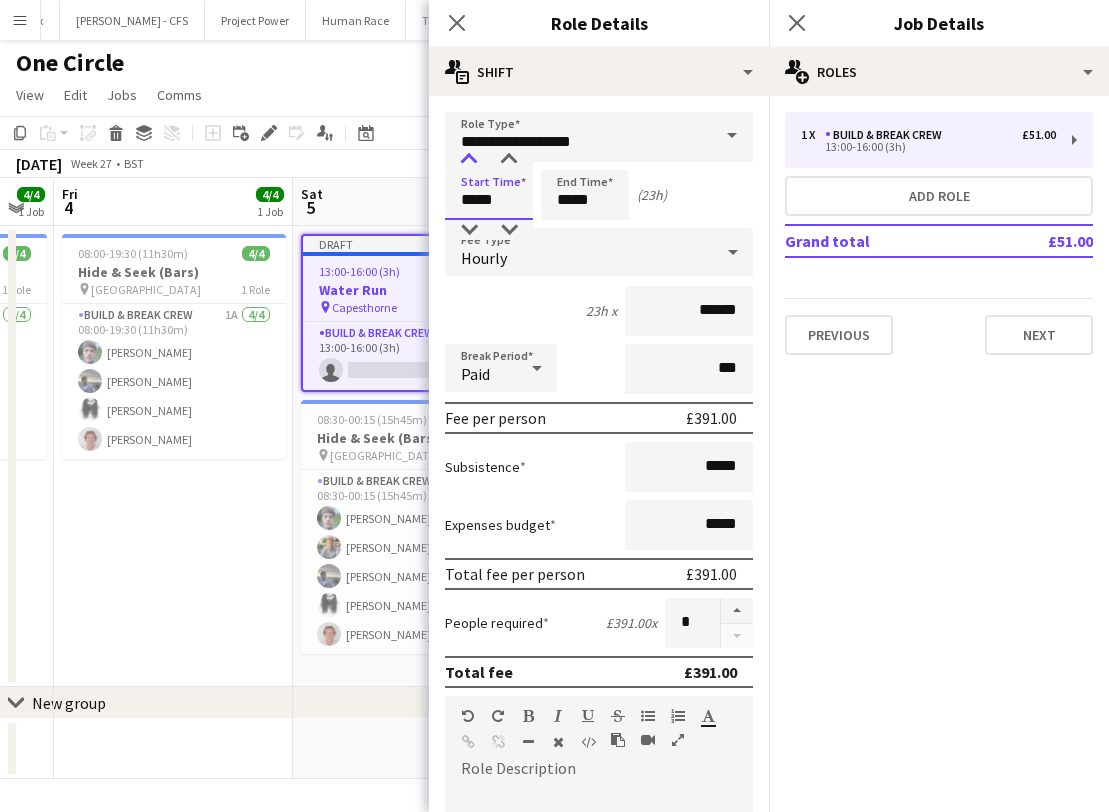 click at bounding box center [469, 160] 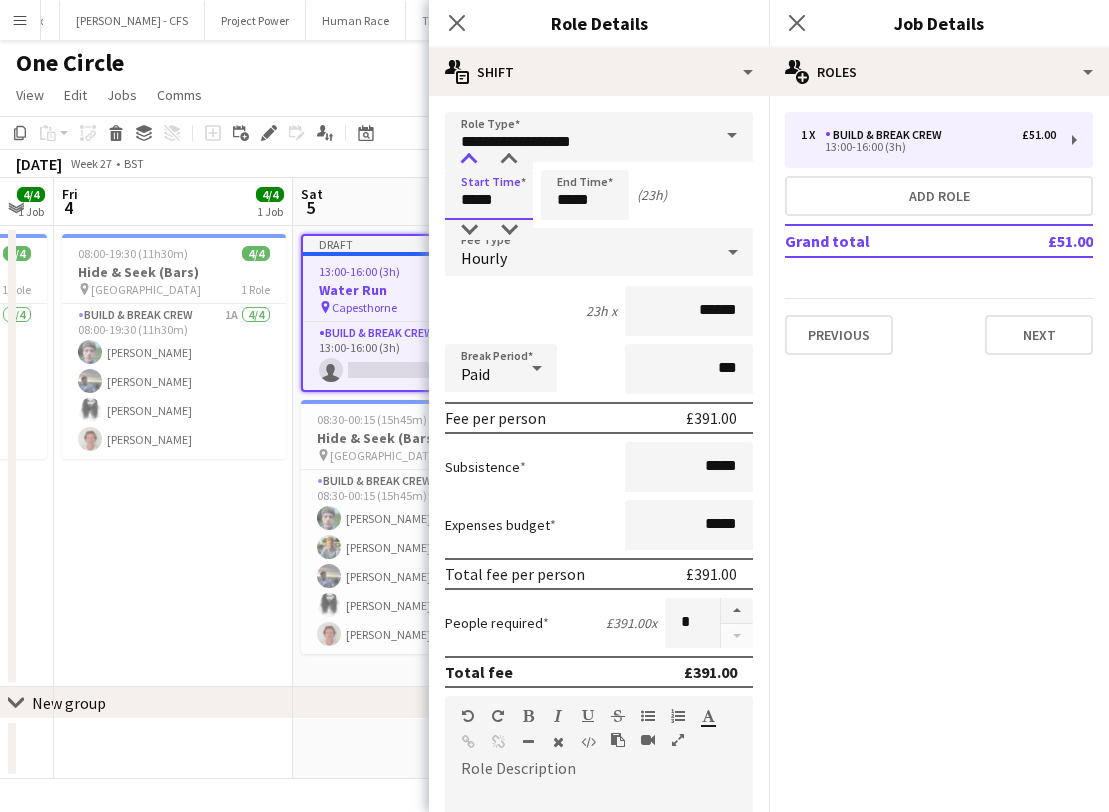 click at bounding box center (469, 160) 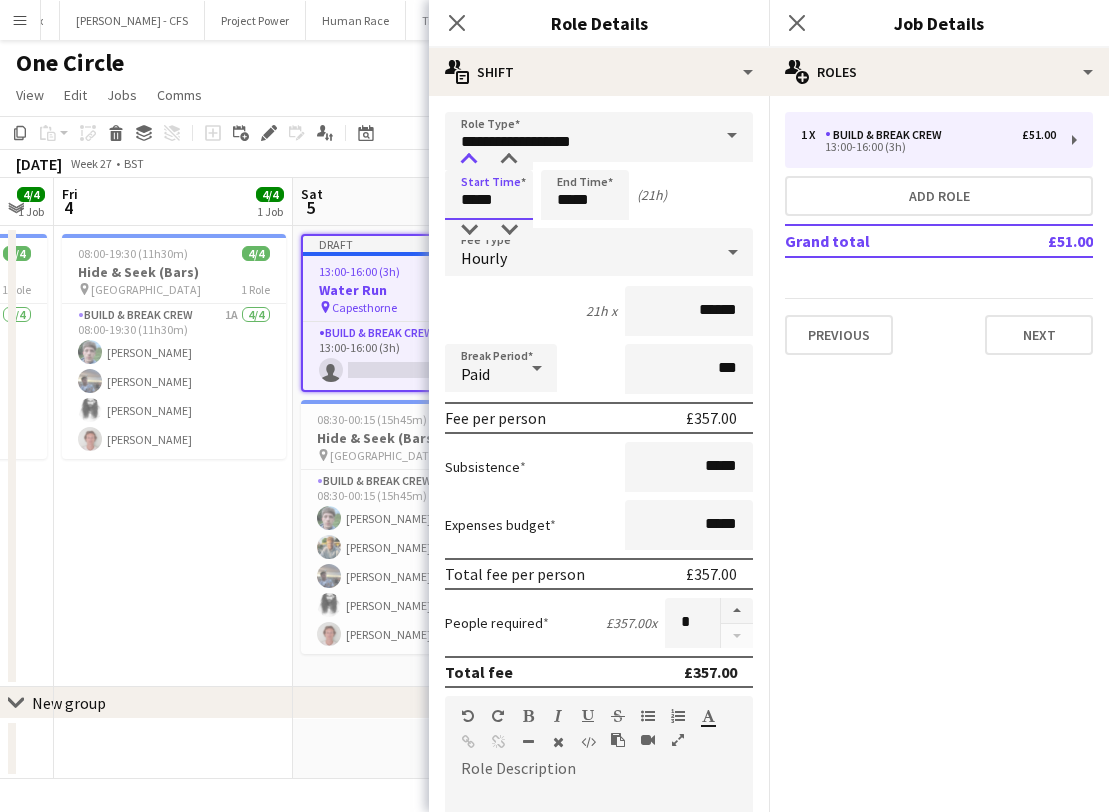 click at bounding box center [469, 160] 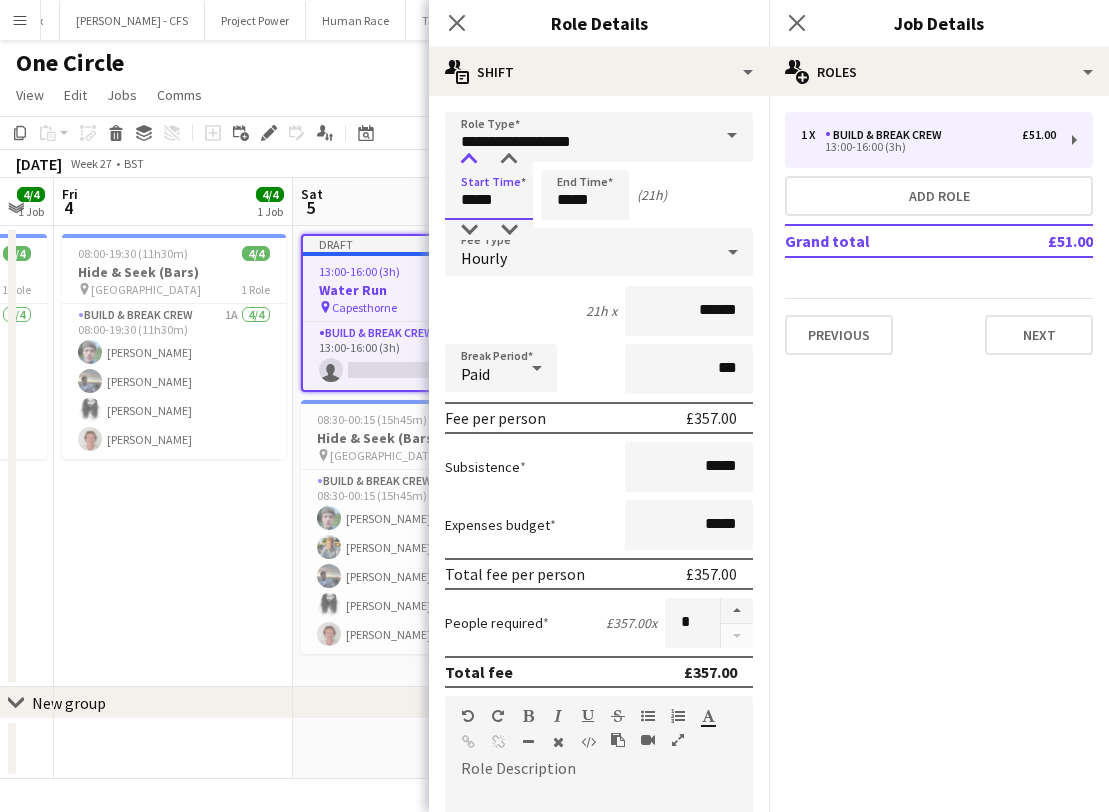 click at bounding box center (469, 160) 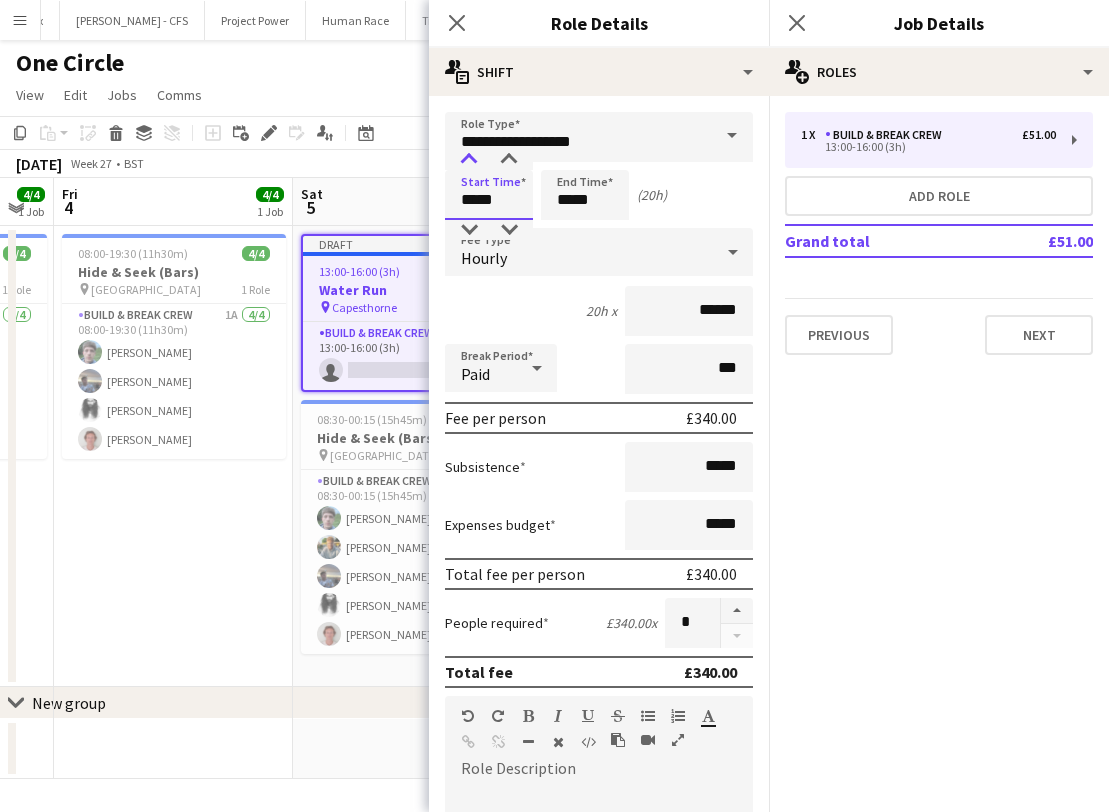 click at bounding box center [469, 160] 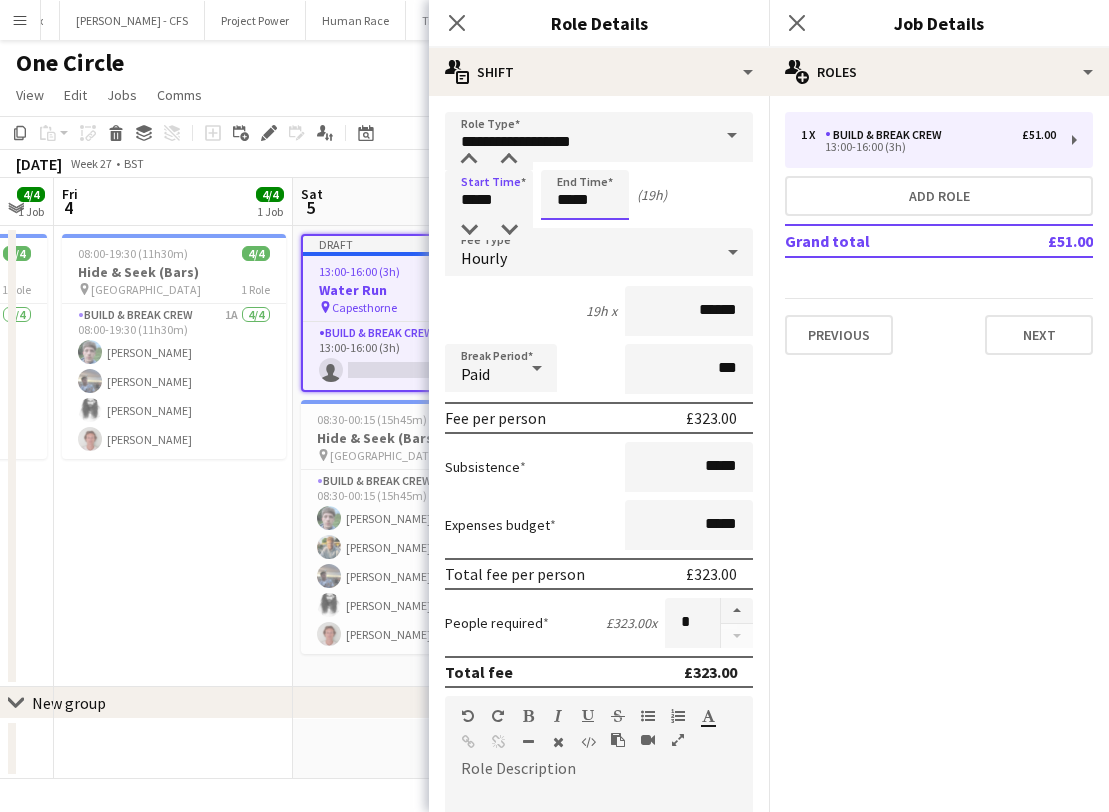 click on "*****" at bounding box center [585, 195] 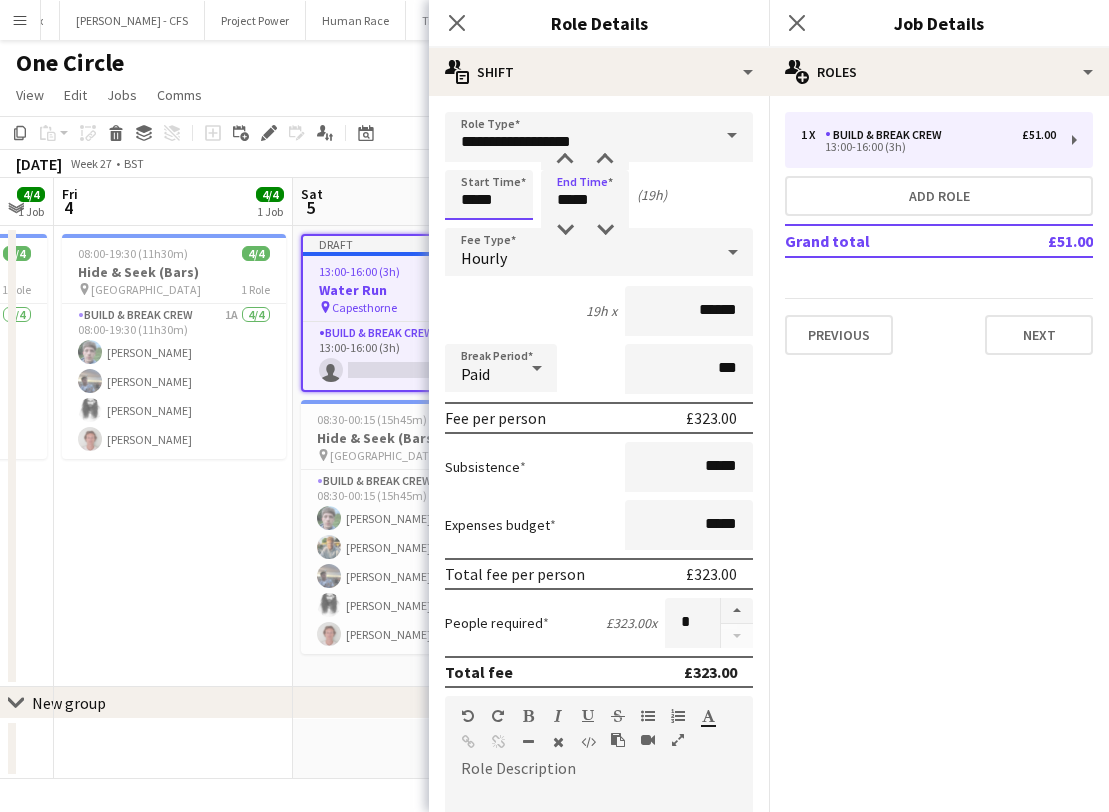 click on "*****" at bounding box center [489, 195] 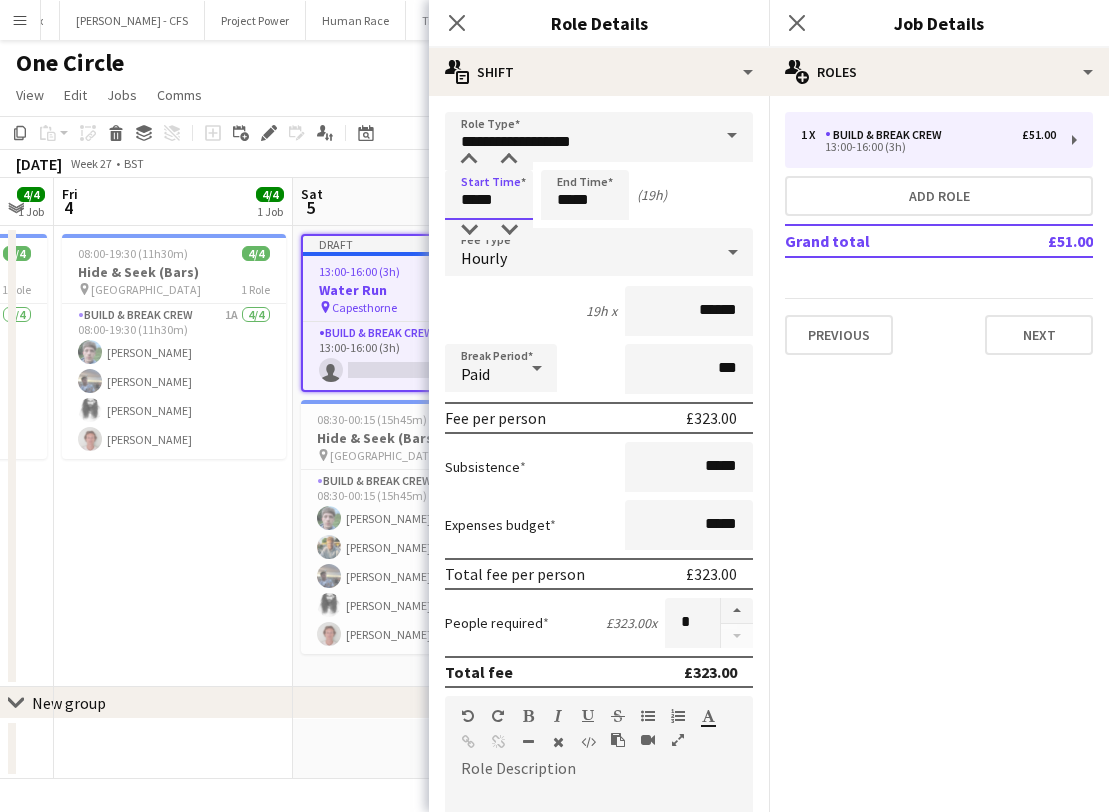 click on "*****" at bounding box center [489, 195] 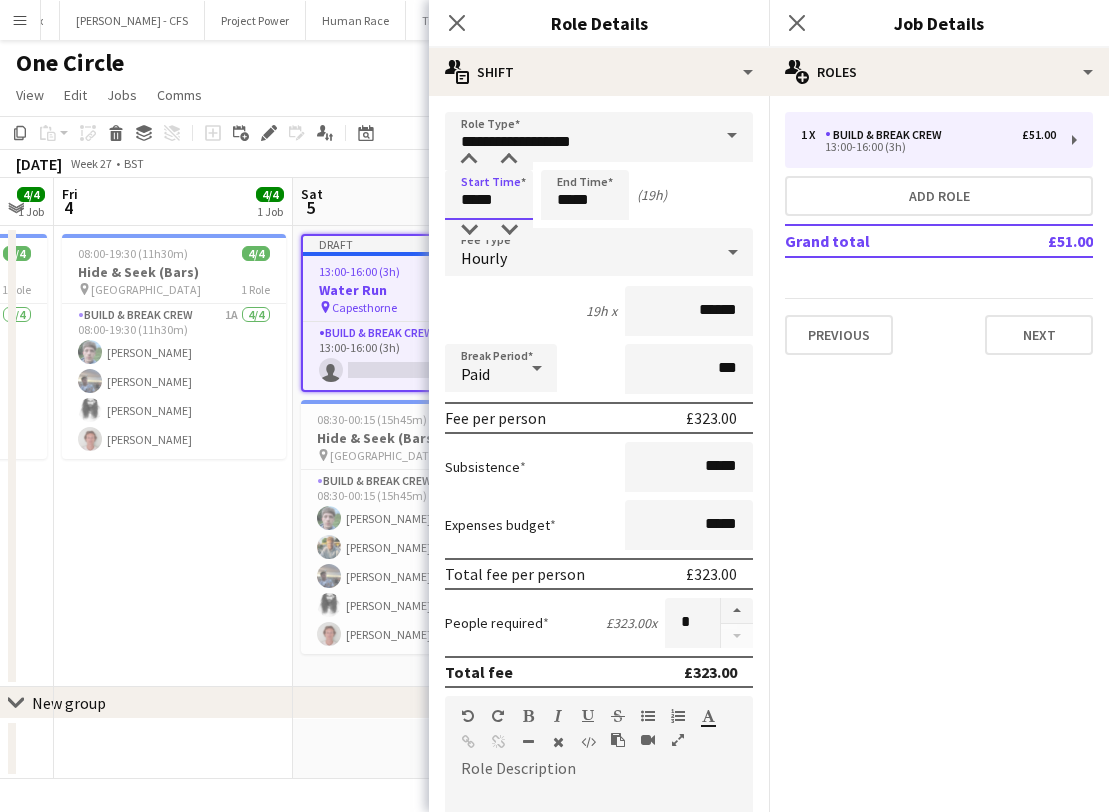 type on "*****" 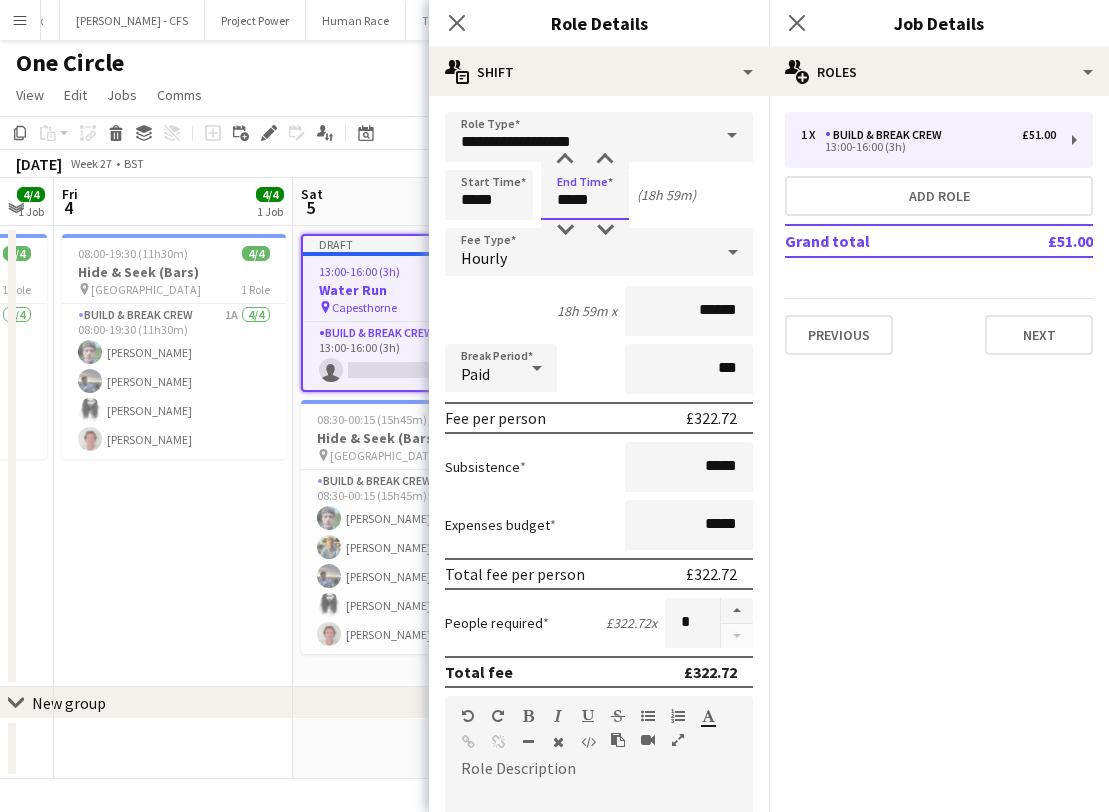 click on "*****" at bounding box center [585, 195] 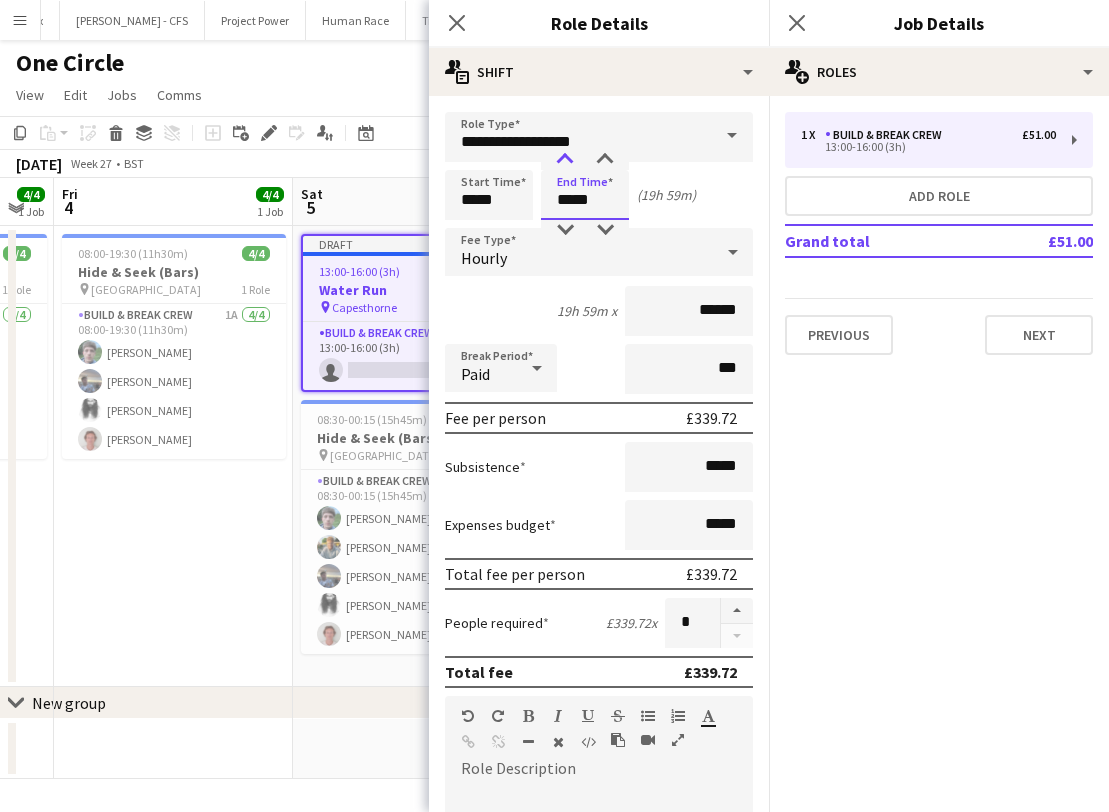 click at bounding box center [565, 160] 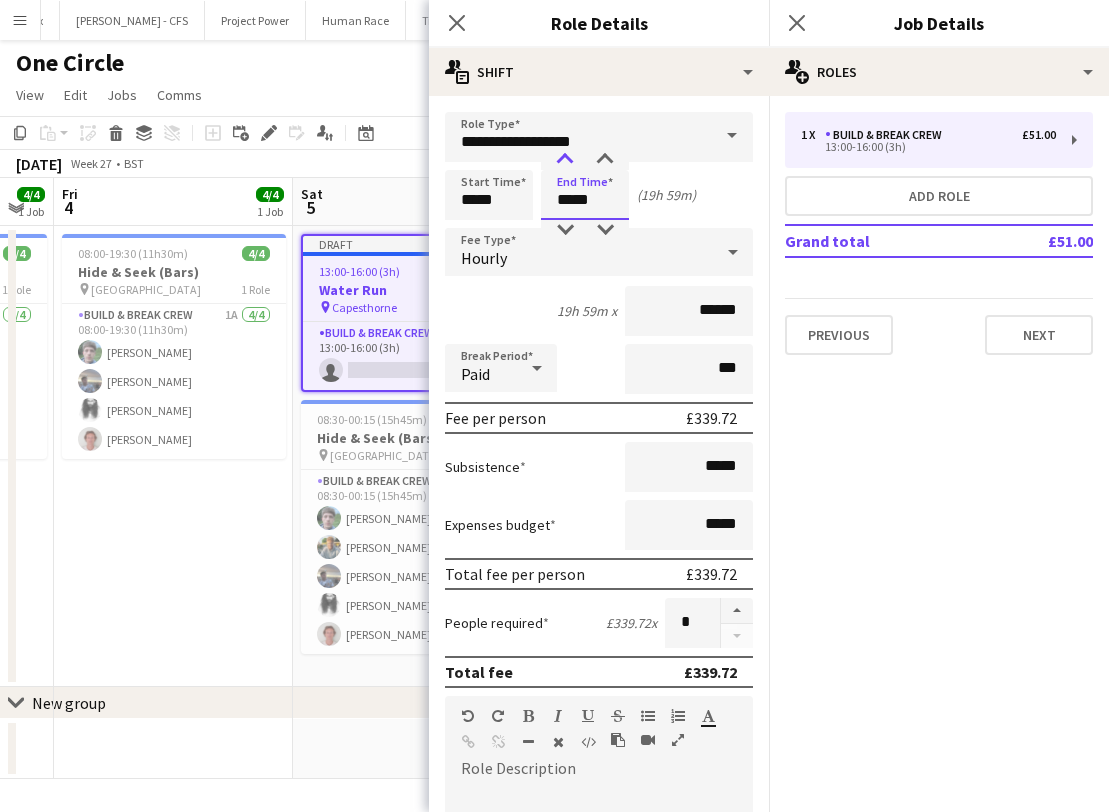 click at bounding box center (565, 160) 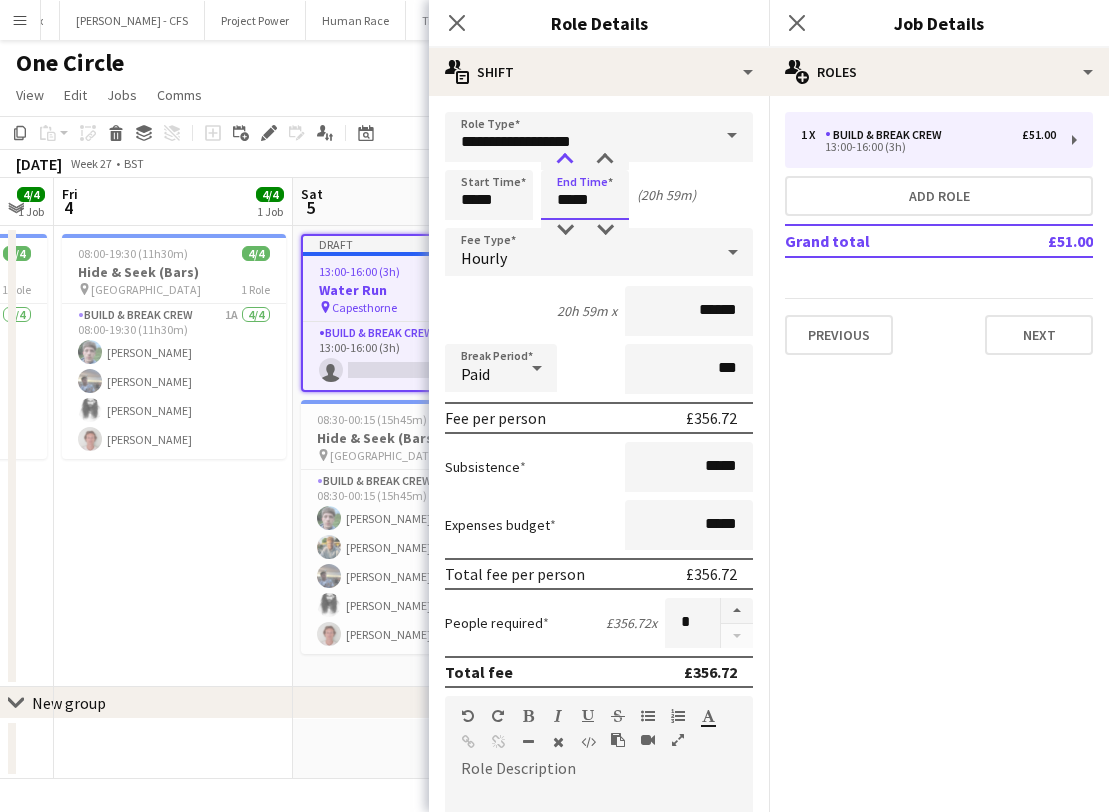 click at bounding box center [565, 160] 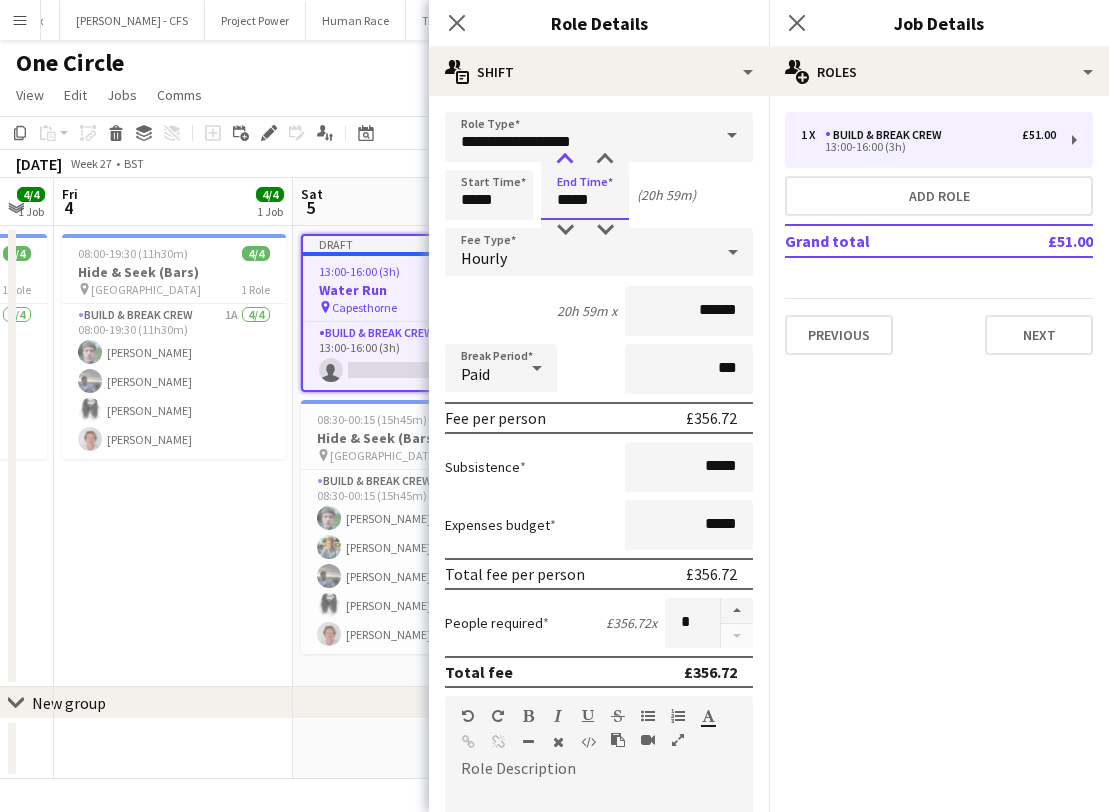 click at bounding box center (565, 160) 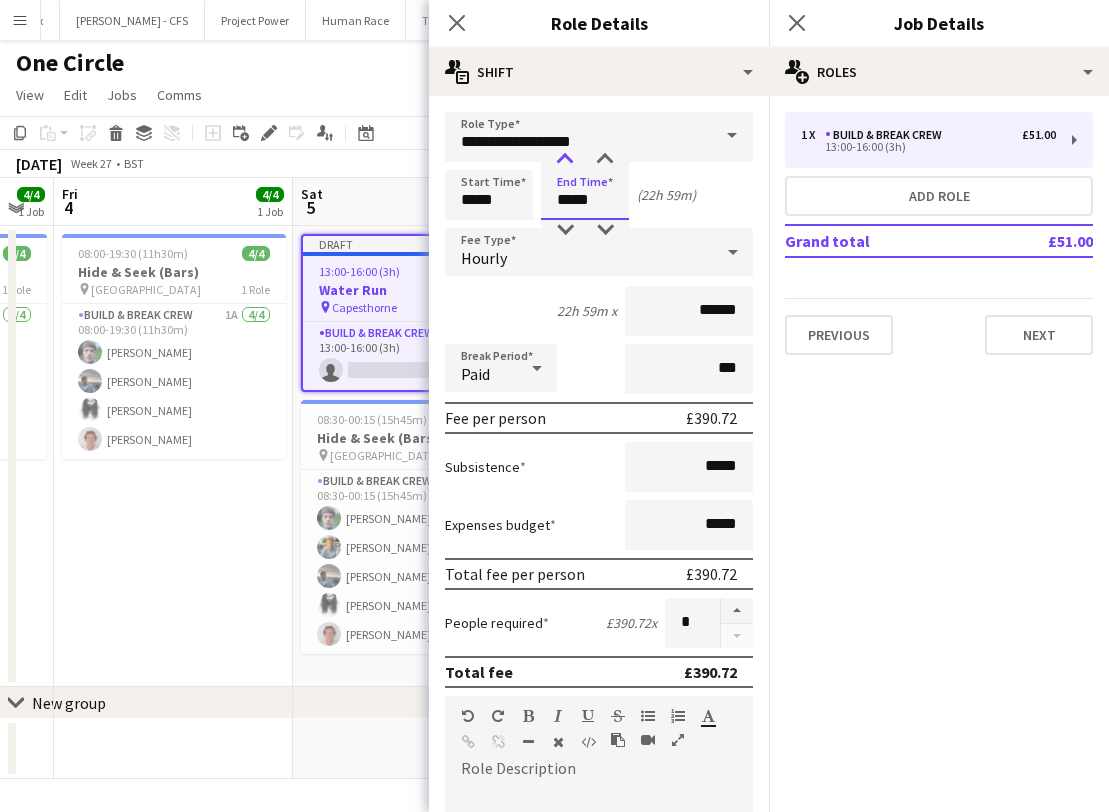 click at bounding box center [565, 160] 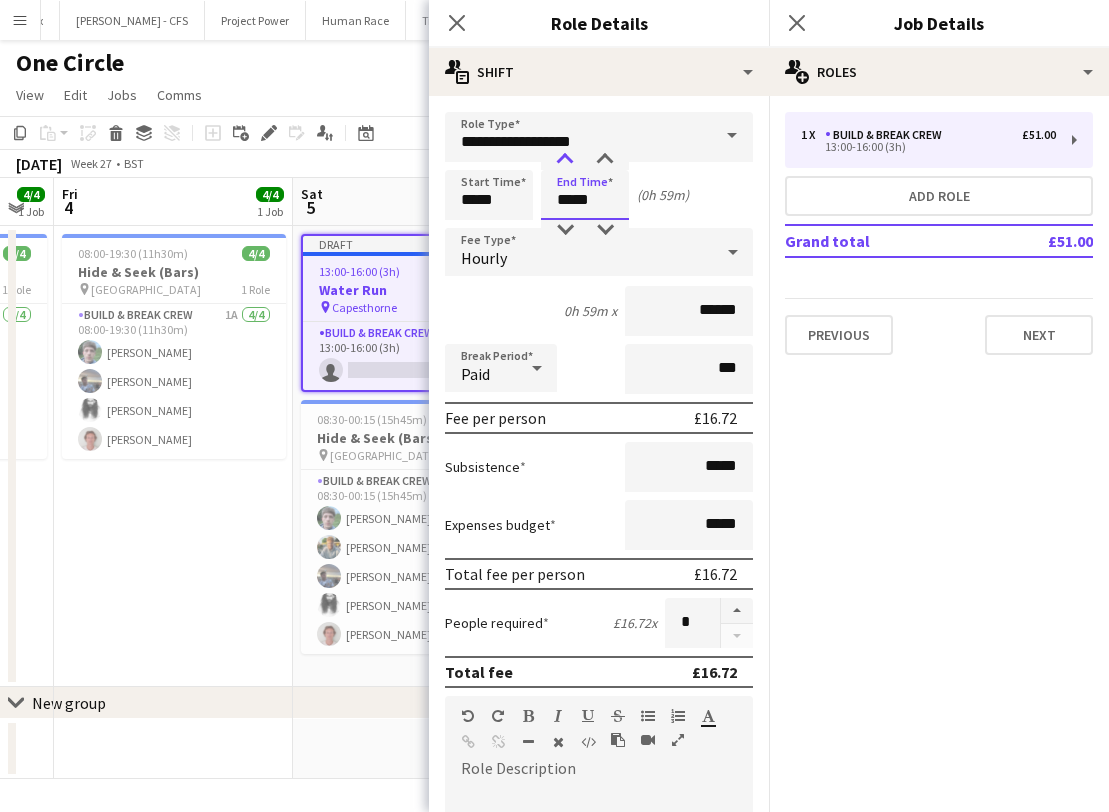 click at bounding box center [565, 160] 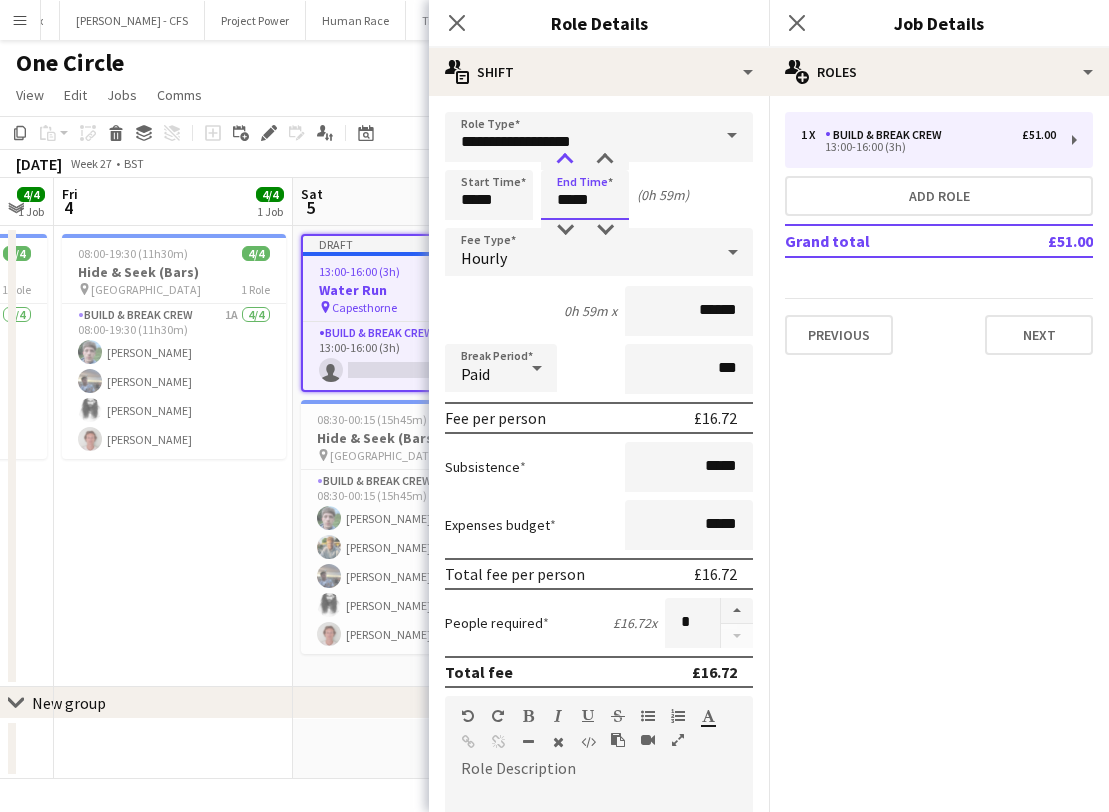click at bounding box center (565, 160) 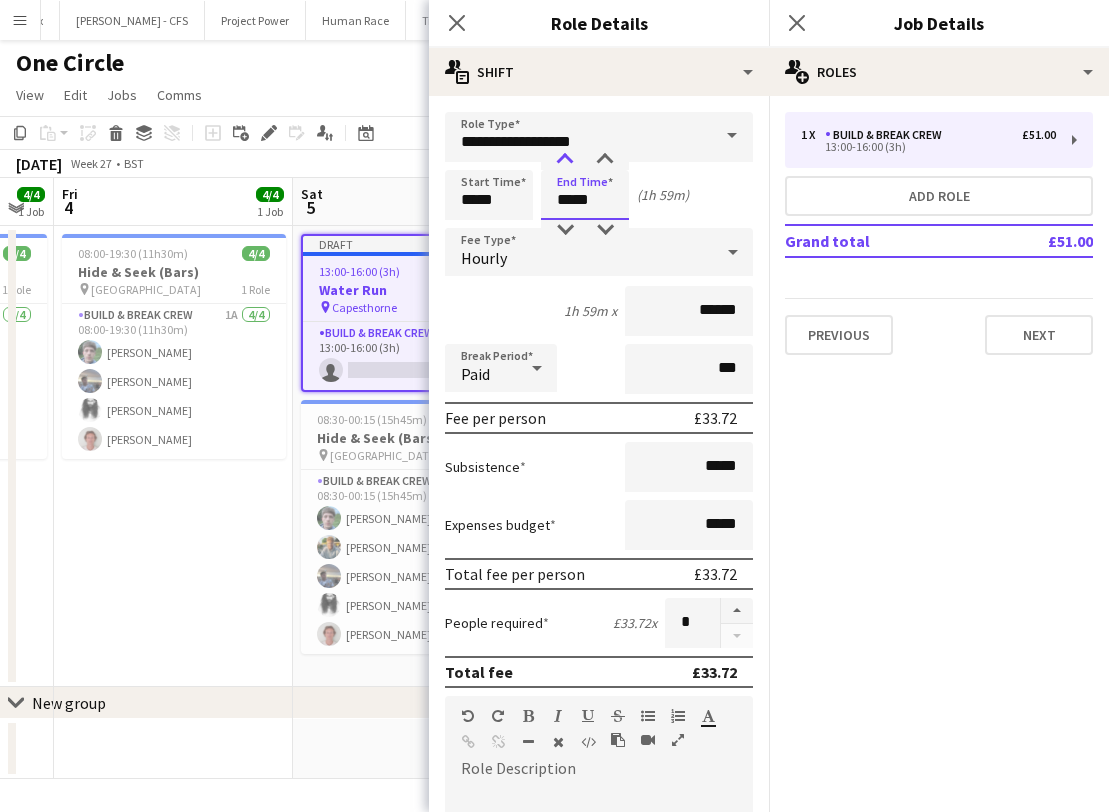 type on "*****" 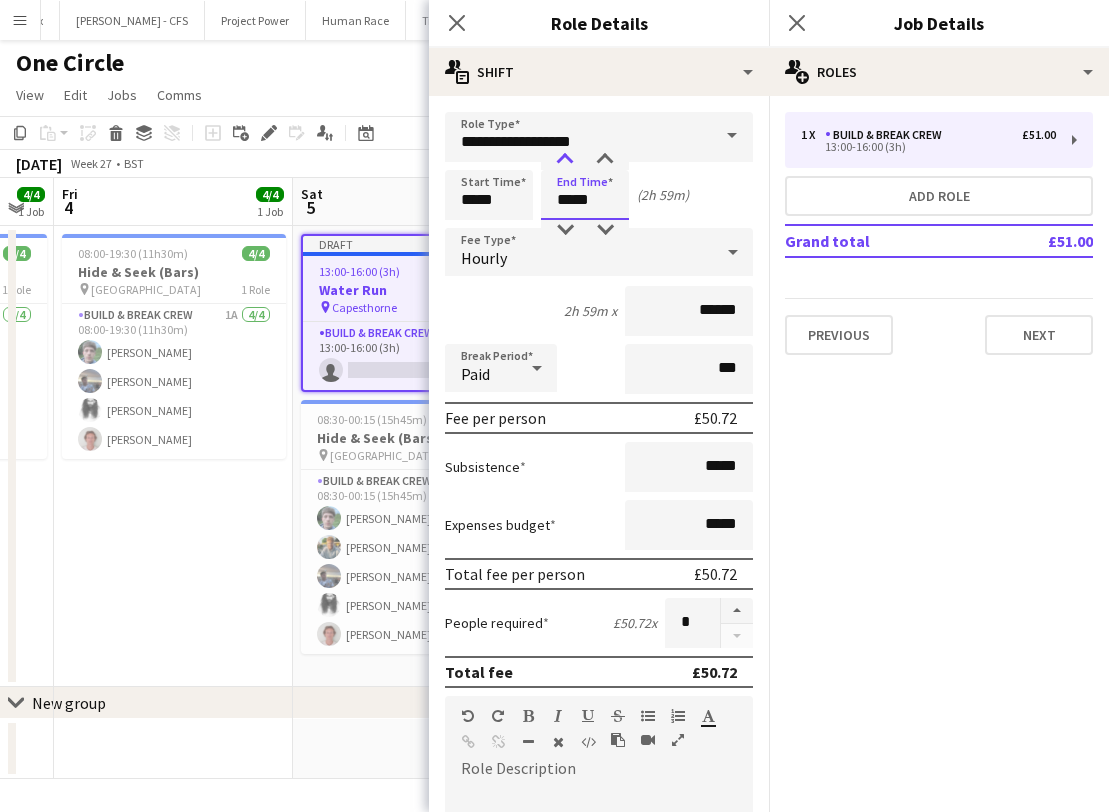 click at bounding box center (565, 160) 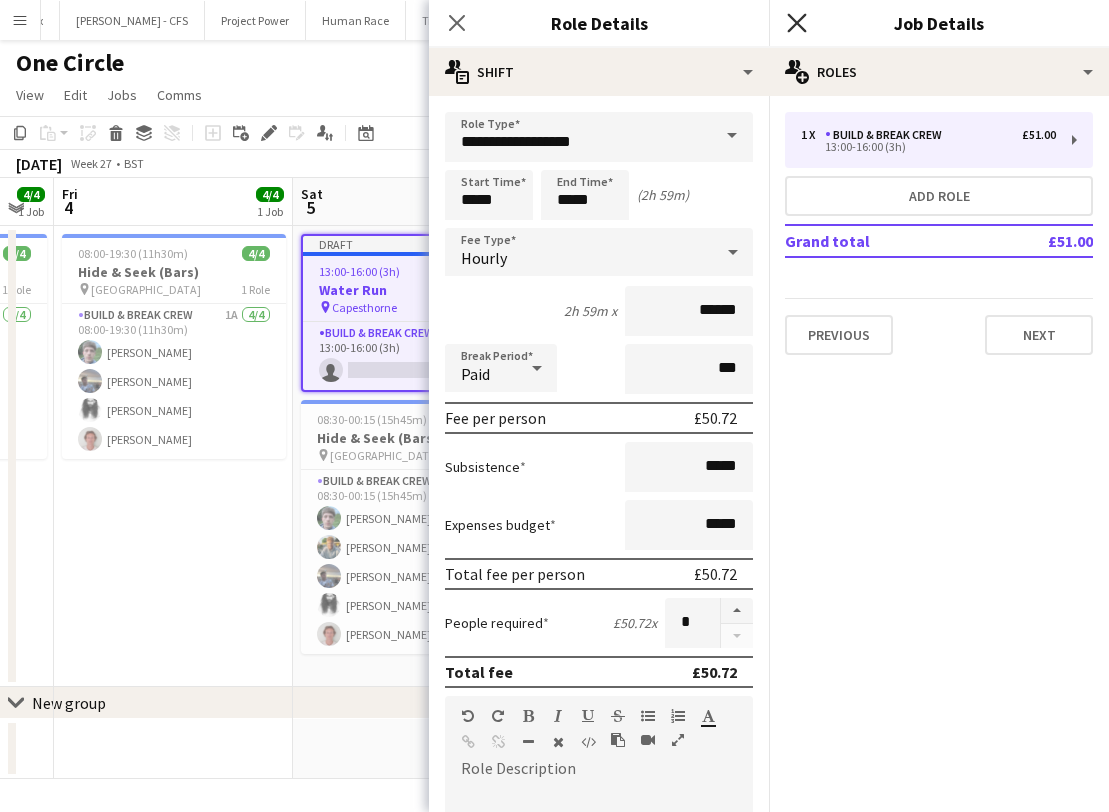 click on "Close pop-in" 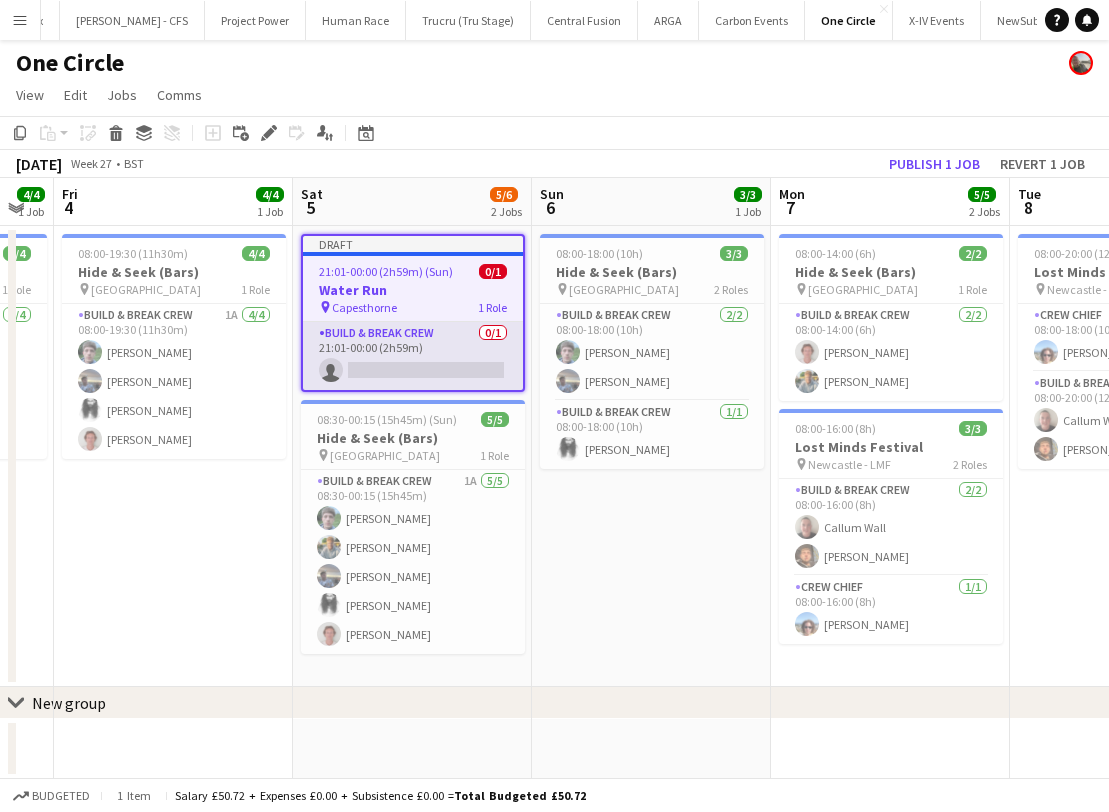 click on "Build & Break Crew   0/1   21:01-00:00 (2h59m)
single-neutral-actions" at bounding box center [413, 356] 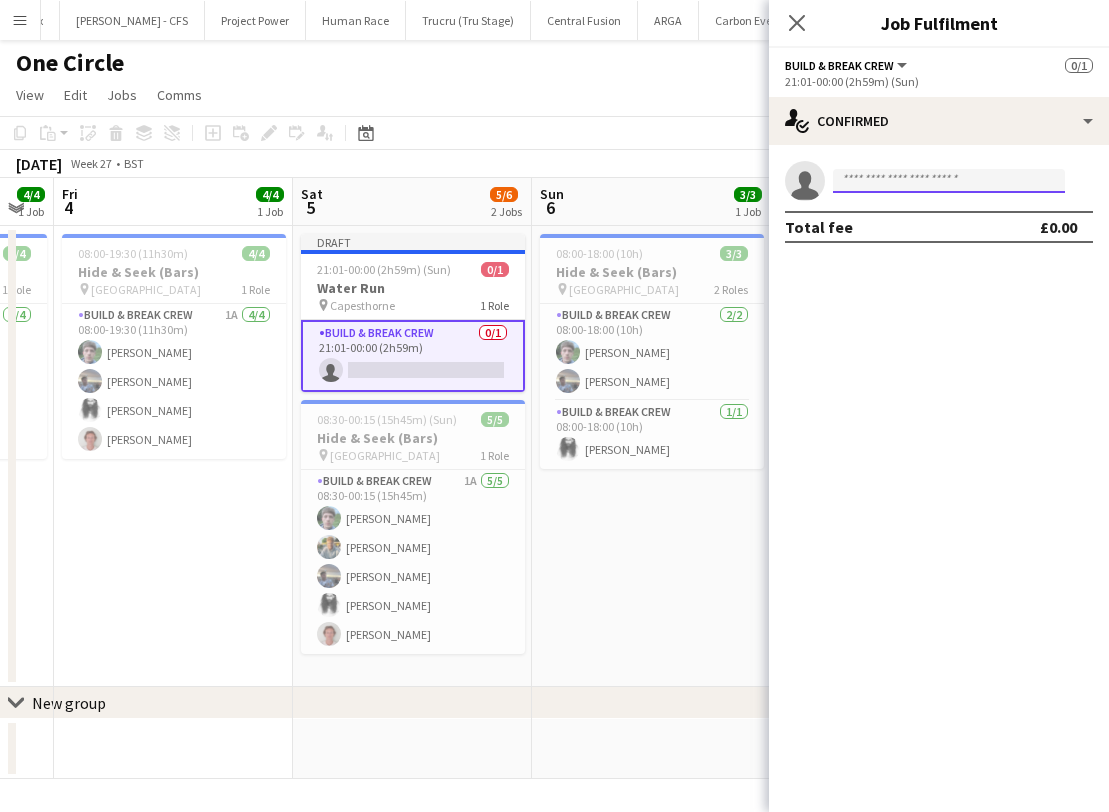 click at bounding box center (949, 181) 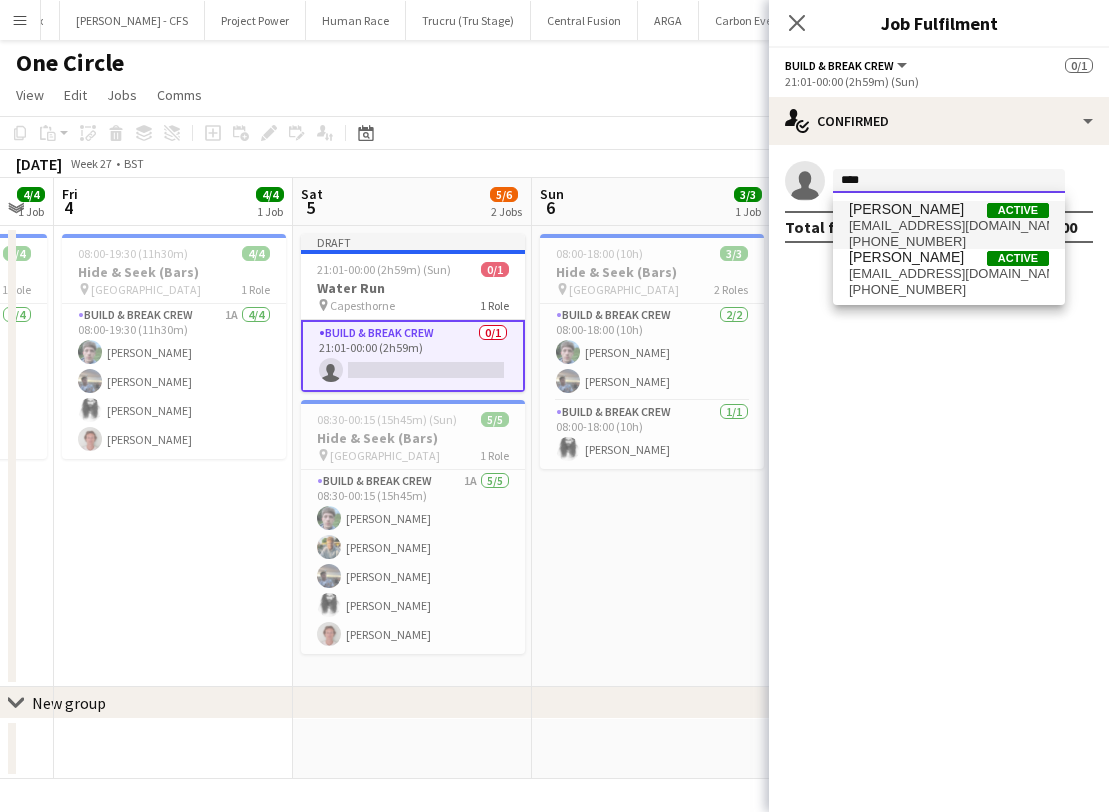 type on "****" 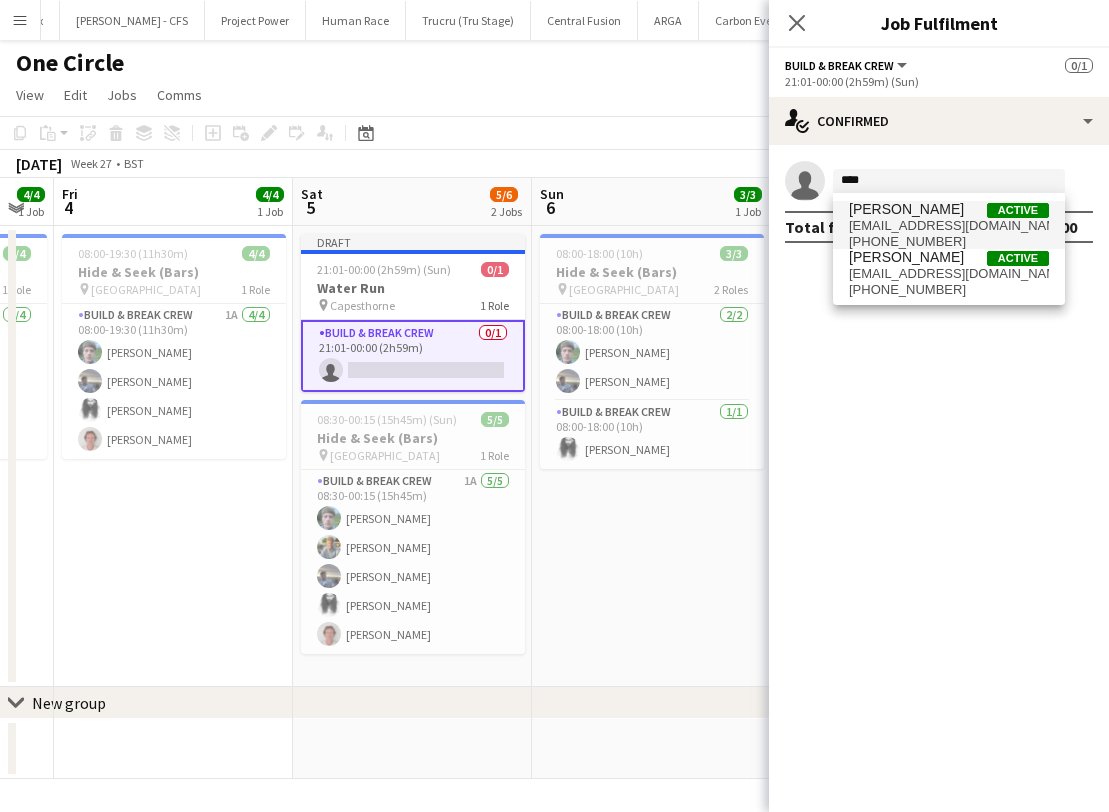 click on "thegreatomi@hotmail.com" at bounding box center (949, 226) 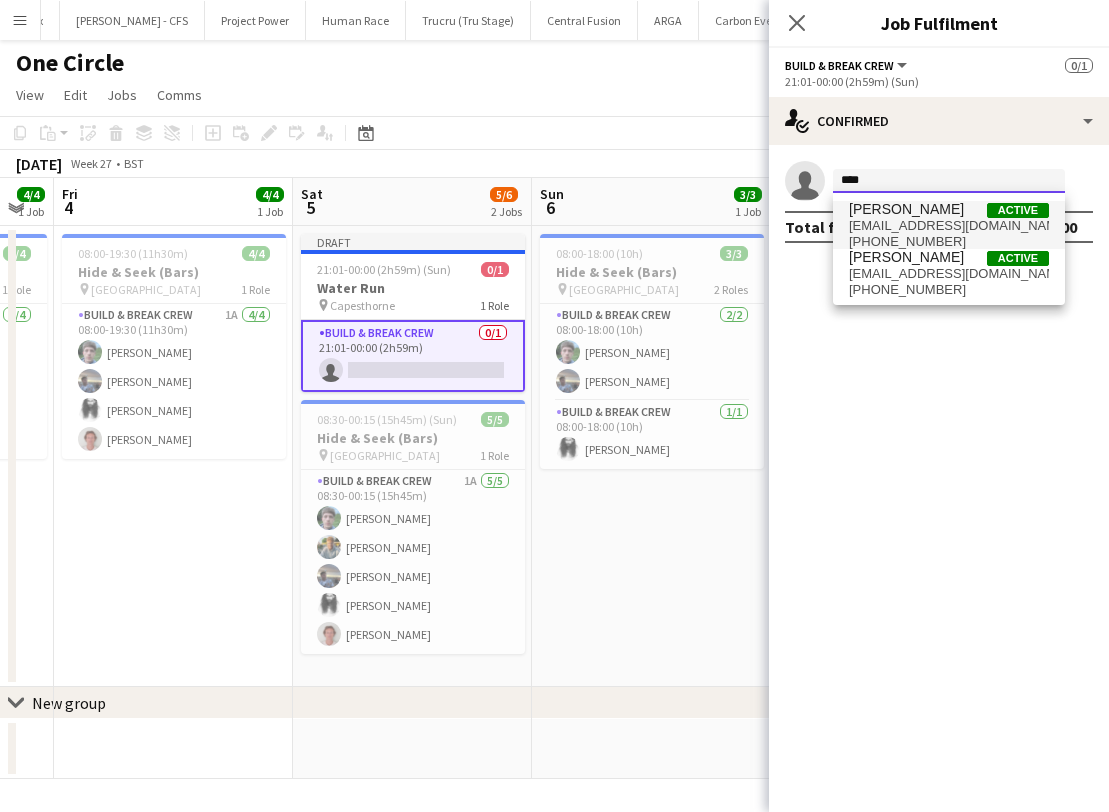 type 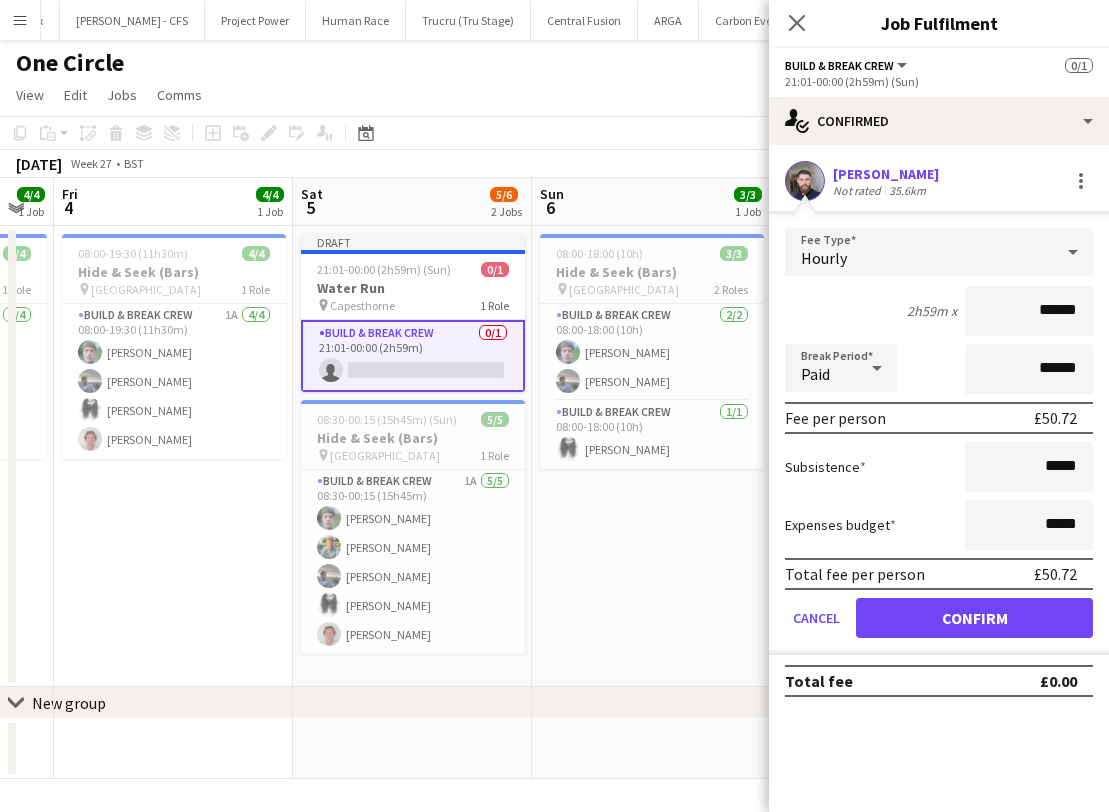 click on "Confirm" at bounding box center [974, 618] 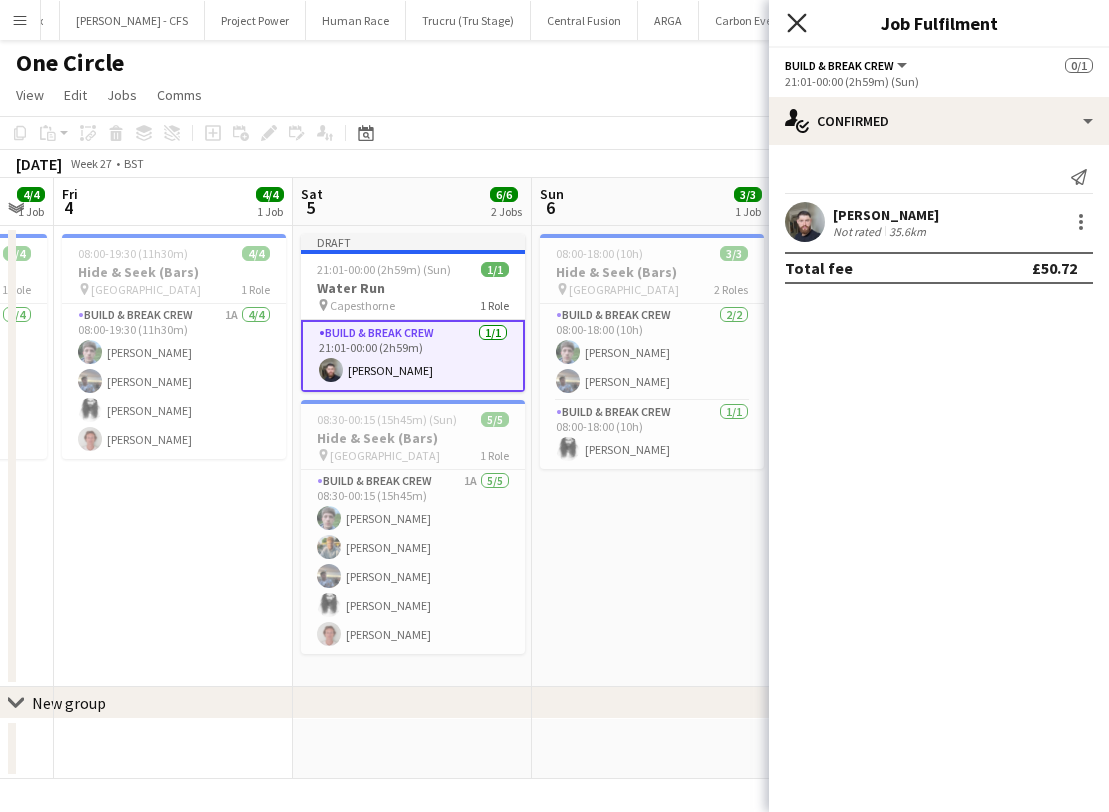 click on "Close pop-in" 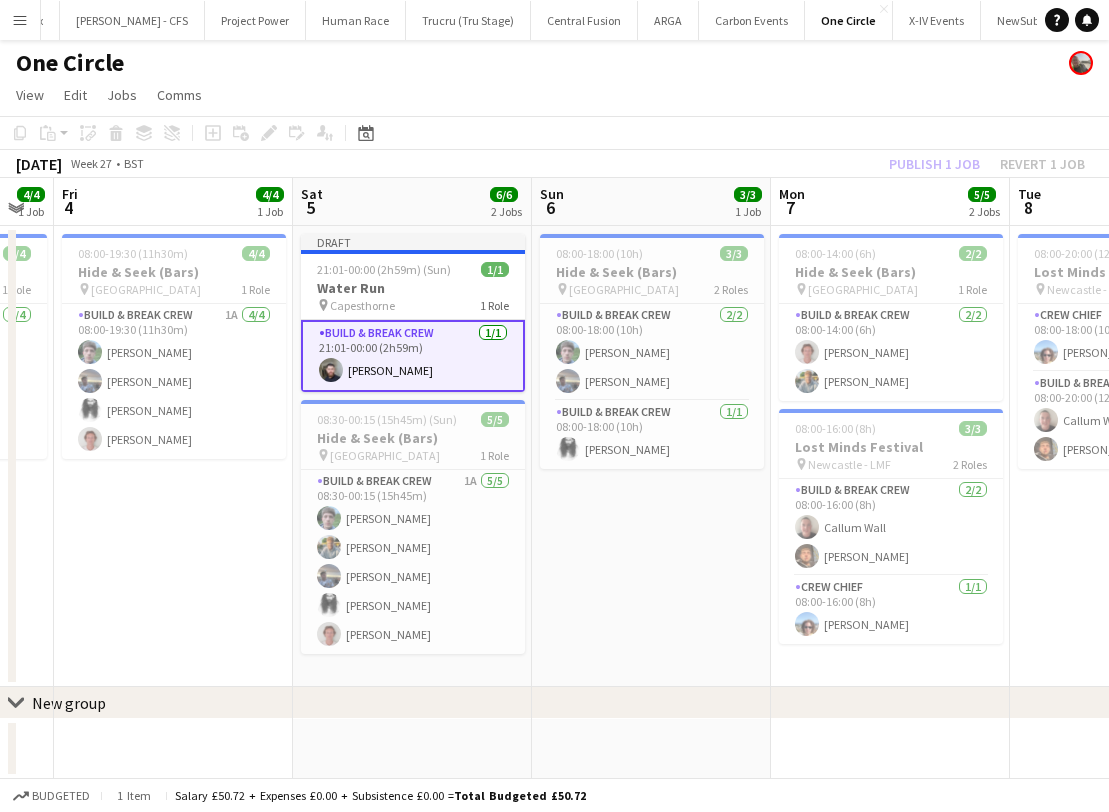 click on "Copy
Paste
Paste
Command
V Paste with crew
Command
Shift
V
Paste linked Job
[GEOGRAPHIC_DATA]
Group
Ungroup
Add job
Add linked Job
Edit
Edit linked Job
Applicants
Date picker
[DATE] [DATE] [DATE] M [DATE] T [DATE] W [DATE] T [DATE] F [DATE] S [DATE] S  [DATE]   2   3   4   5   6   7   8   9   10   11   12   13   14   15   16   17   18   19   20   21   22   23   24" 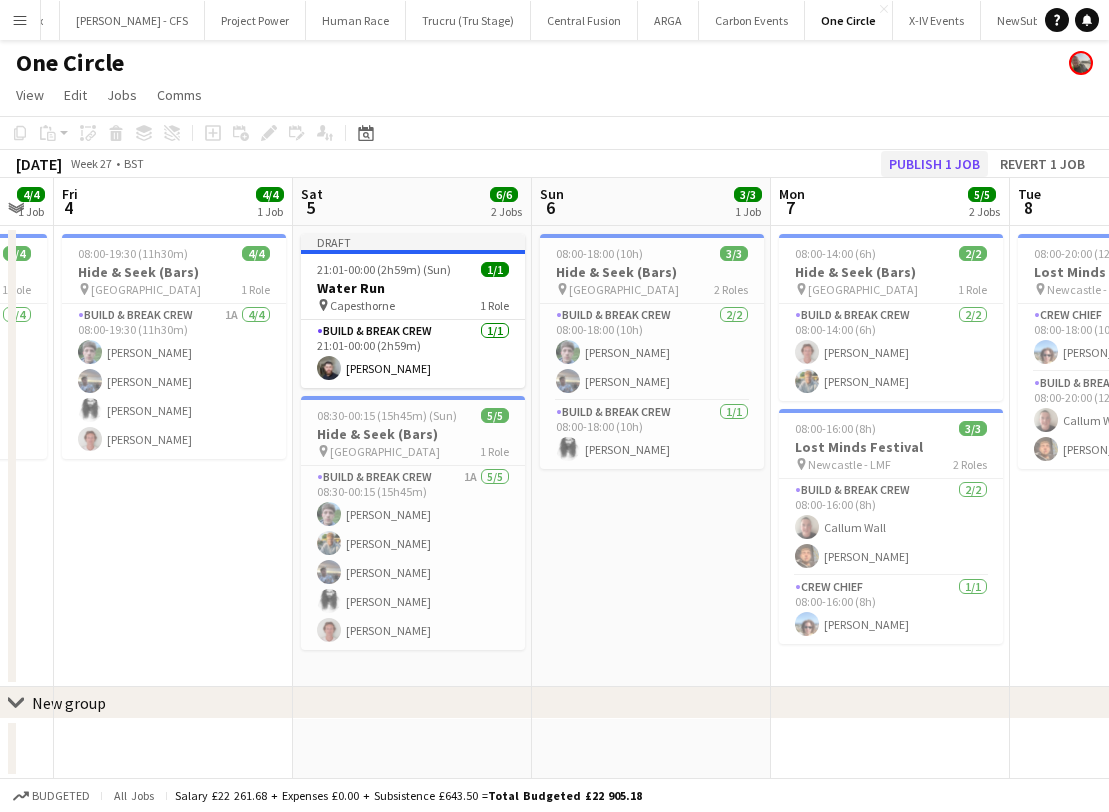 click on "Publish 1 job" 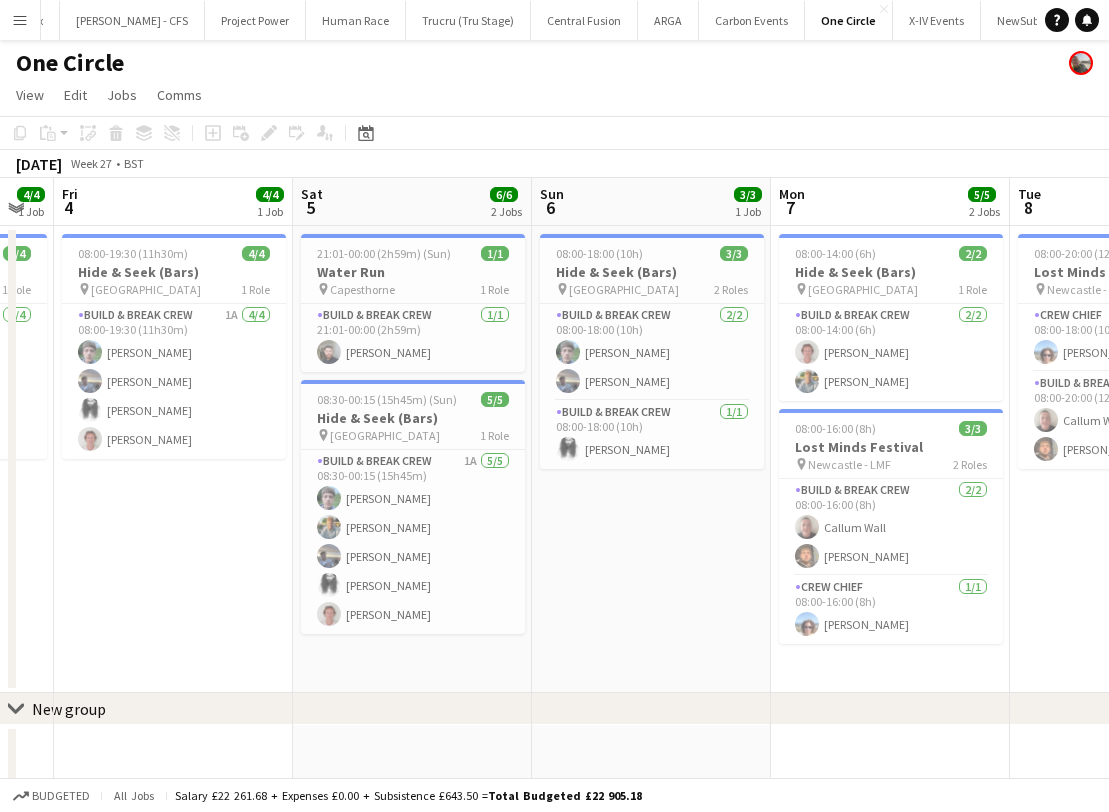 click on "Menu" at bounding box center (20, 20) 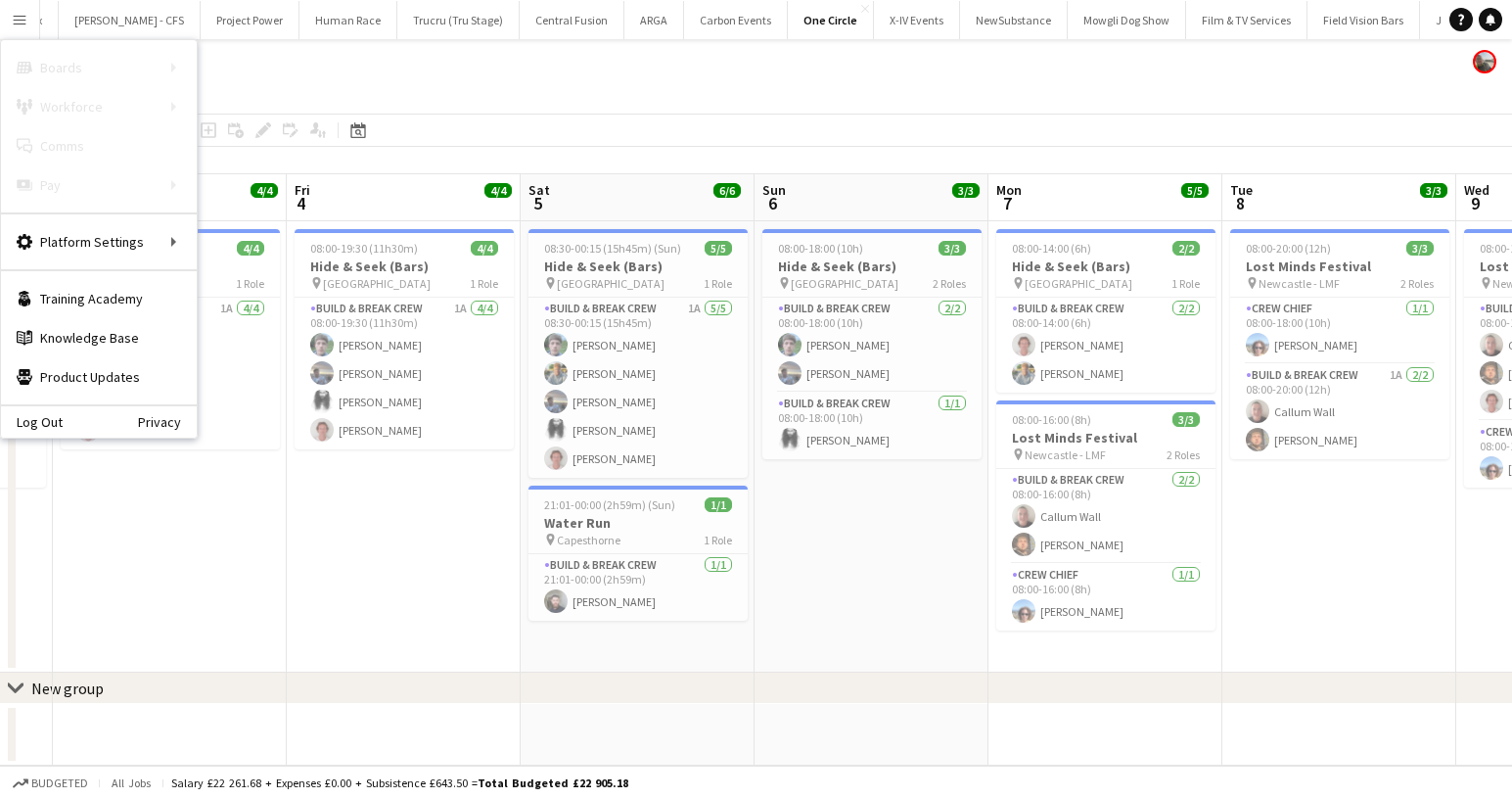 click on "08:00-19:30 (11h30m)    4/4   Hide & Seek (Bars)
pin
Capesthorne Hall   1 Role   Build & Break Crew   1A   4/4   08:00-19:30 (11h30m)
Joshua Smith Will O'Brien Alexander Parsi Joe Mccombe" at bounding box center [403, 446] 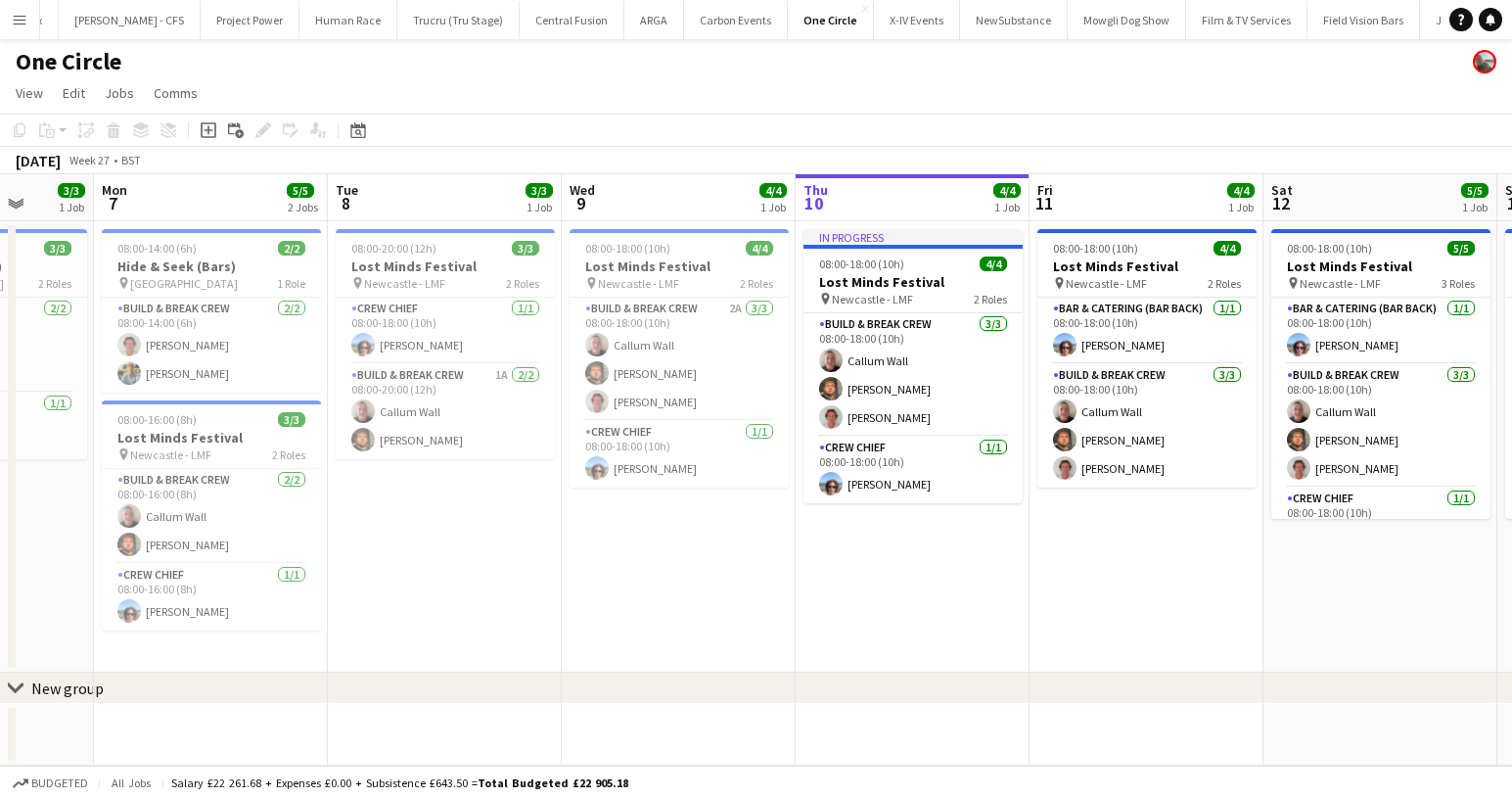 scroll, scrollTop: 0, scrollLeft: 848, axis: horizontal 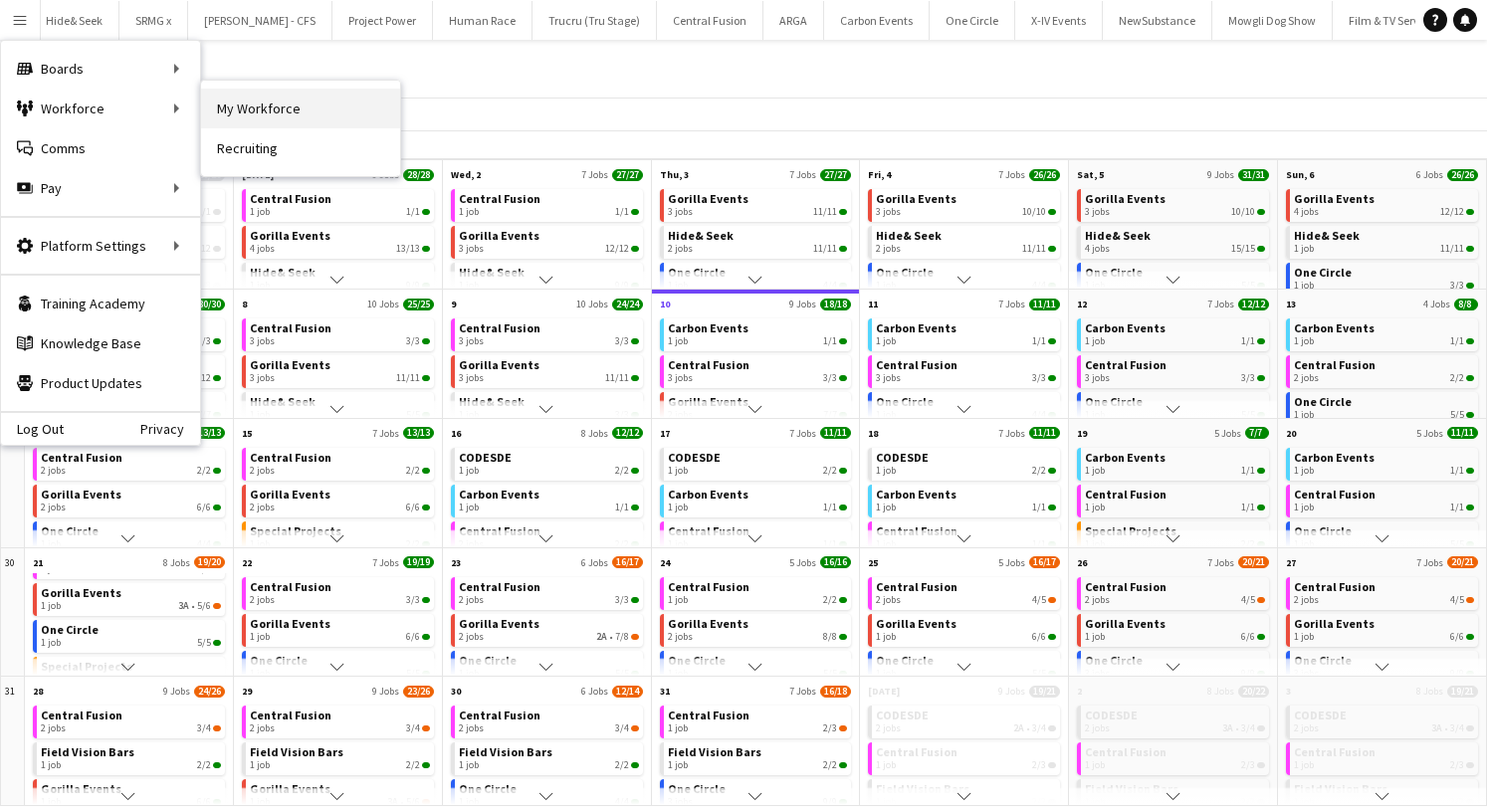 click on "My Workforce" at bounding box center [301, 108] 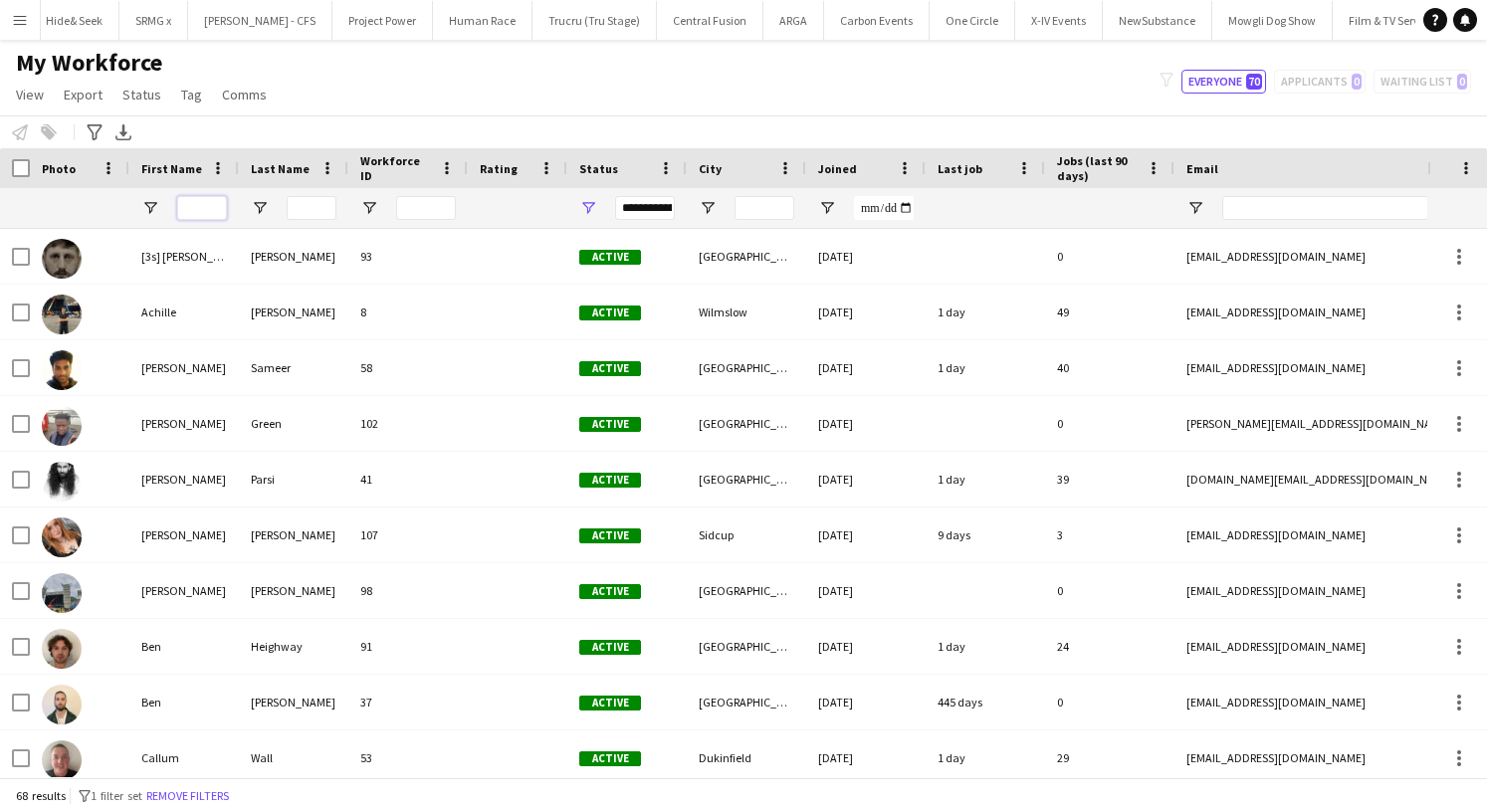 click at bounding box center (202, 208) 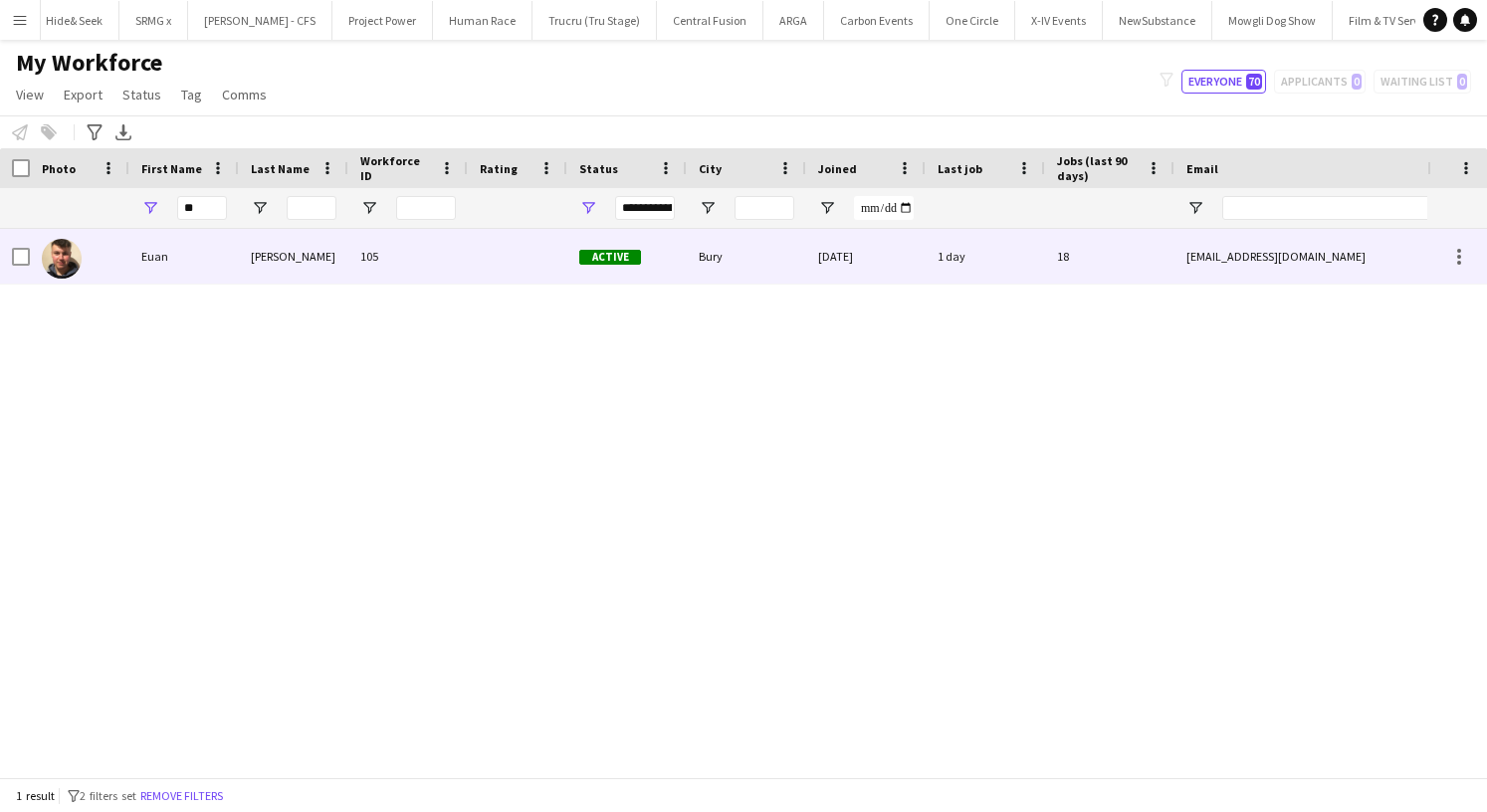 click on "Euan" at bounding box center (184, 256) 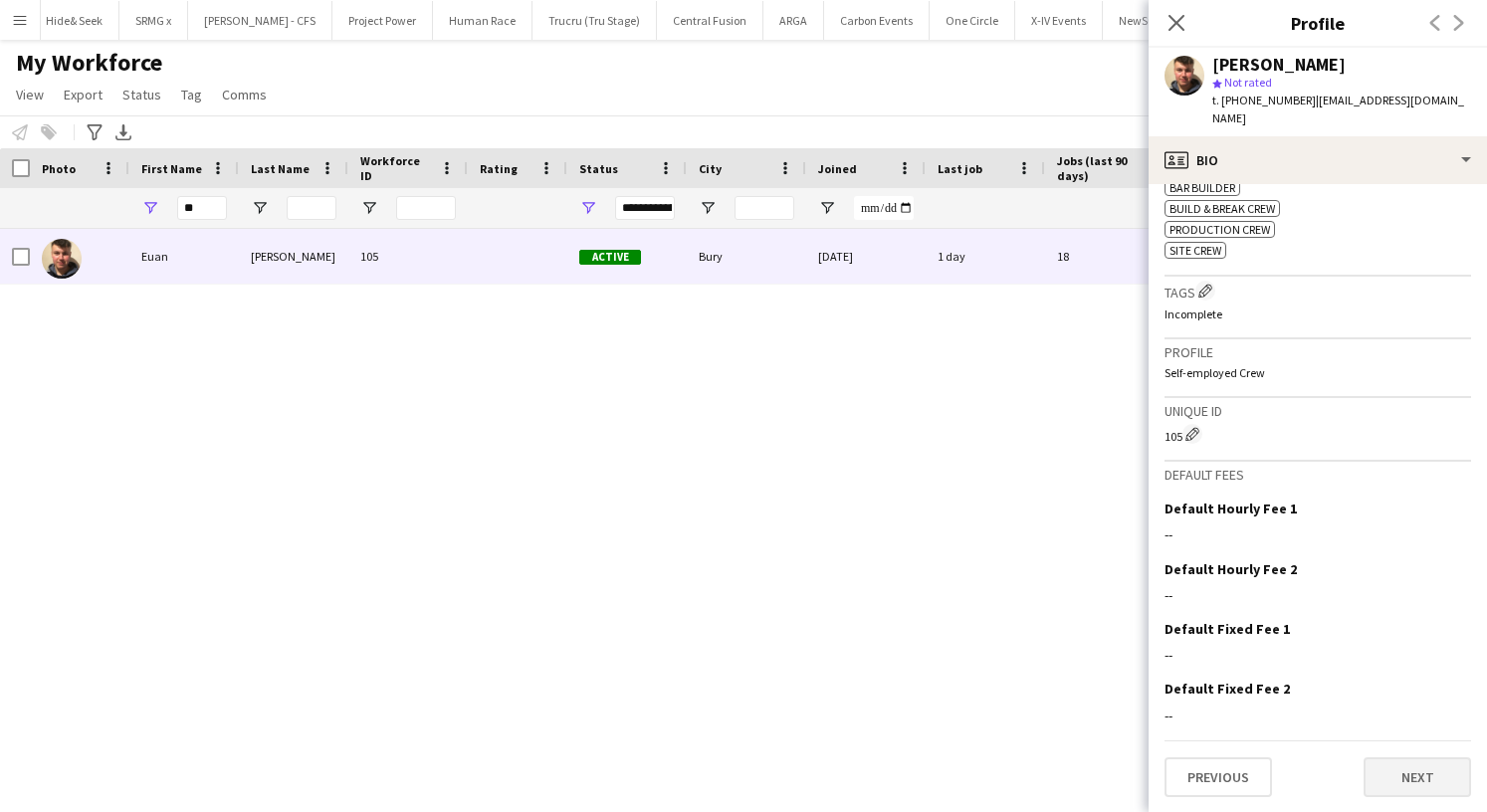 scroll, scrollTop: 804, scrollLeft: 0, axis: vertical 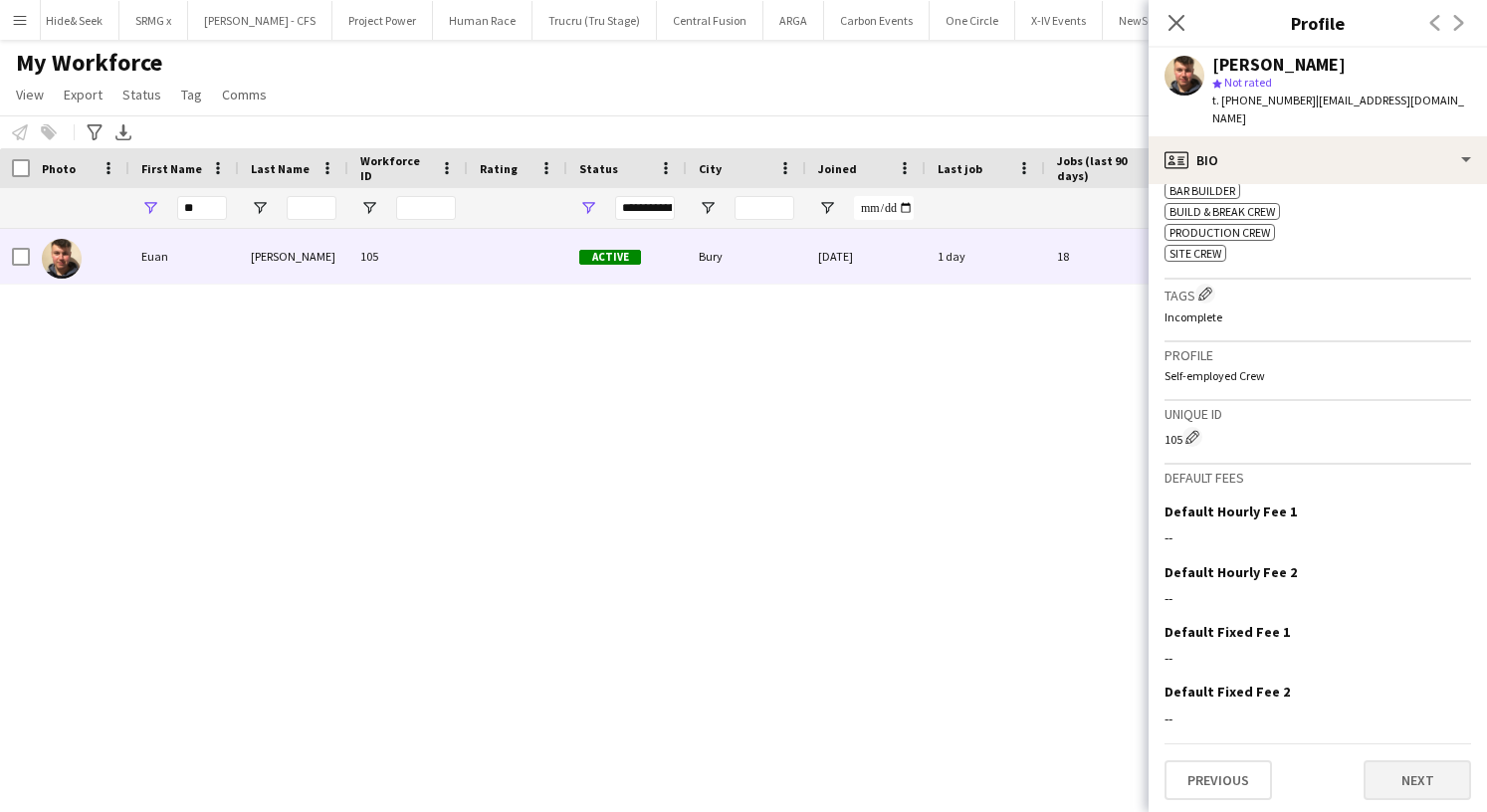 click on "Next" 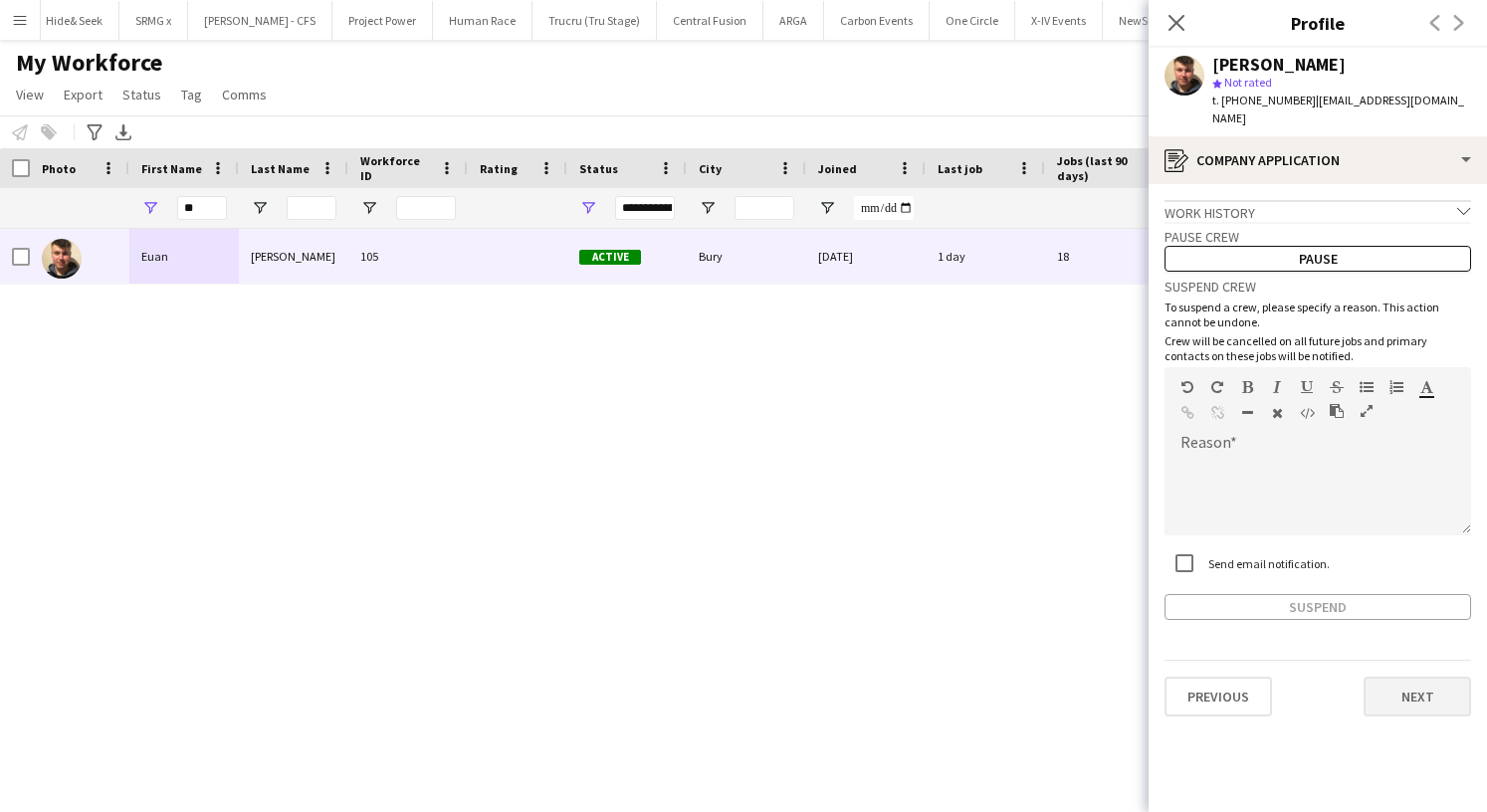 click on "Next" 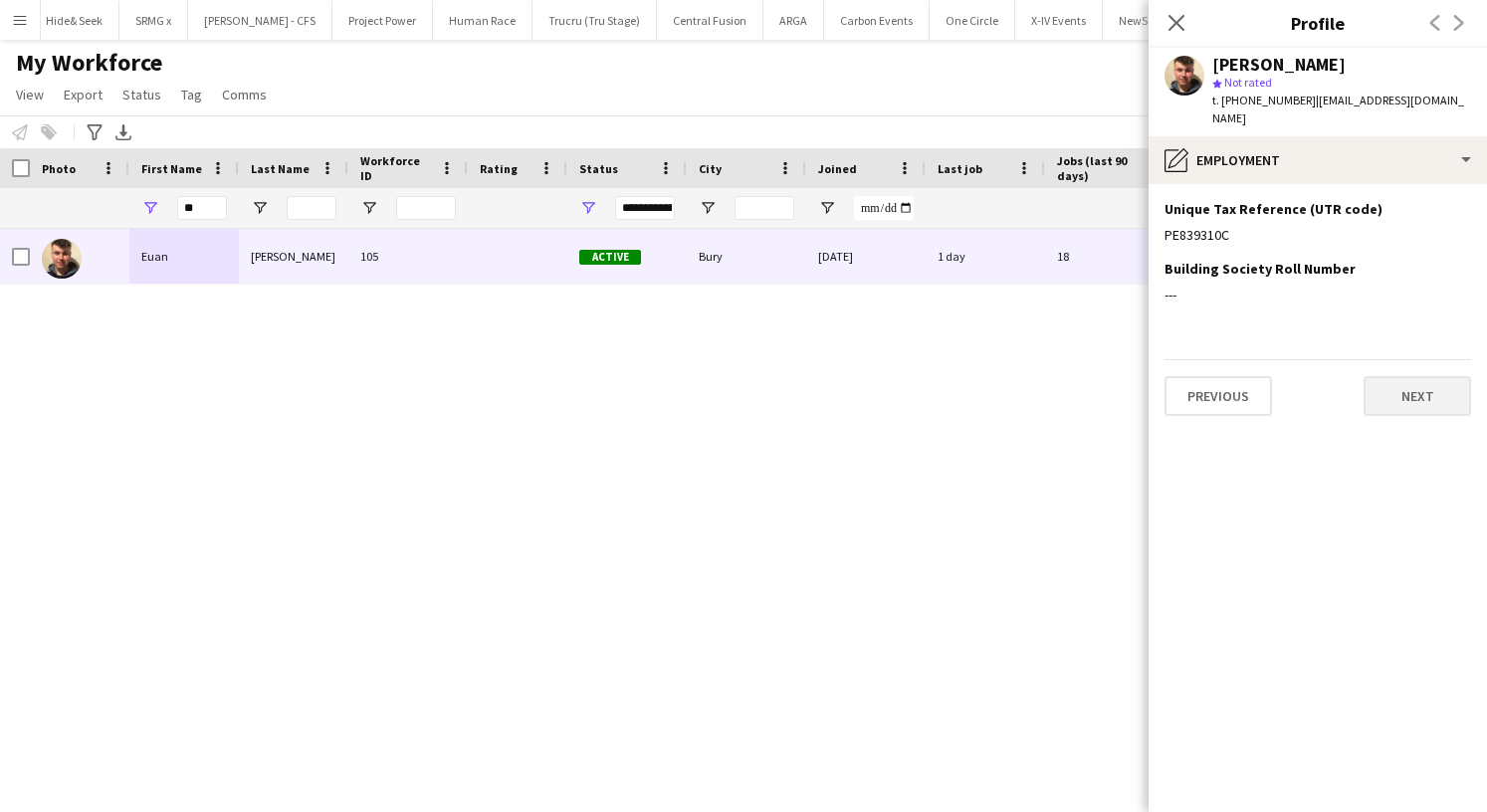 click on "Next" 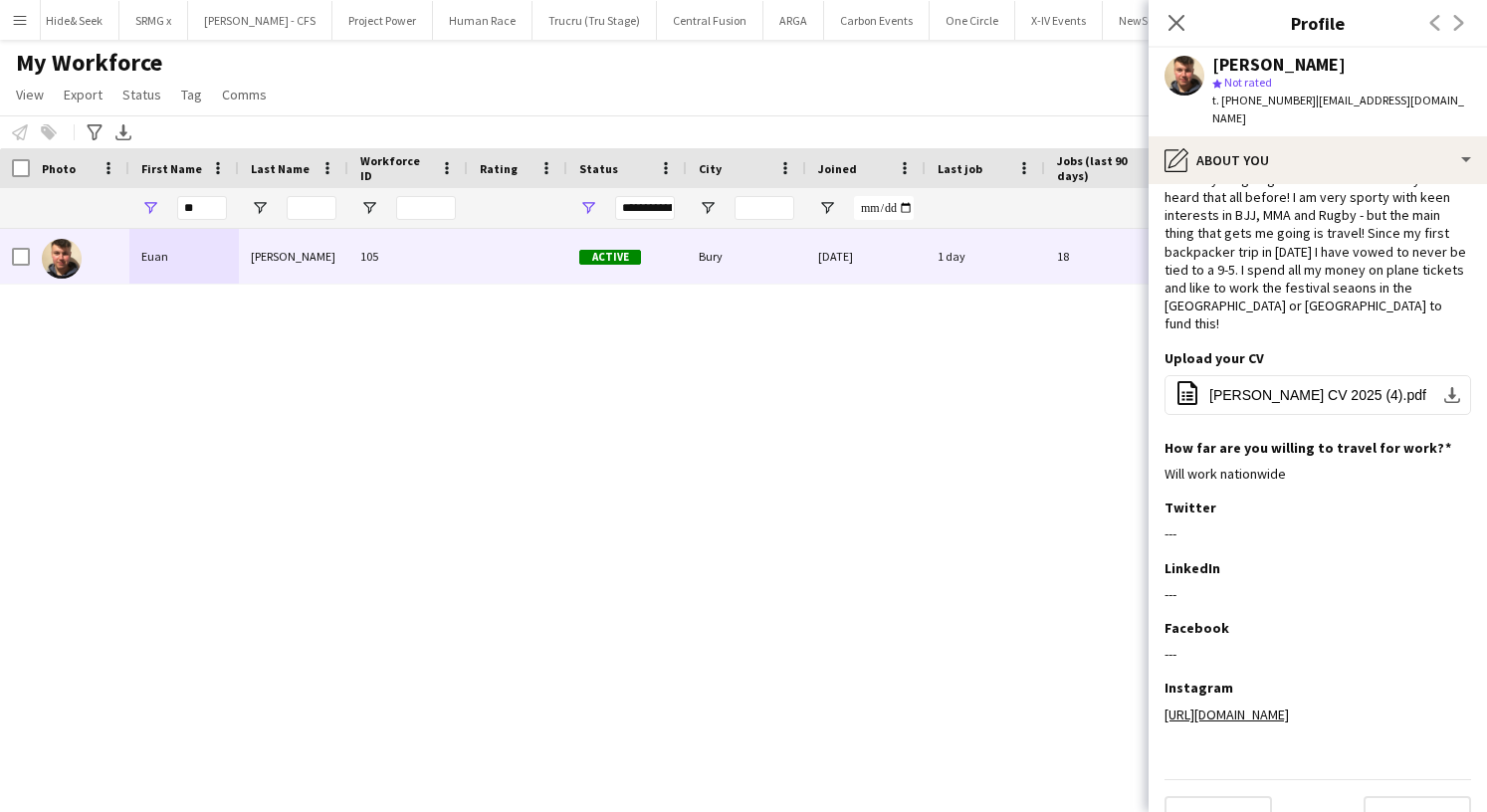 scroll, scrollTop: 55, scrollLeft: 0, axis: vertical 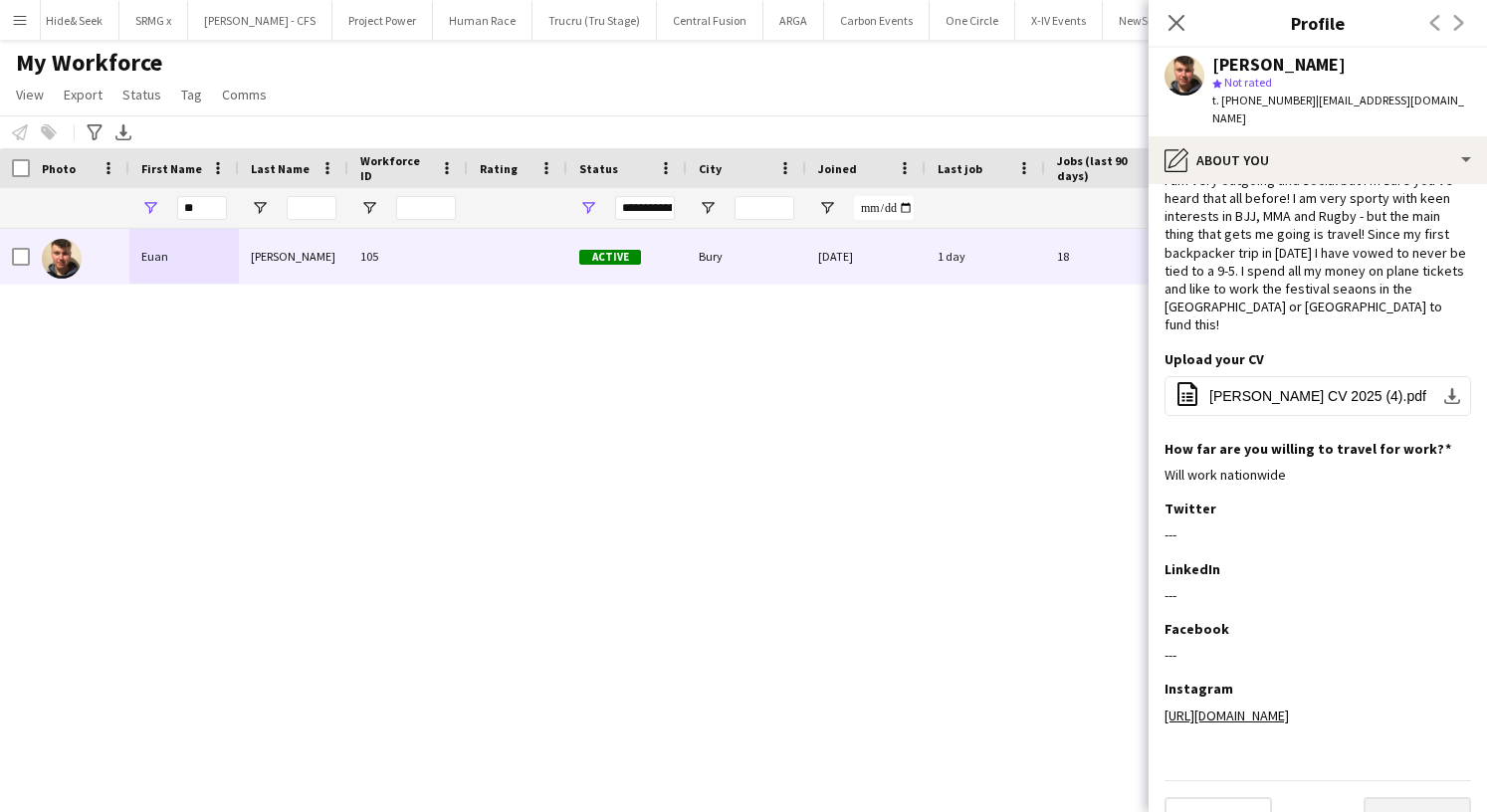 click on "Next" 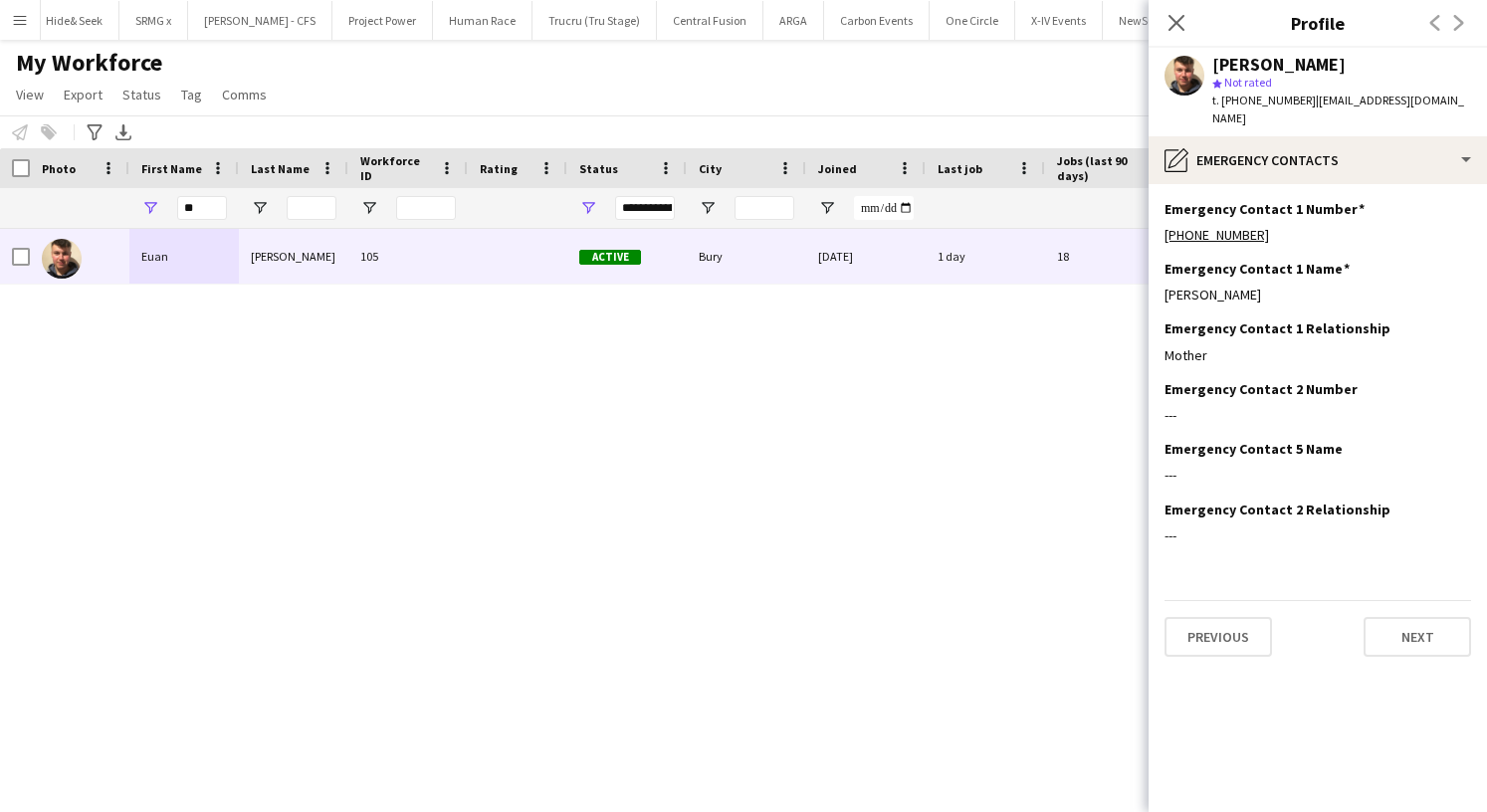 click on "Previous   Next" 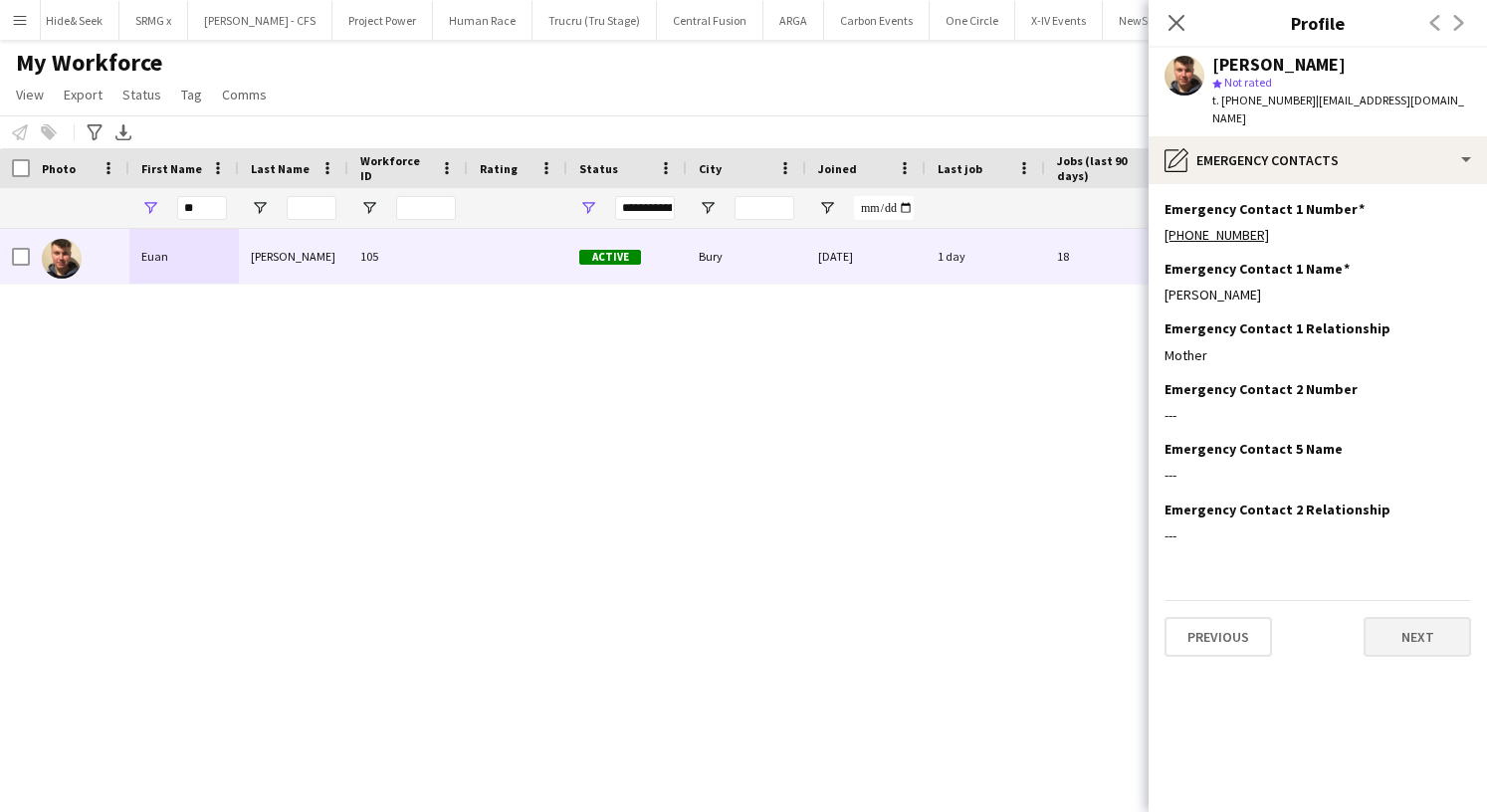 click on "Next" 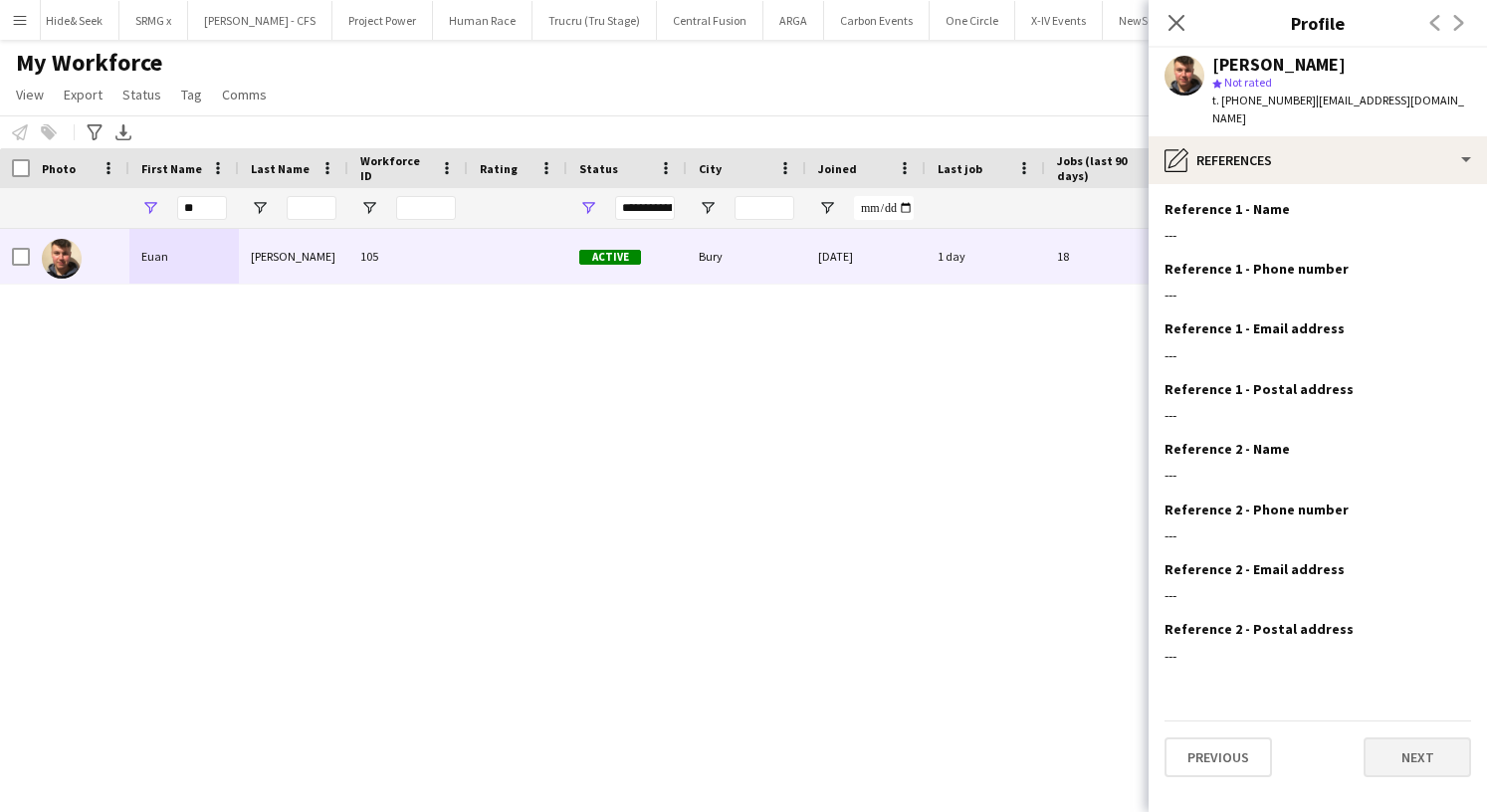 click on "Next" 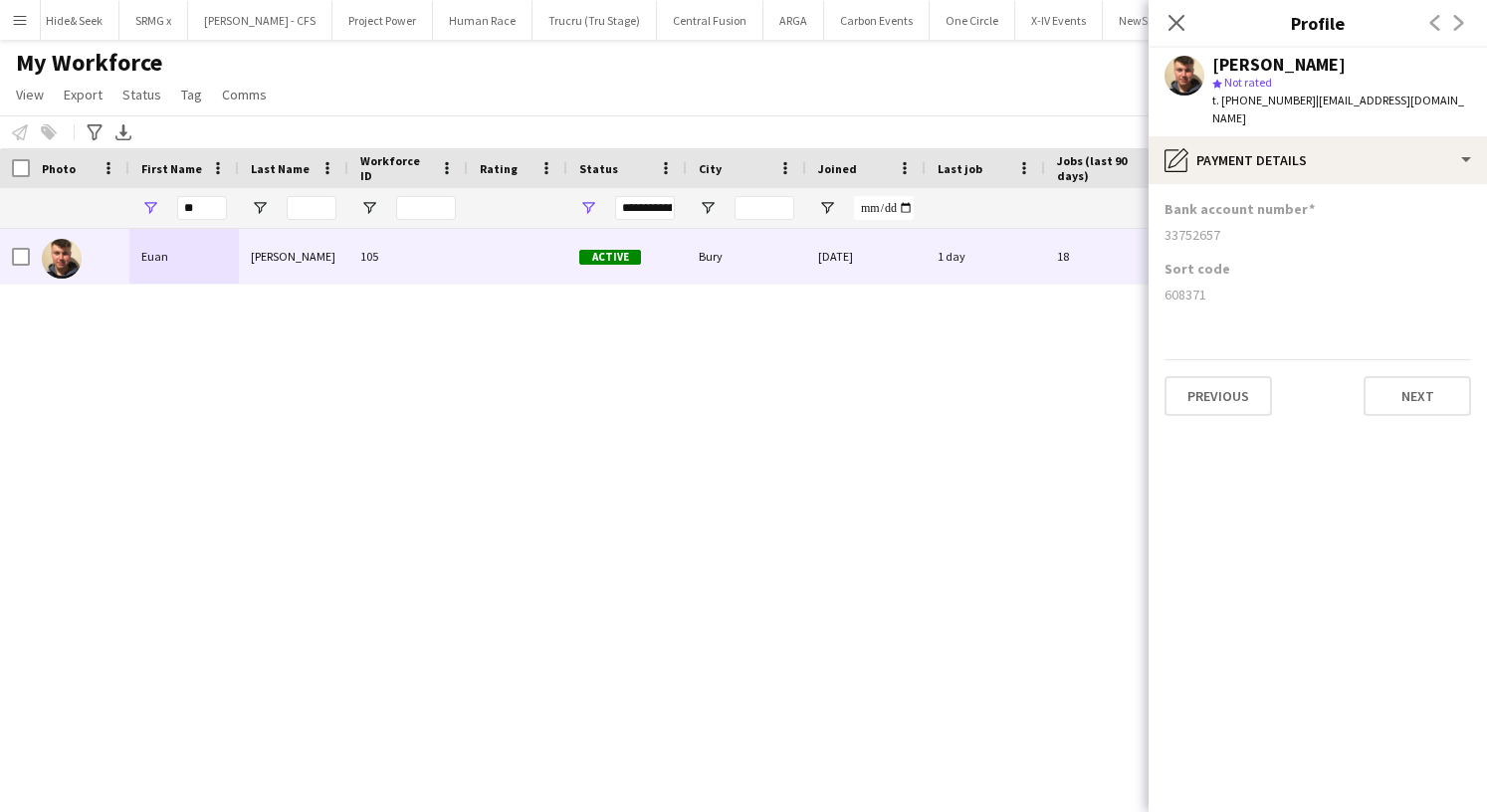 click on "Close pop-in" 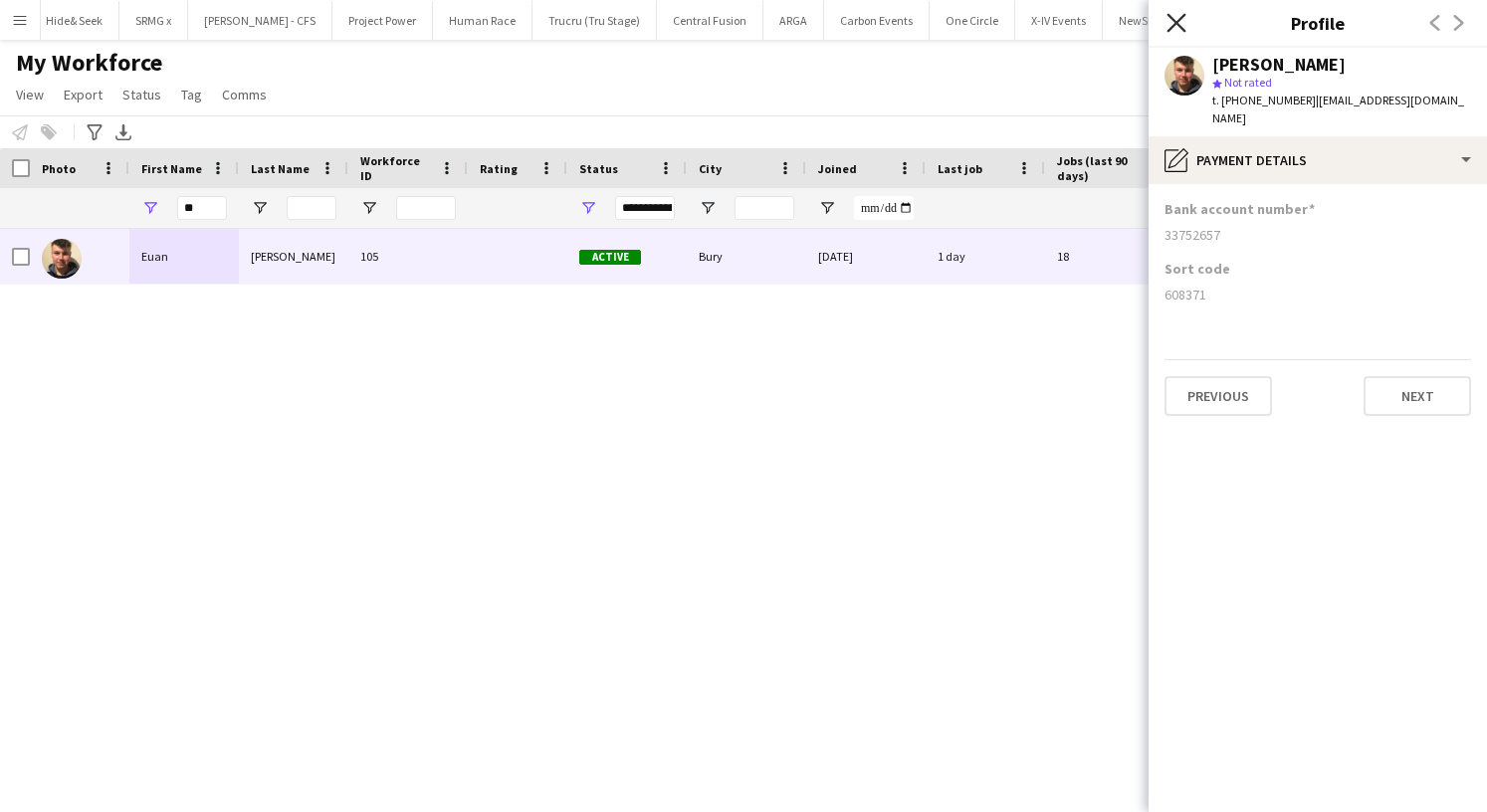 click on "Close pop-in" 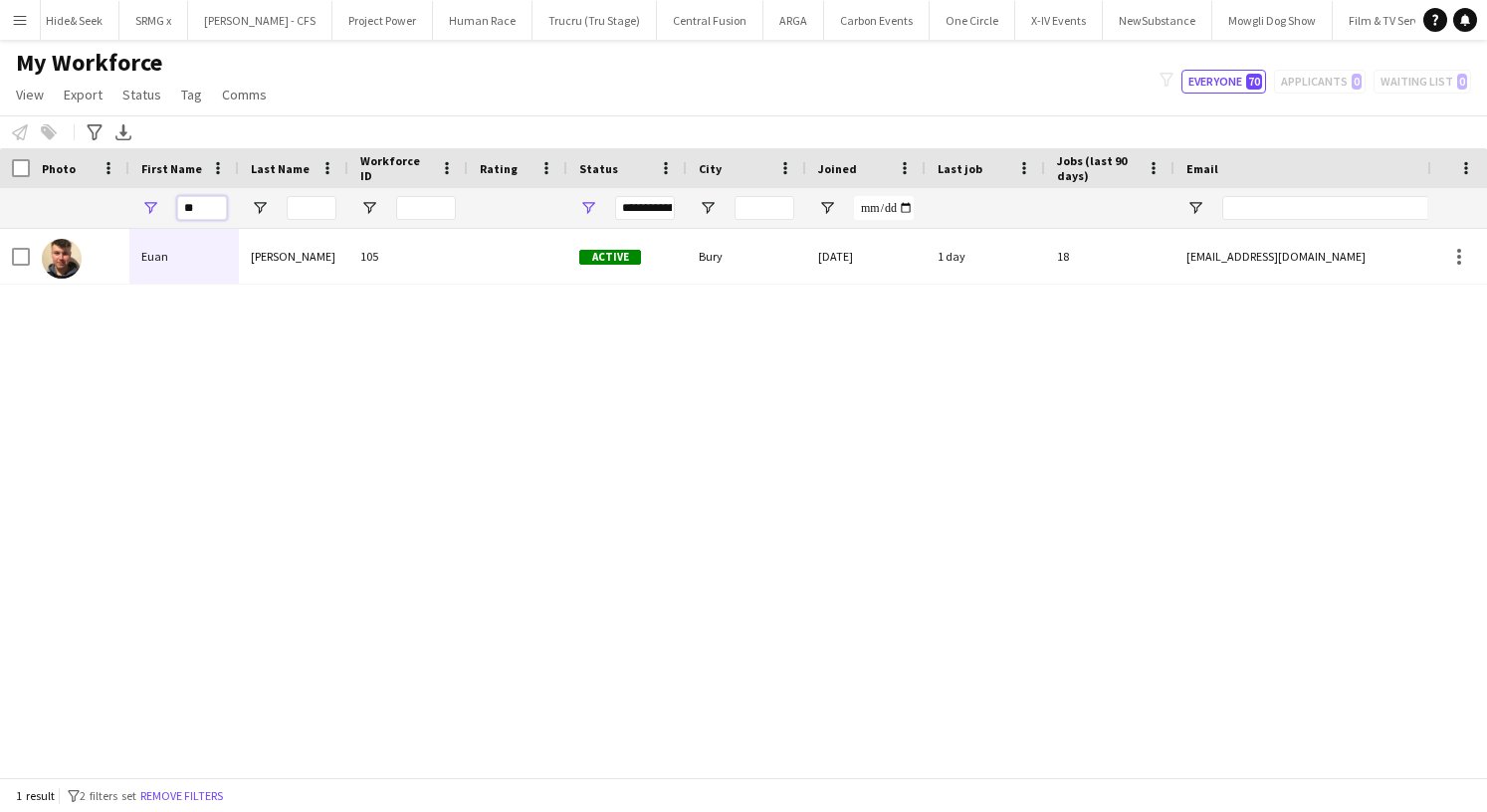 drag, startPoint x: 209, startPoint y: 205, endPoint x: 83, endPoint y: 194, distance: 126.47925 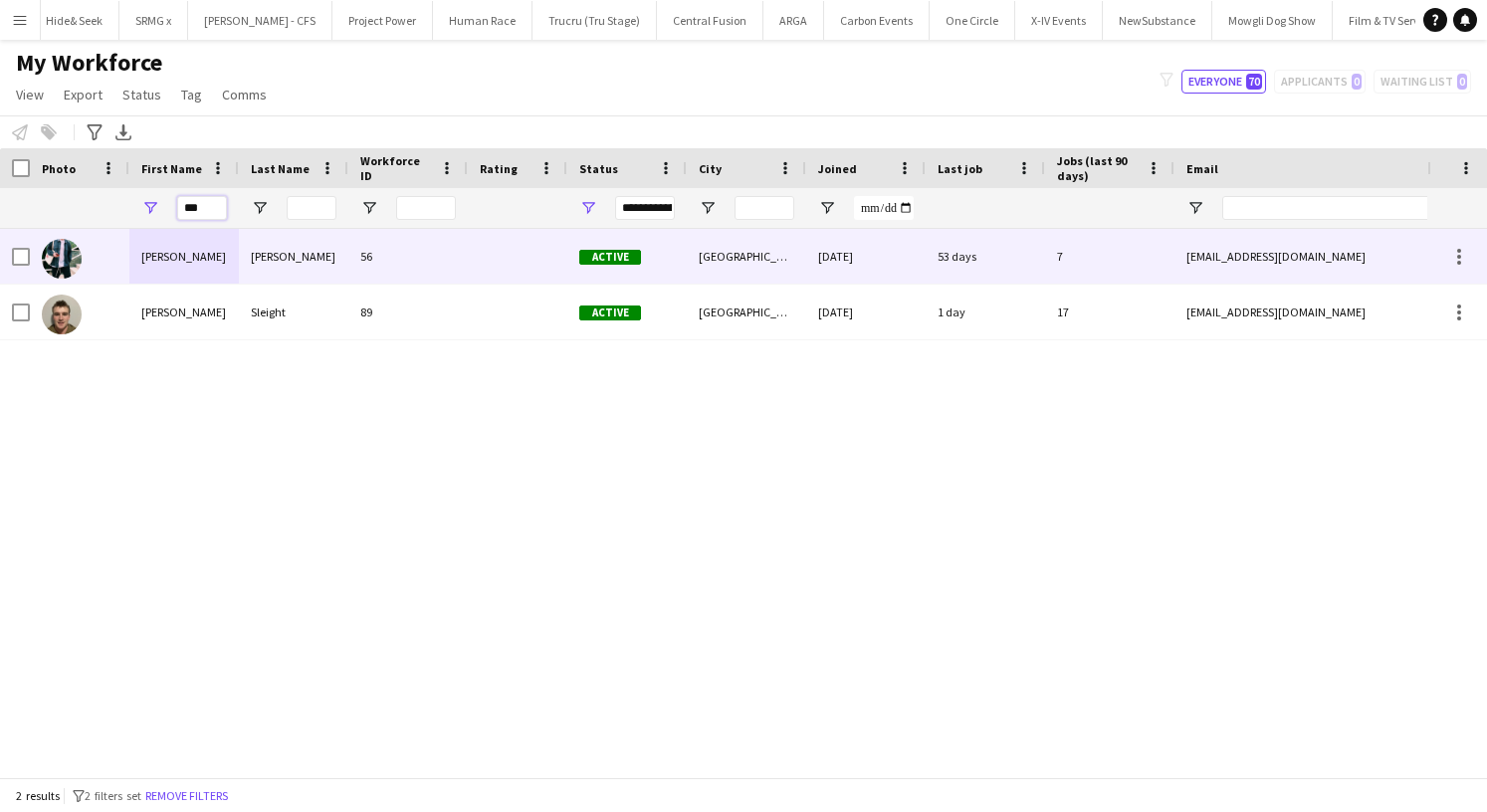 type on "***" 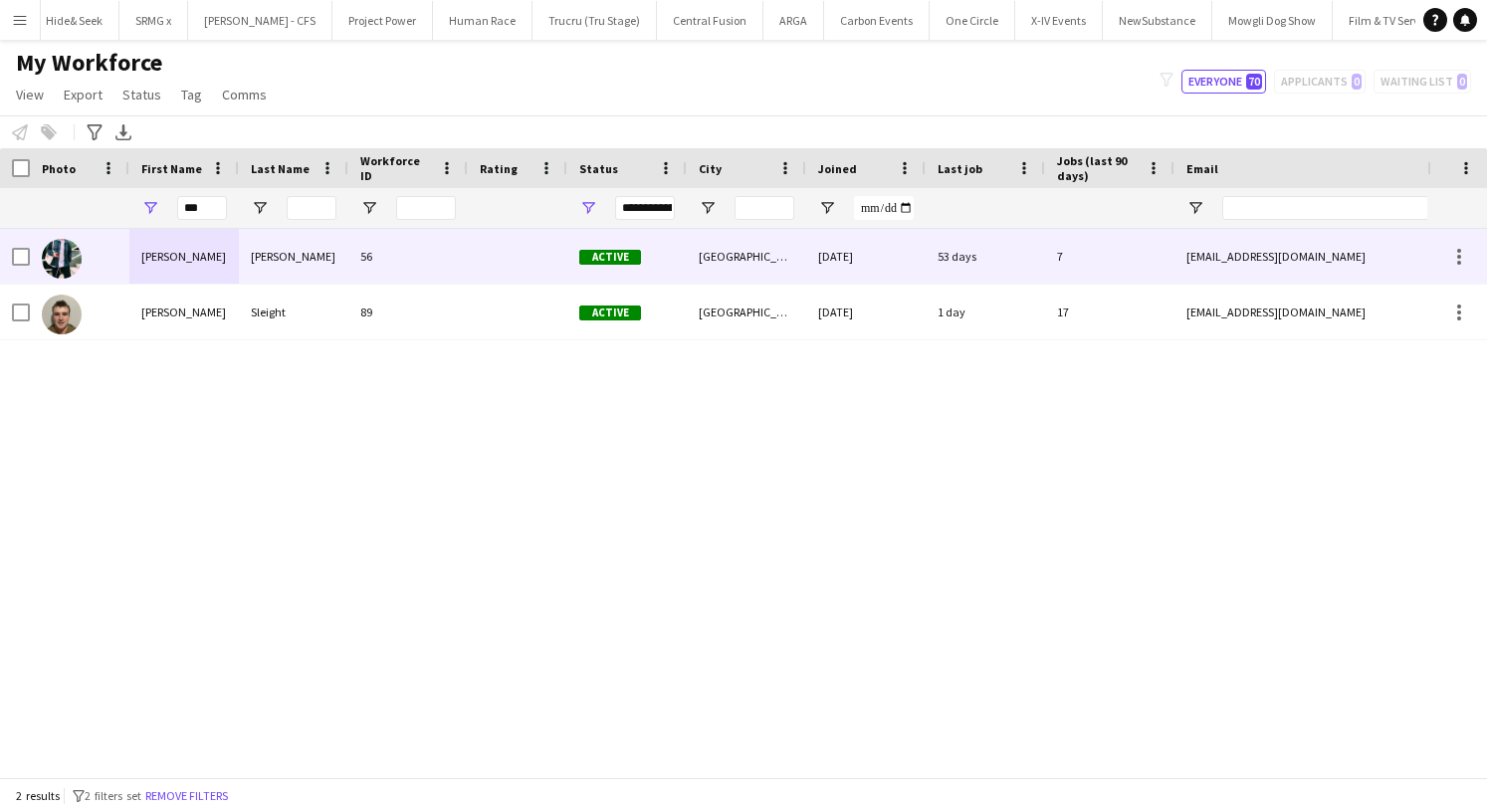 click on "Sam" at bounding box center [184, 311] 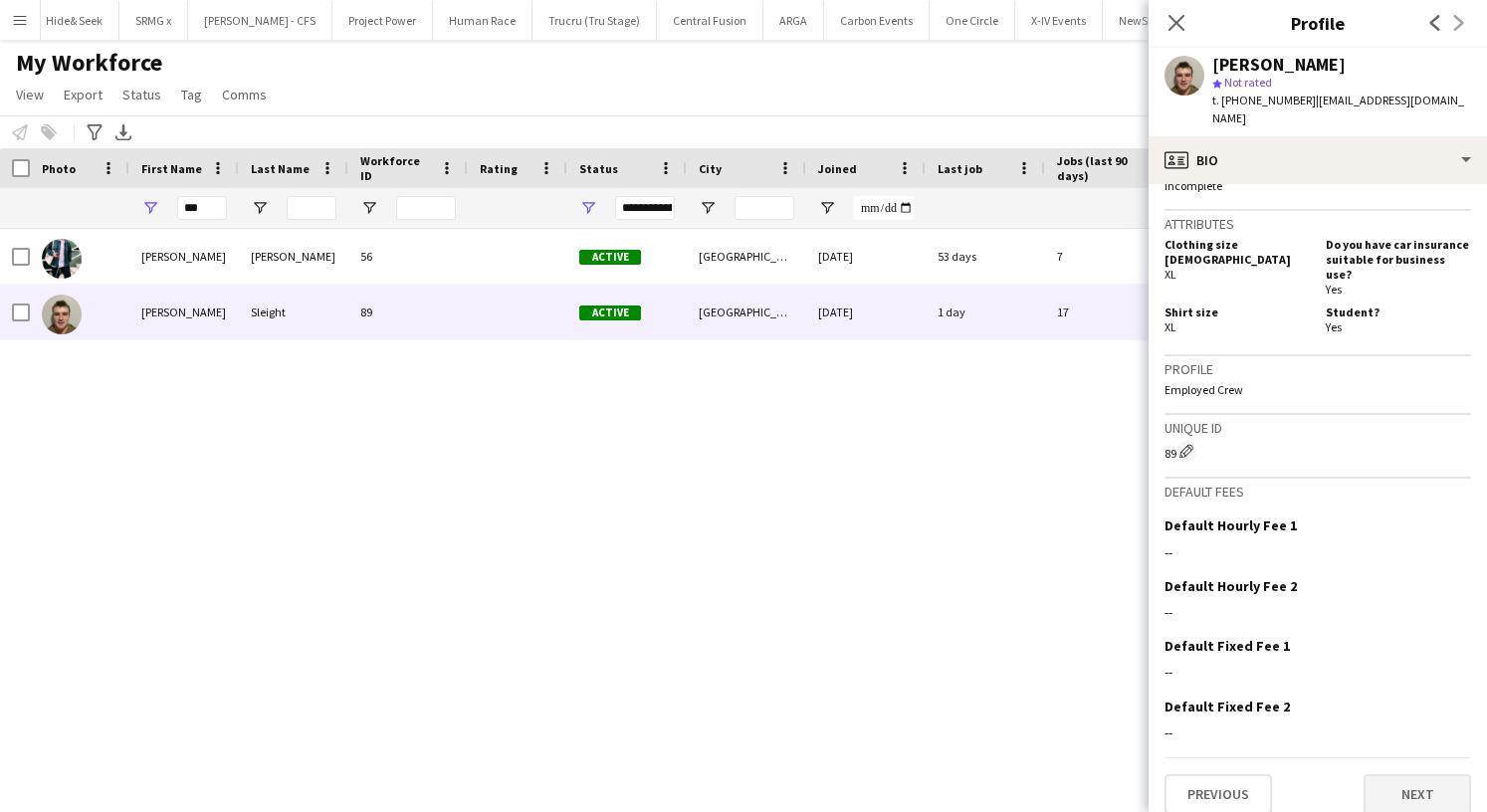 scroll, scrollTop: 884, scrollLeft: 0, axis: vertical 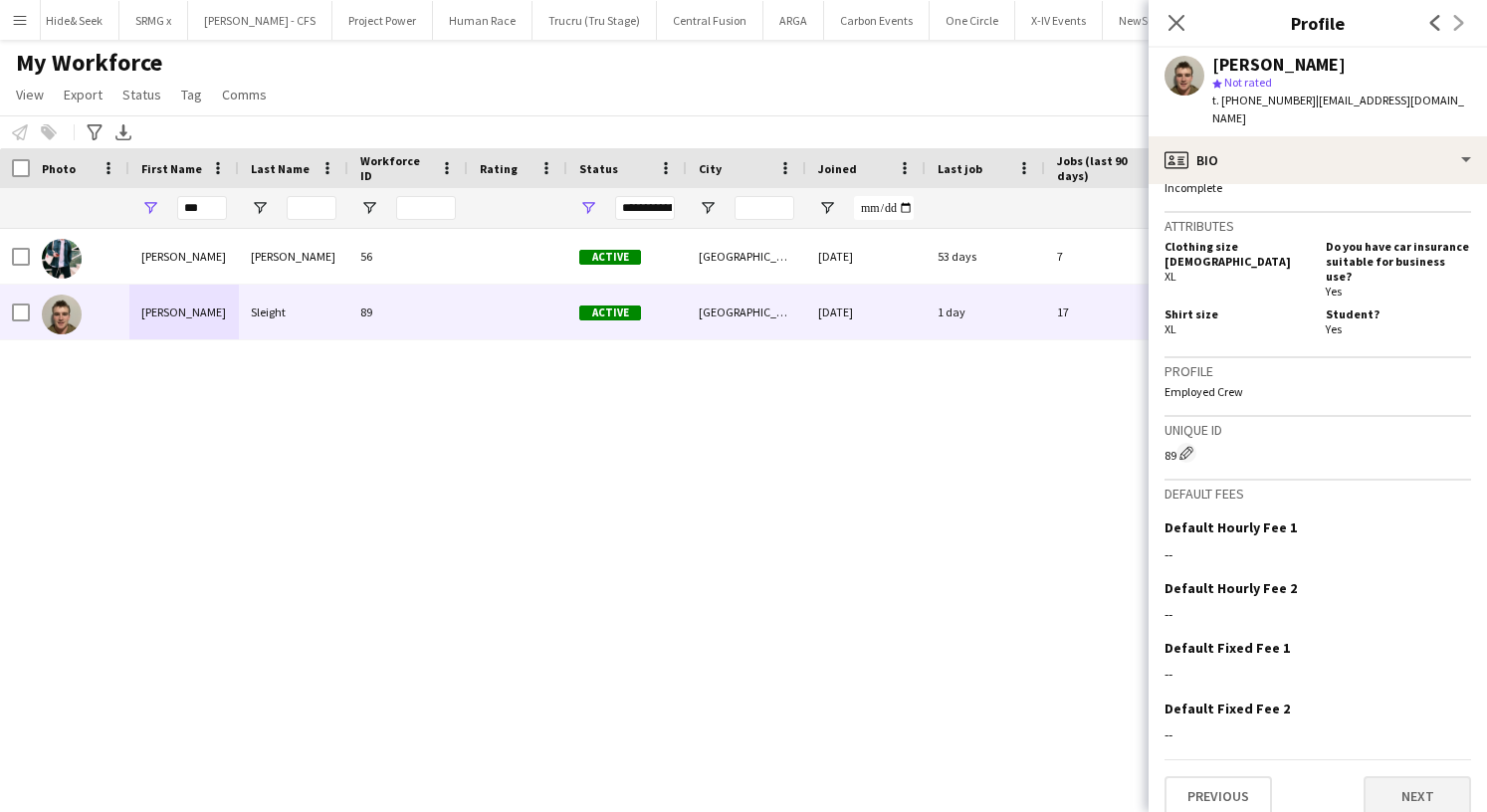 click on "Next" 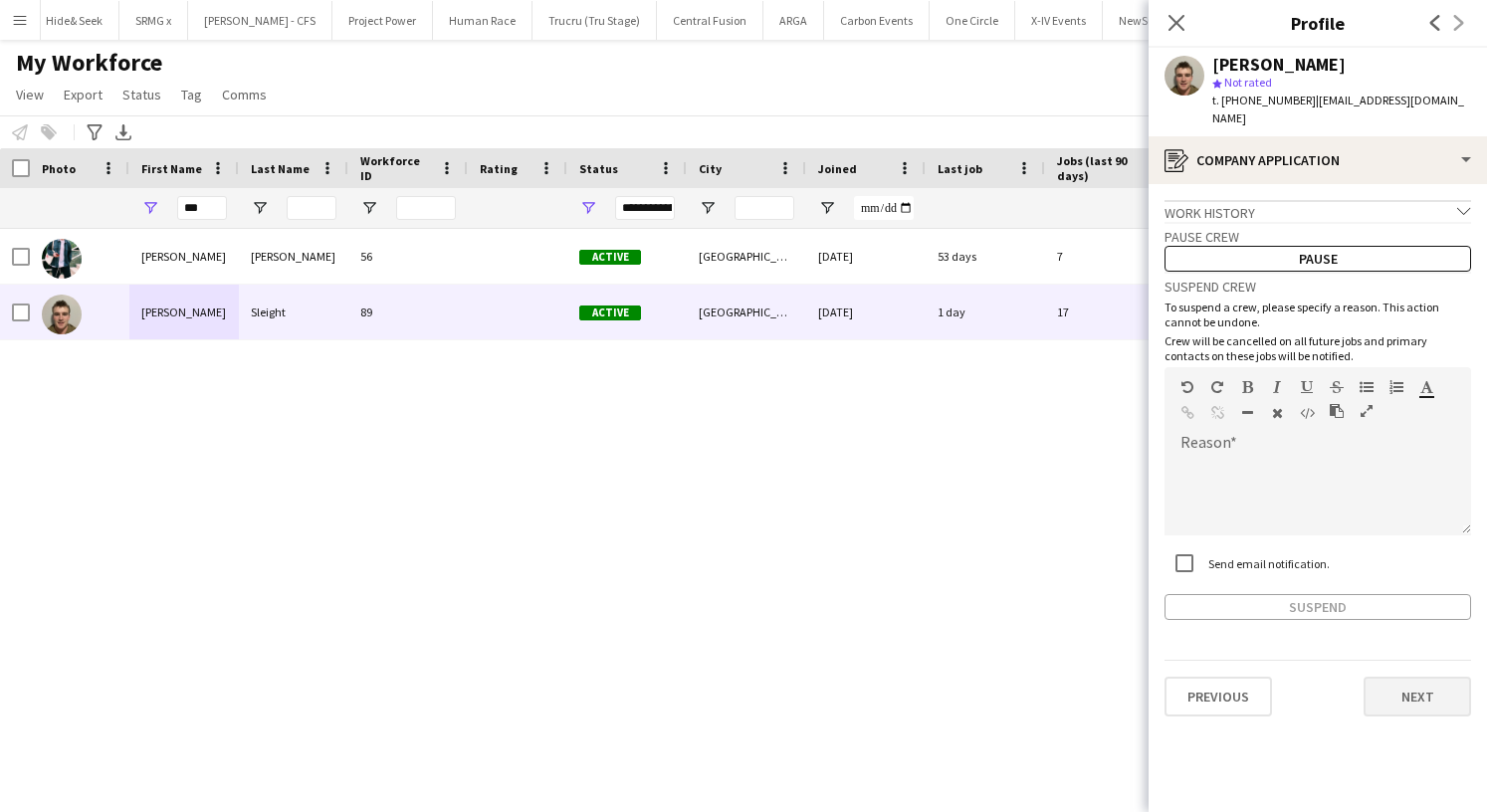 scroll, scrollTop: 0, scrollLeft: 0, axis: both 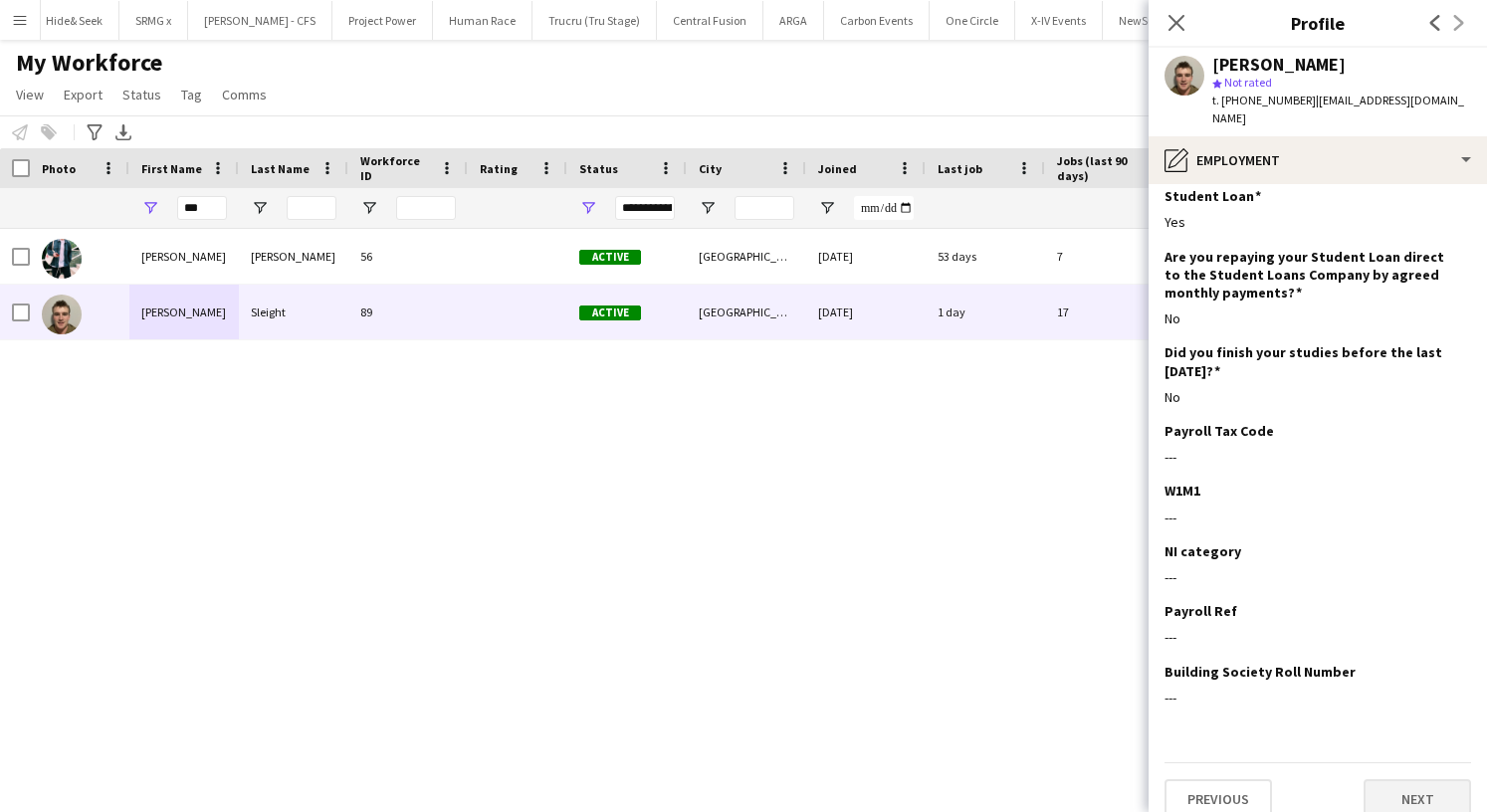 click on "Next" 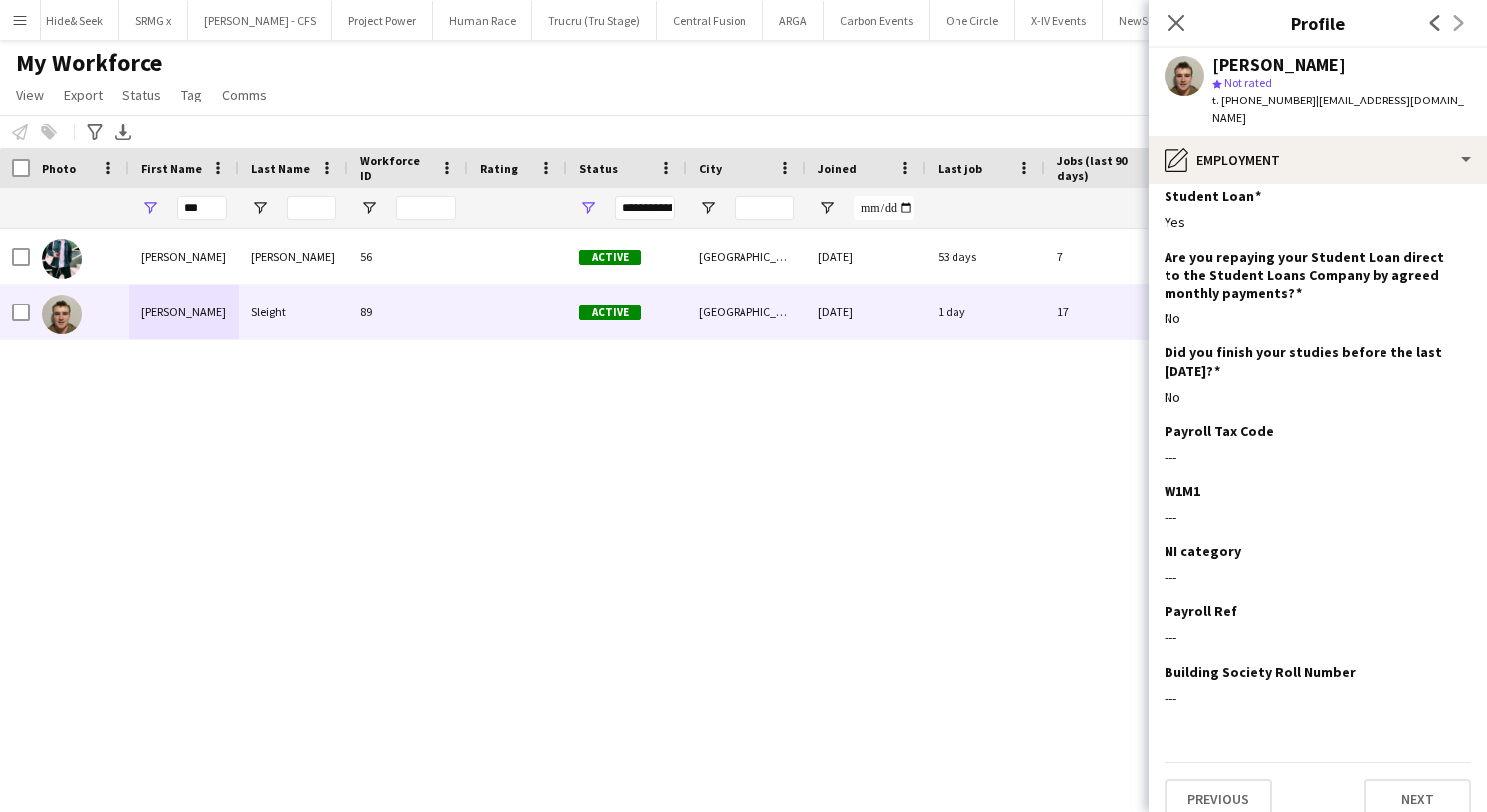 scroll, scrollTop: 0, scrollLeft: 0, axis: both 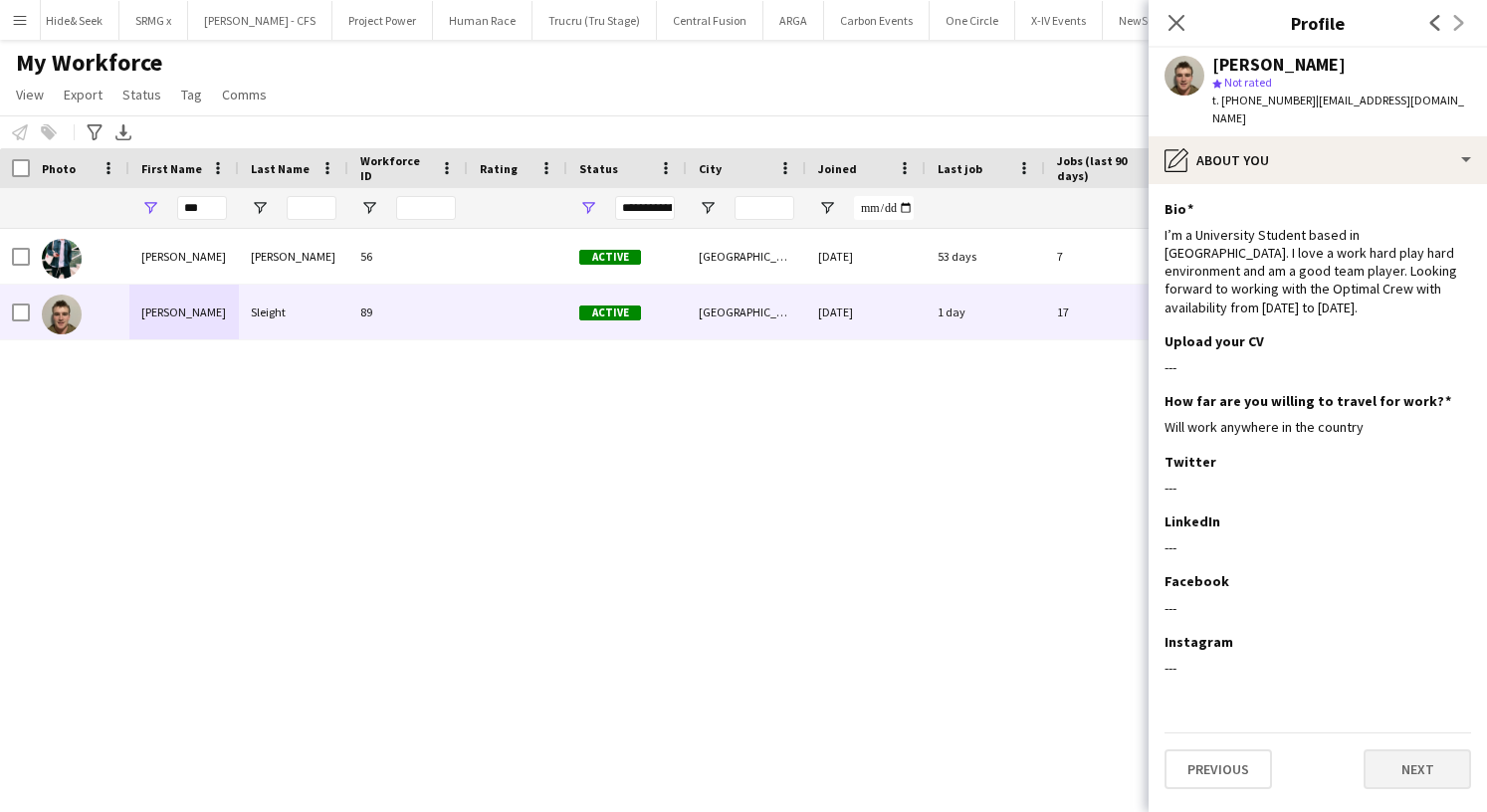click on "Next" 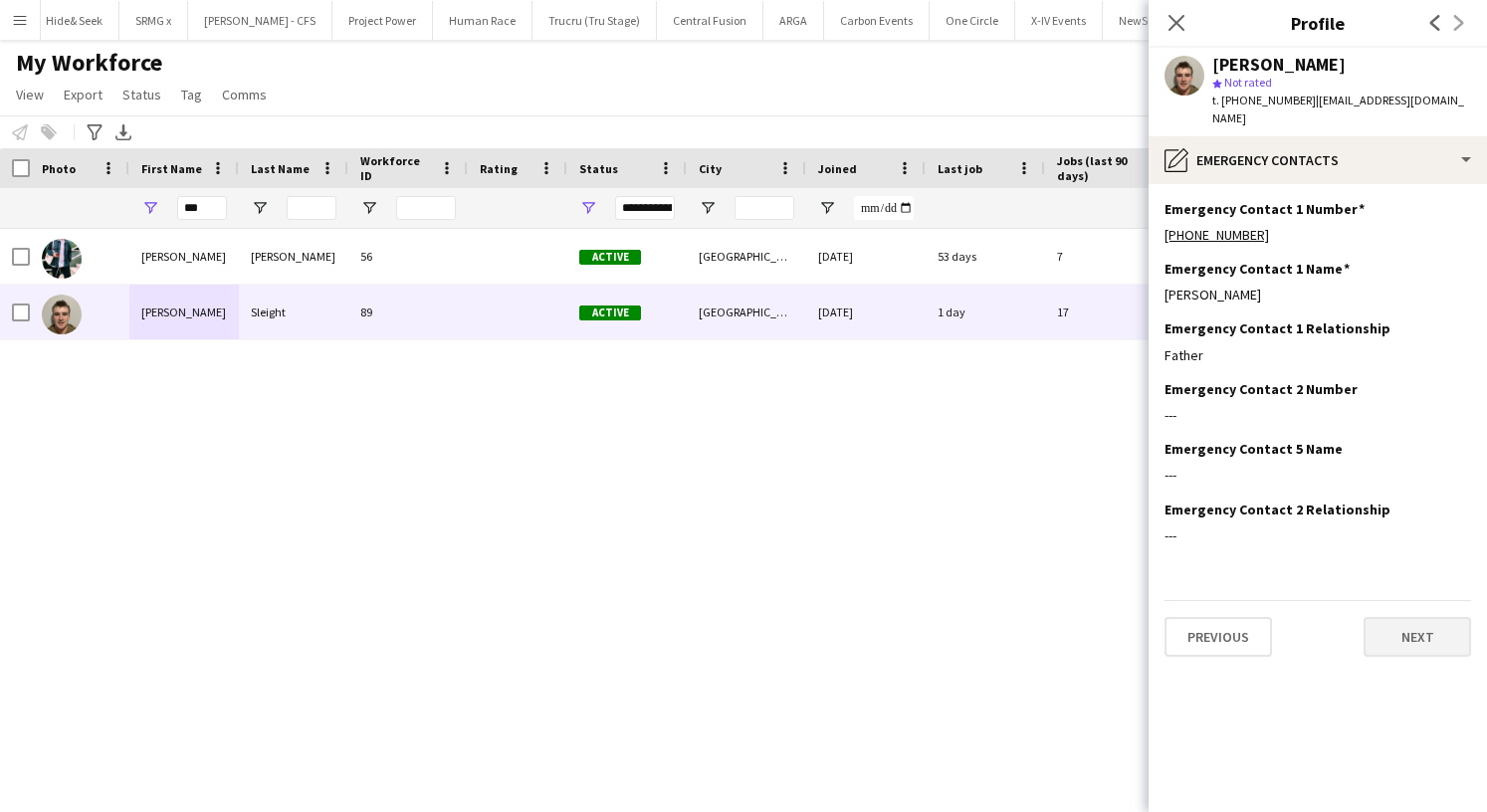 click on "Next" 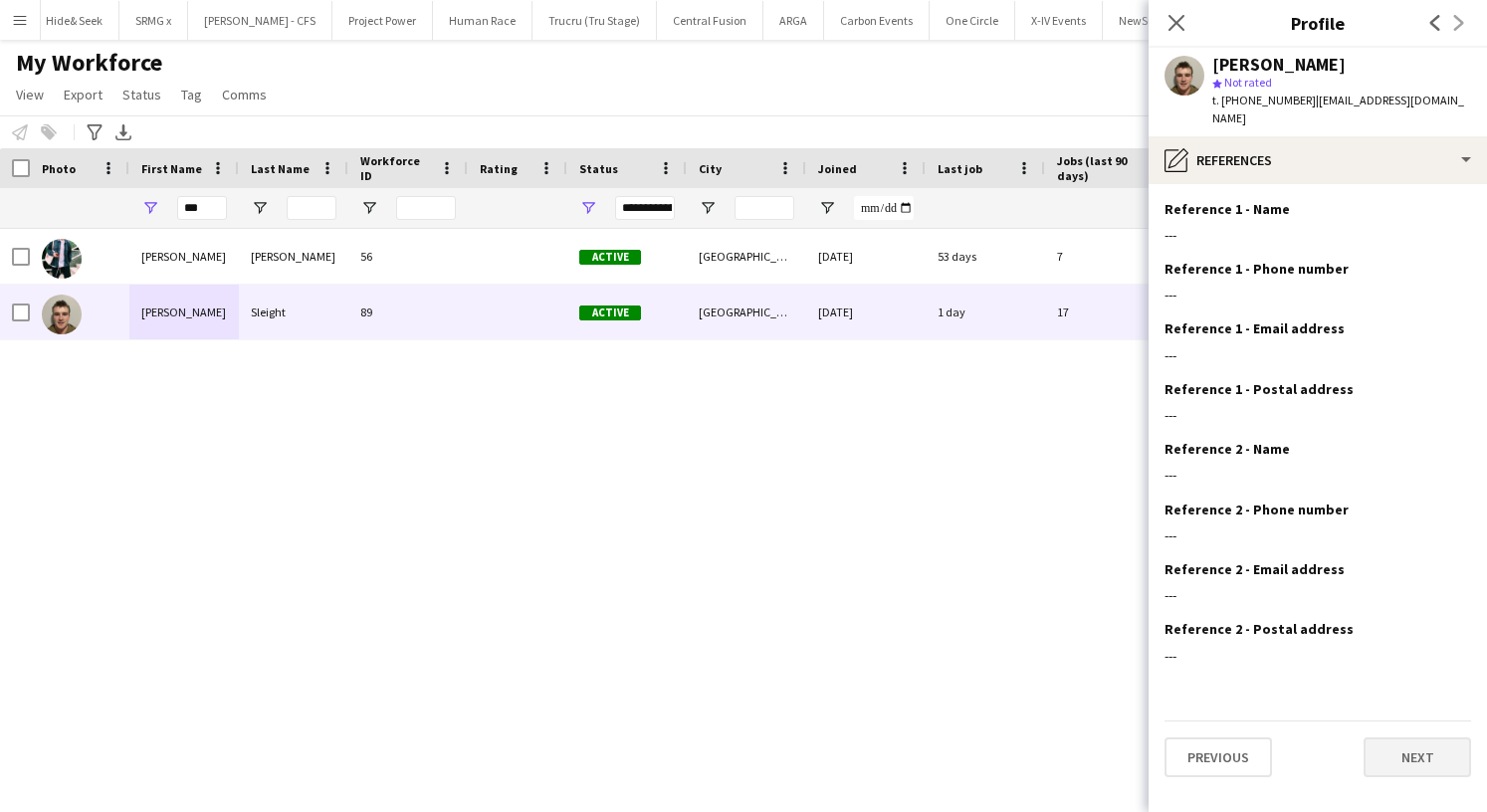 click on "Next" 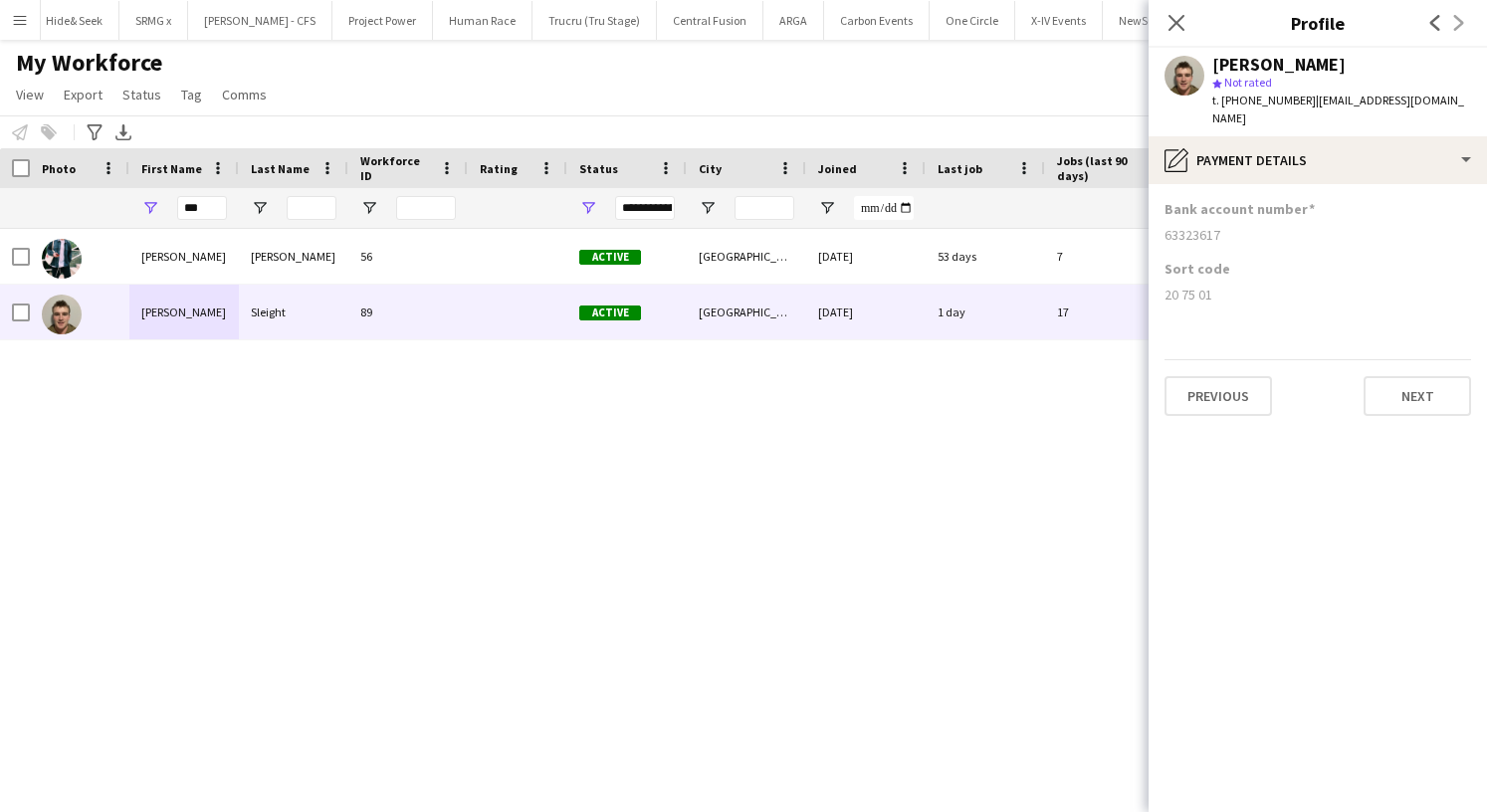 click on "Close pop-in" 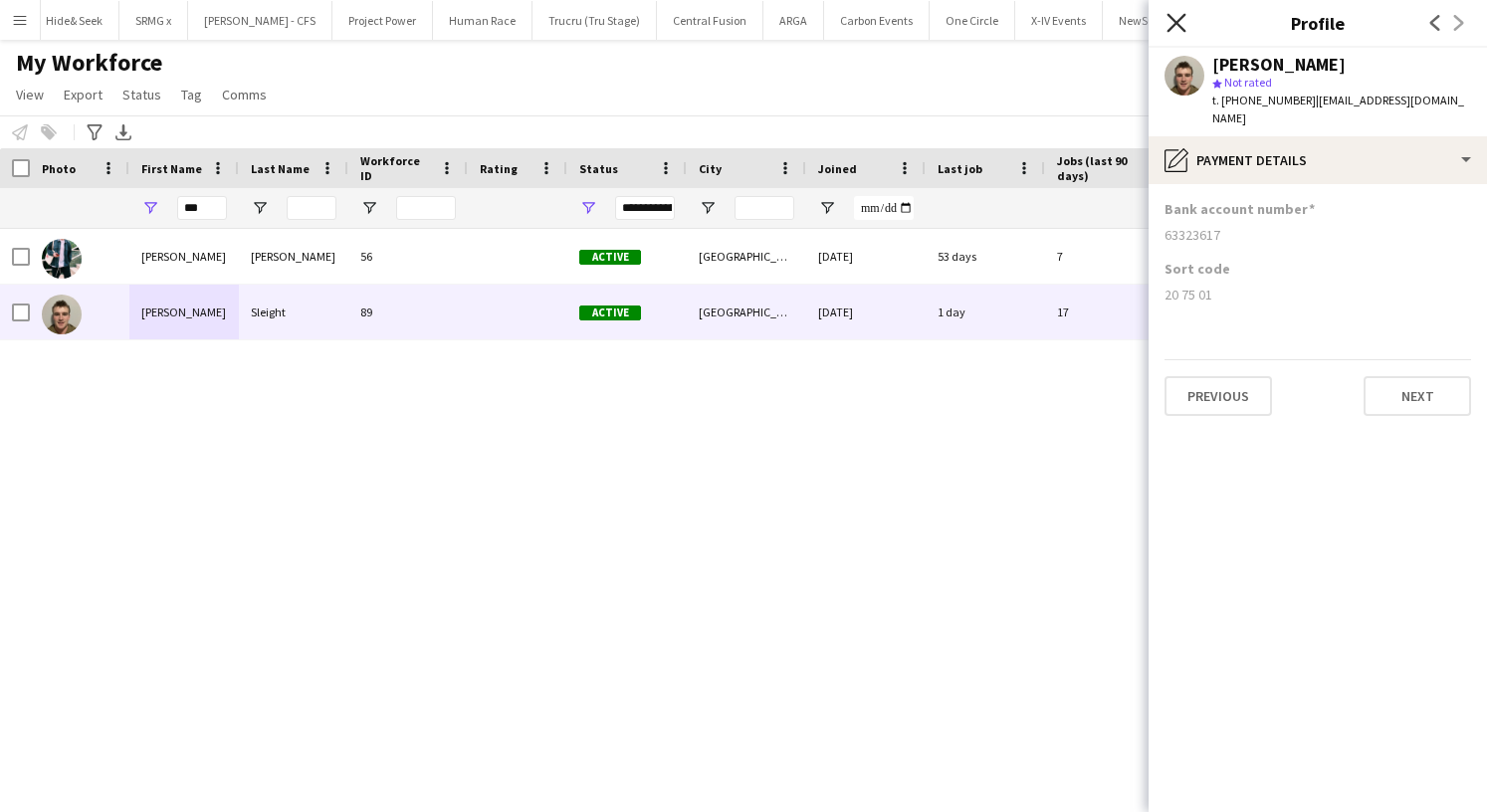 click 